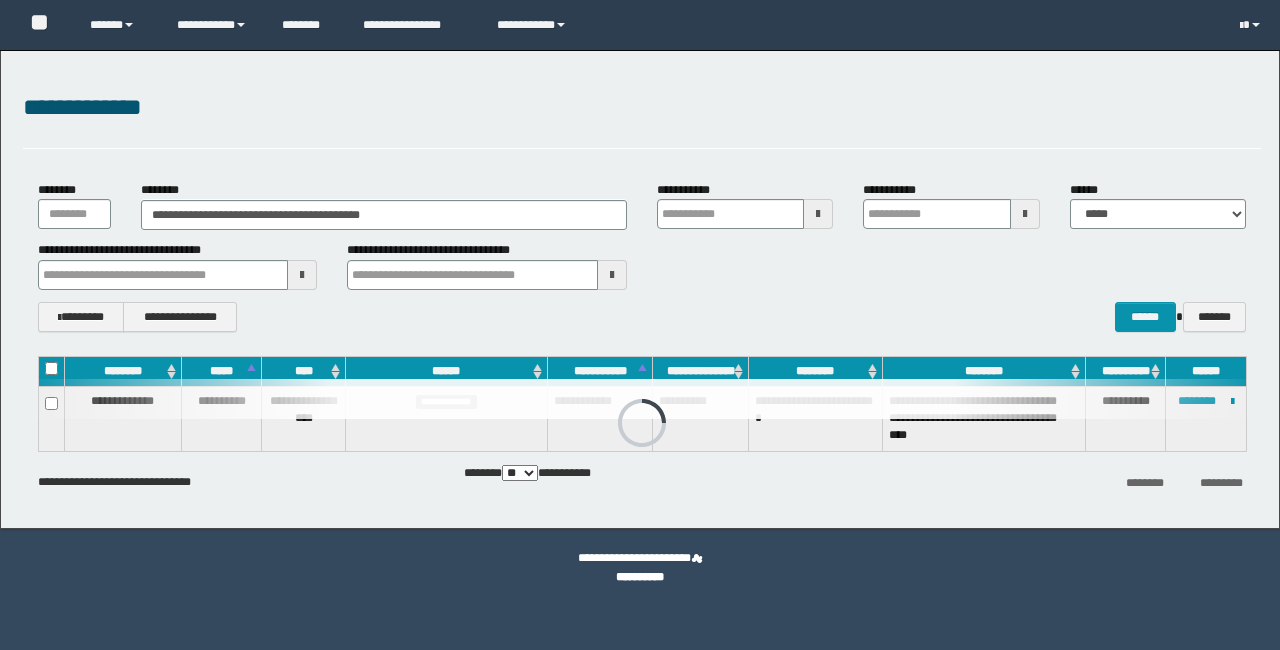 scroll, scrollTop: 0, scrollLeft: 0, axis: both 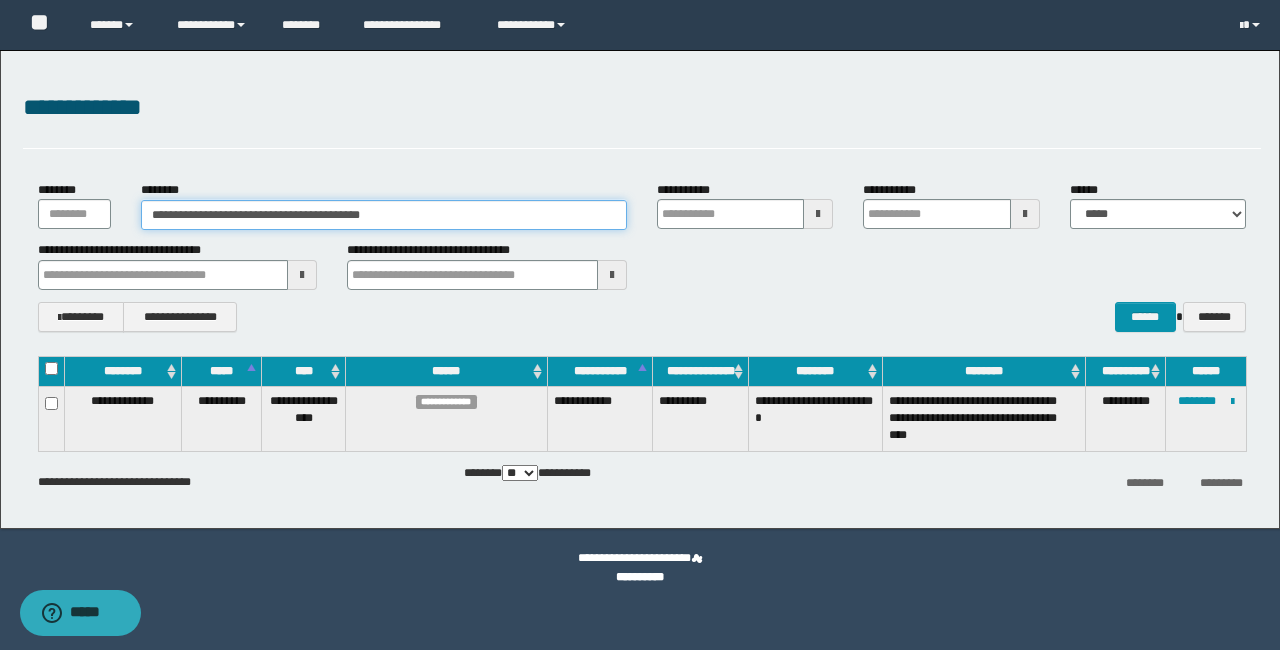 drag, startPoint x: 507, startPoint y: 216, endPoint x: 100, endPoint y: 207, distance: 407.0995 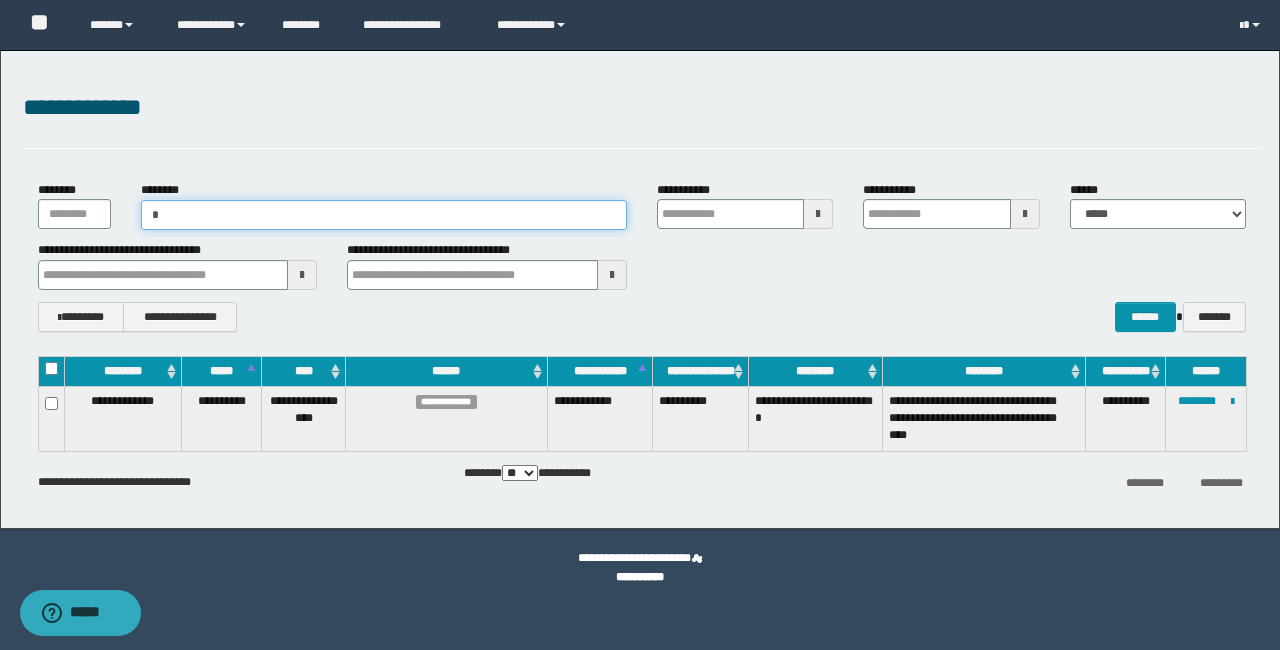 type on "**" 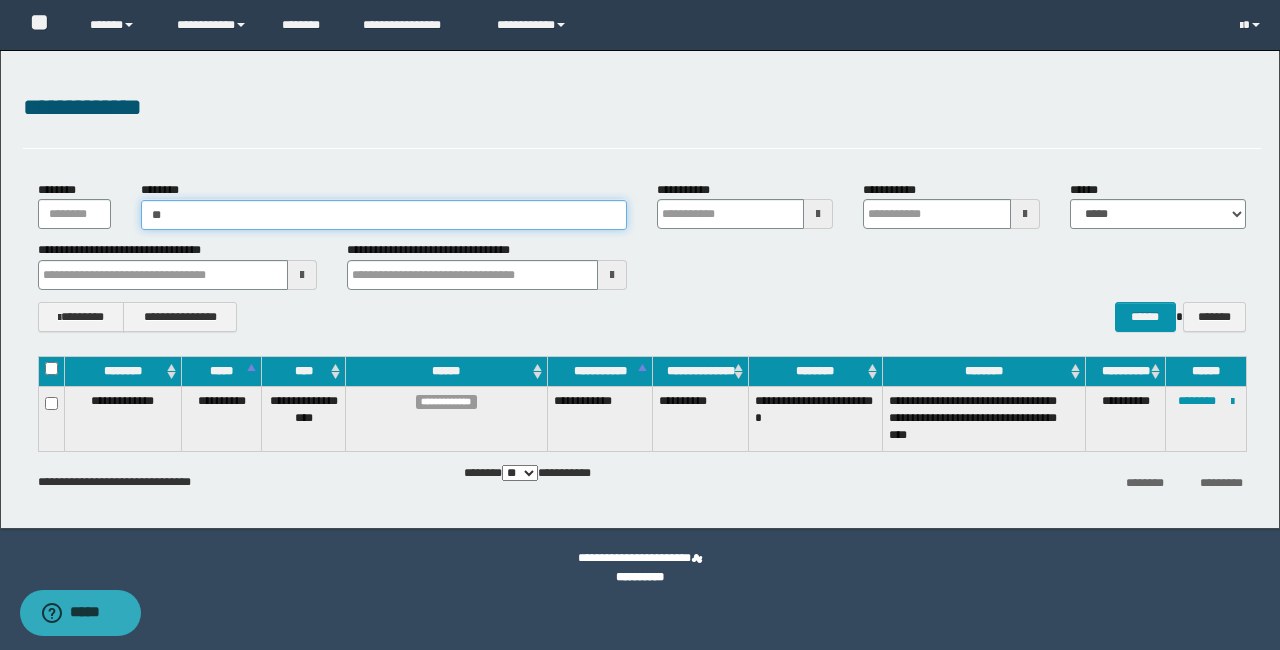 type on "**" 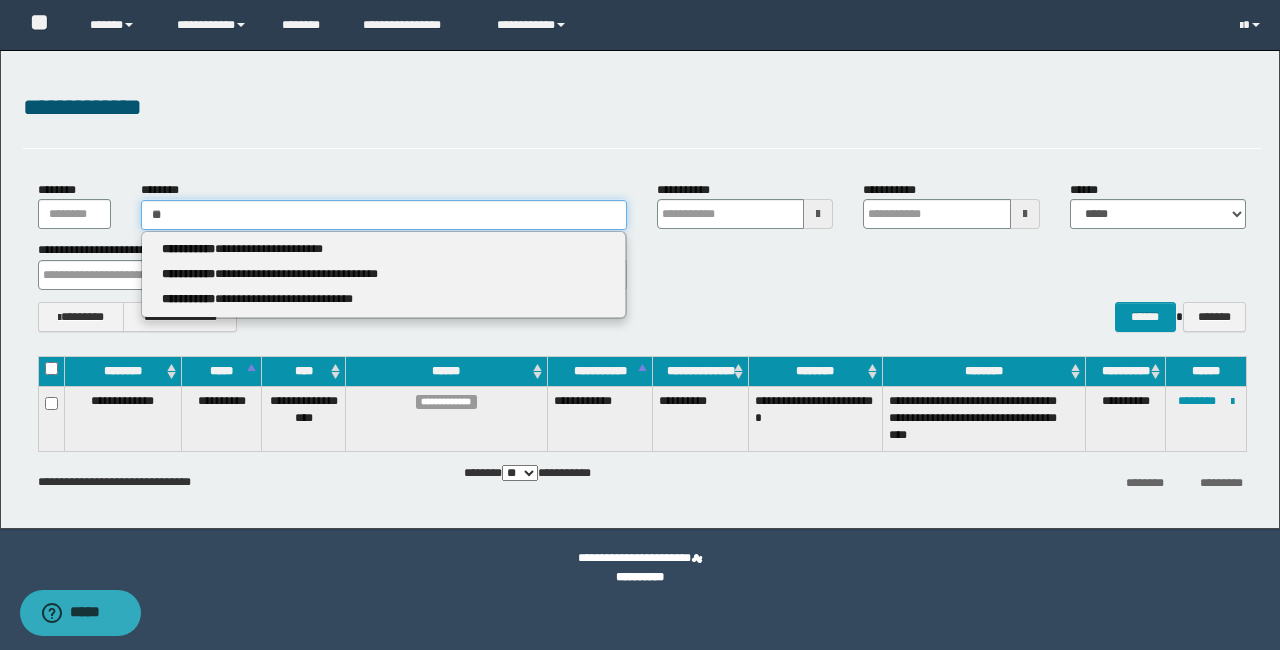 type 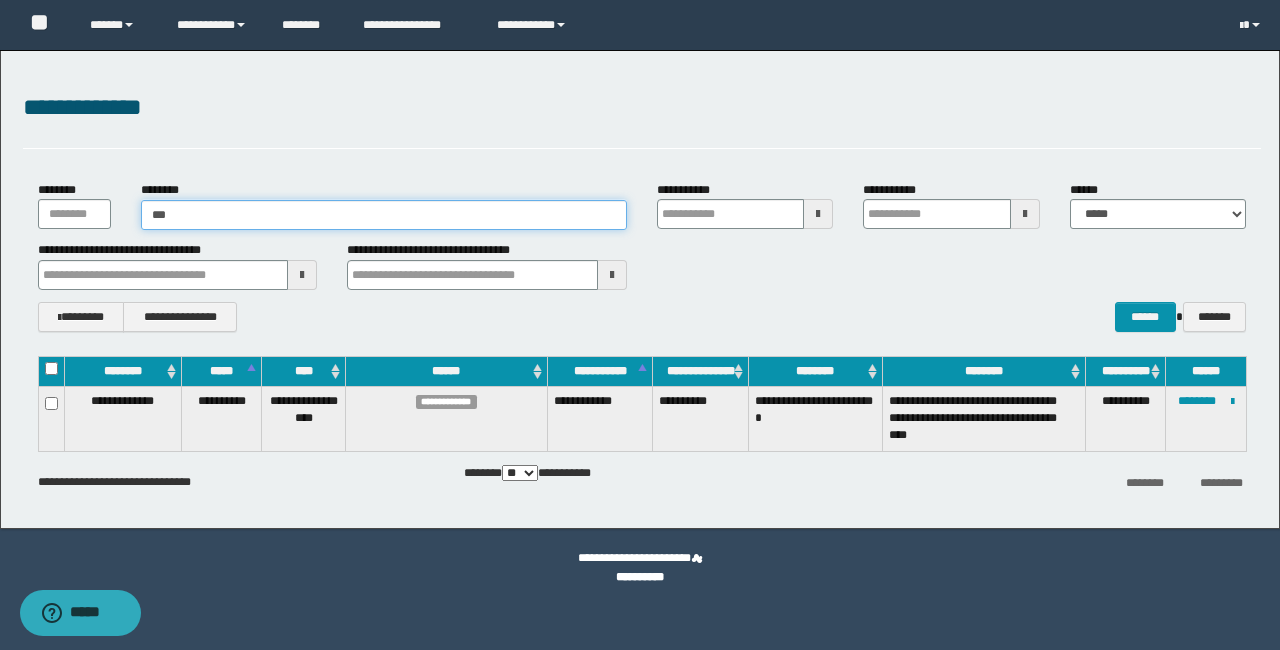 type on "***" 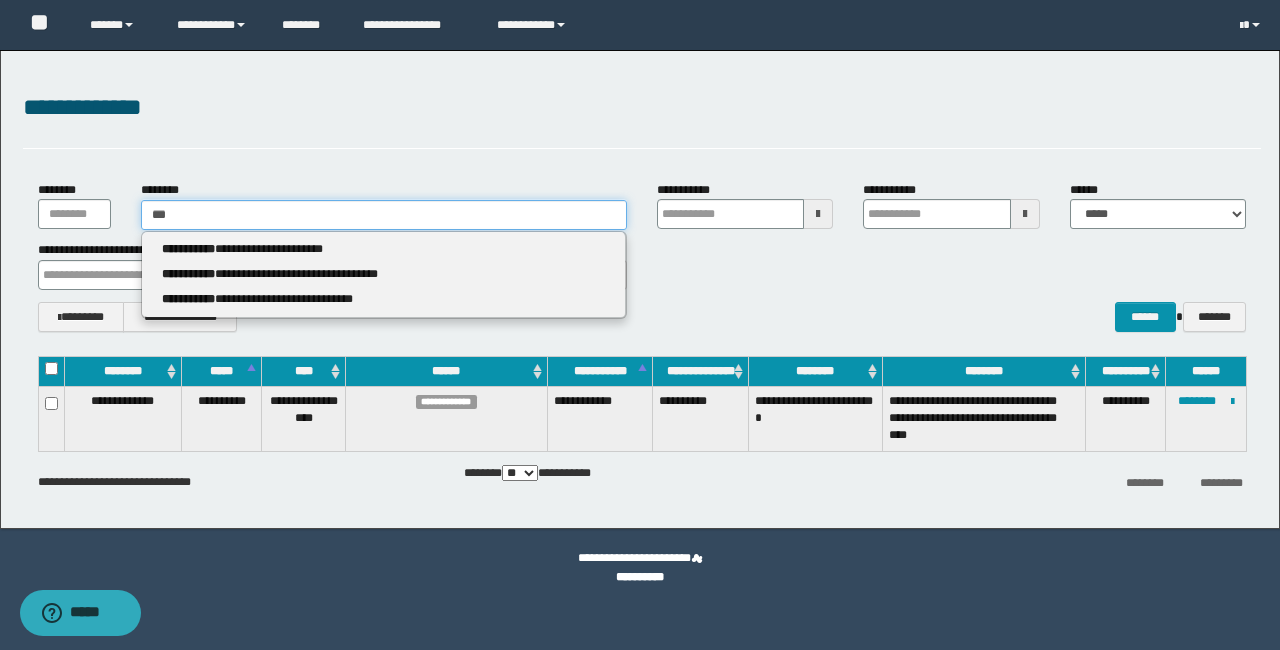 type 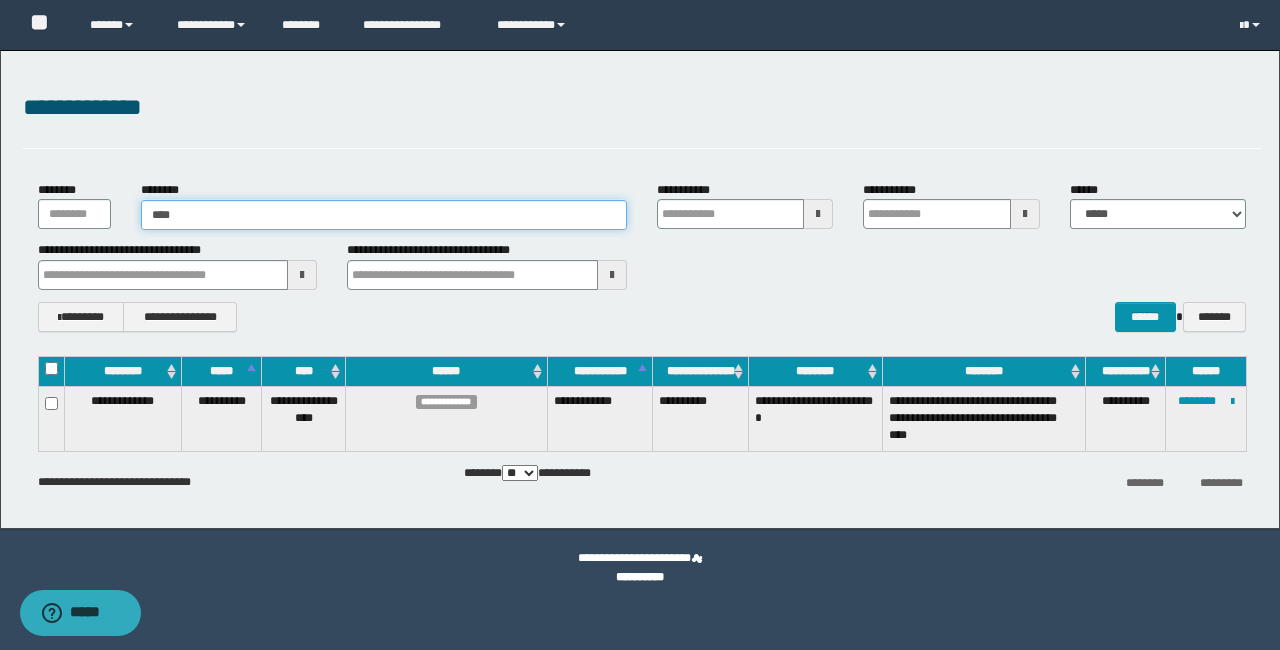 type on "*****" 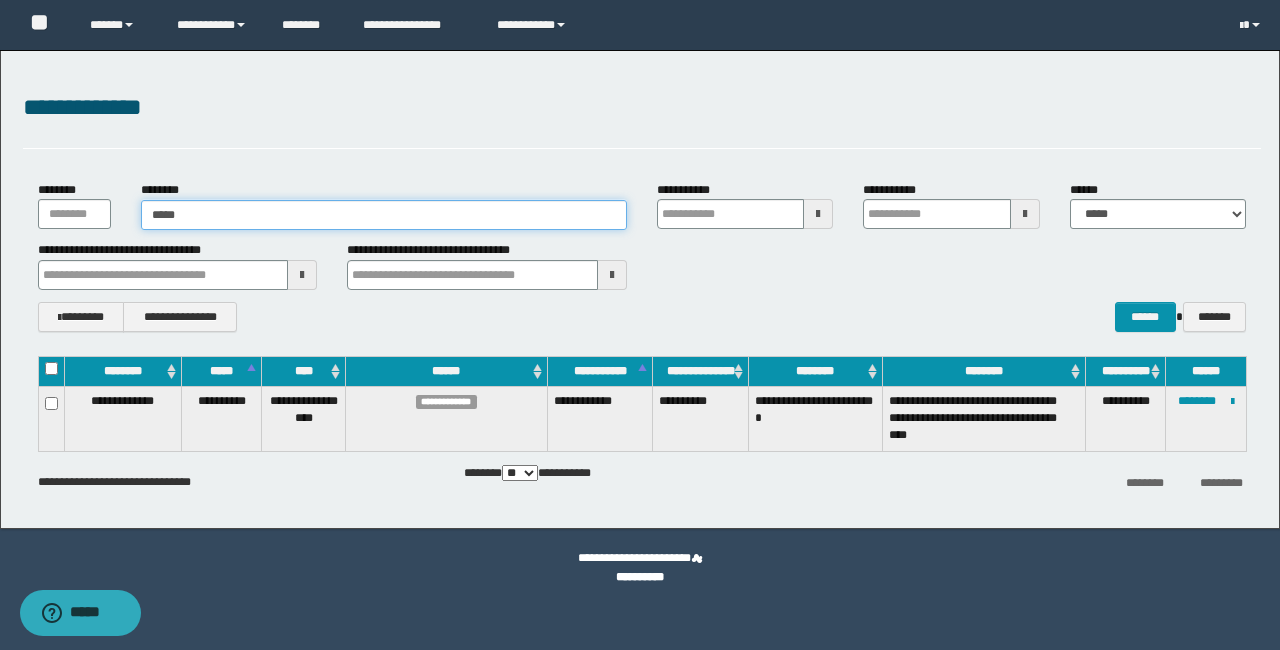 type on "*****" 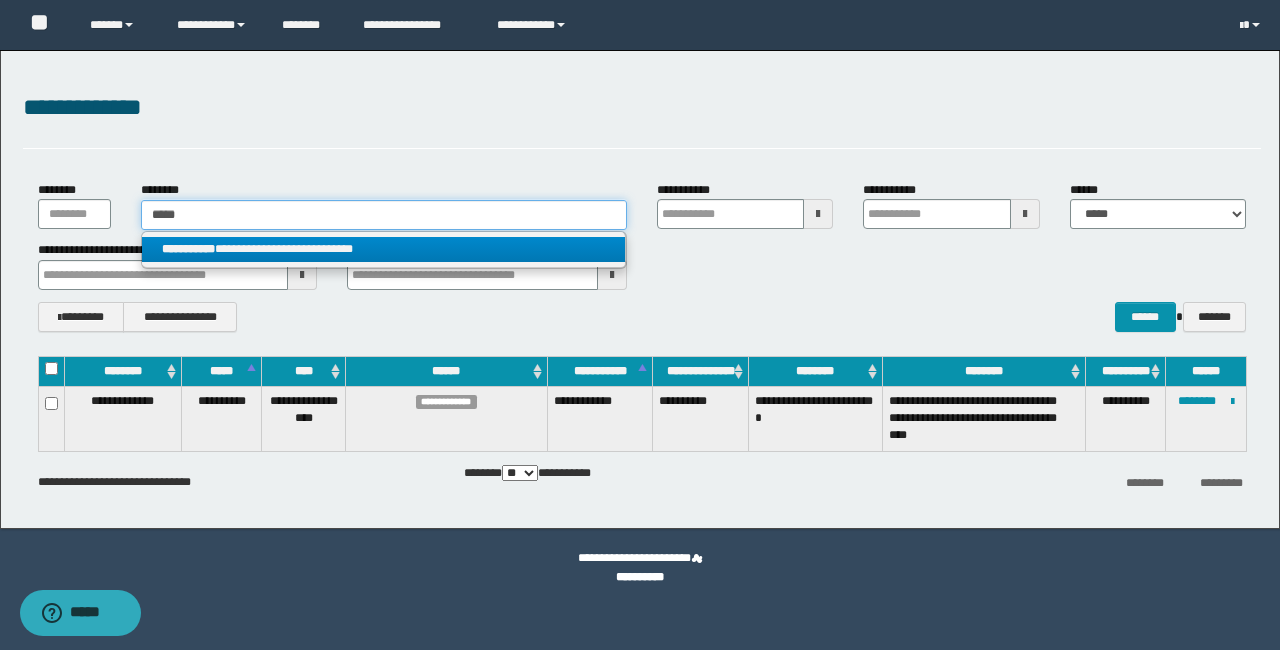 type on "*****" 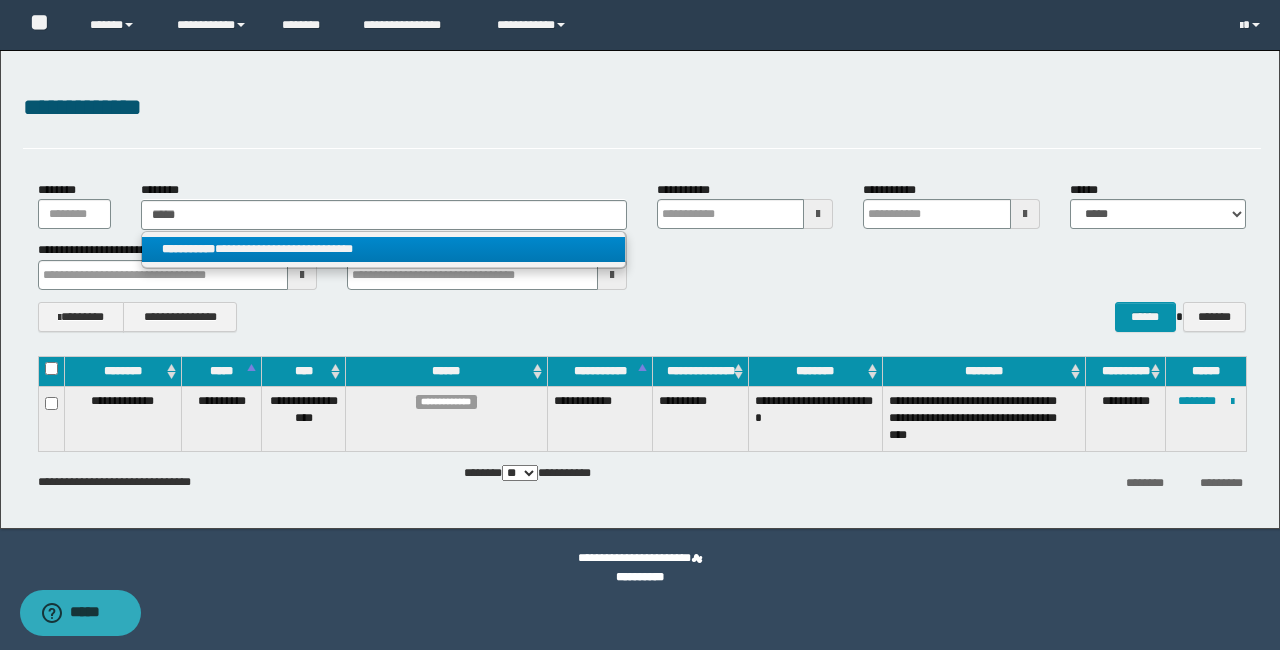 click on "**********" at bounding box center [383, 249] 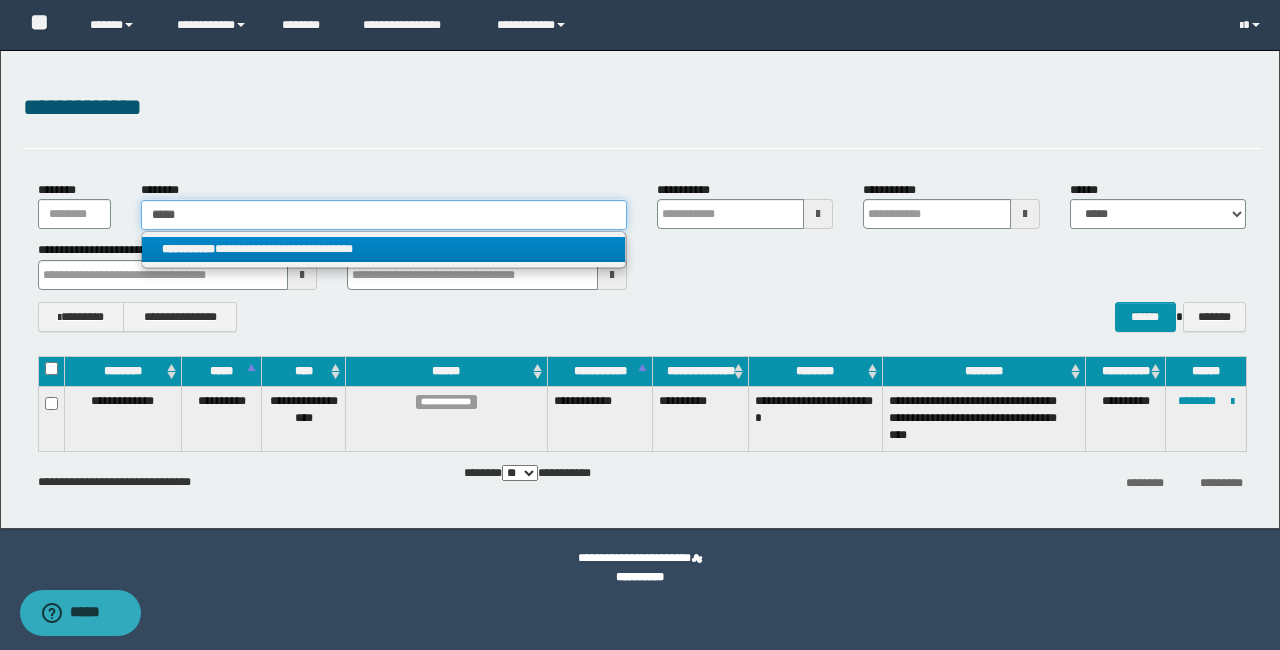type 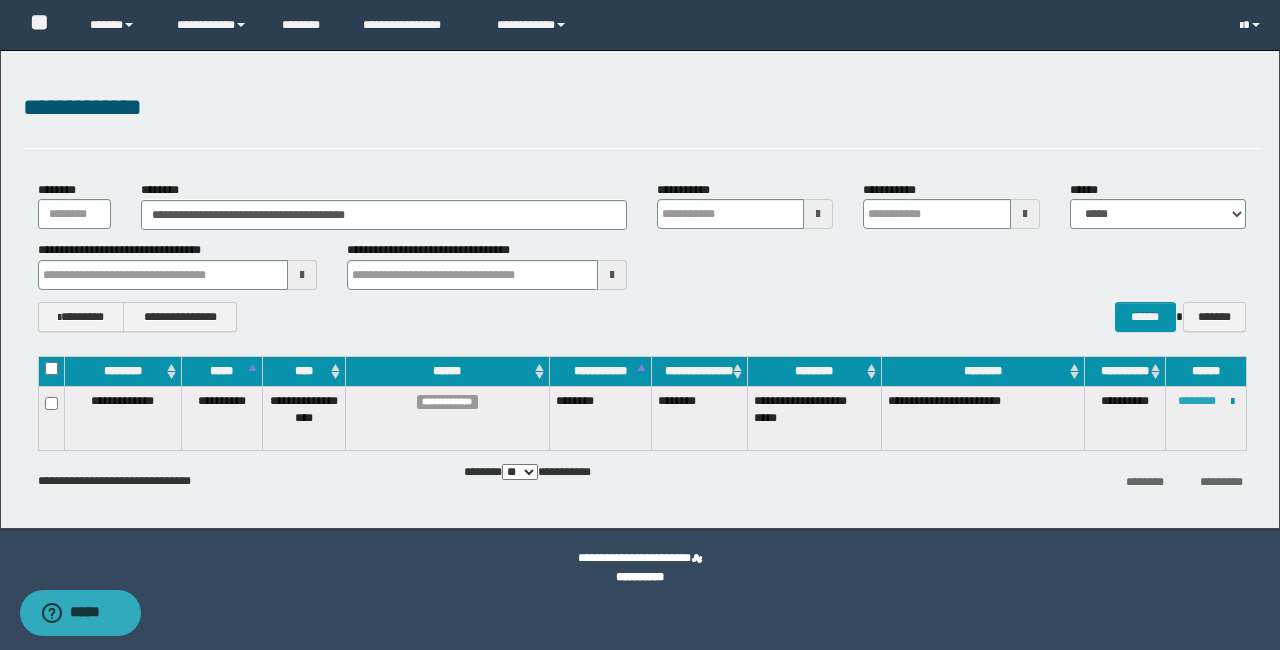 click on "********" at bounding box center [1197, 401] 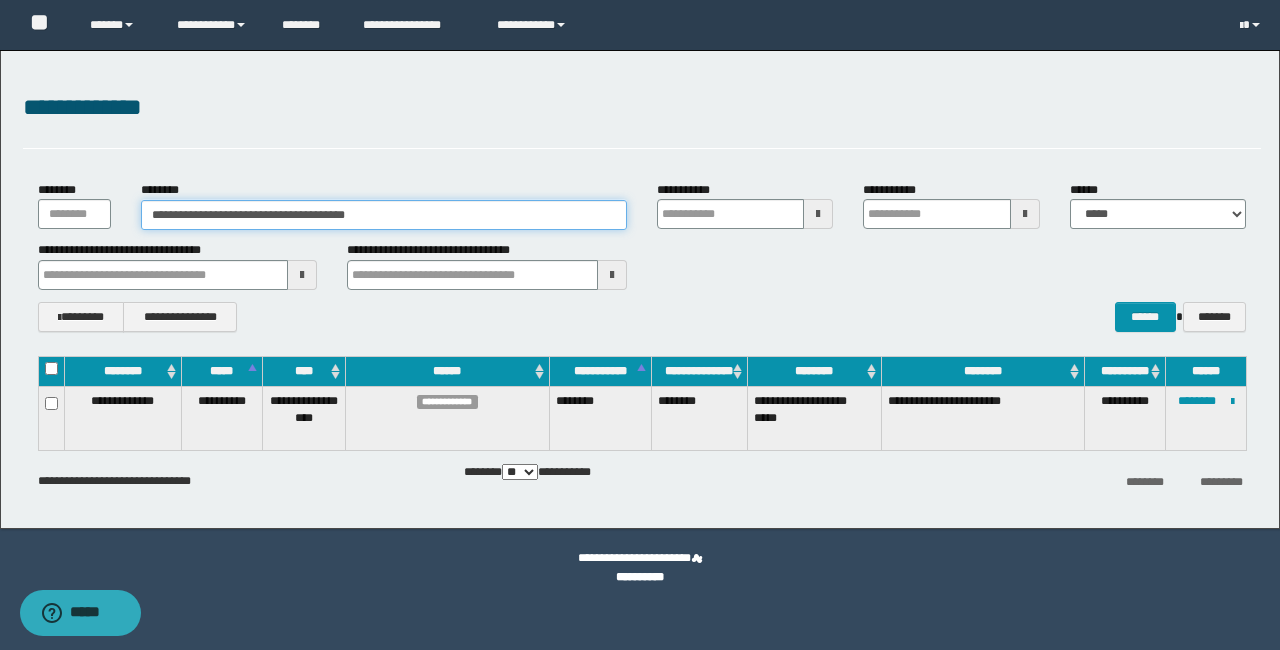 drag, startPoint x: 474, startPoint y: 215, endPoint x: 72, endPoint y: 200, distance: 402.27975 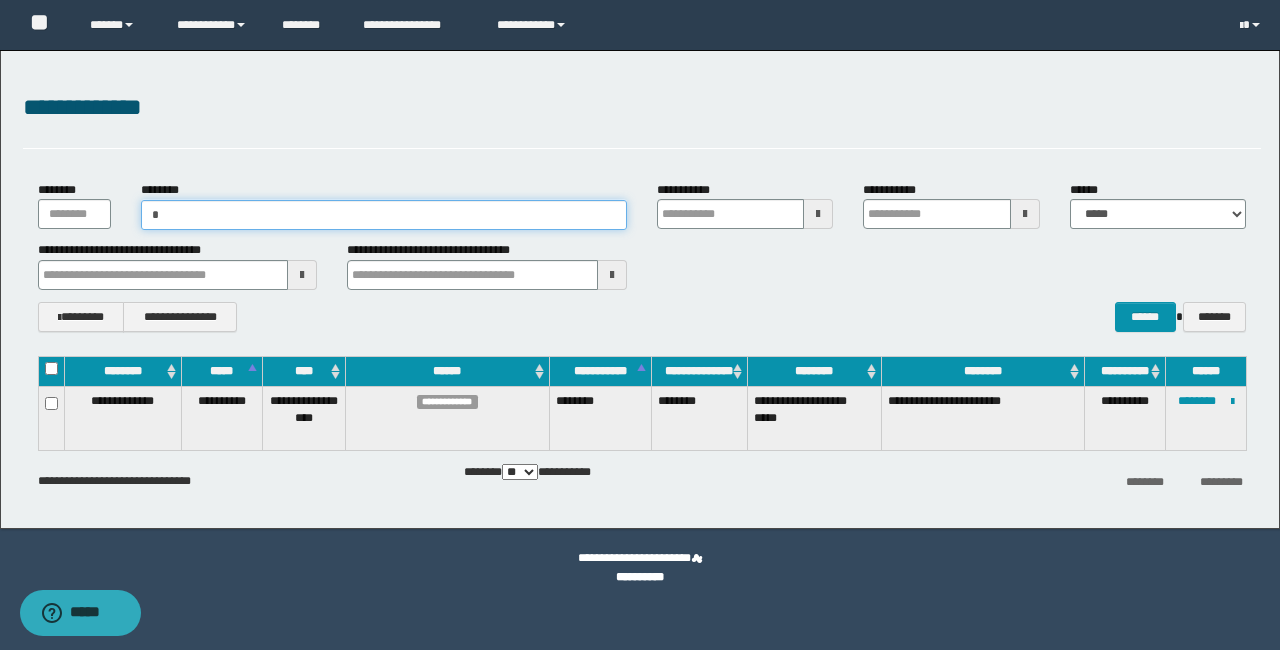type on "**" 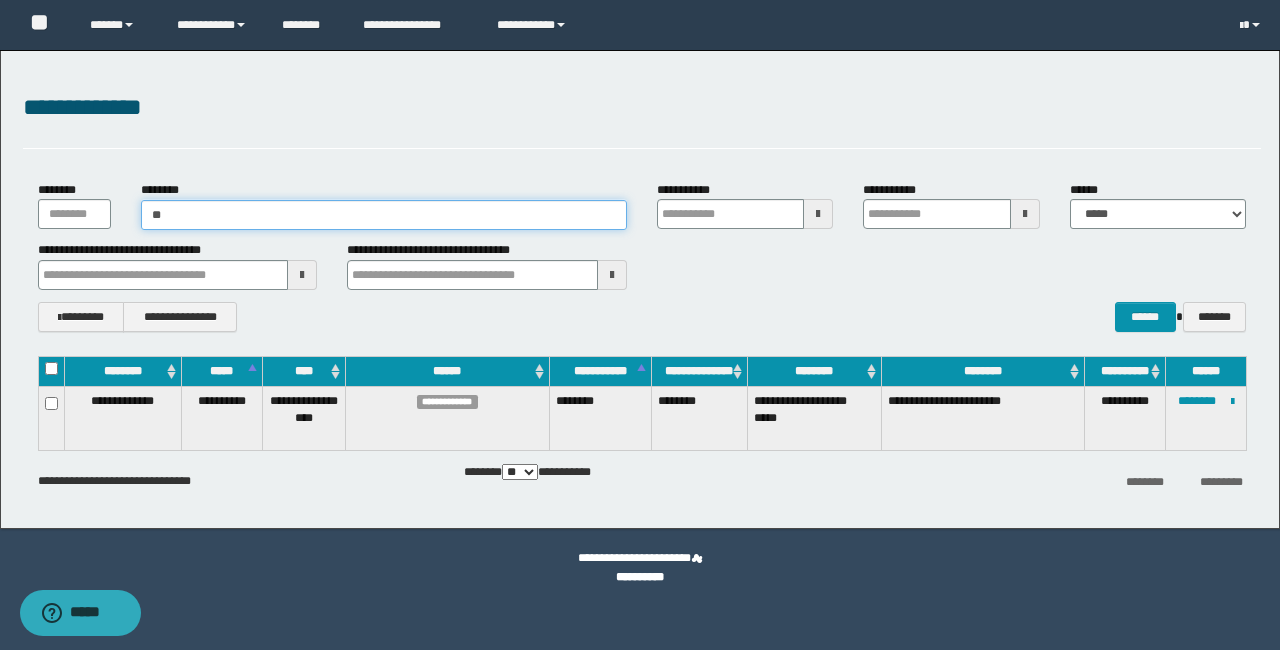 type on "**" 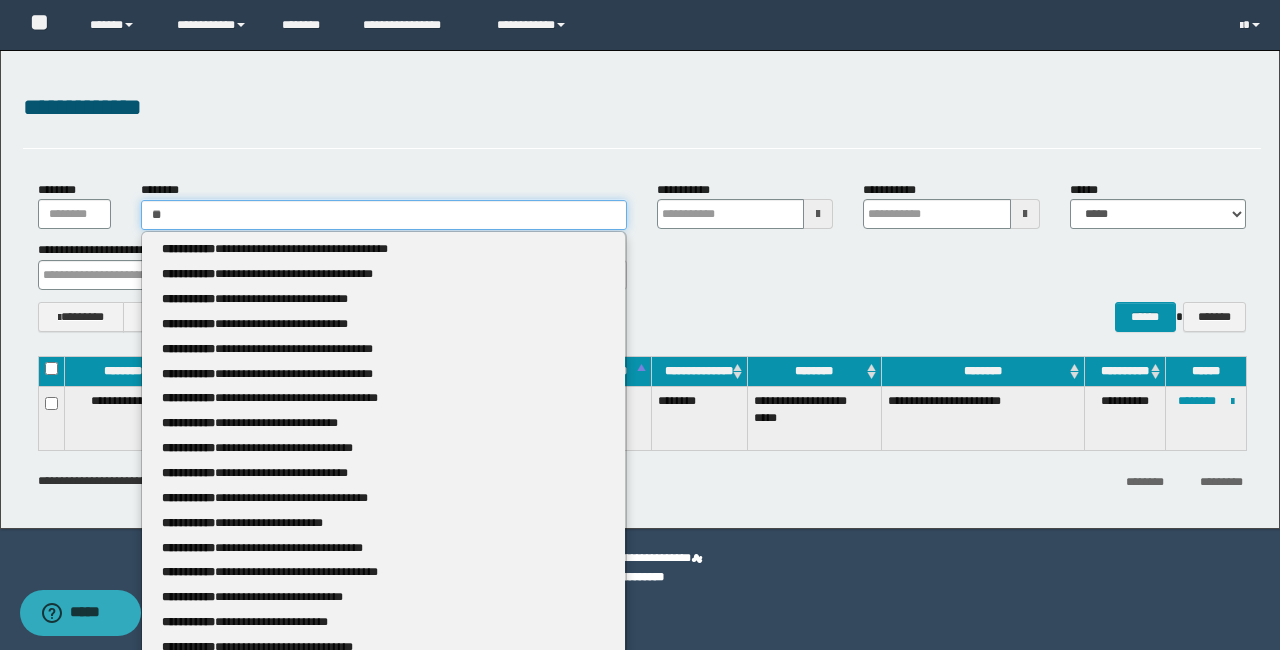 type 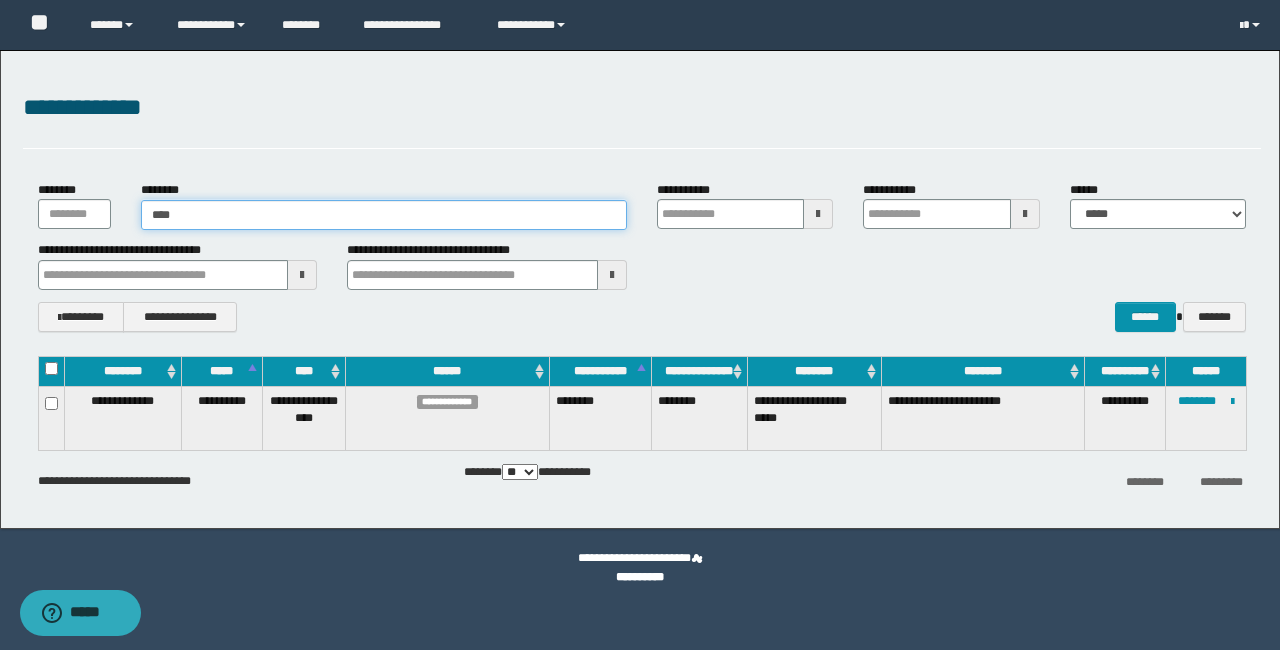 type on "*****" 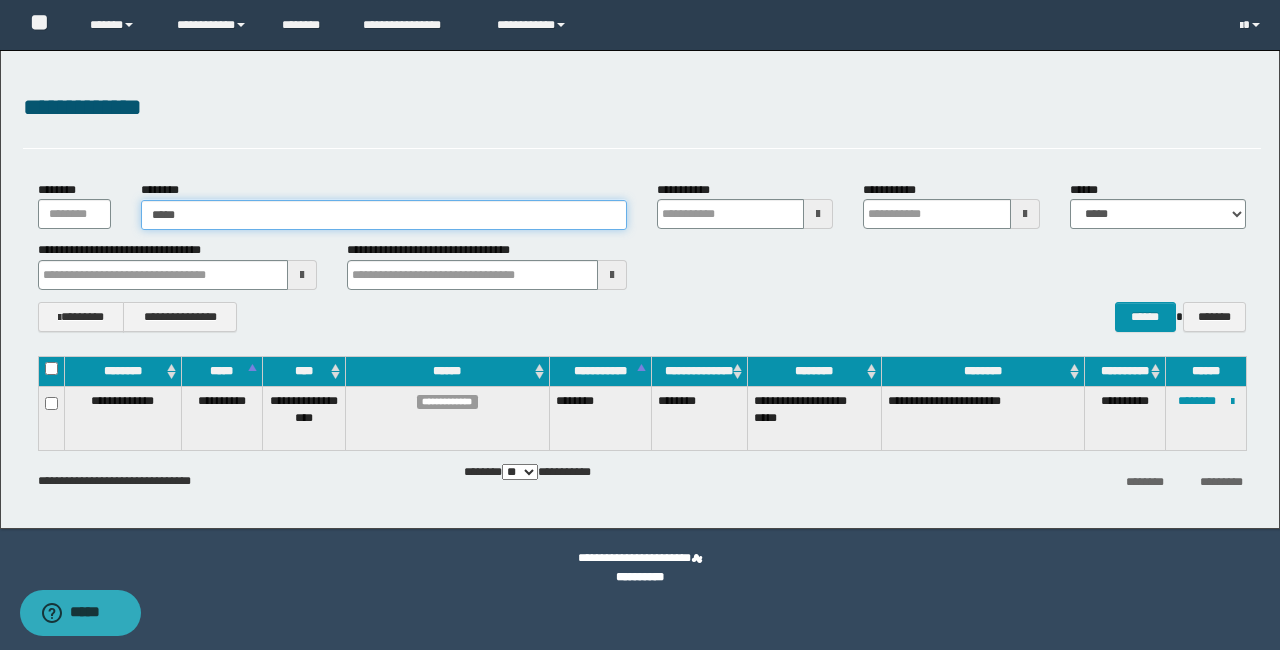 type on "*****" 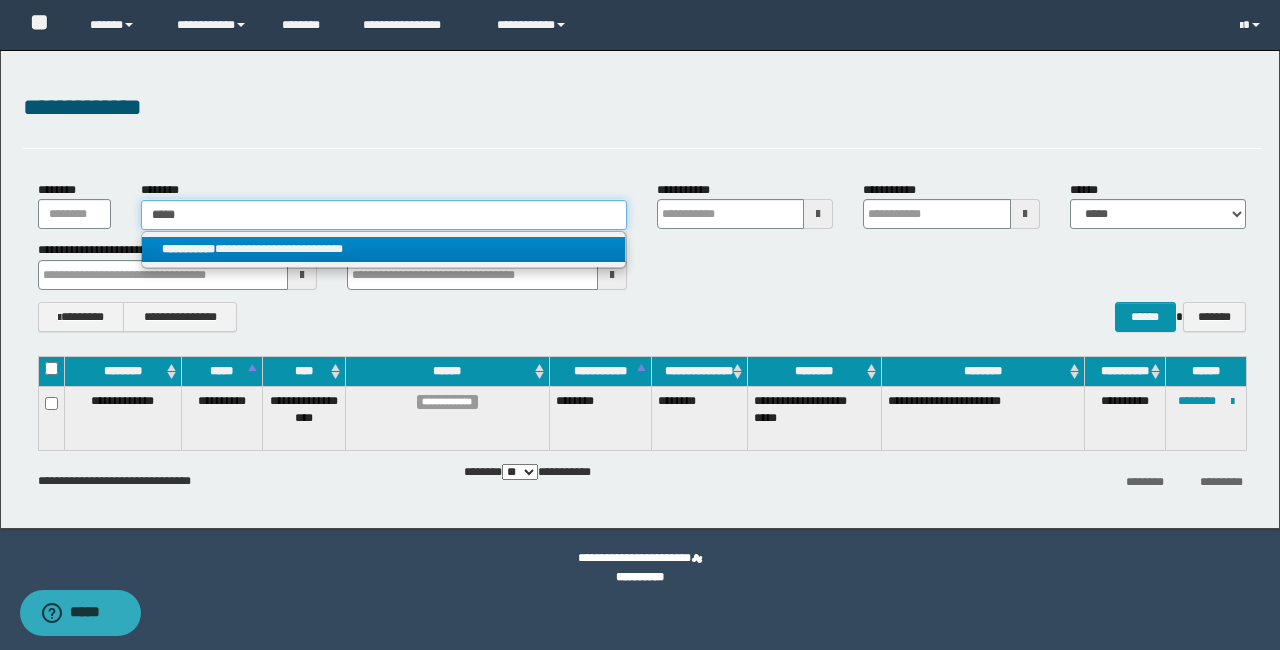 type on "*****" 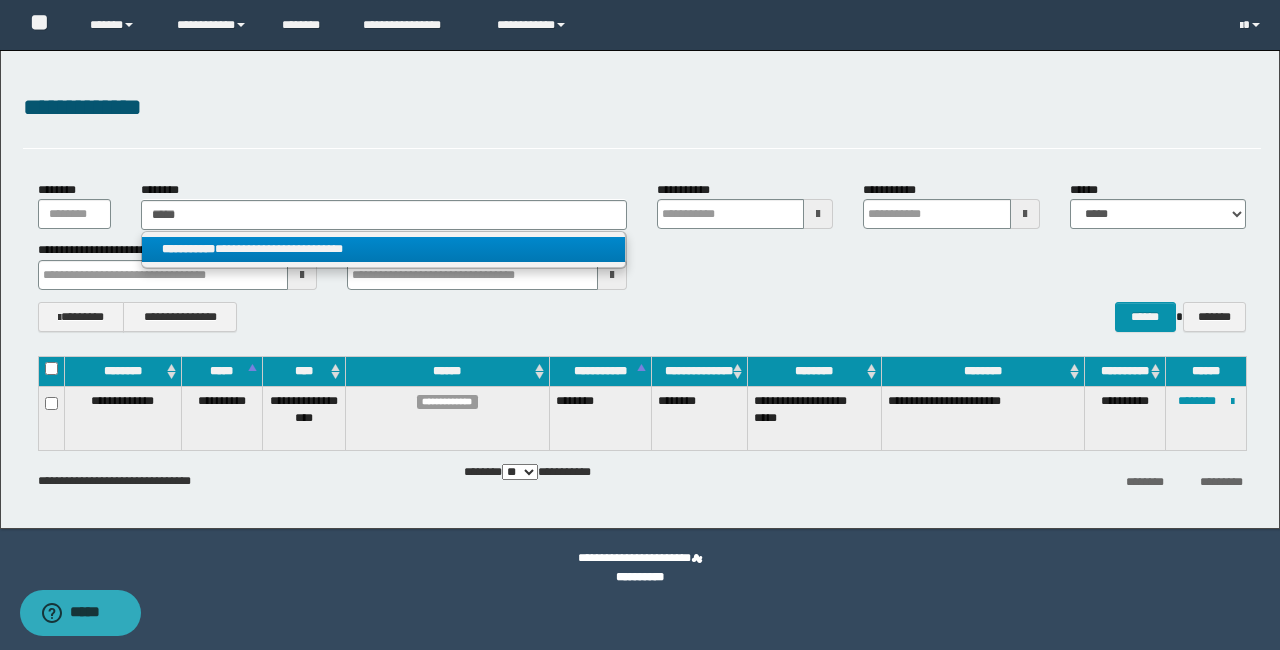 click on "**********" at bounding box center (188, 249) 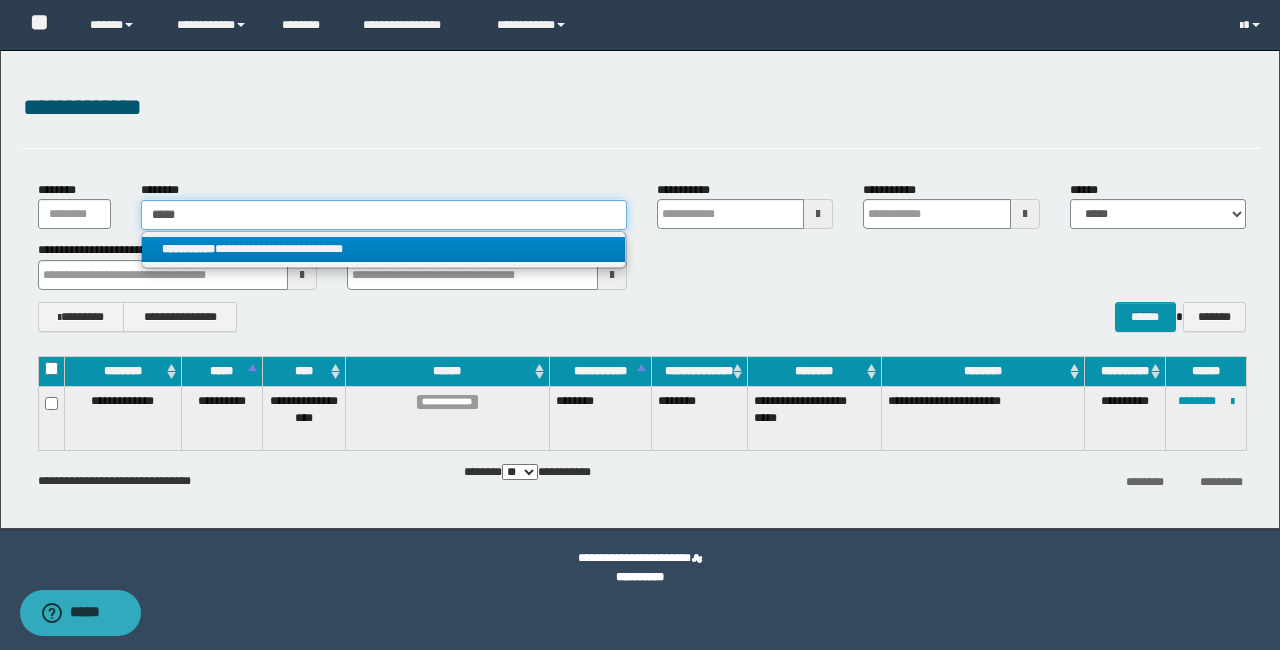 type 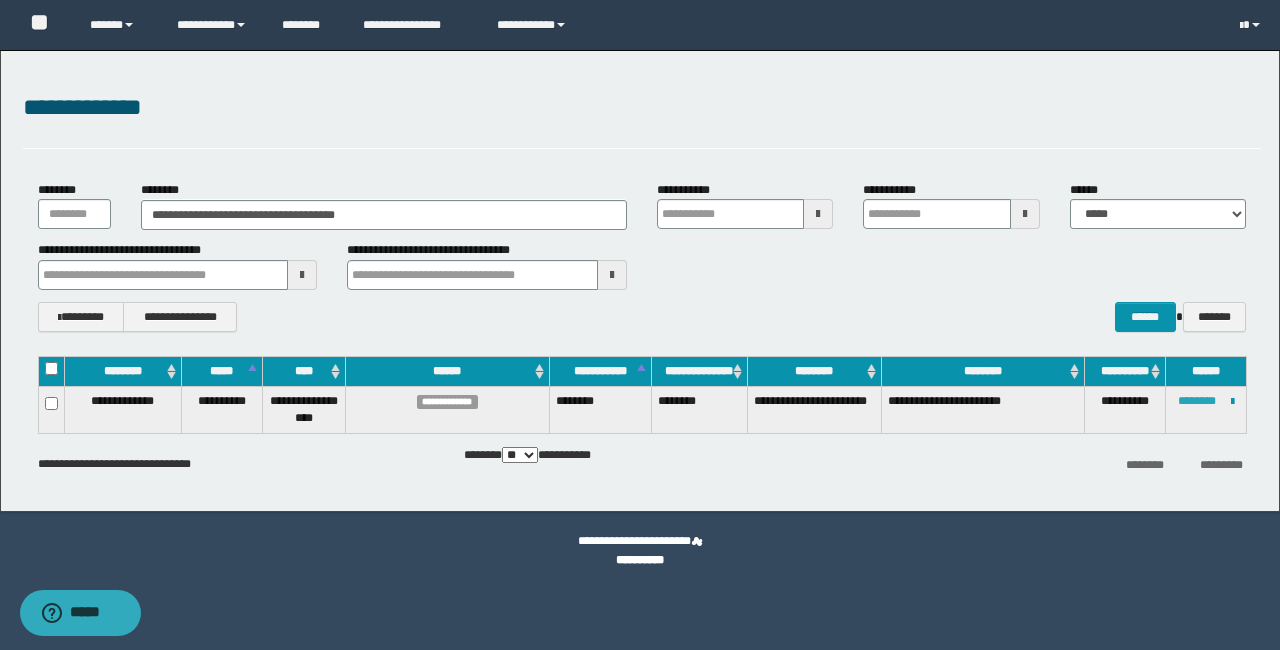 click on "********" at bounding box center [1197, 401] 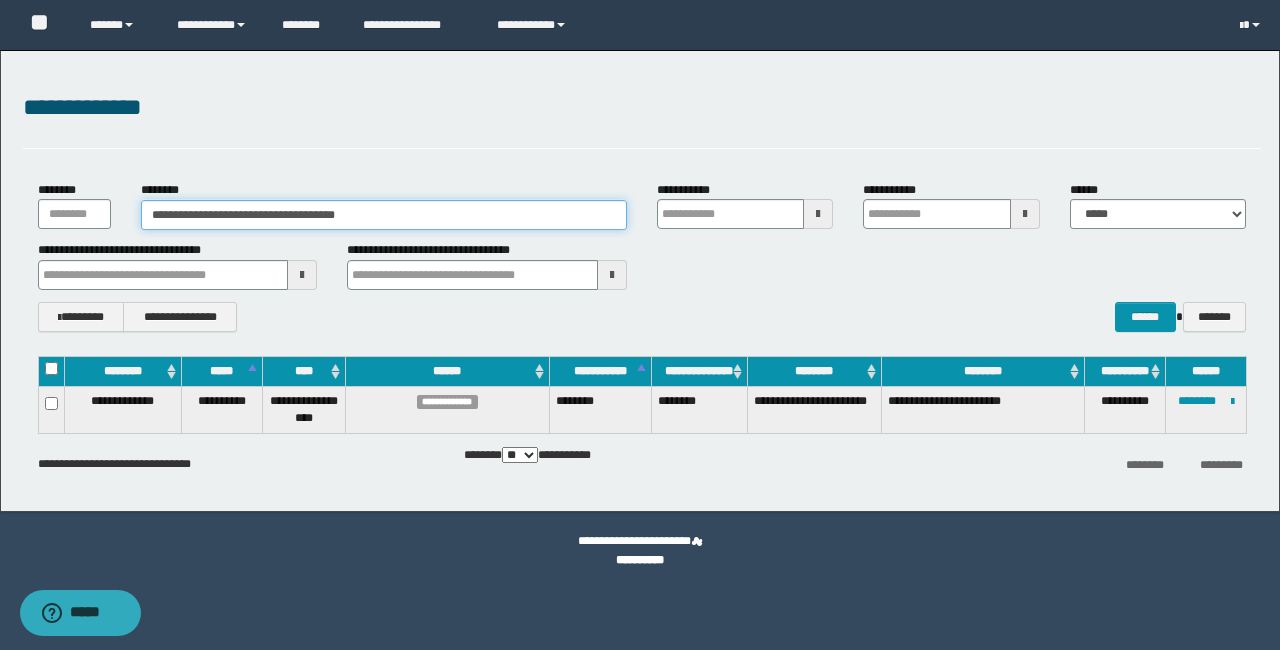 drag, startPoint x: 397, startPoint y: 218, endPoint x: 118, endPoint y: 214, distance: 279.0287 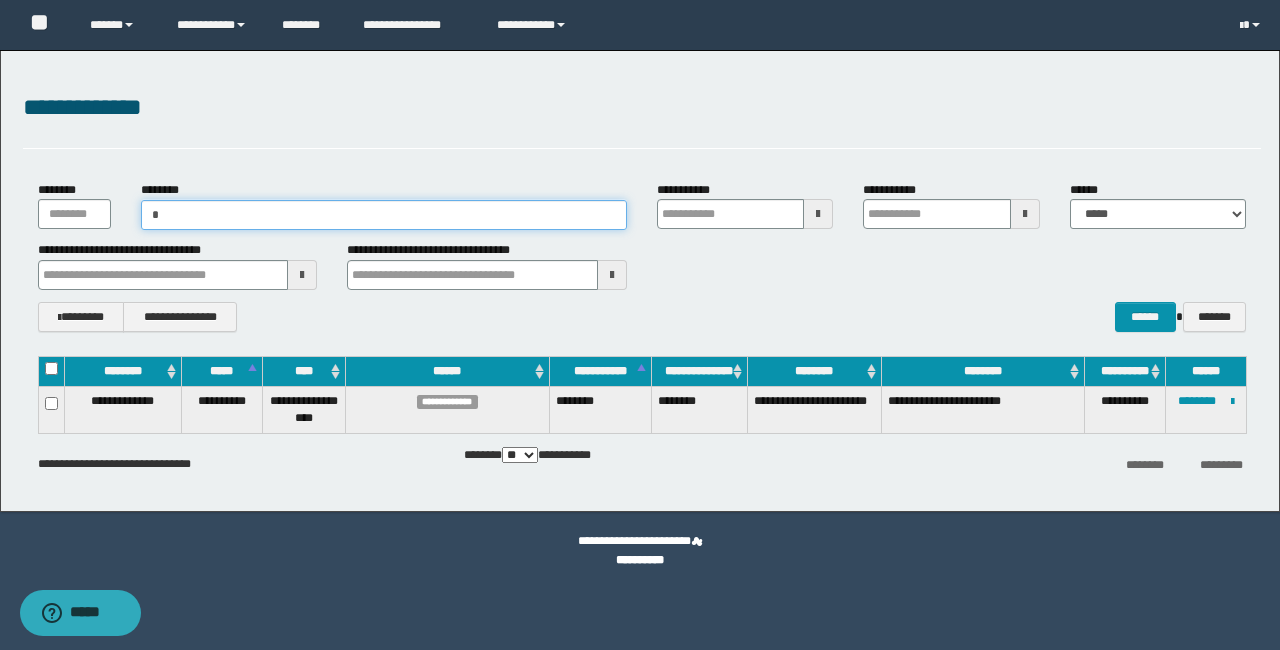 type on "**" 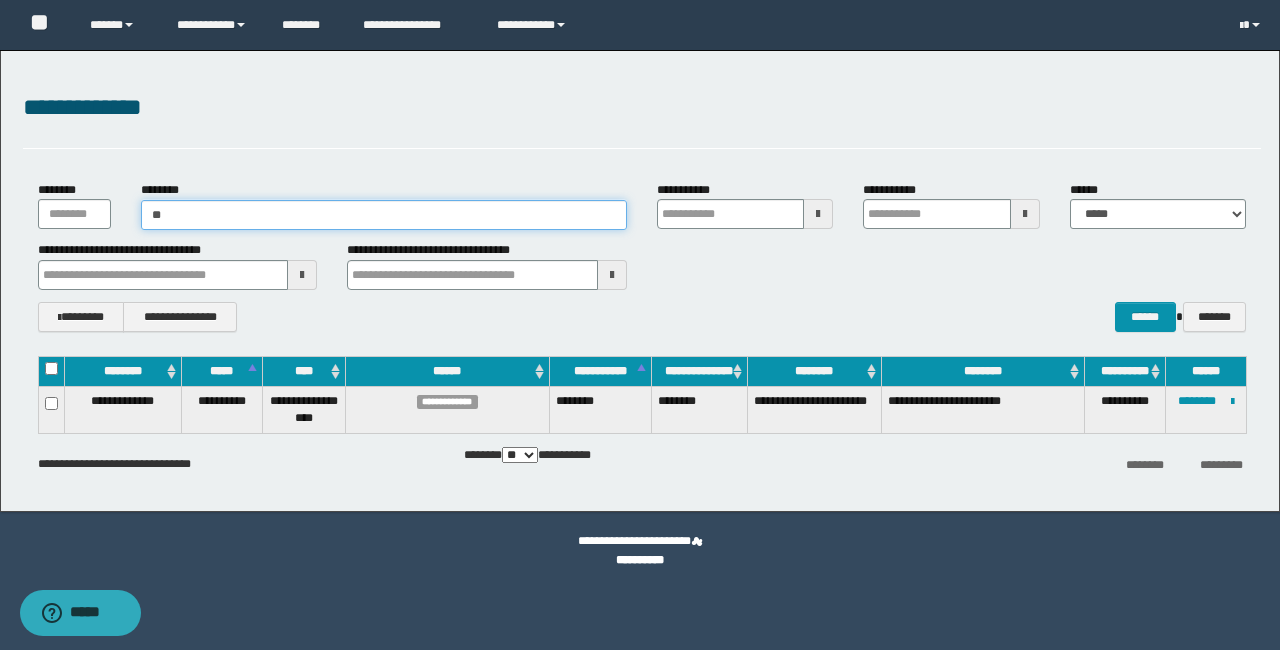 type on "**" 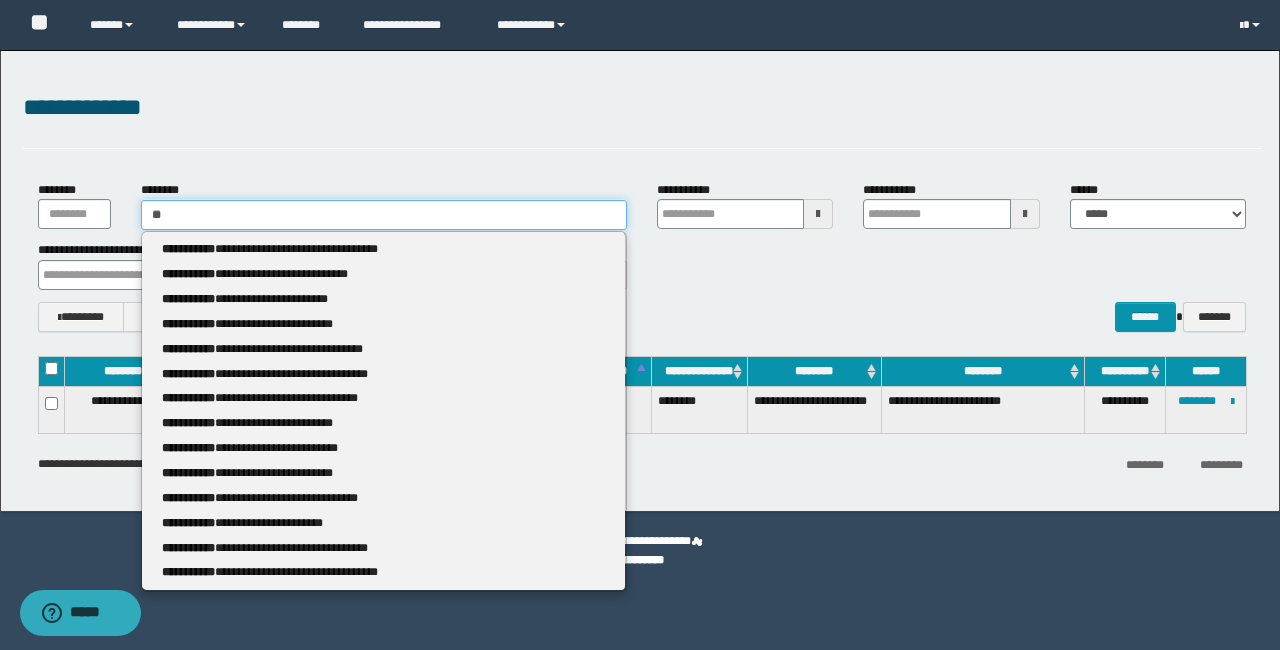 type 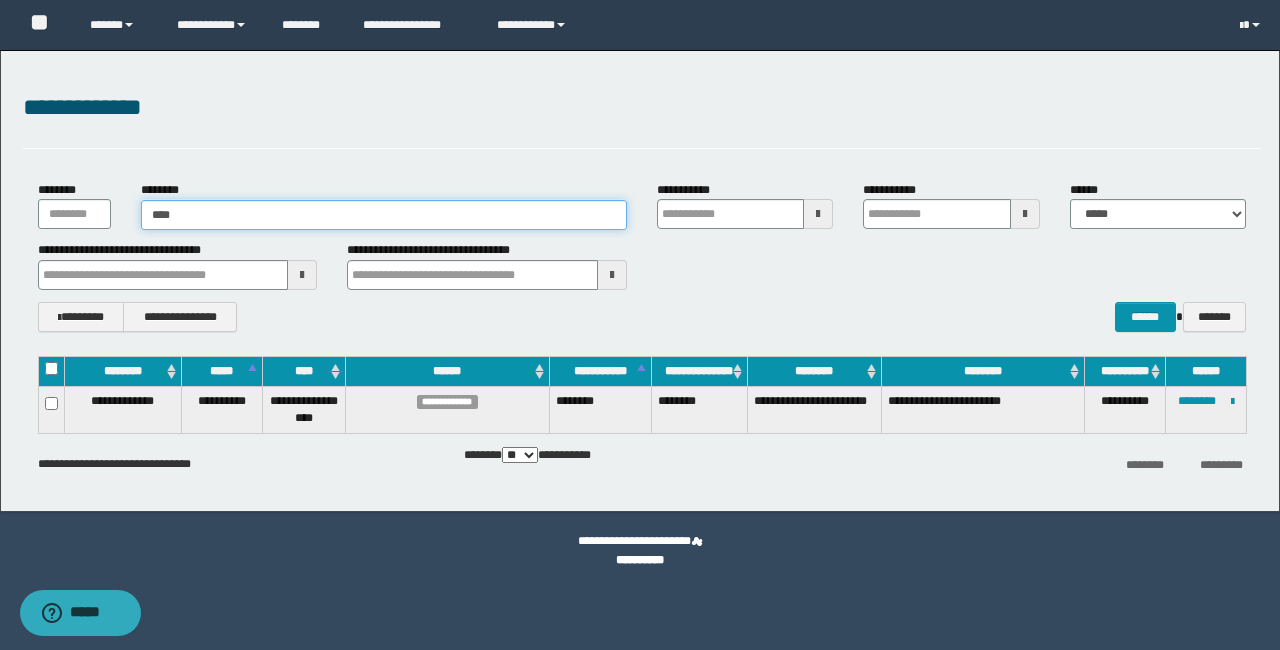 type on "*****" 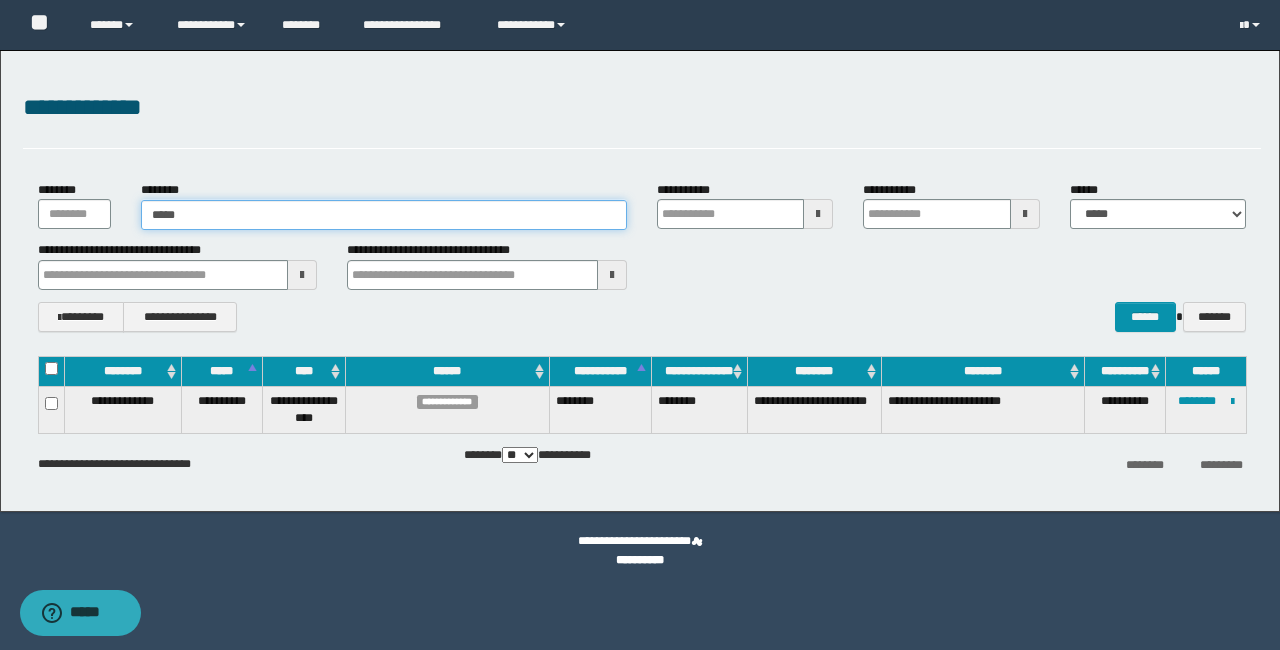 type on "*****" 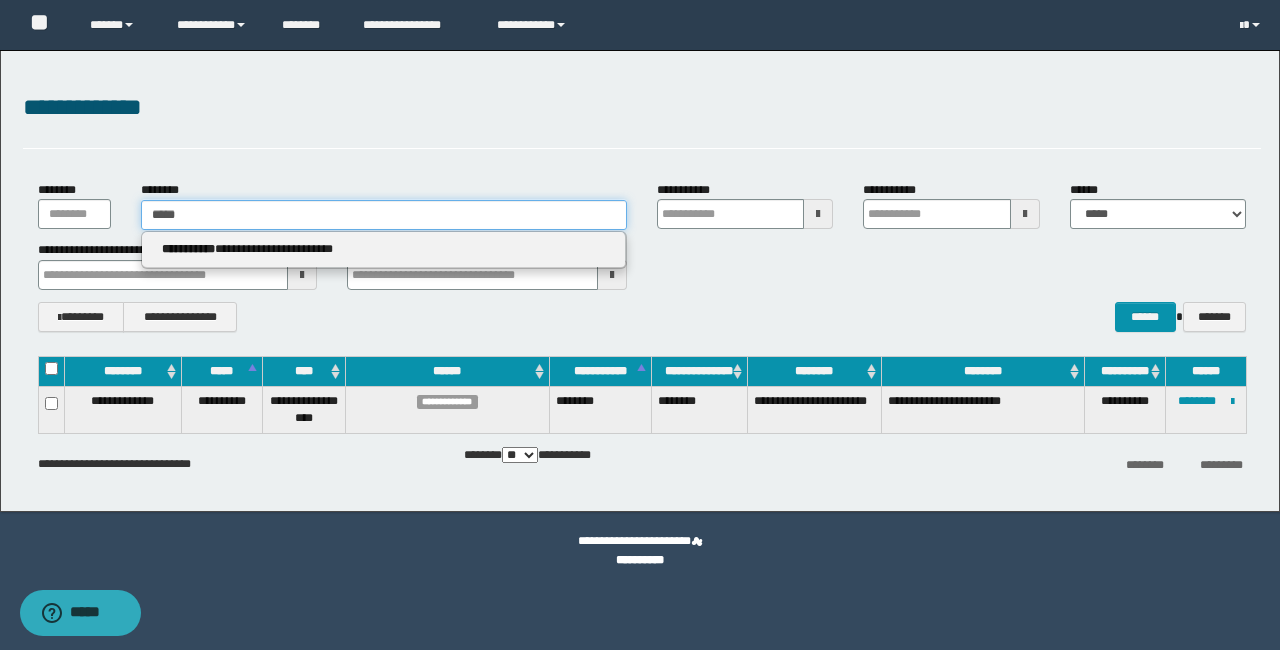 type 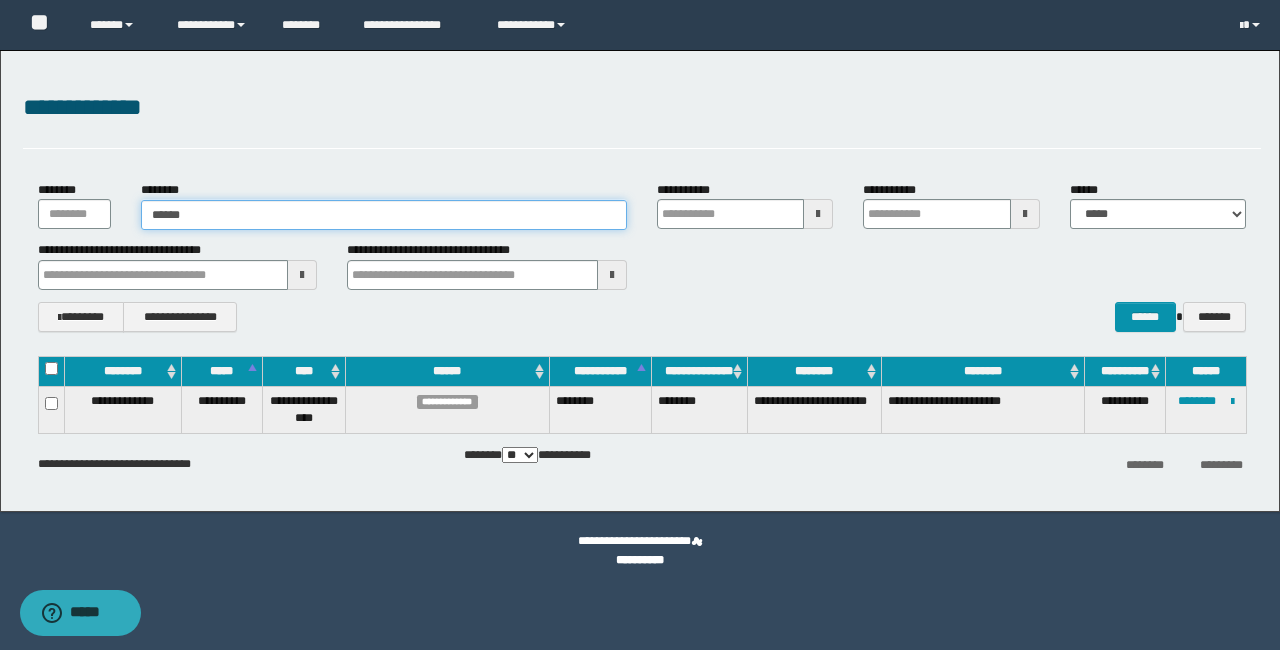 type on "******" 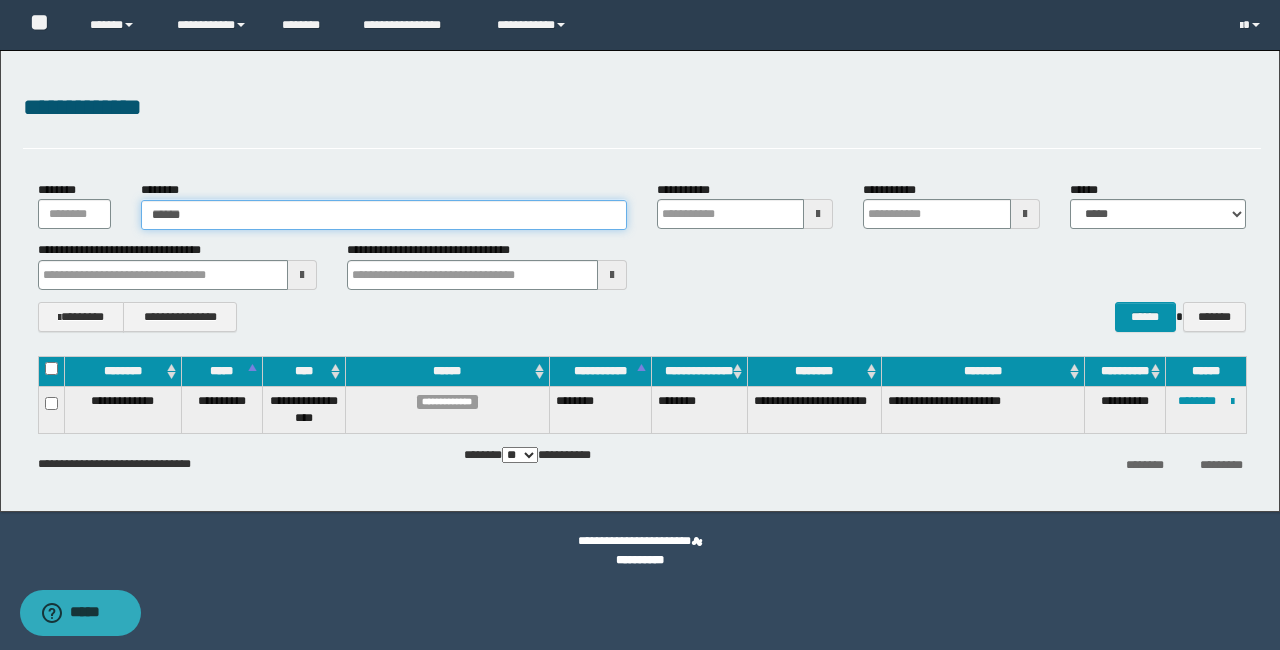 type 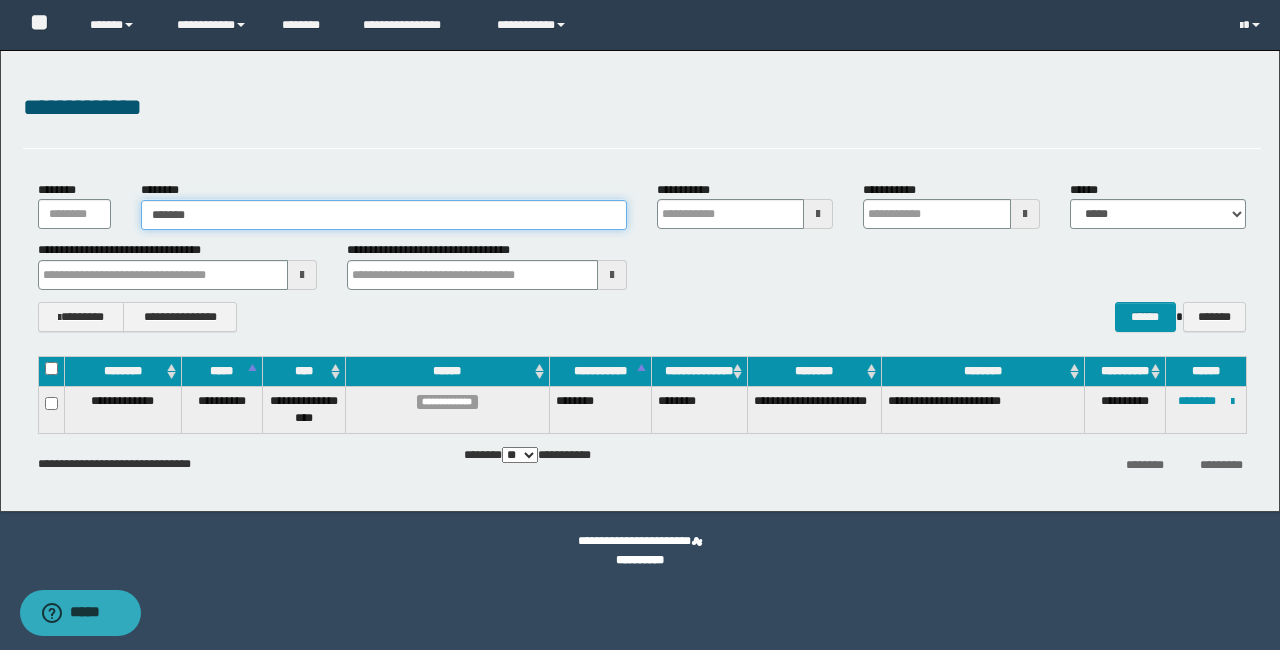 type on "********" 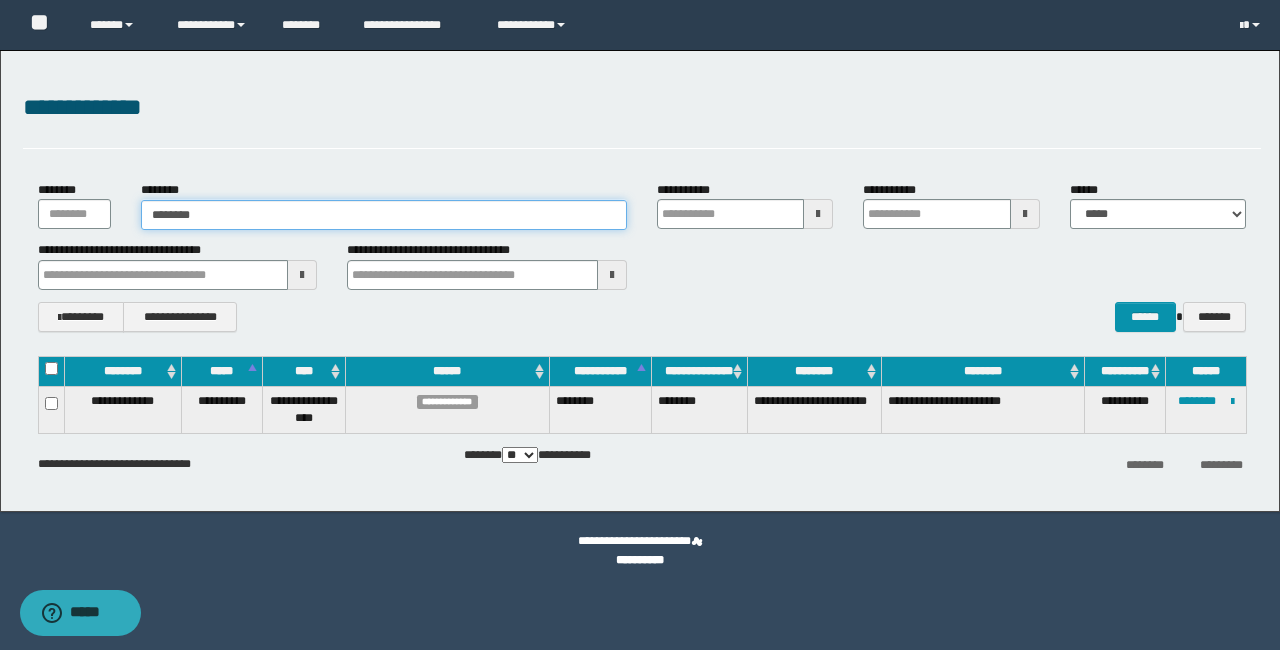 type on "********" 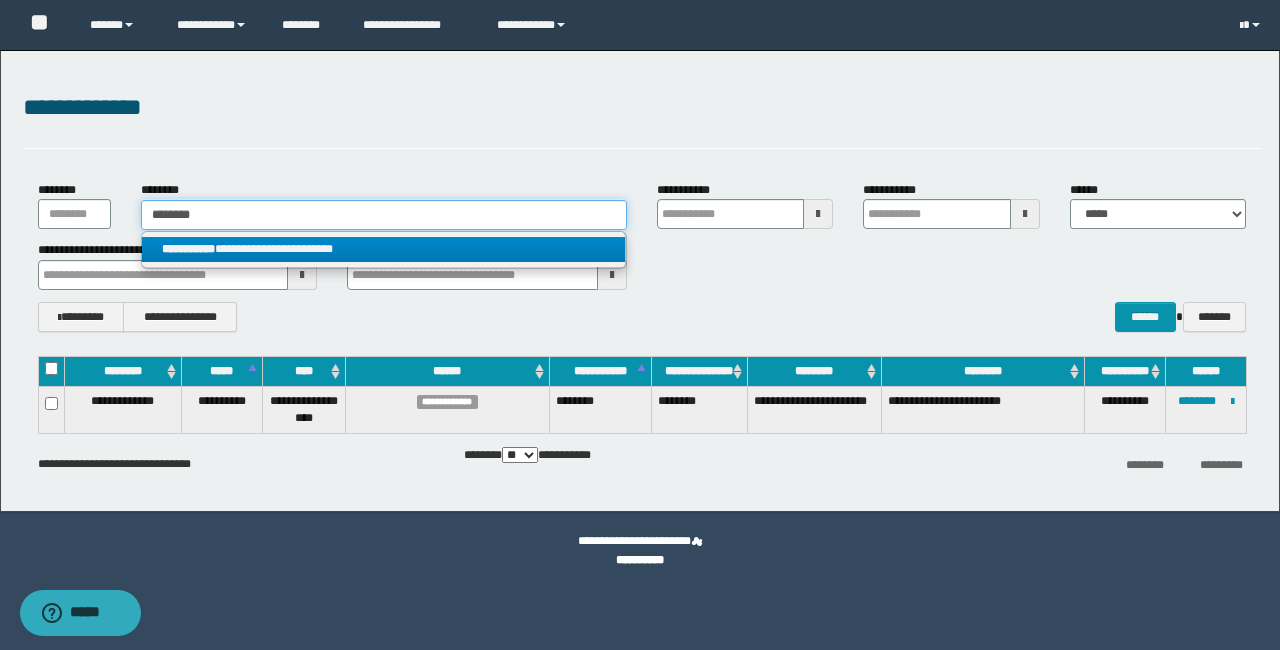 type on "********" 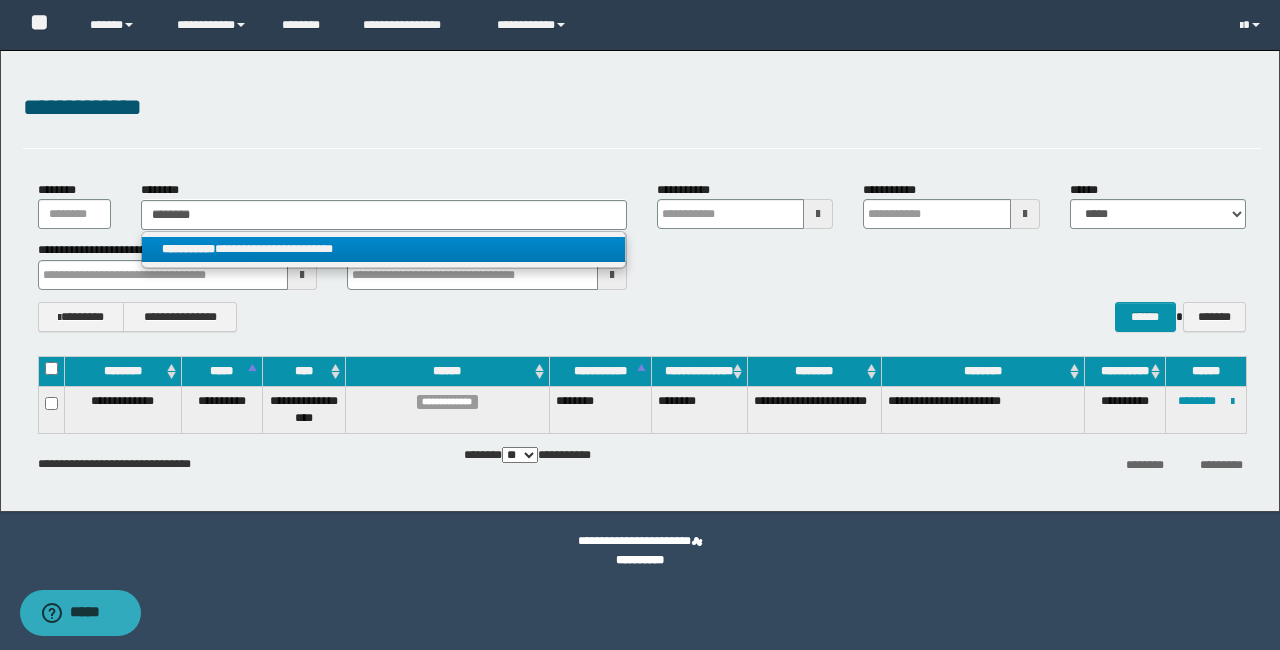 click on "**********" at bounding box center [383, 249] 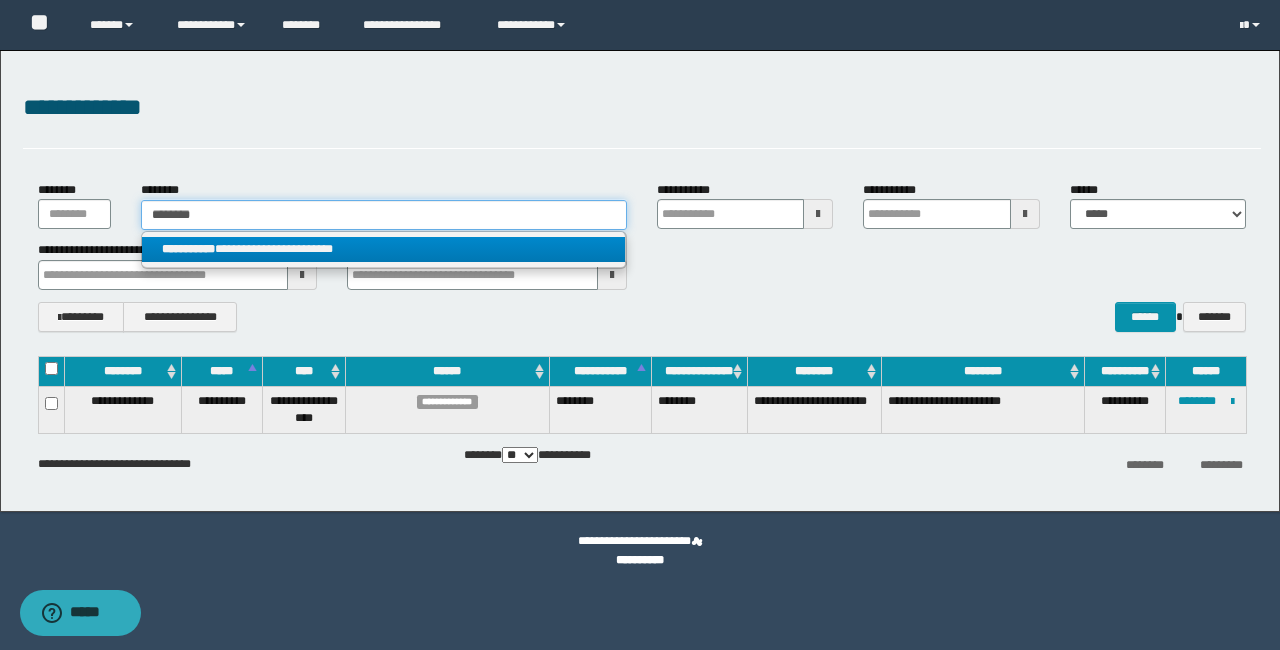 type 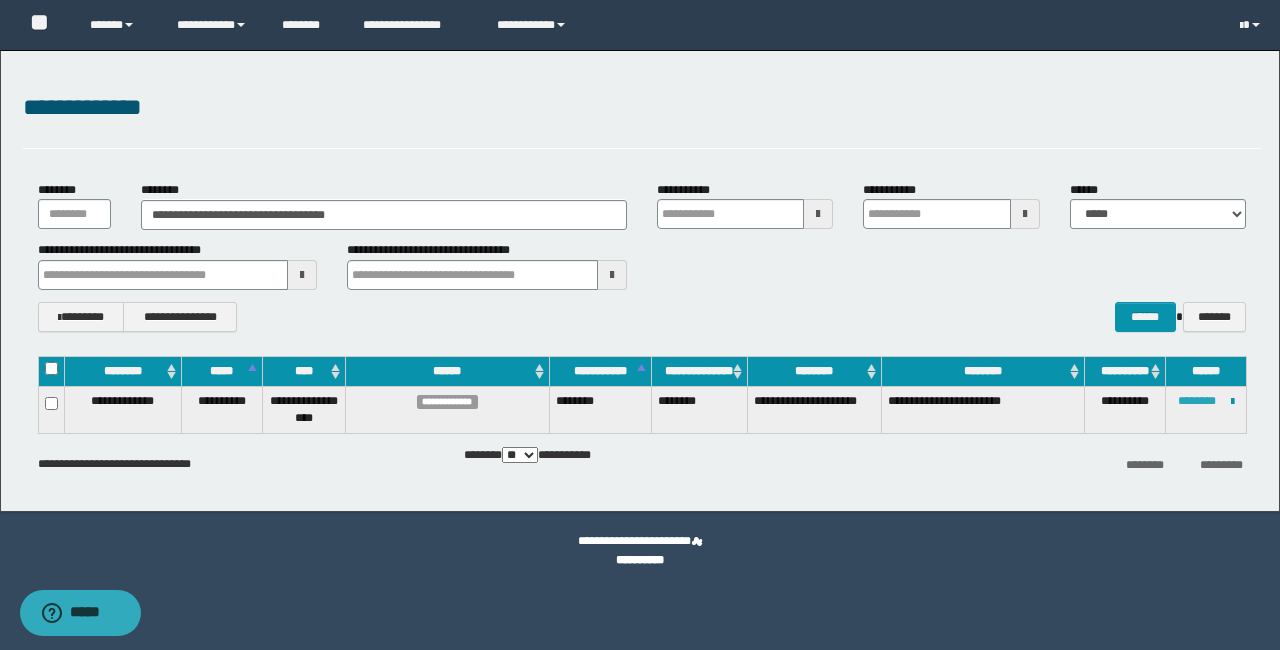 click on "********" at bounding box center [1197, 401] 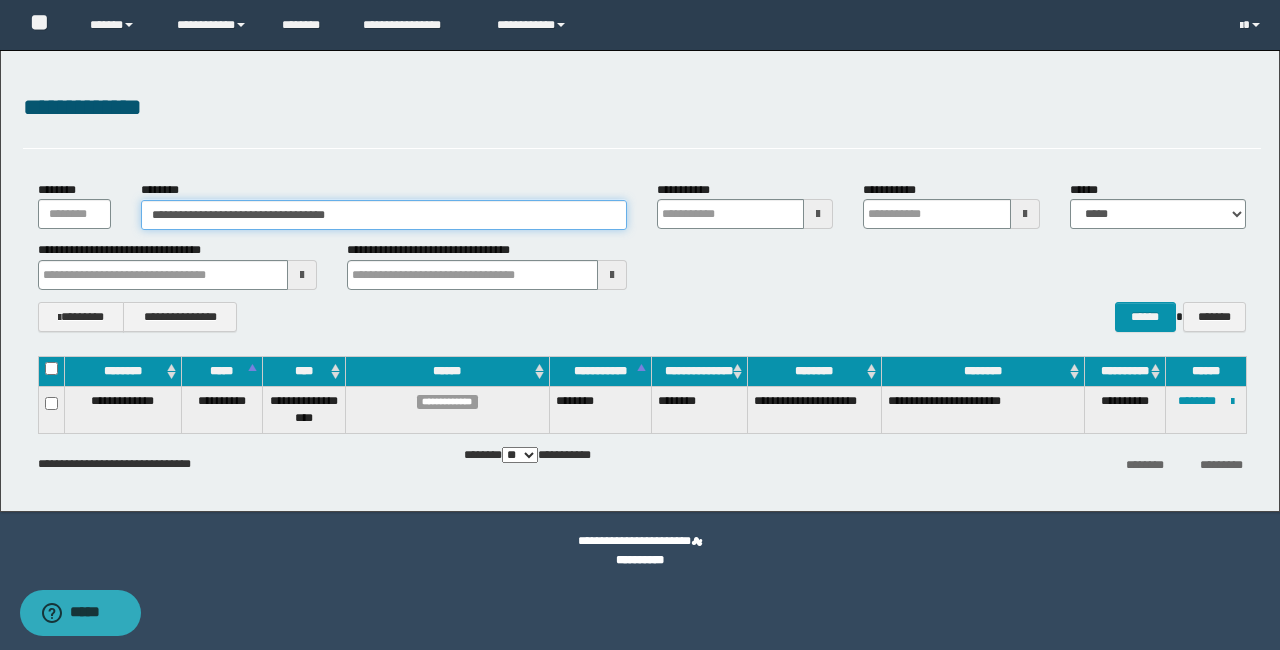 drag, startPoint x: 438, startPoint y: 225, endPoint x: 128, endPoint y: 218, distance: 310.079 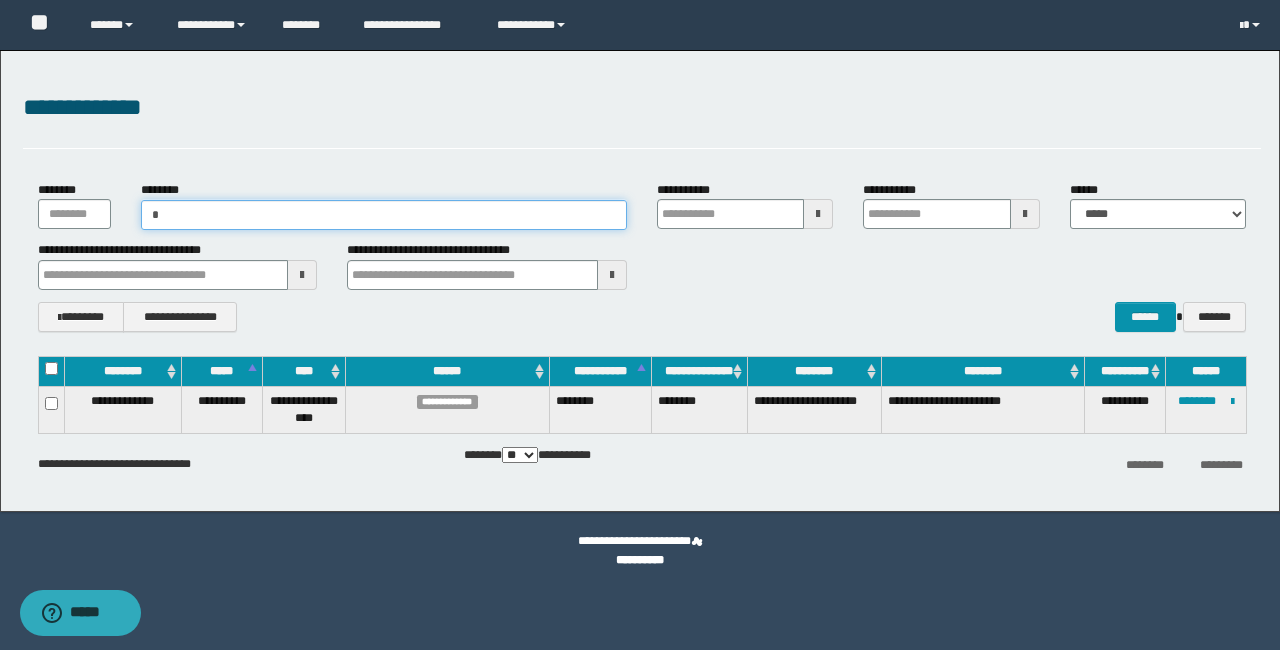 type on "**" 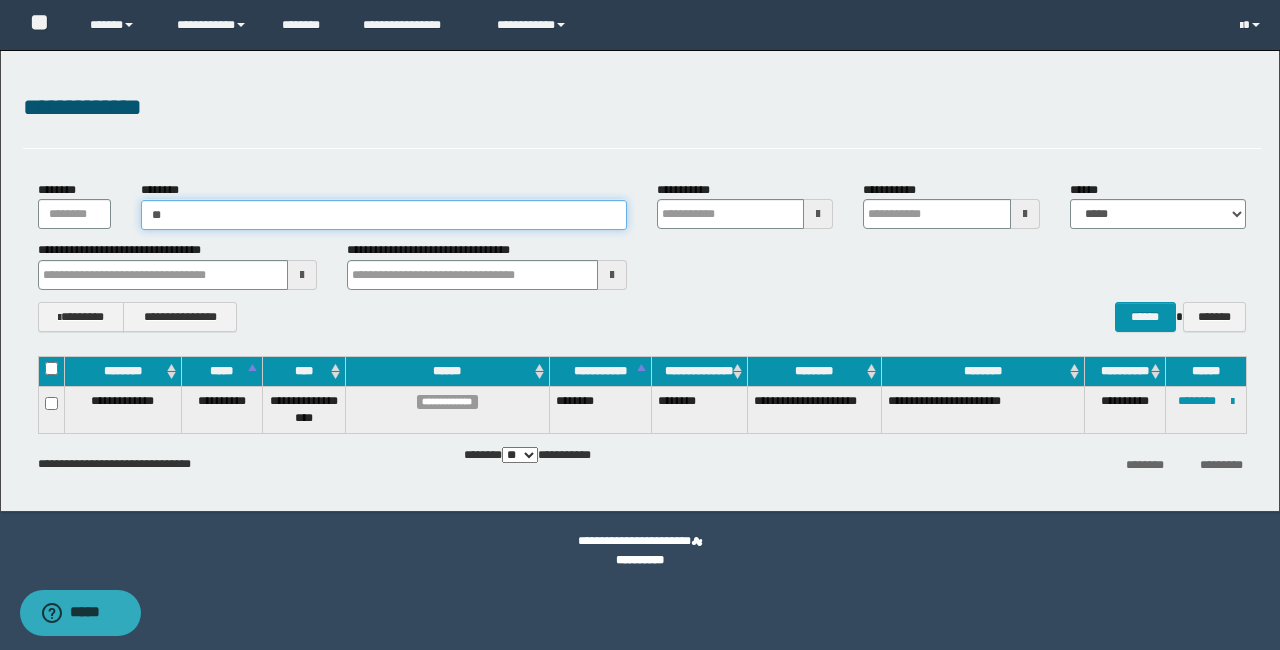 type on "**" 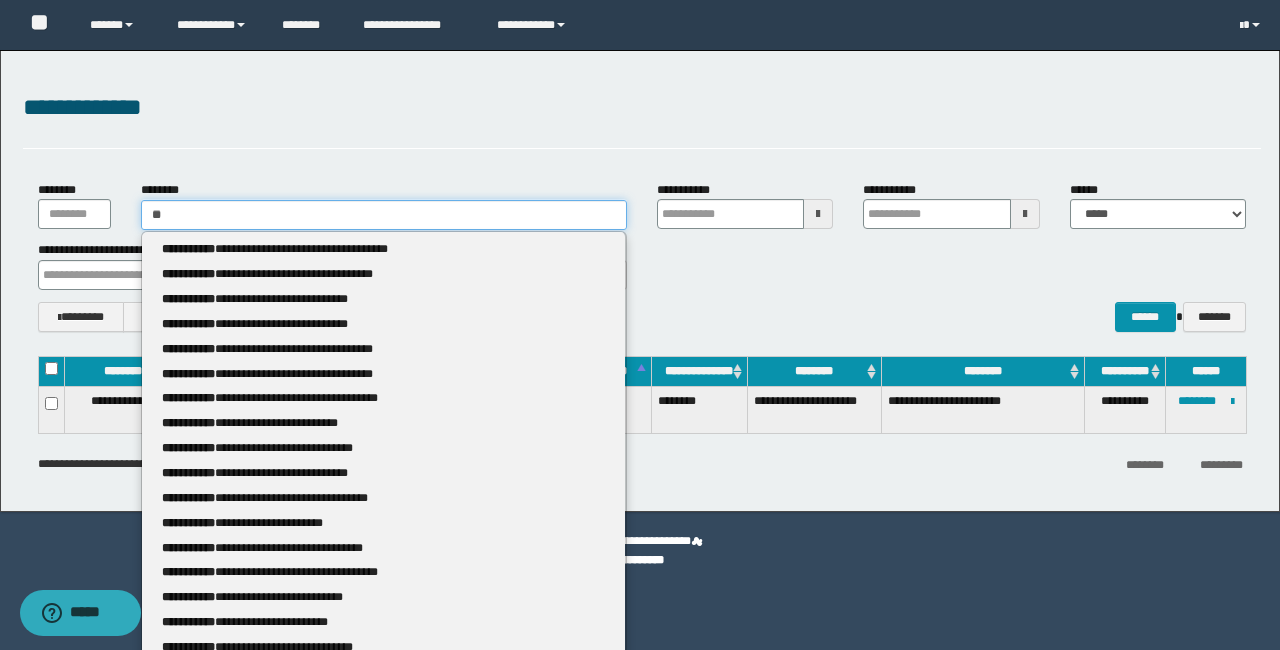 type 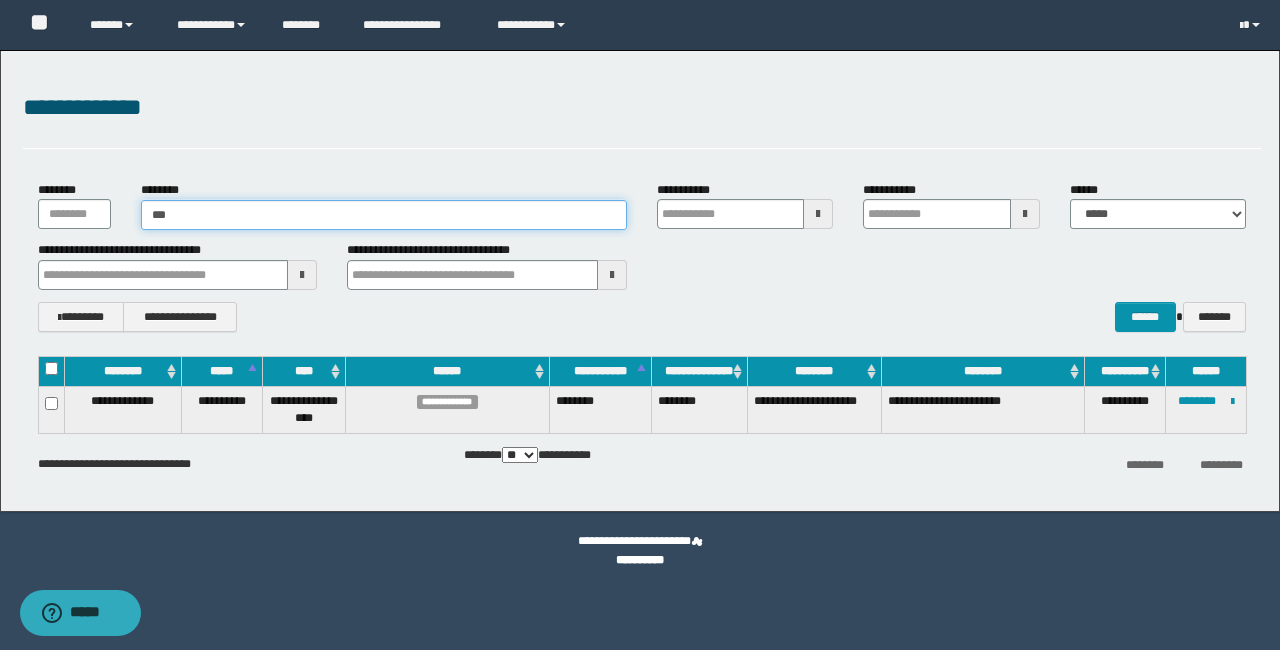type on "***" 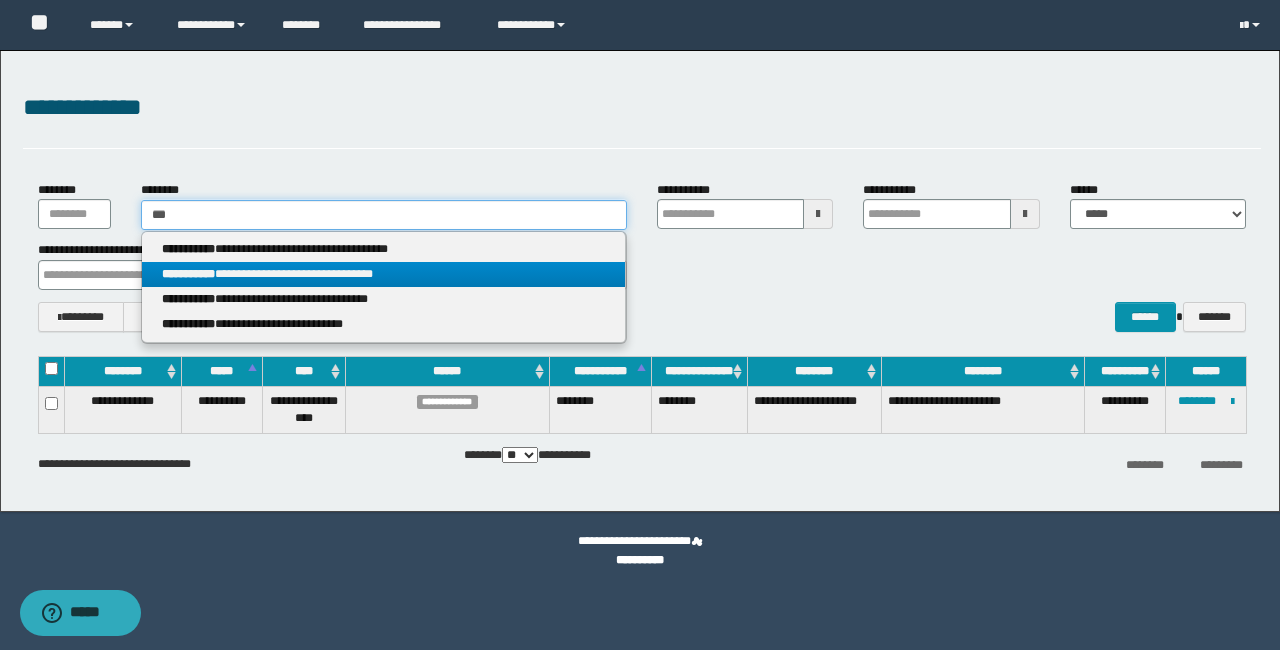 type on "***" 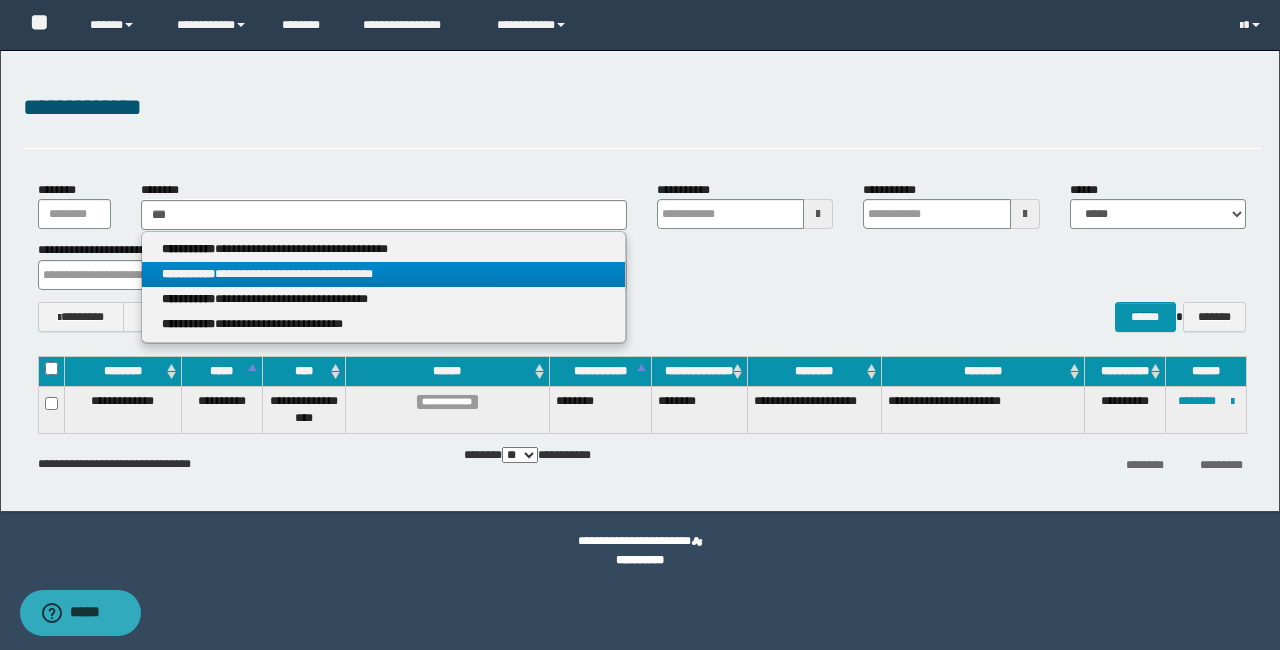 click on "**********" at bounding box center [188, 274] 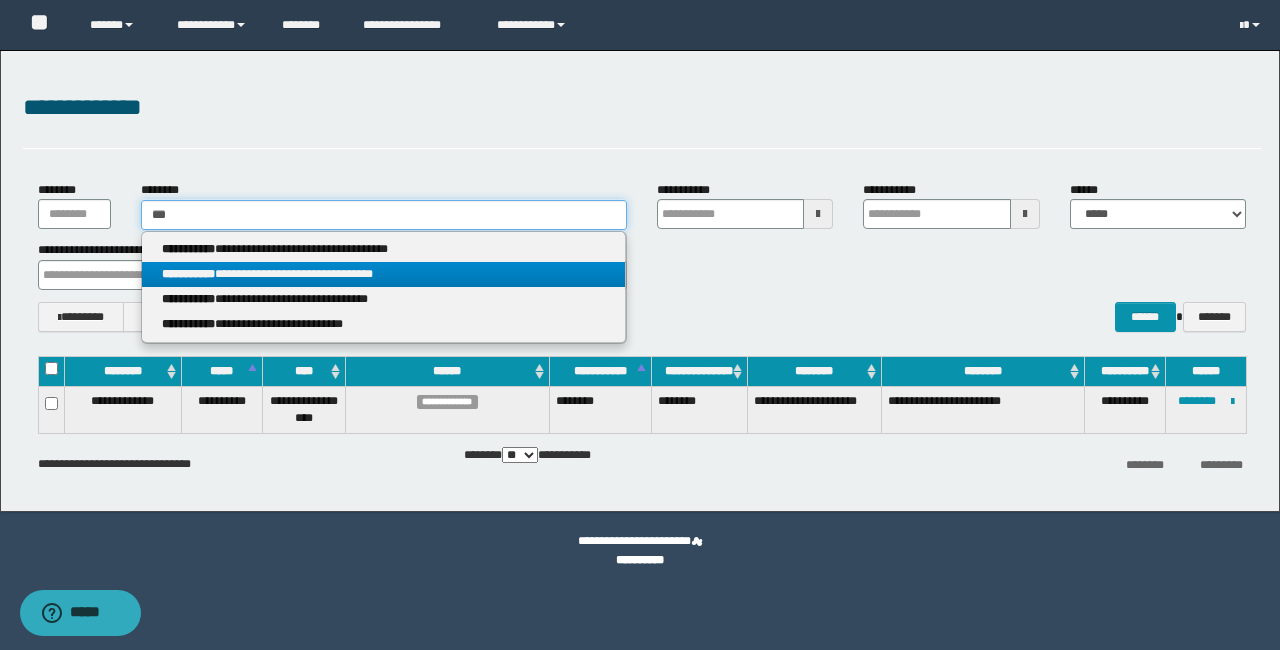type 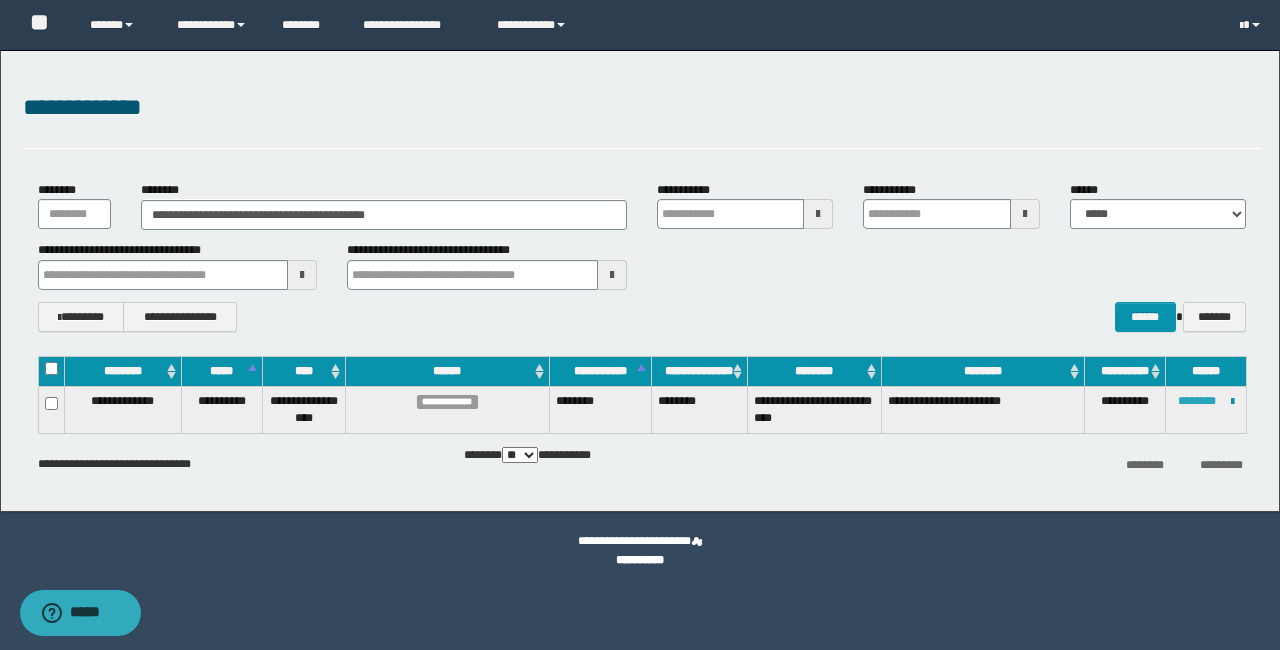 click on "********" at bounding box center [1197, 401] 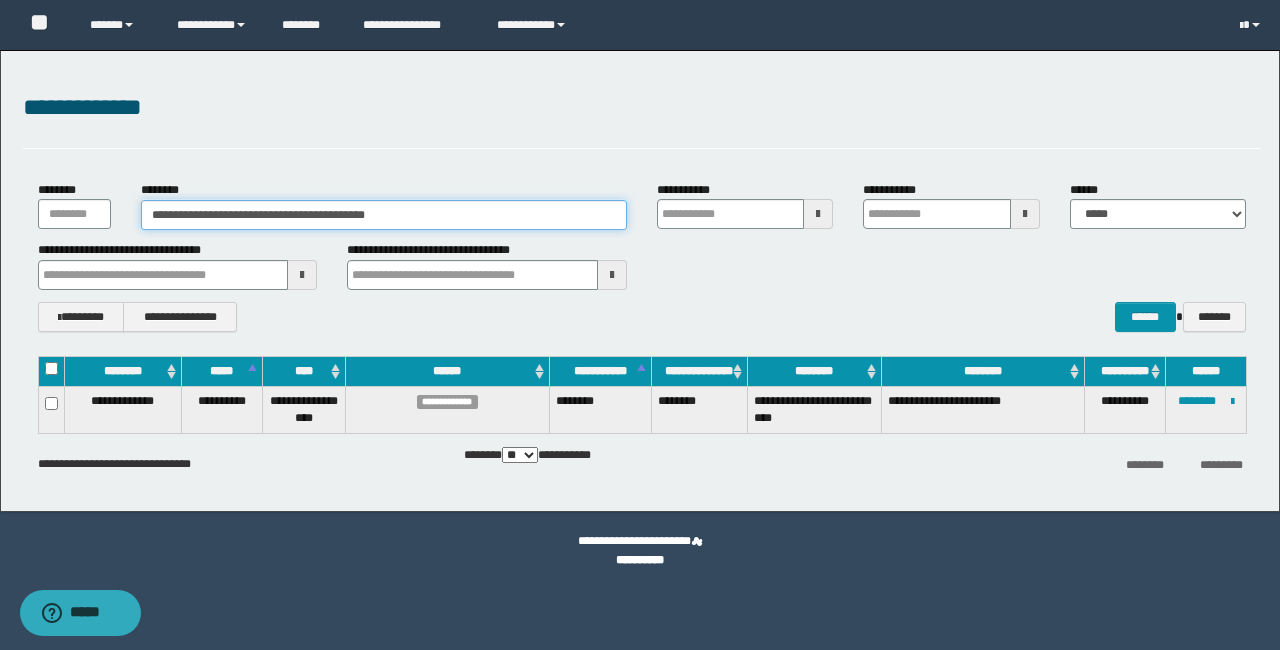 drag, startPoint x: 486, startPoint y: 216, endPoint x: 147, endPoint y: 224, distance: 339.0944 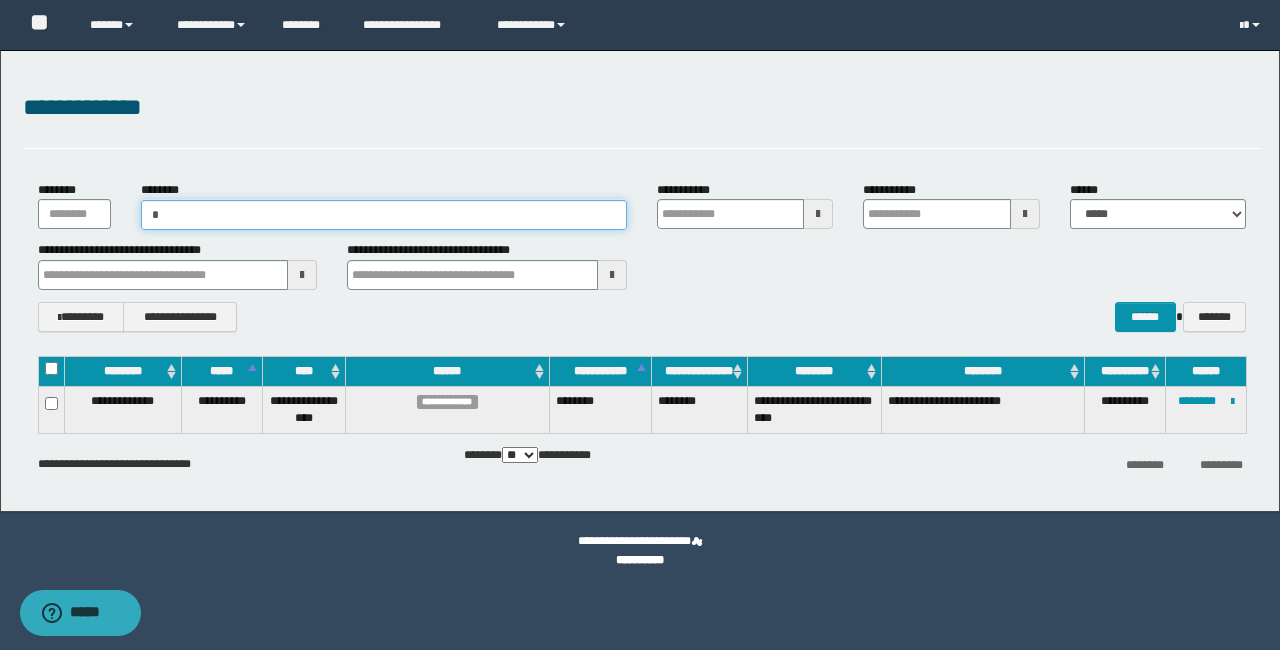 type on "**" 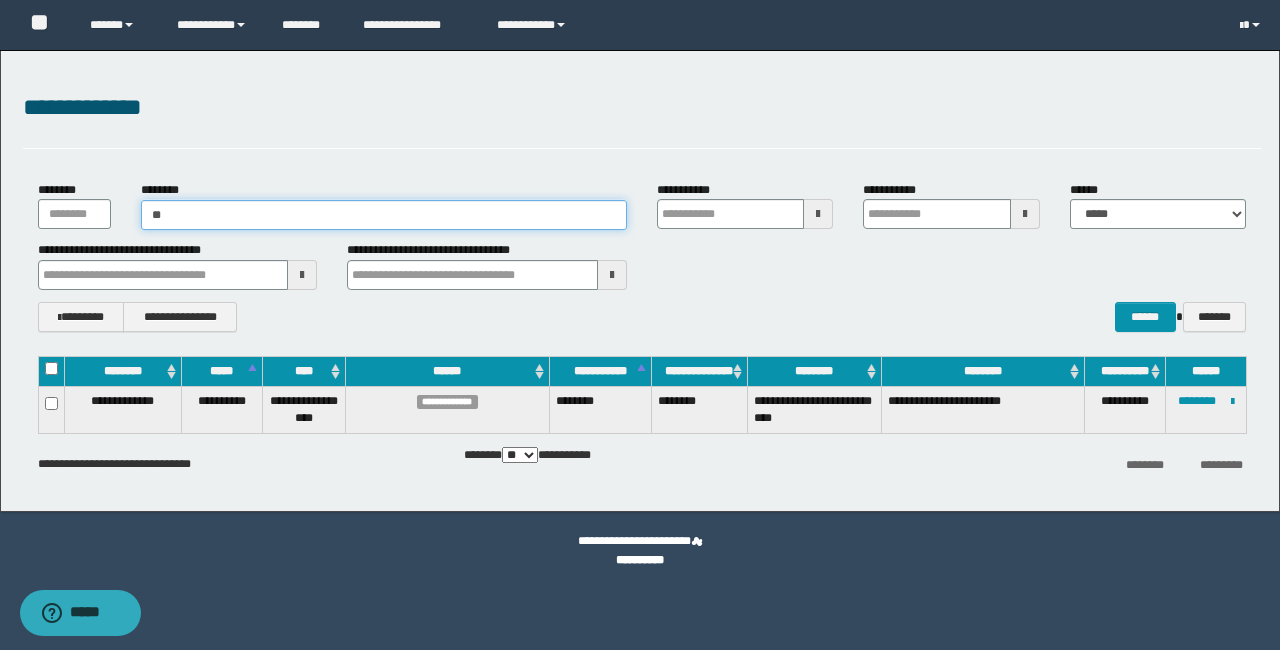 type on "**" 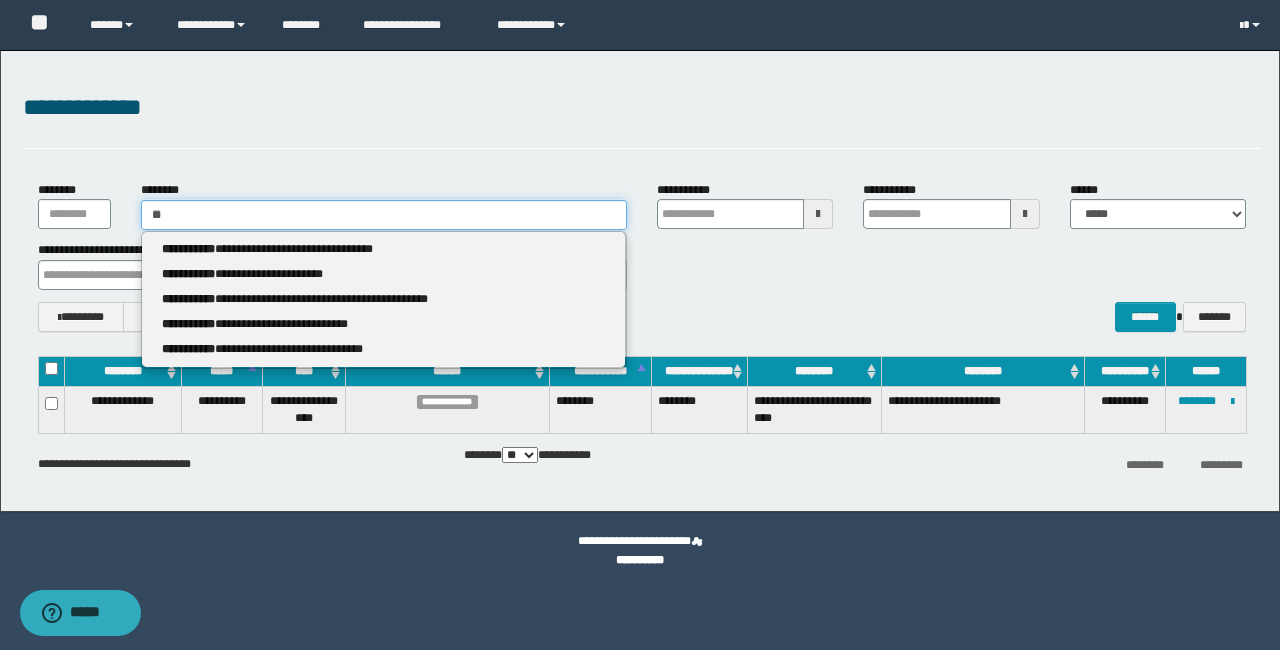 type 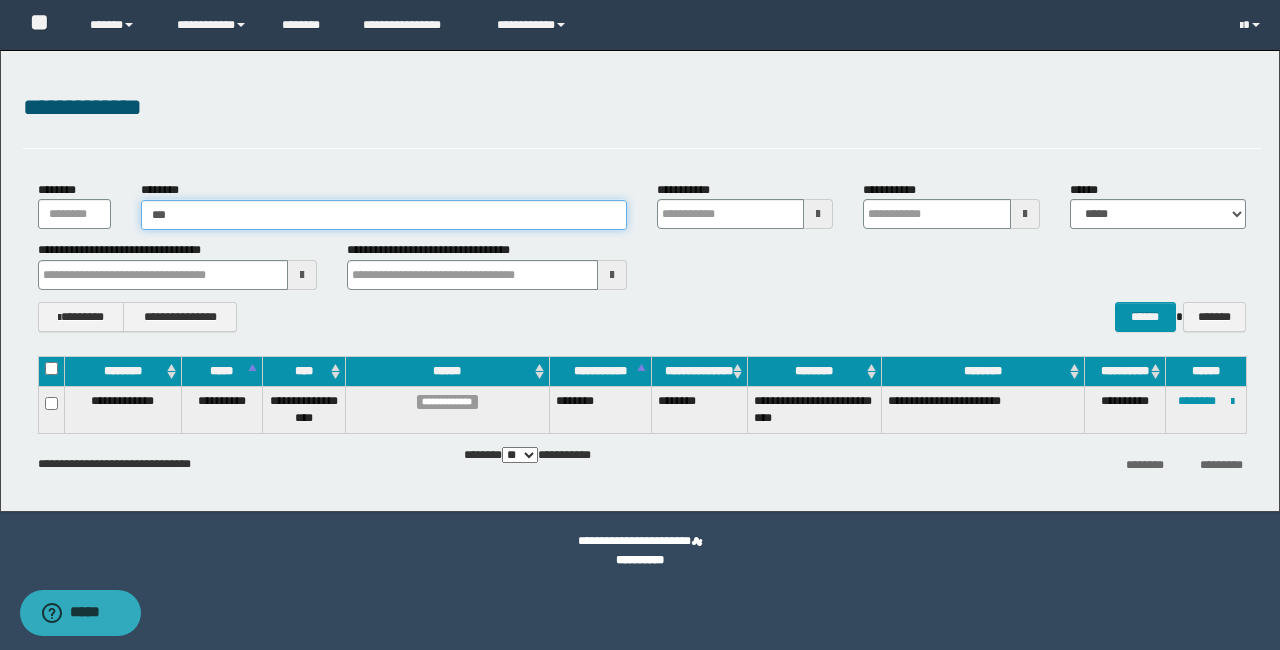 type on "***" 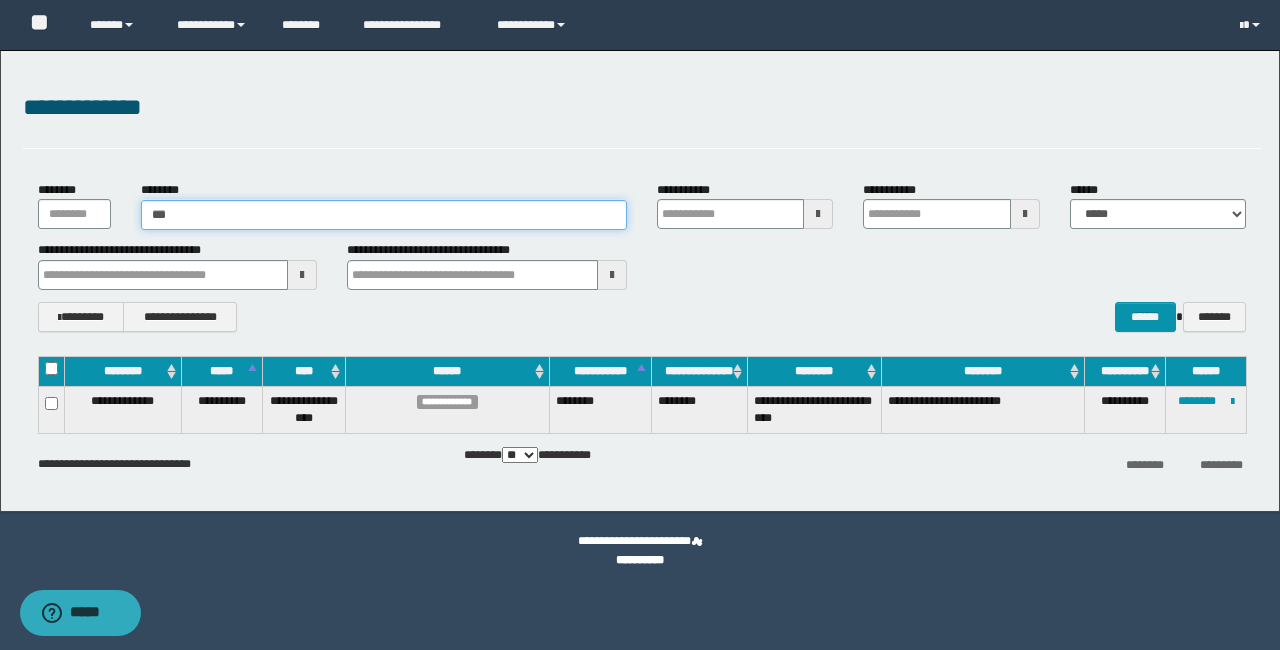 type 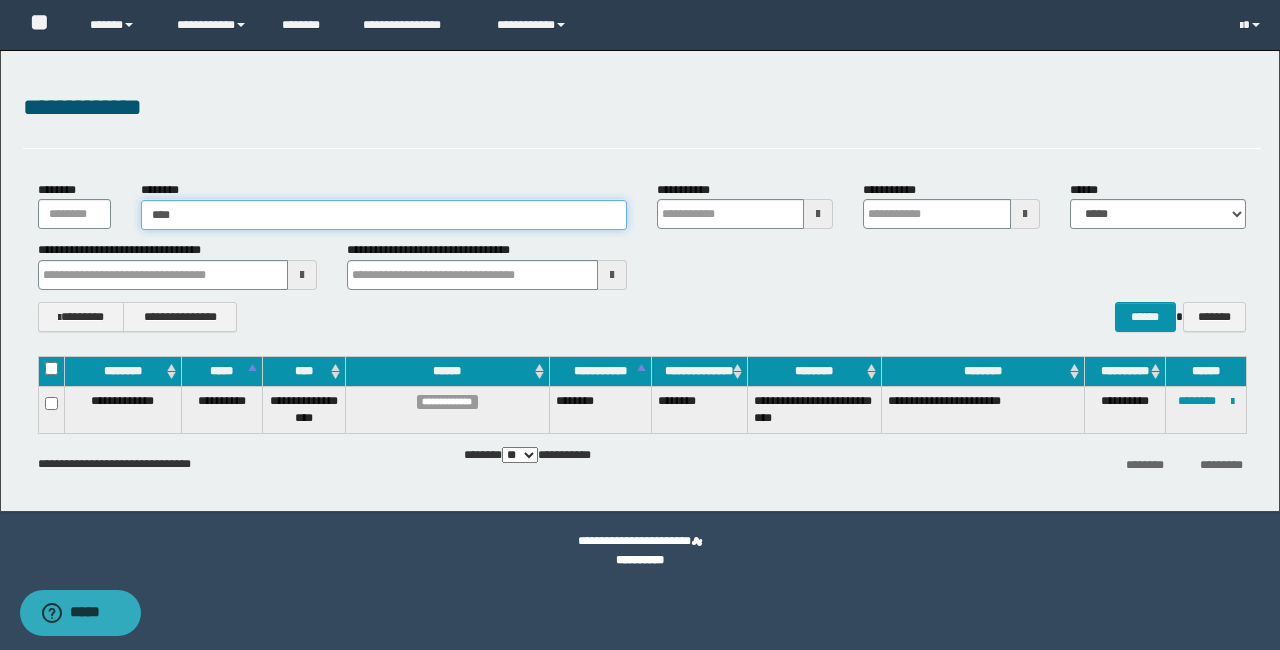 type on "*****" 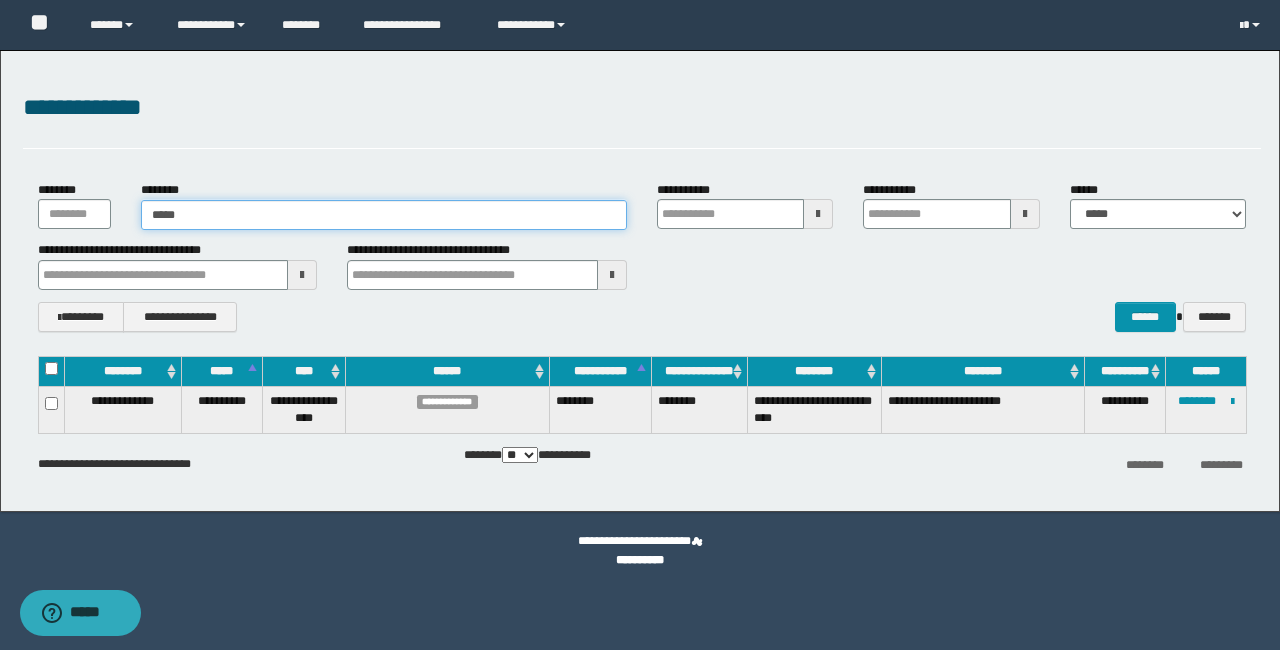 type on "*****" 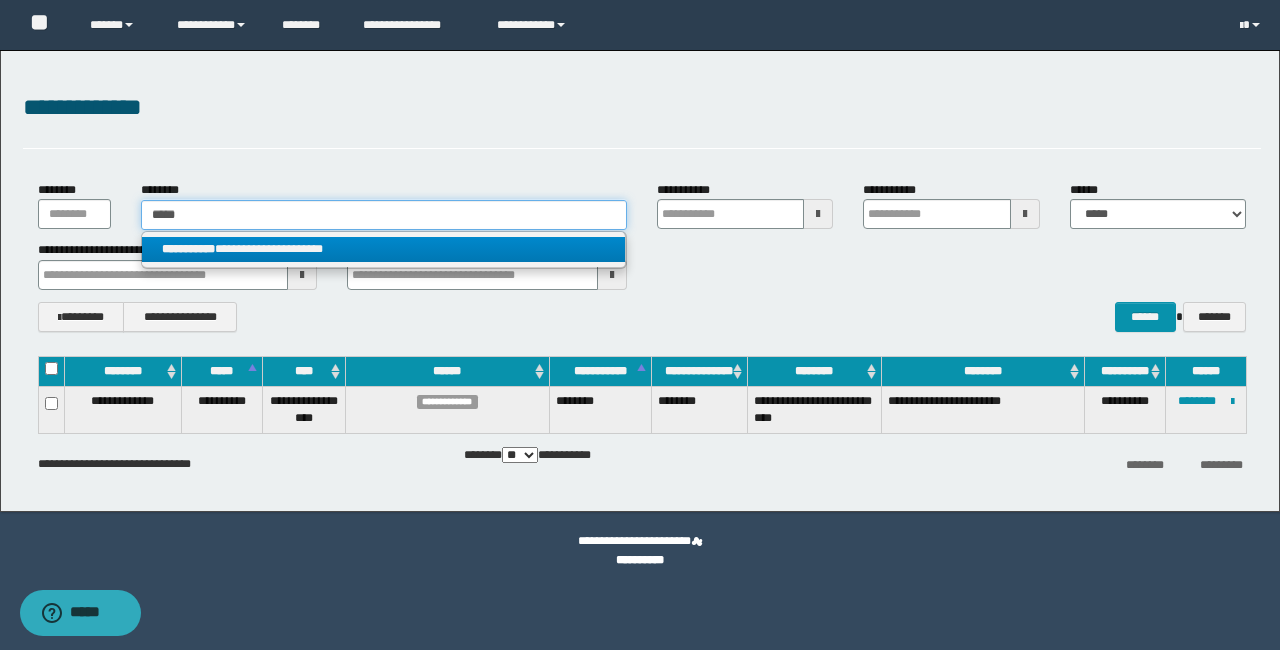 type on "*****" 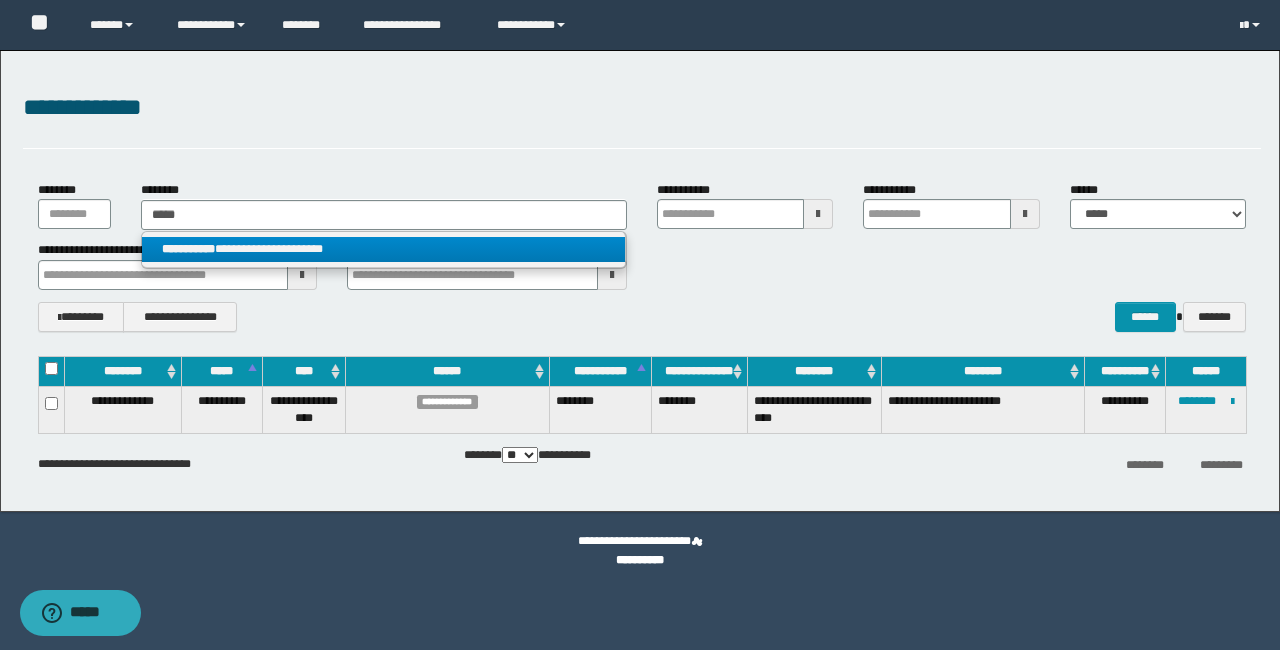 click on "**********" at bounding box center [383, 249] 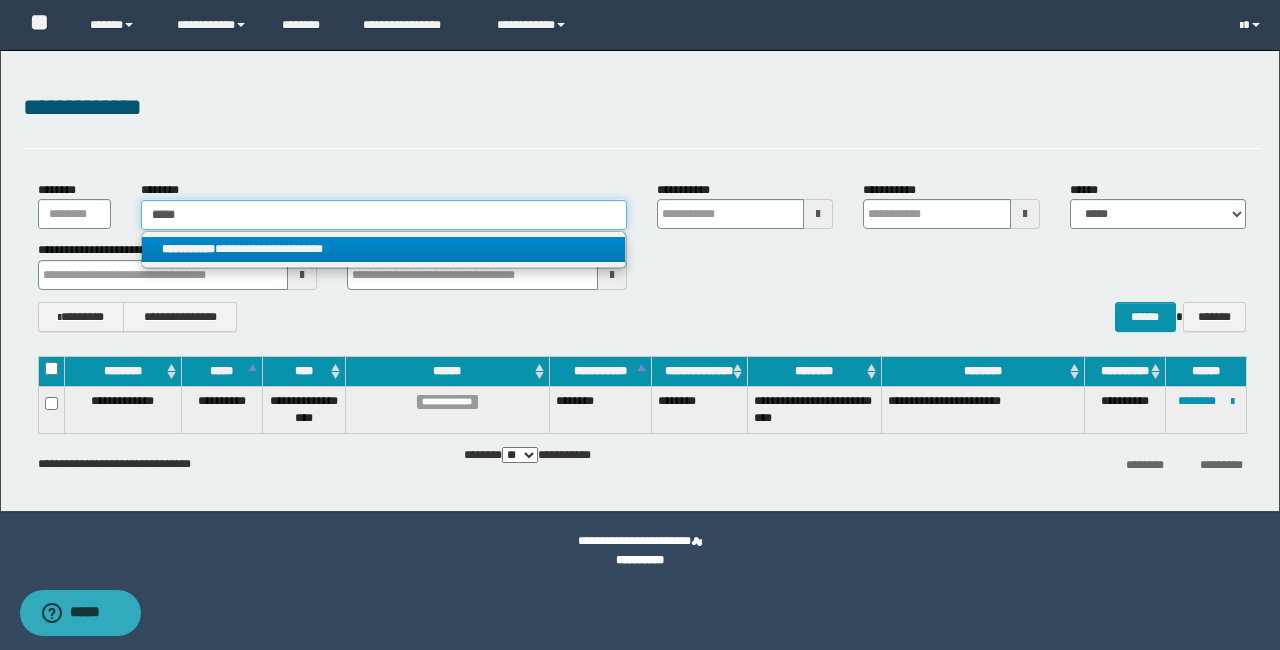 type 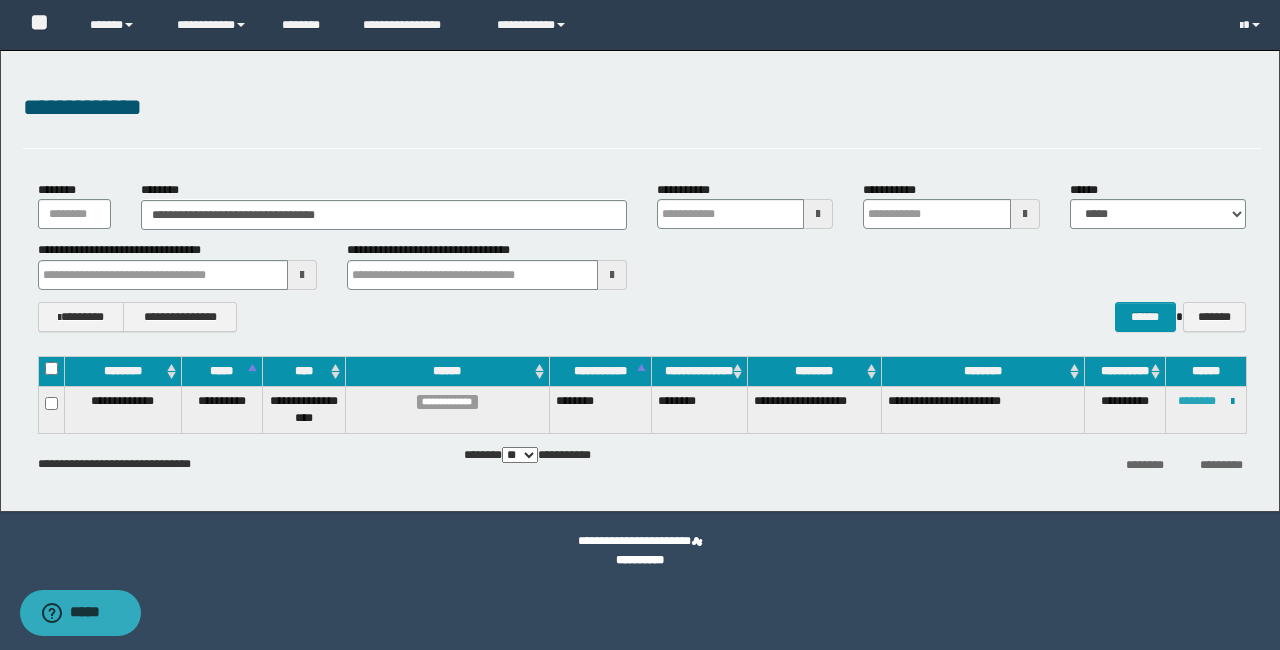 click on "********" at bounding box center [1197, 401] 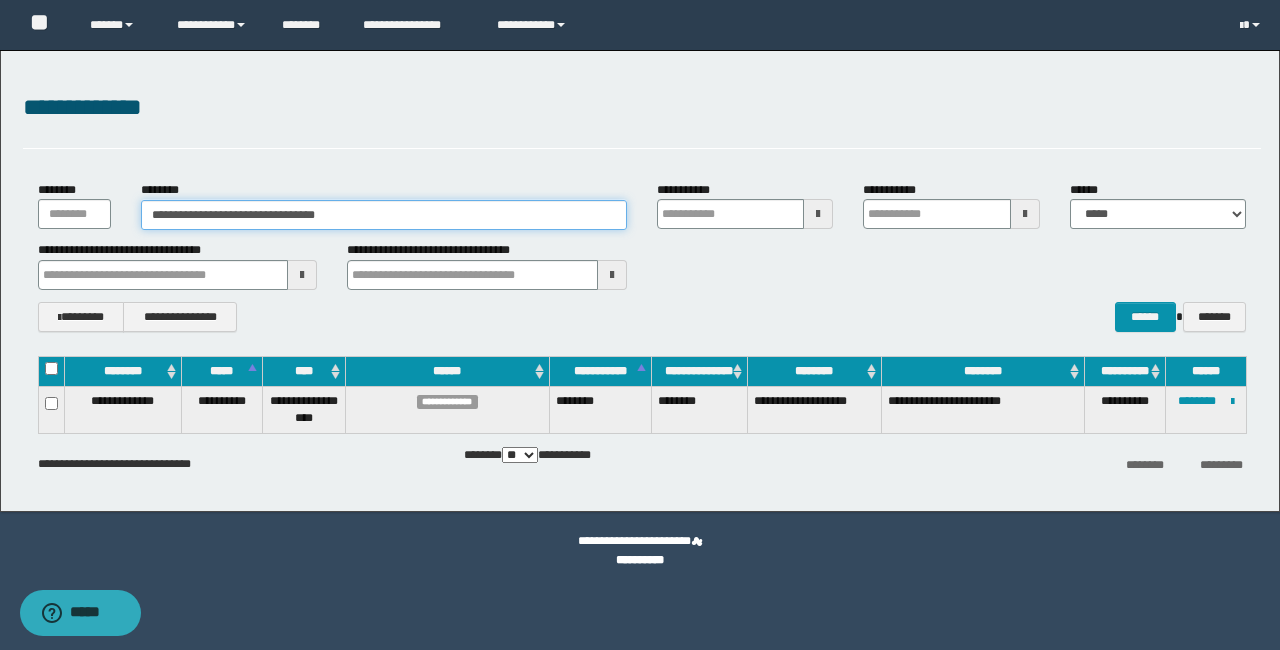 drag, startPoint x: 406, startPoint y: 213, endPoint x: 717, endPoint y: 258, distance: 314.23877 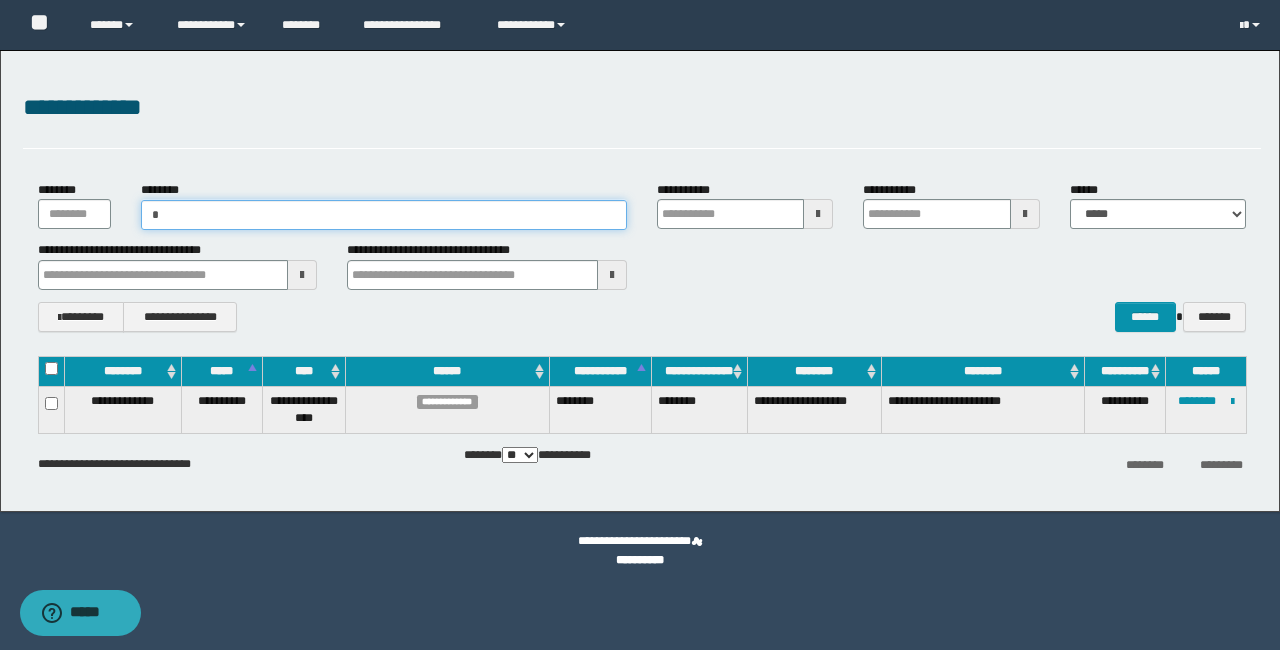 type on "**" 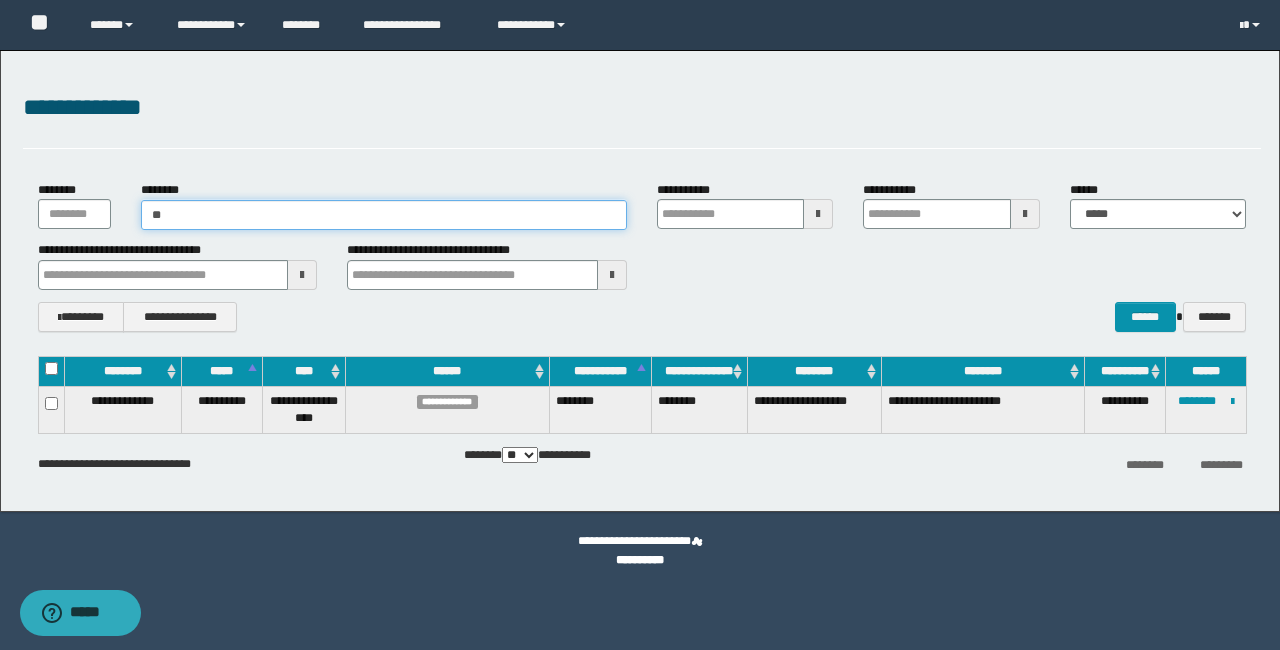 type on "**" 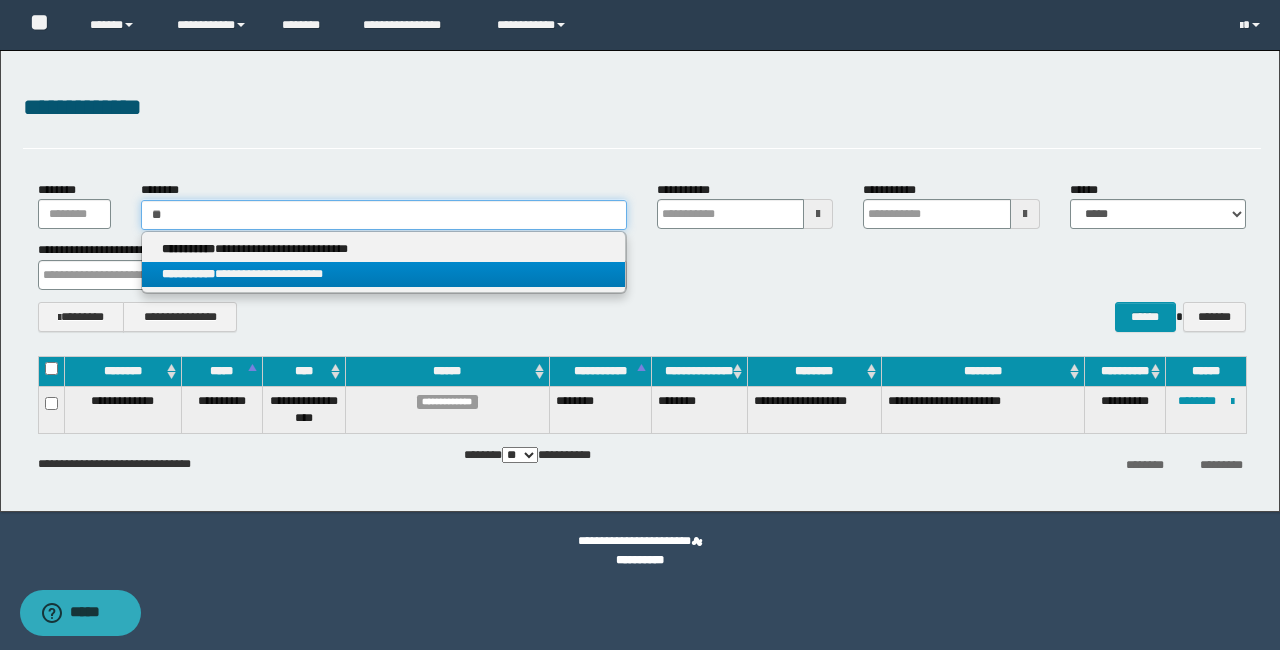 type on "**" 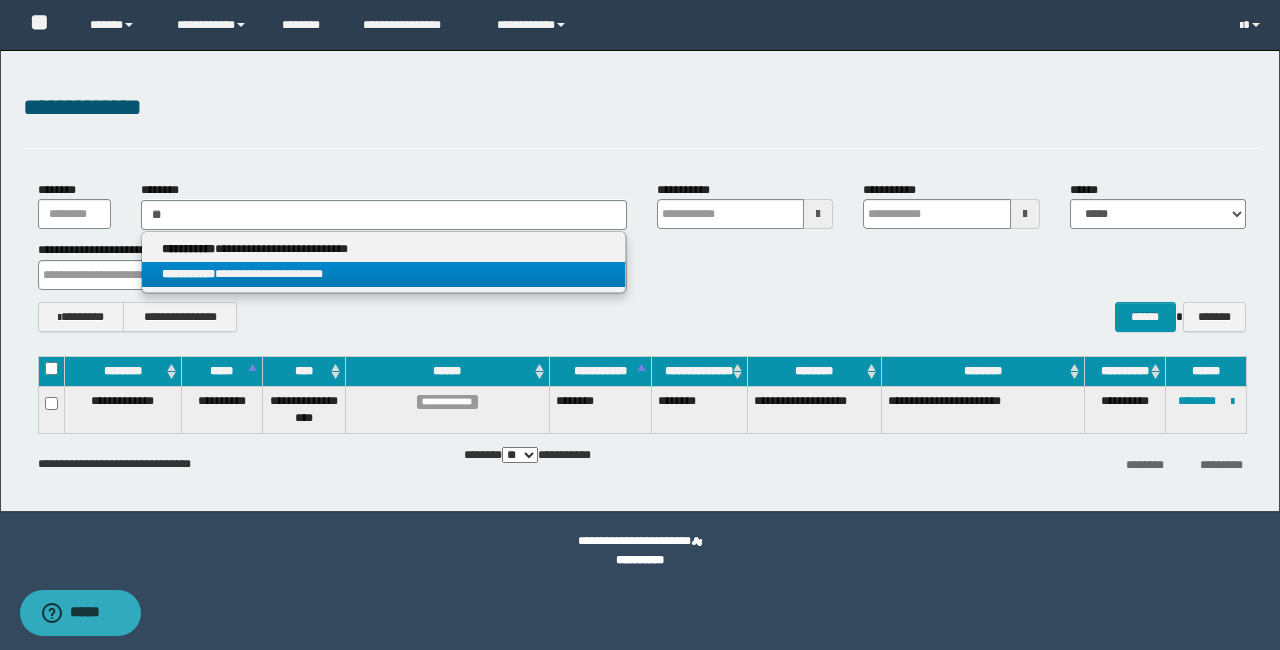 click on "**********" at bounding box center [383, 274] 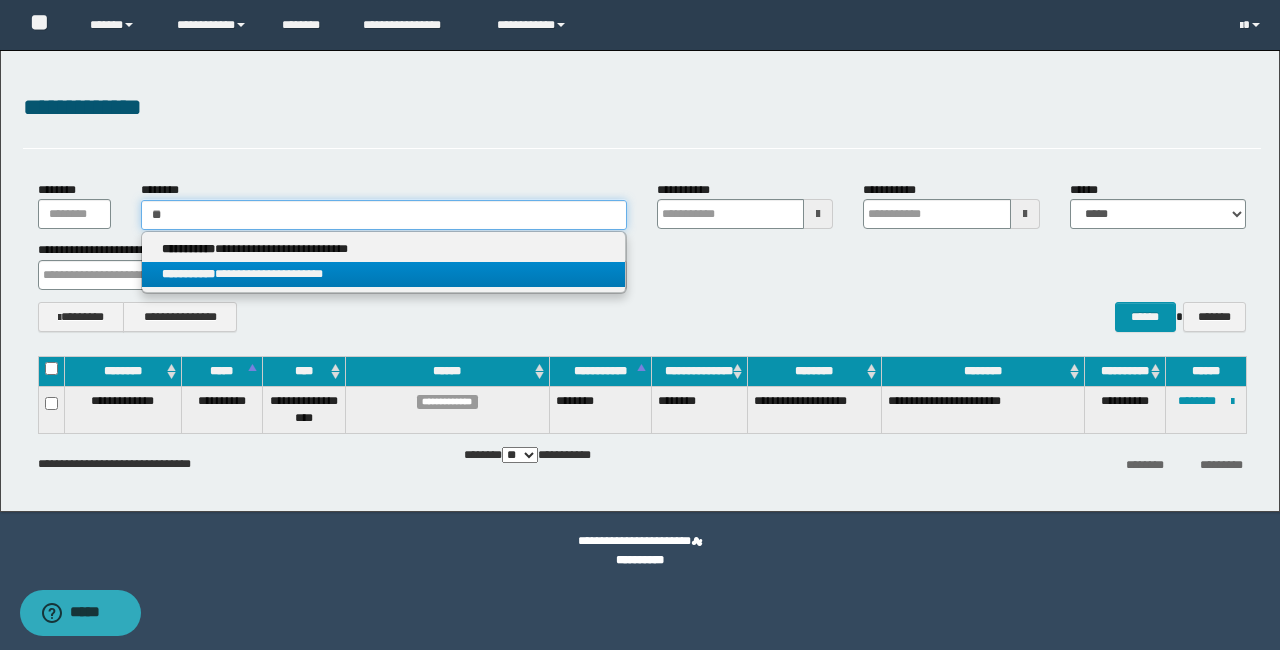 type 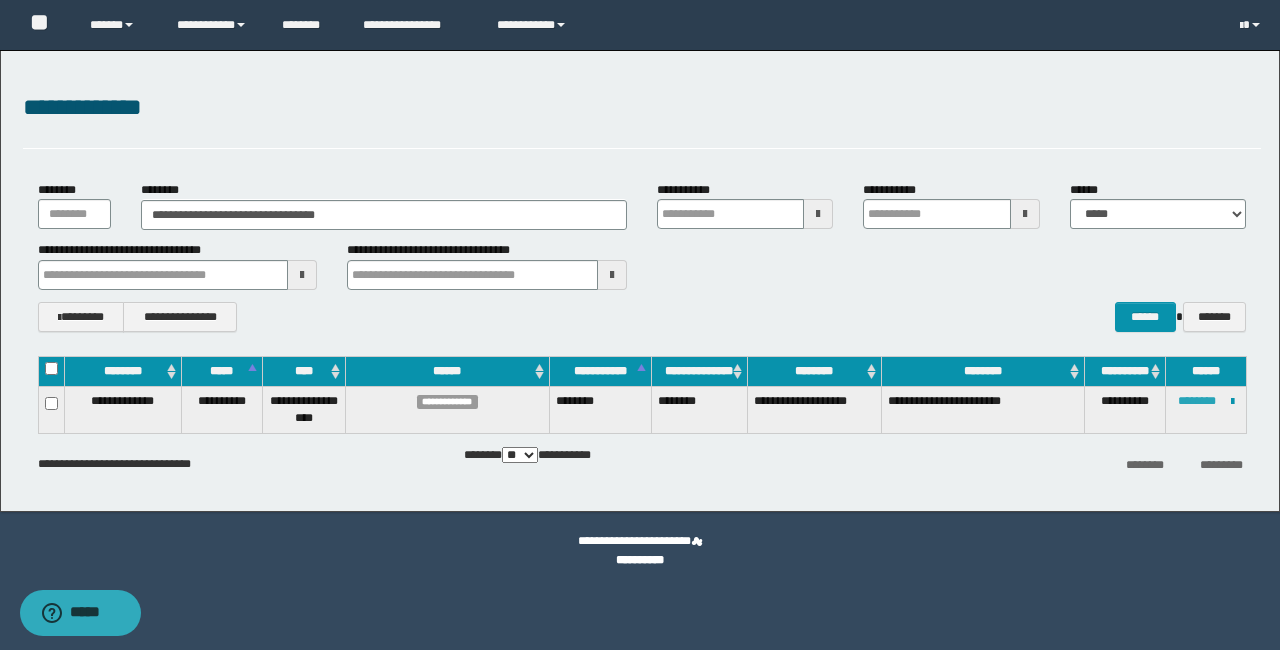 click on "********" at bounding box center (1197, 401) 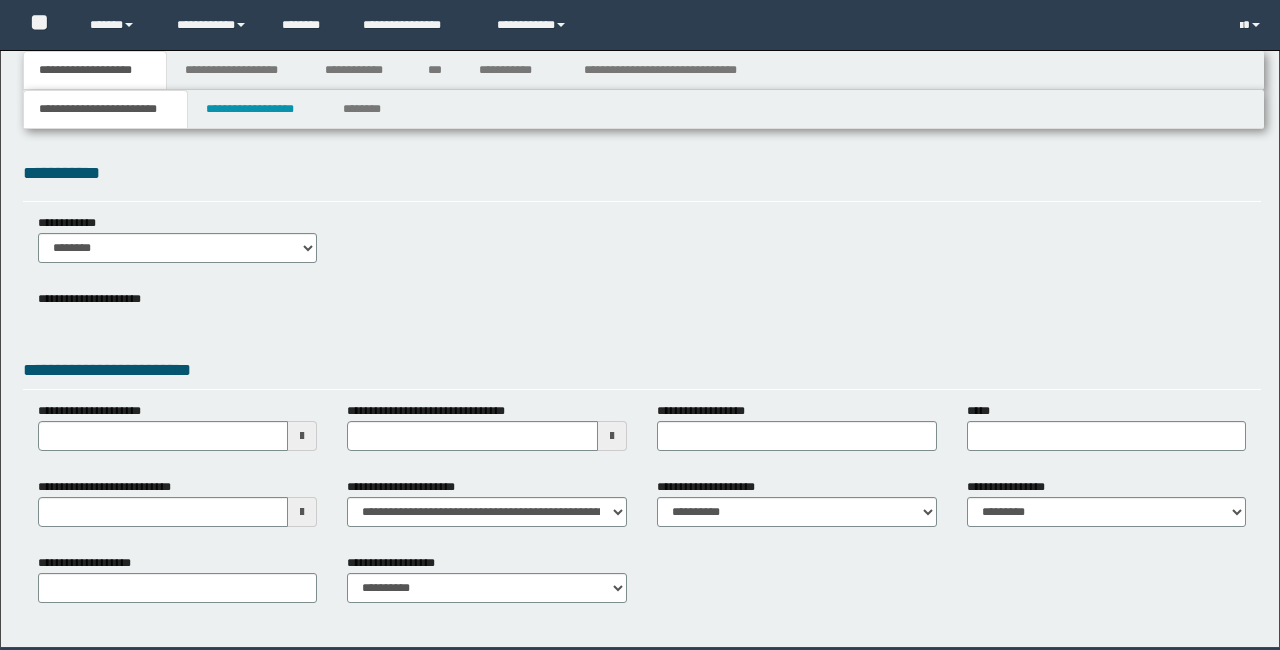scroll, scrollTop: 0, scrollLeft: 0, axis: both 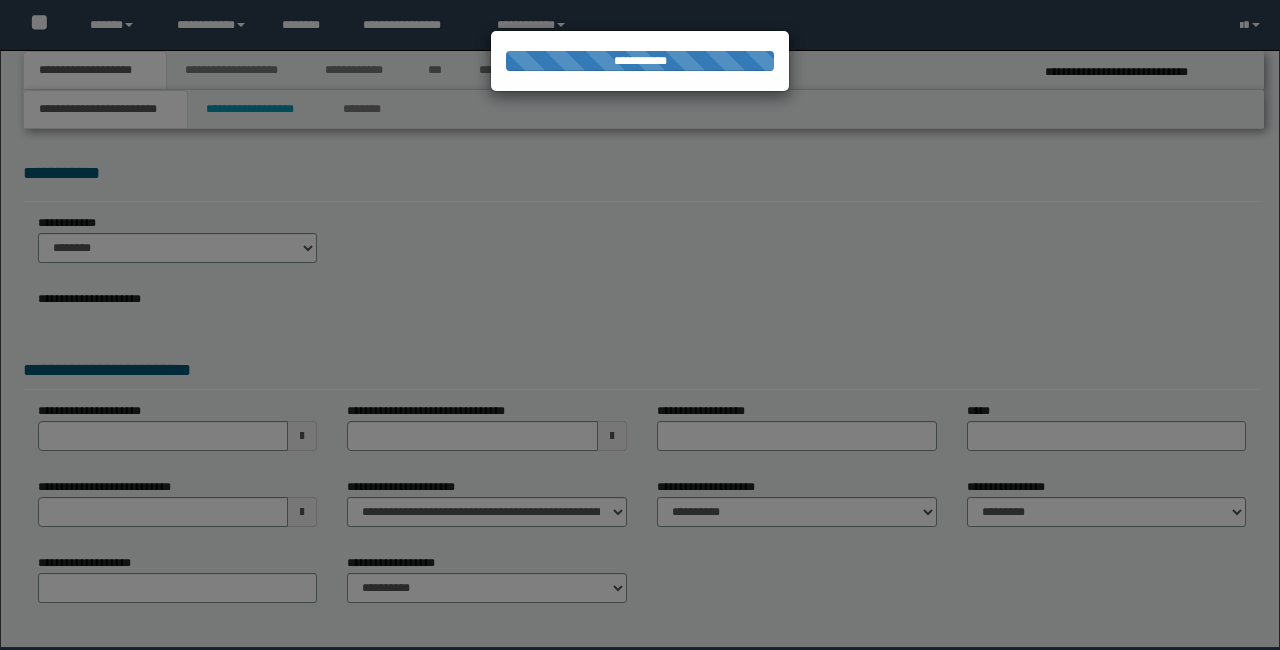select on "*" 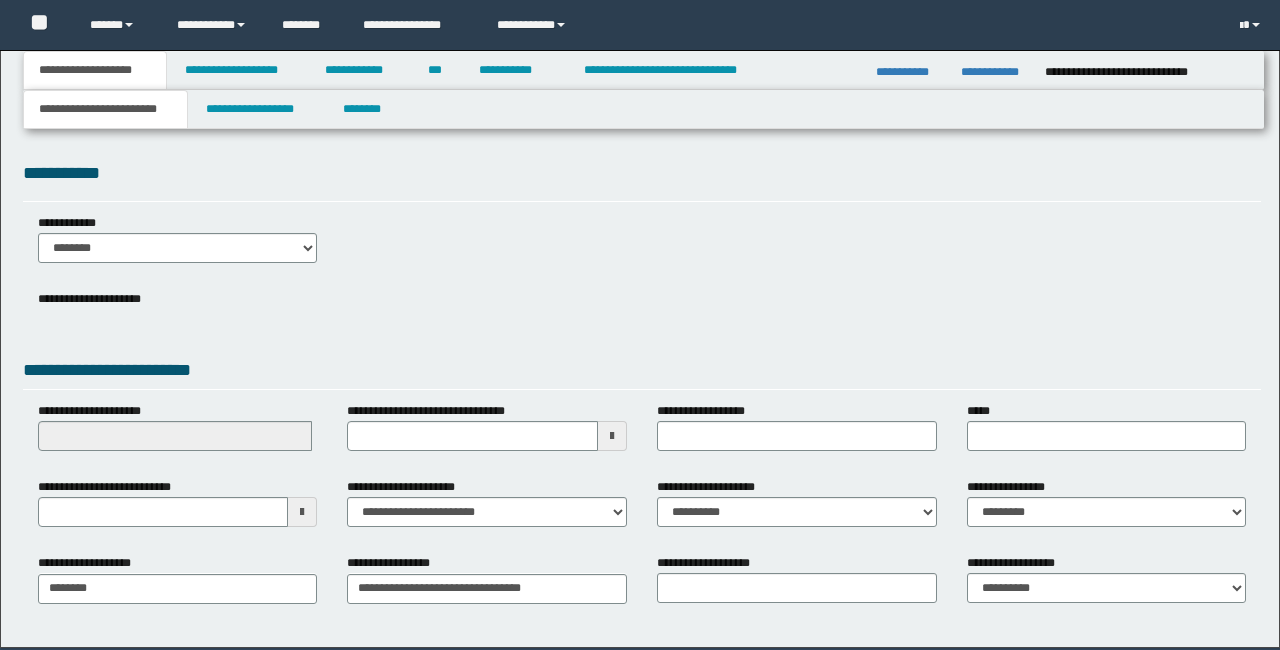 scroll, scrollTop: 0, scrollLeft: 0, axis: both 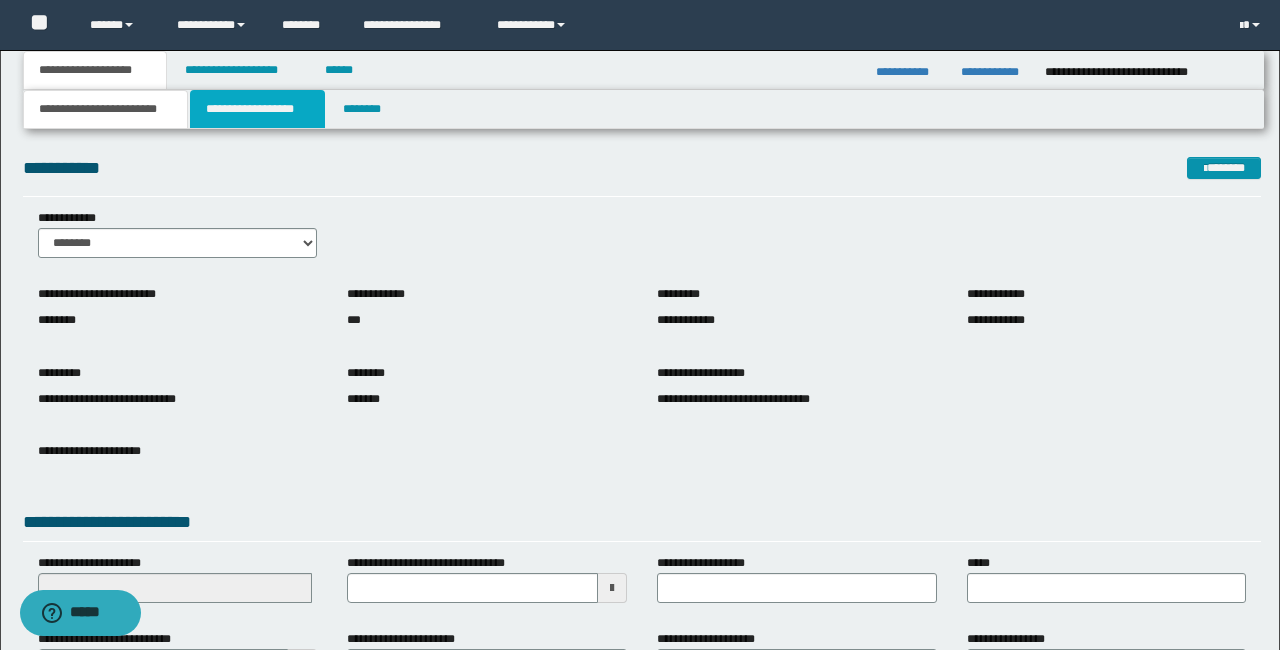 drag, startPoint x: 223, startPoint y: 118, endPoint x: 244, endPoint y: 146, distance: 35 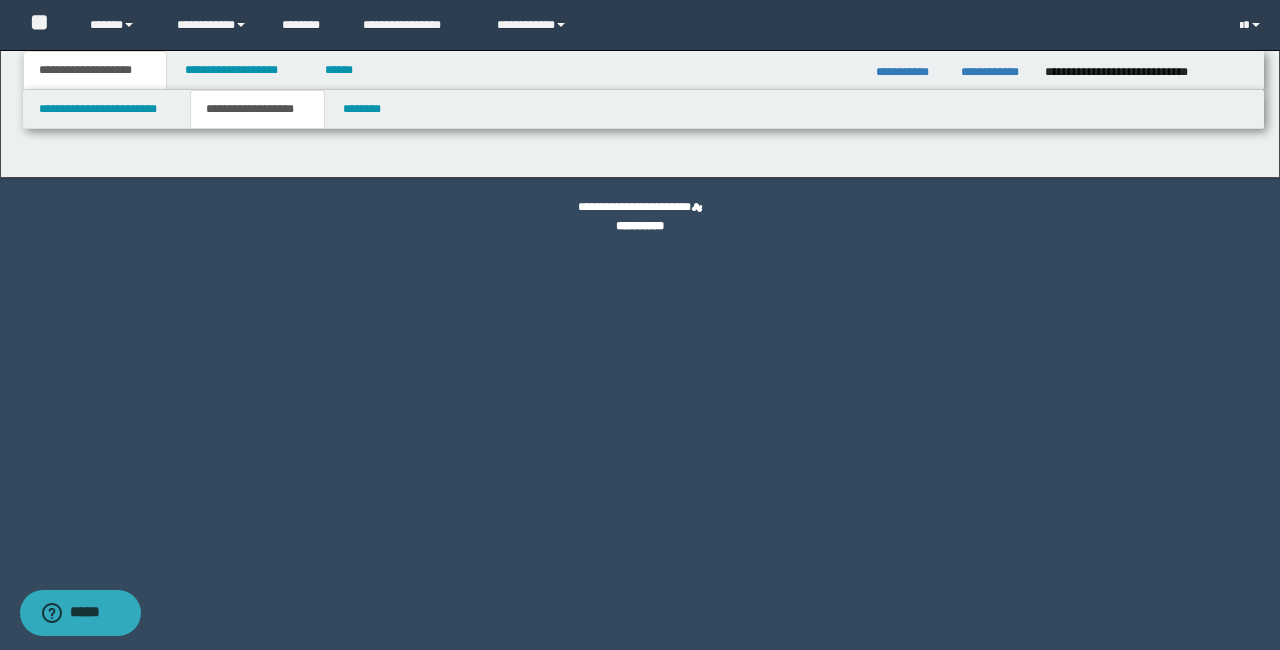 select on "*" 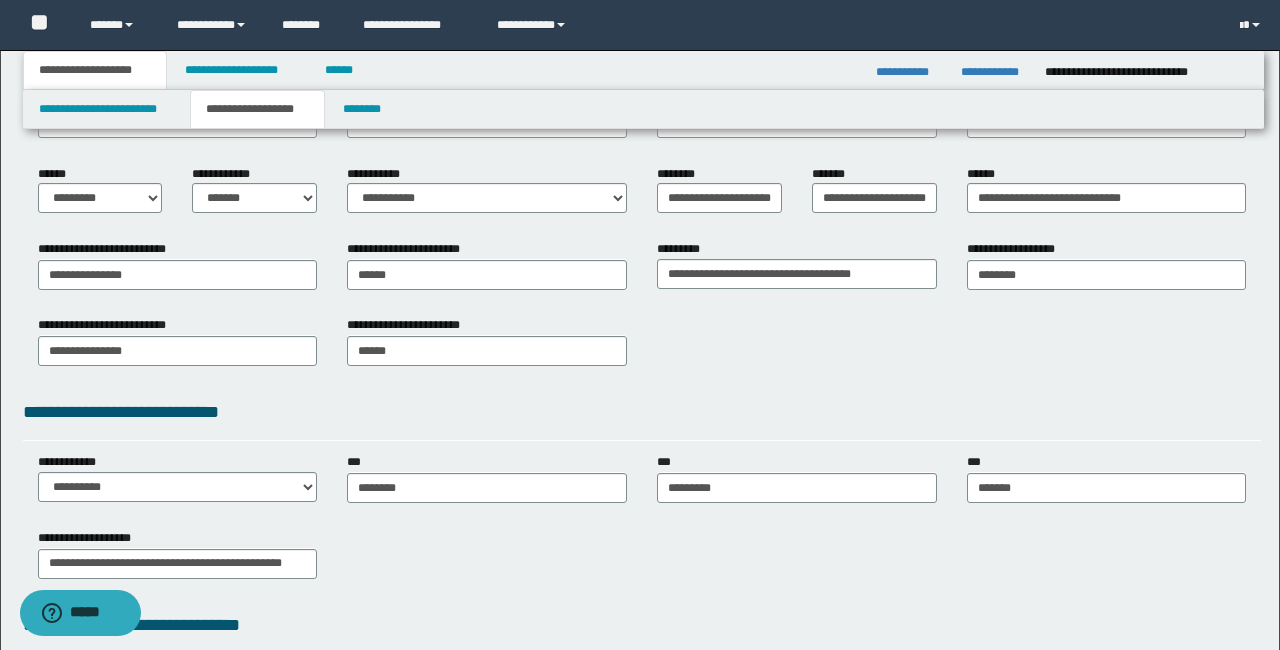 scroll, scrollTop: 269, scrollLeft: 0, axis: vertical 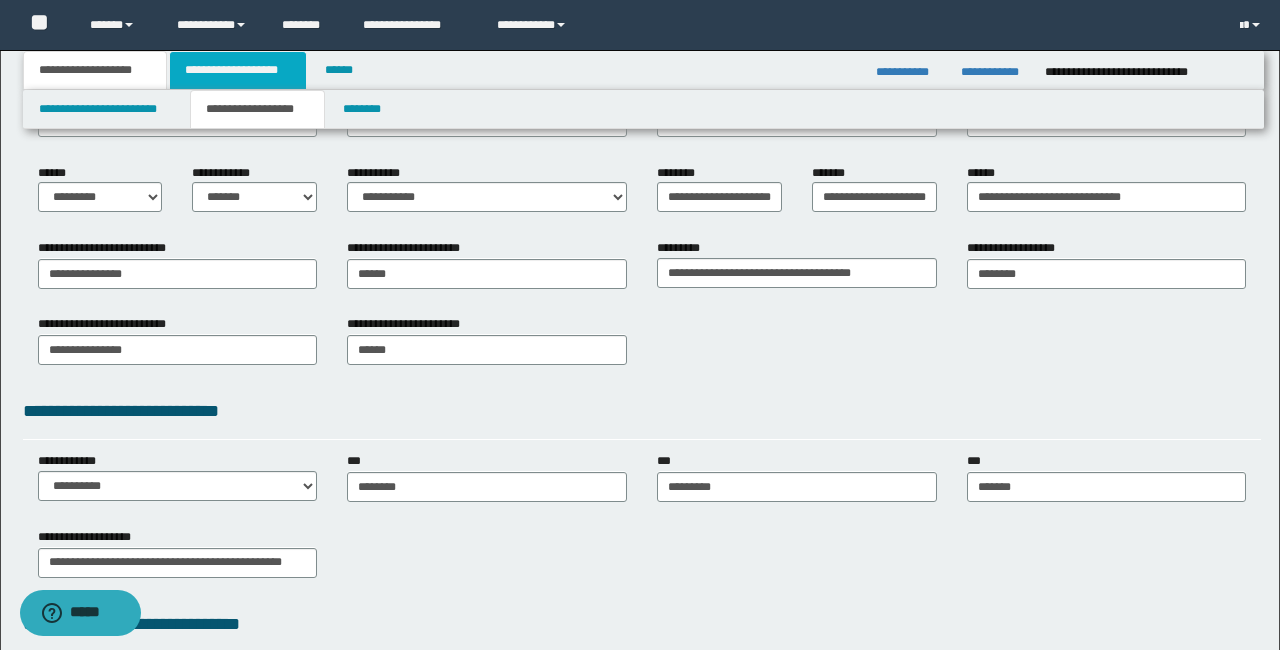 click on "**********" at bounding box center [238, 70] 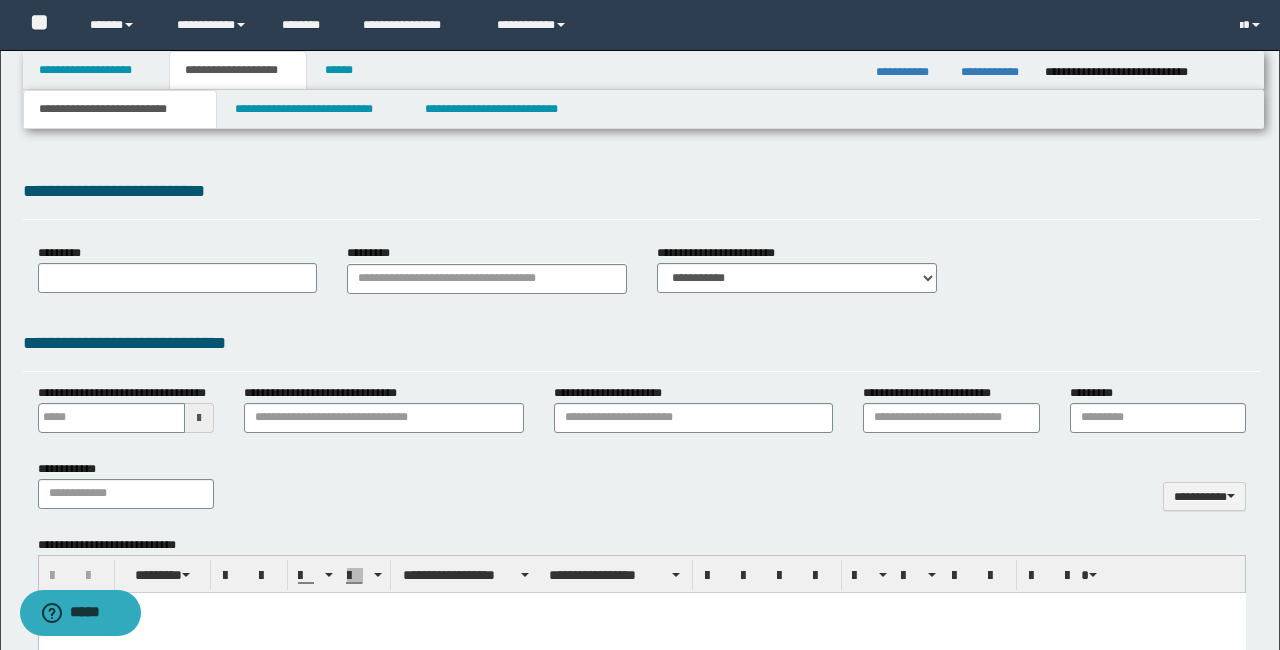 scroll, scrollTop: 0, scrollLeft: 0, axis: both 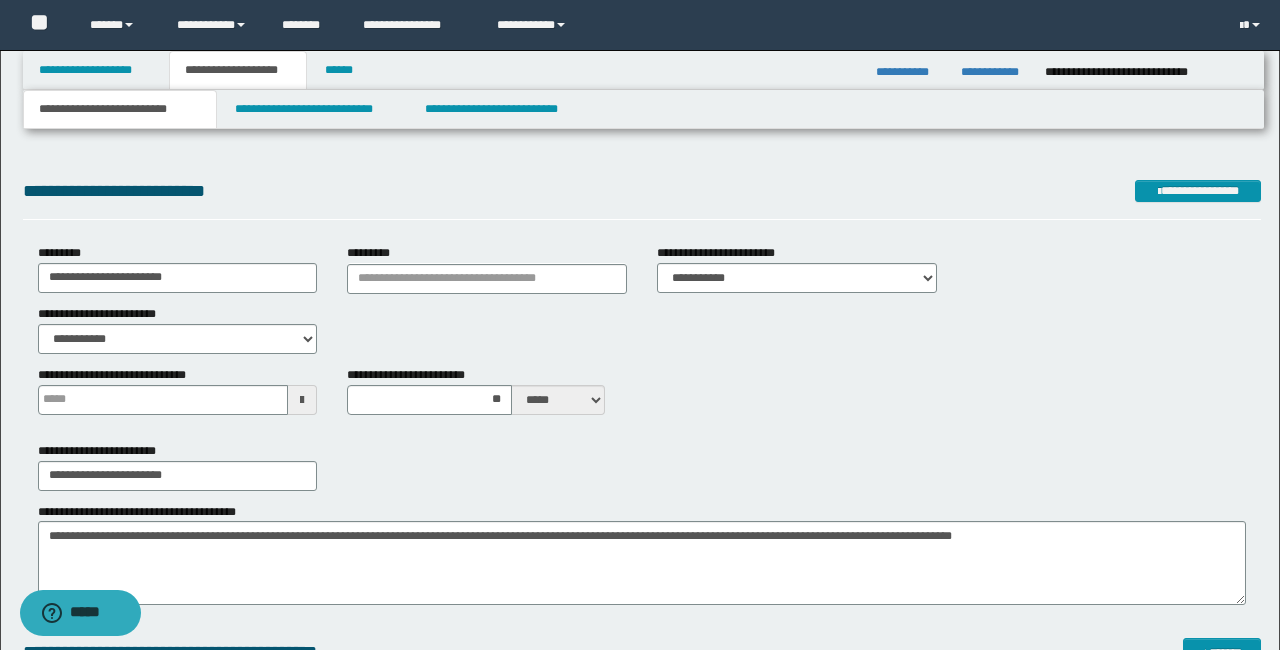 type 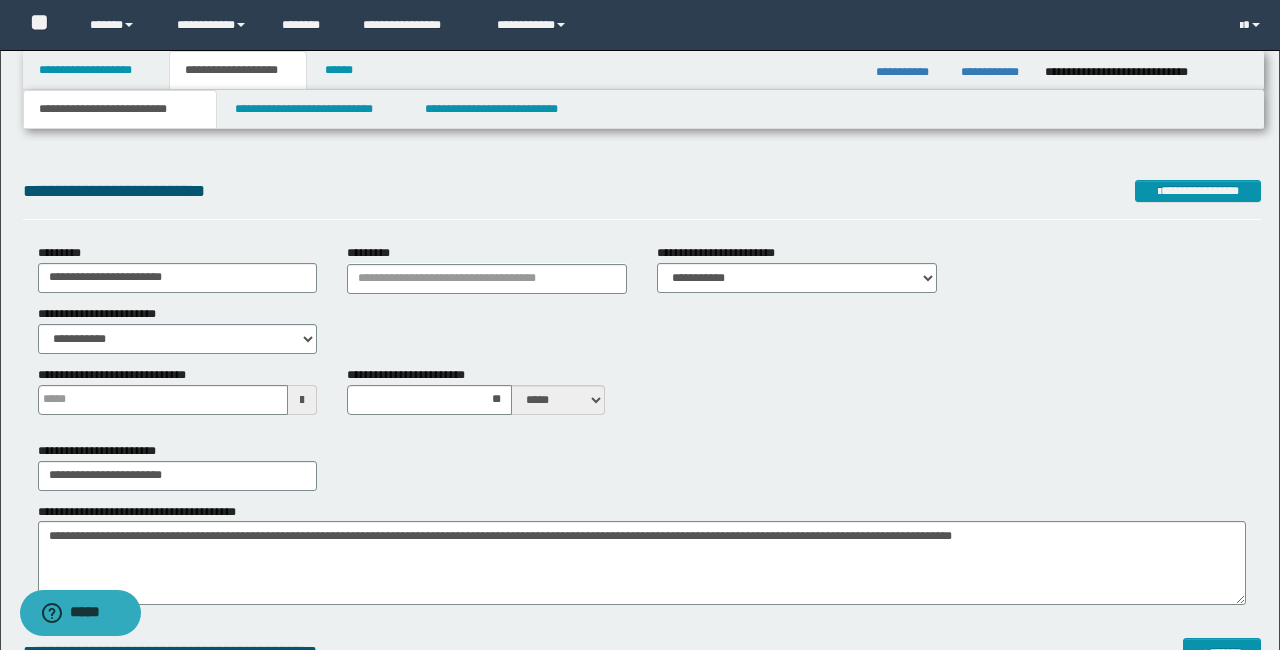 type on "**" 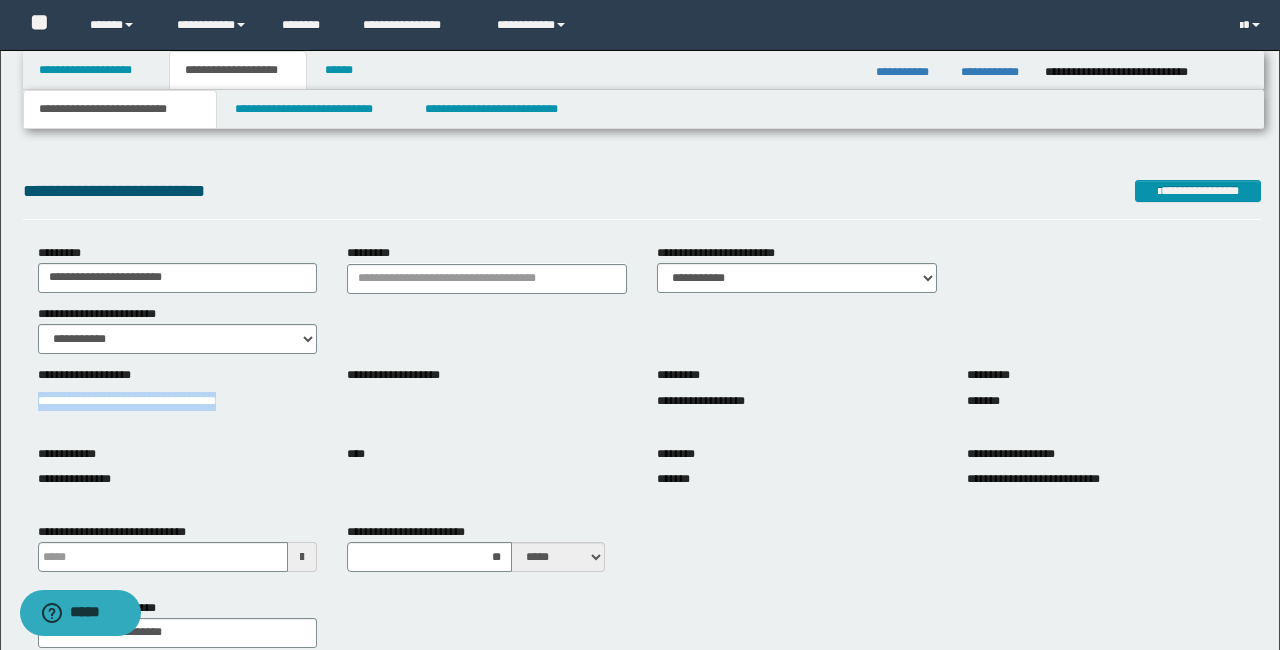 drag, startPoint x: 23, startPoint y: 398, endPoint x: 299, endPoint y: 406, distance: 276.1159 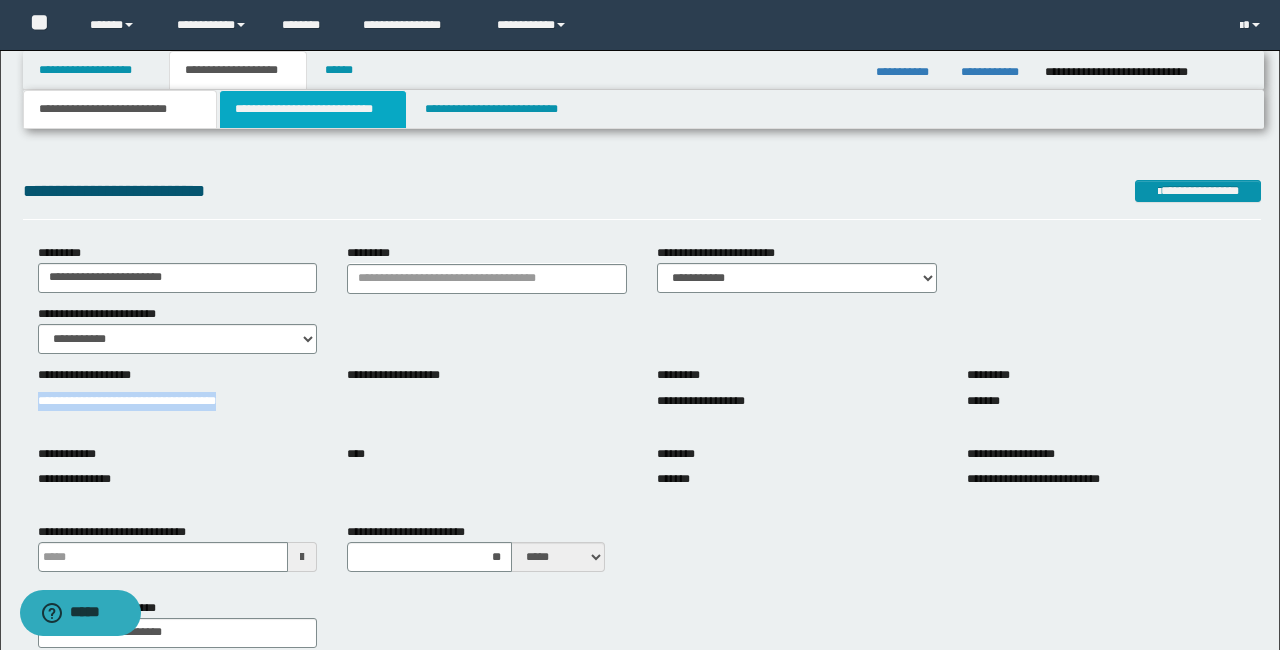 click on "**********" at bounding box center [312, 109] 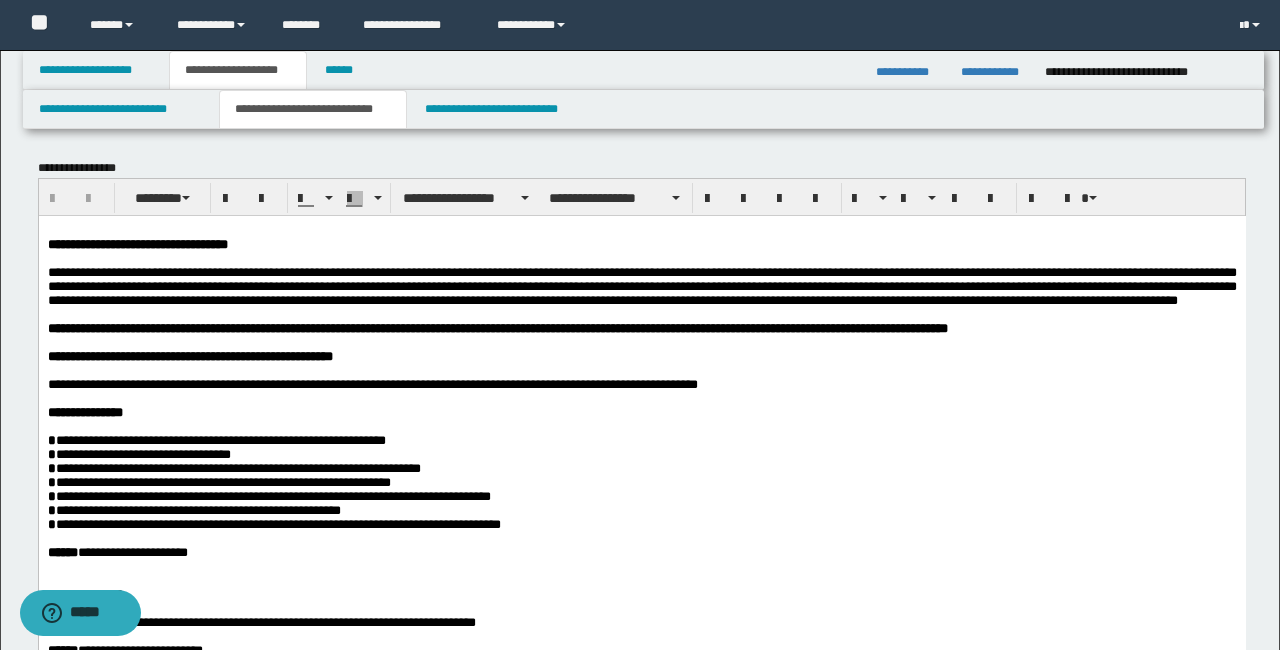 scroll, scrollTop: 0, scrollLeft: 0, axis: both 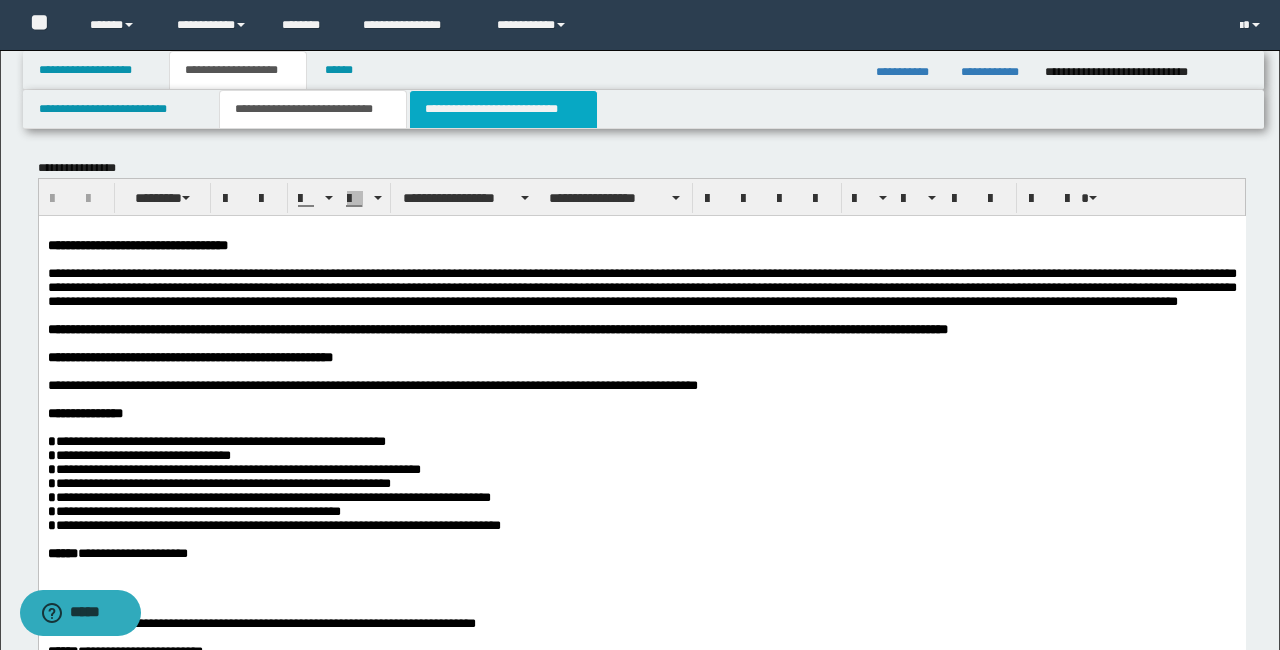 click on "**********" at bounding box center [503, 109] 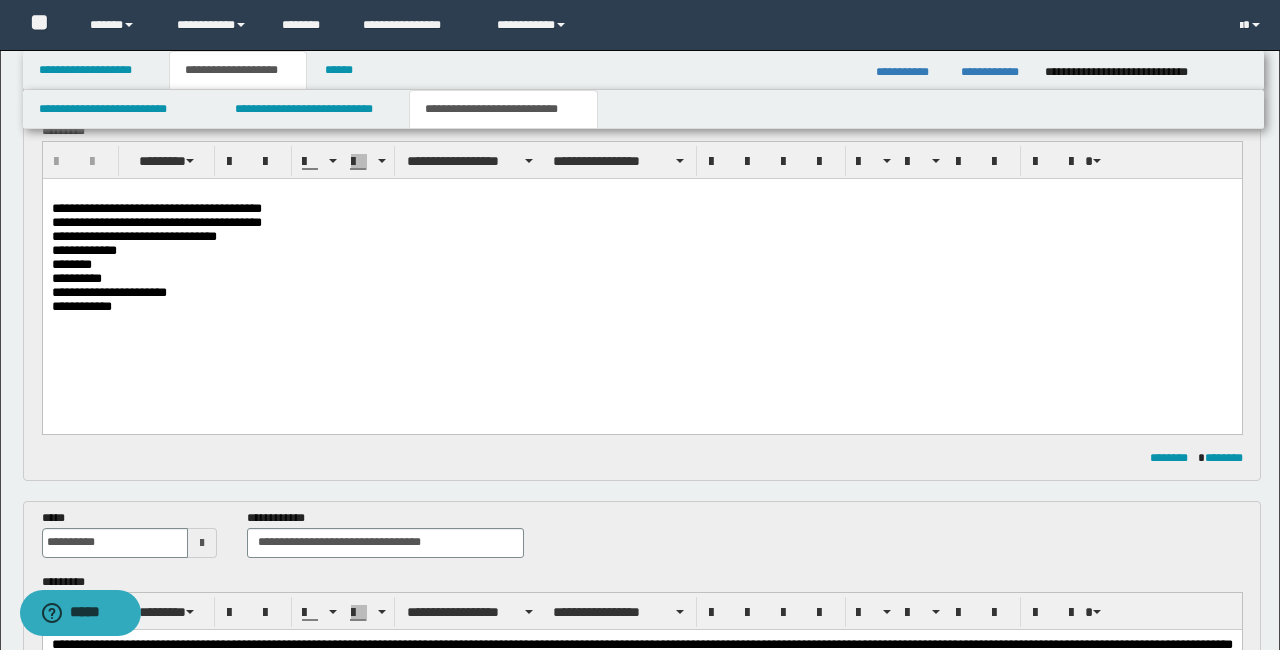 scroll, scrollTop: 129, scrollLeft: 0, axis: vertical 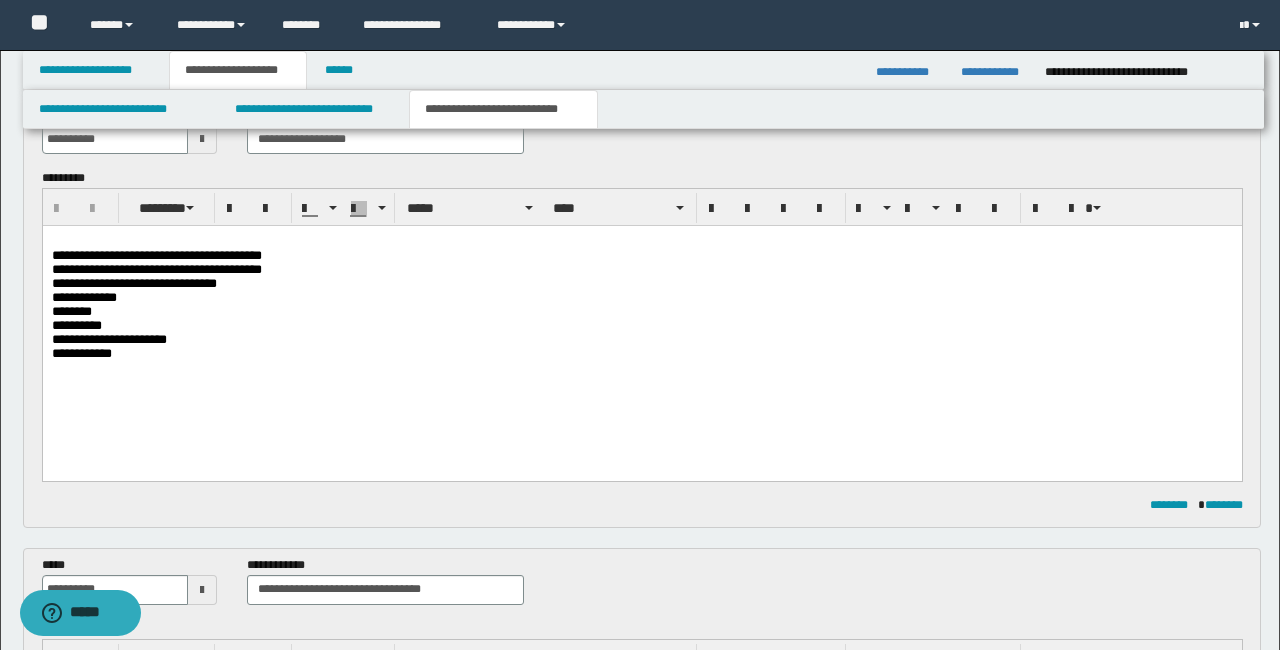 click on "**********" at bounding box center [156, 255] 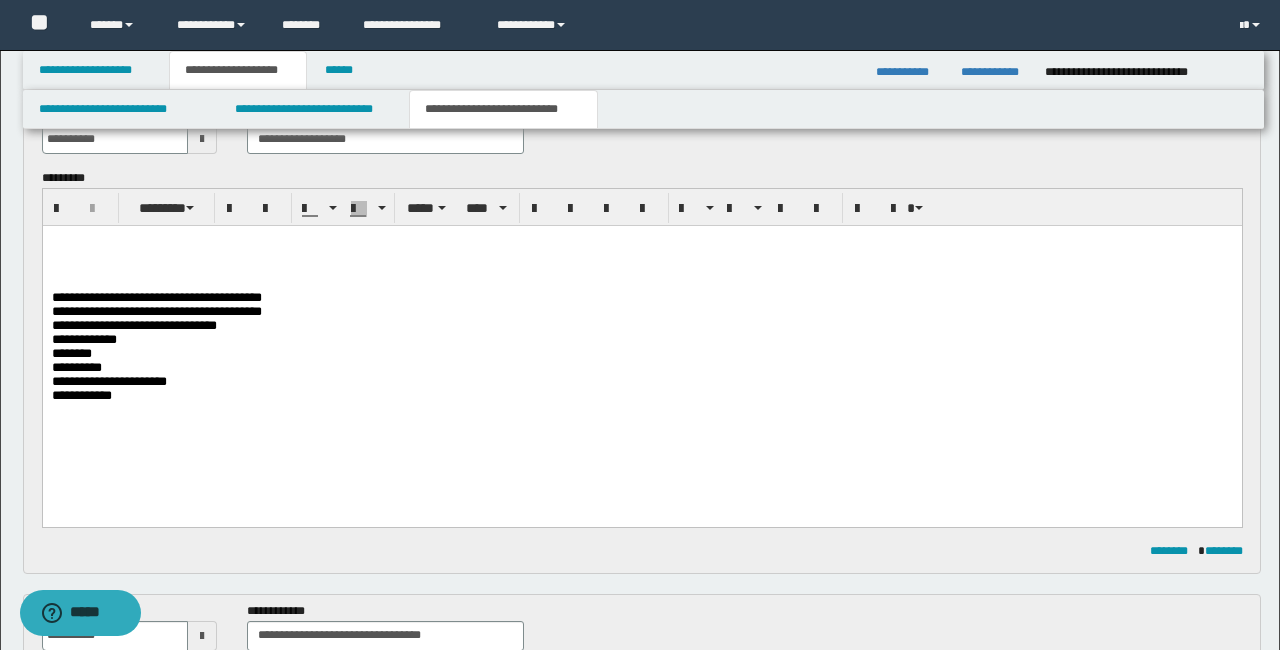 click at bounding box center [641, 241] 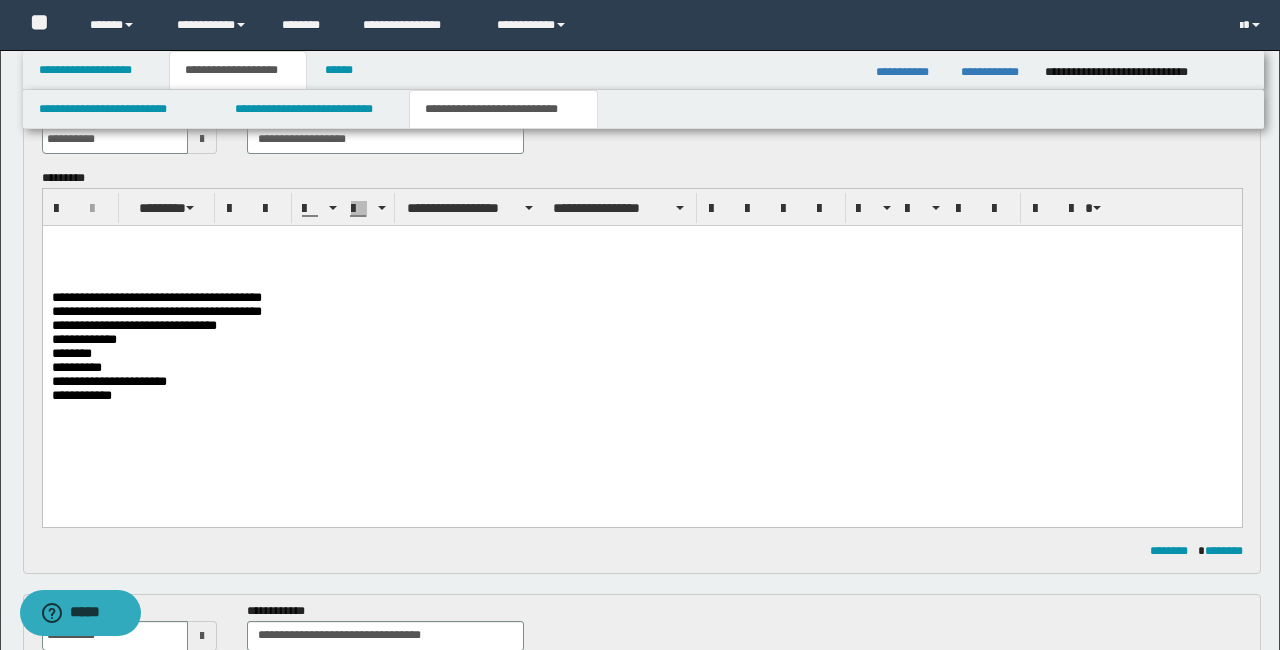 type 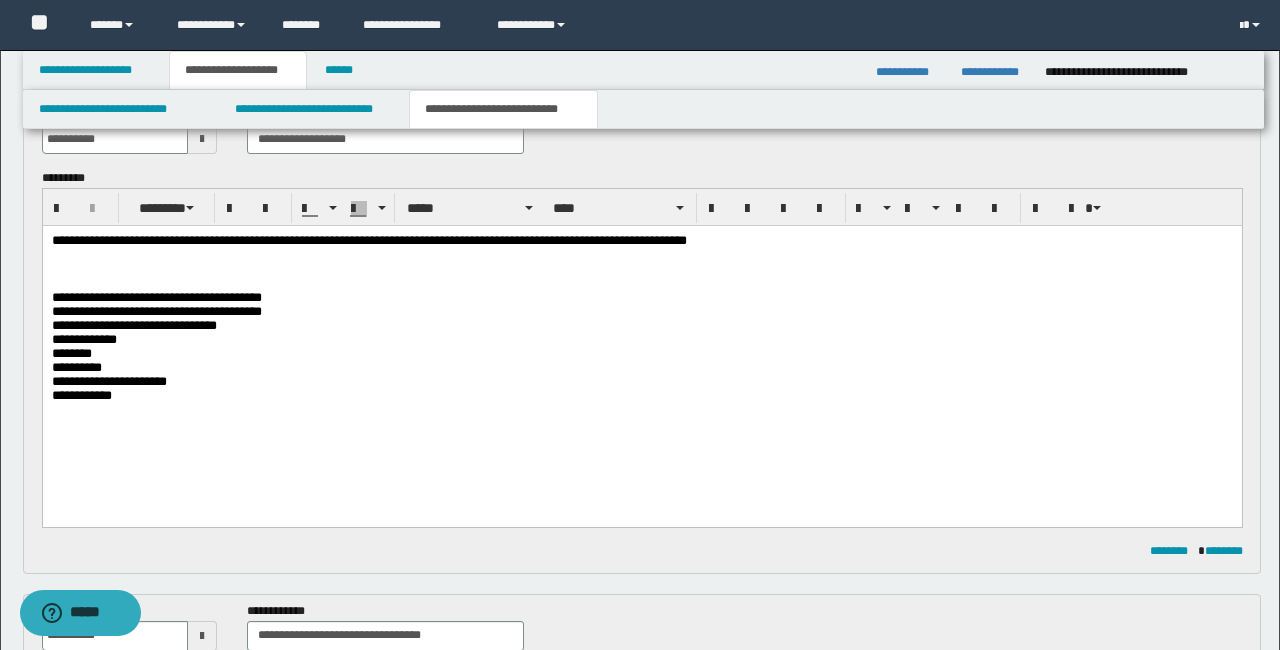 click on "**********" at bounding box center (641, 347) 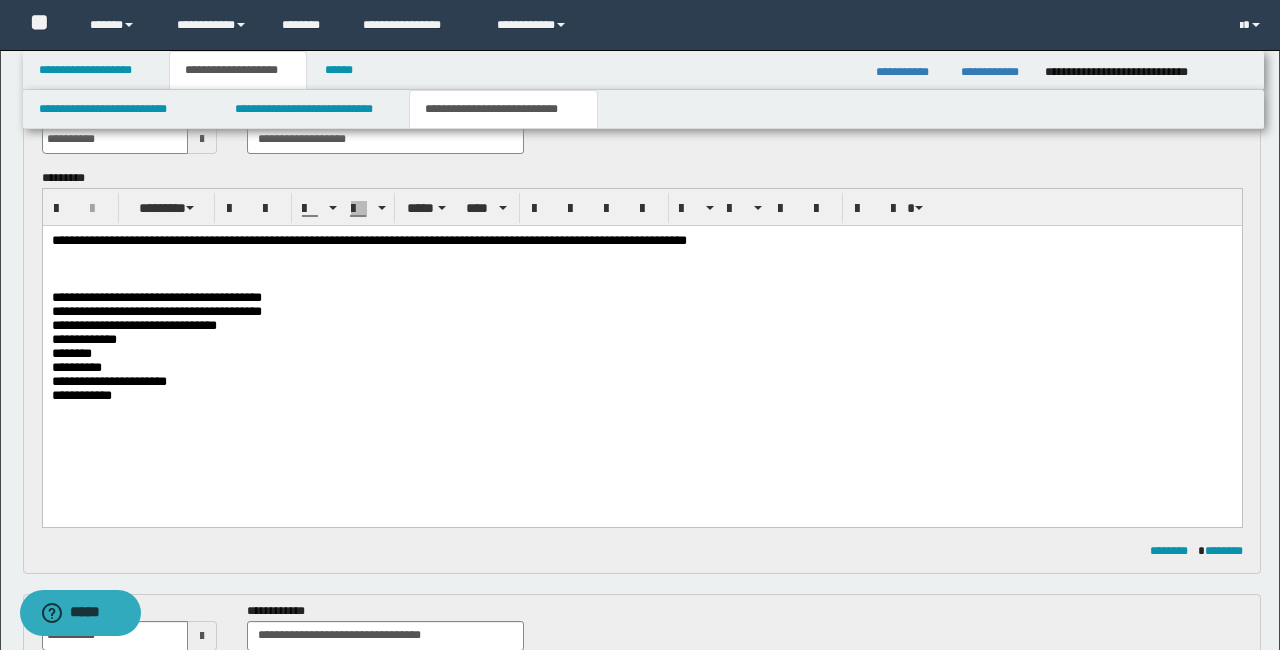 click on "**********" at bounding box center (156, 297) 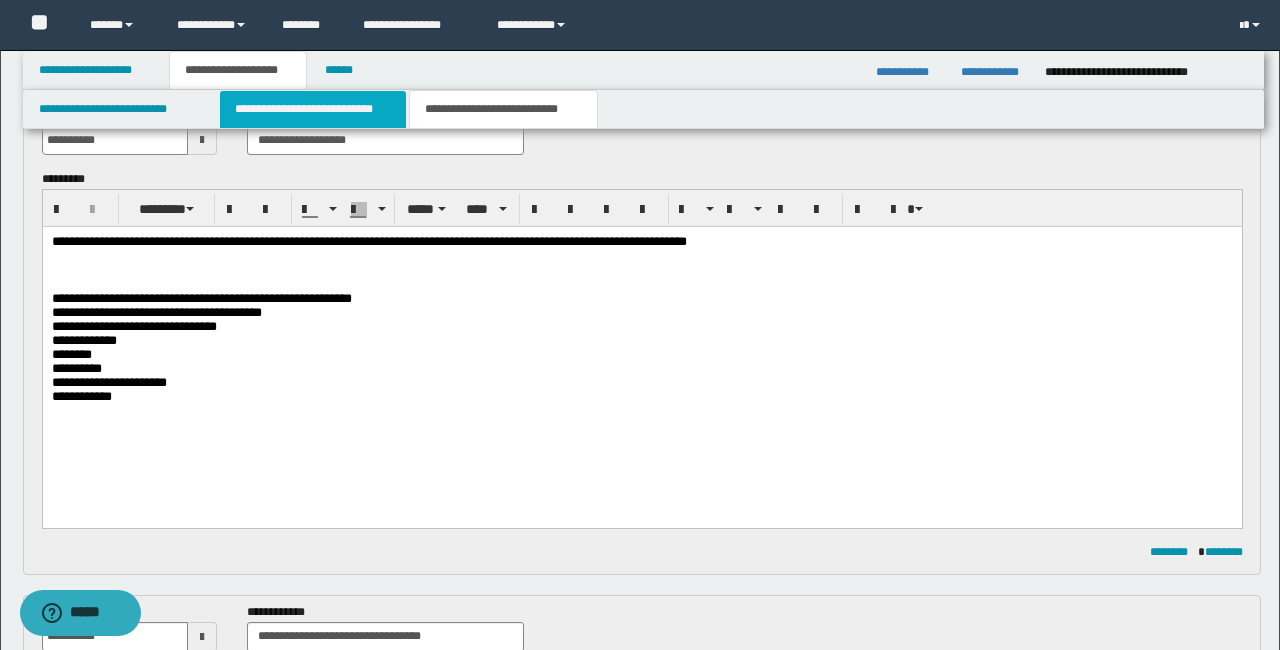 click on "**********" at bounding box center [312, 109] 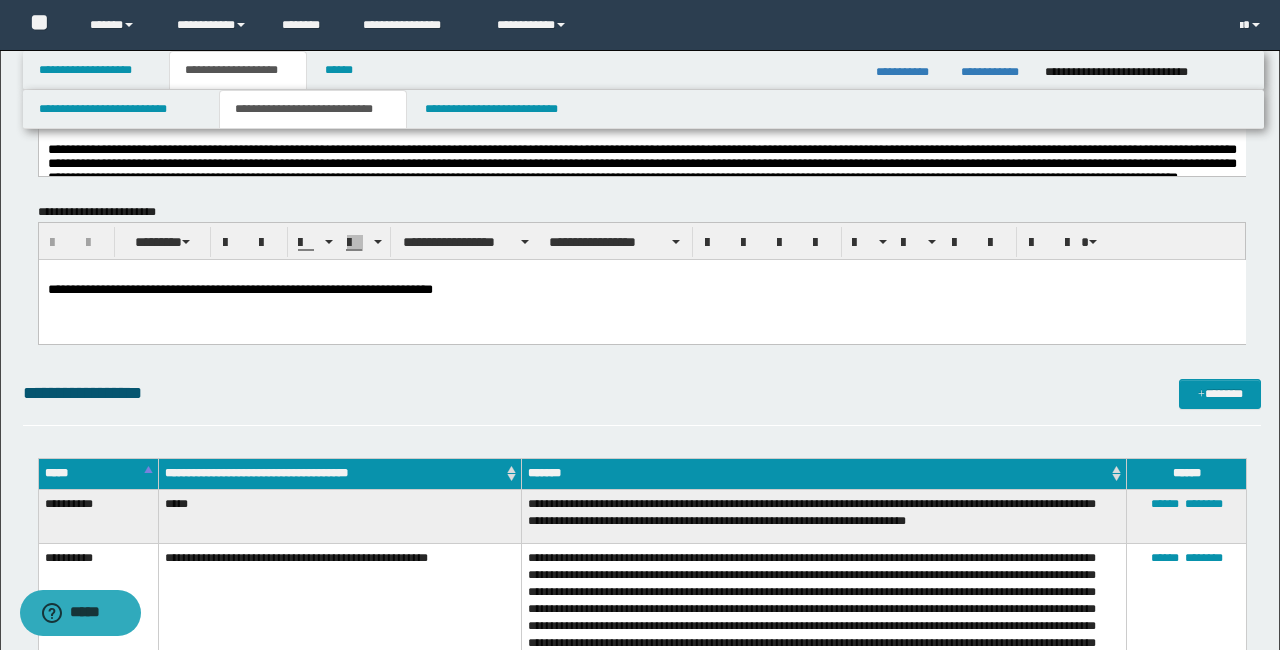 scroll, scrollTop: 0, scrollLeft: 0, axis: both 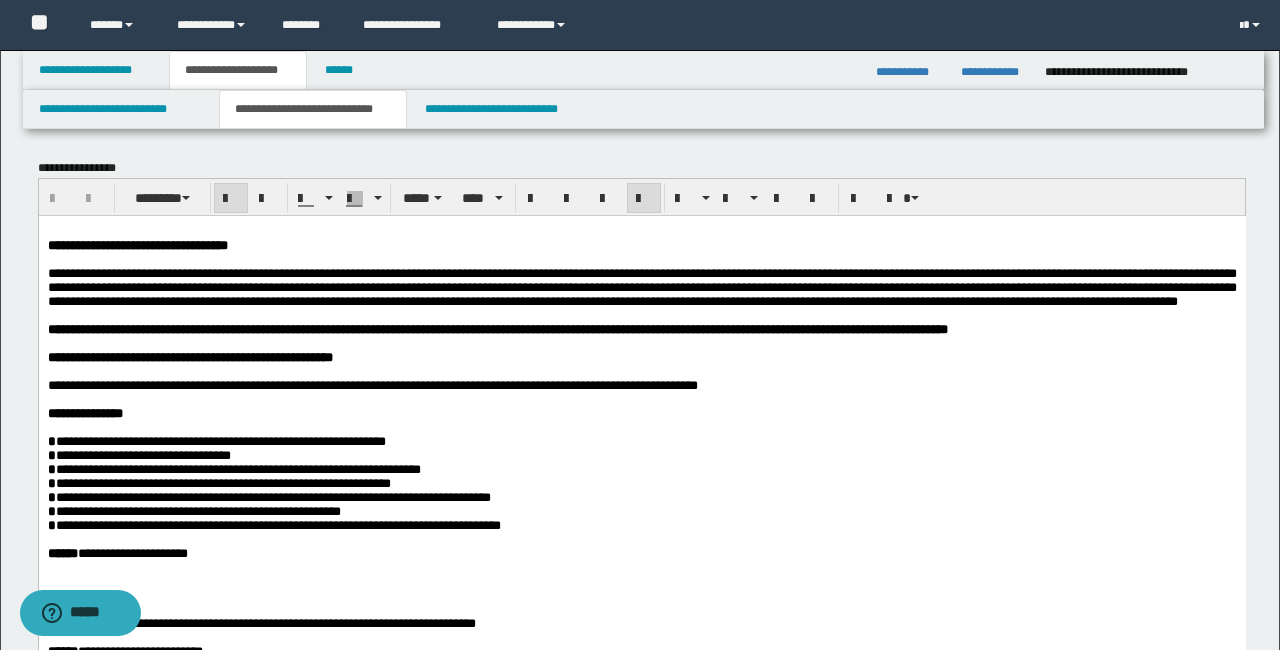 click at bounding box center [641, 259] 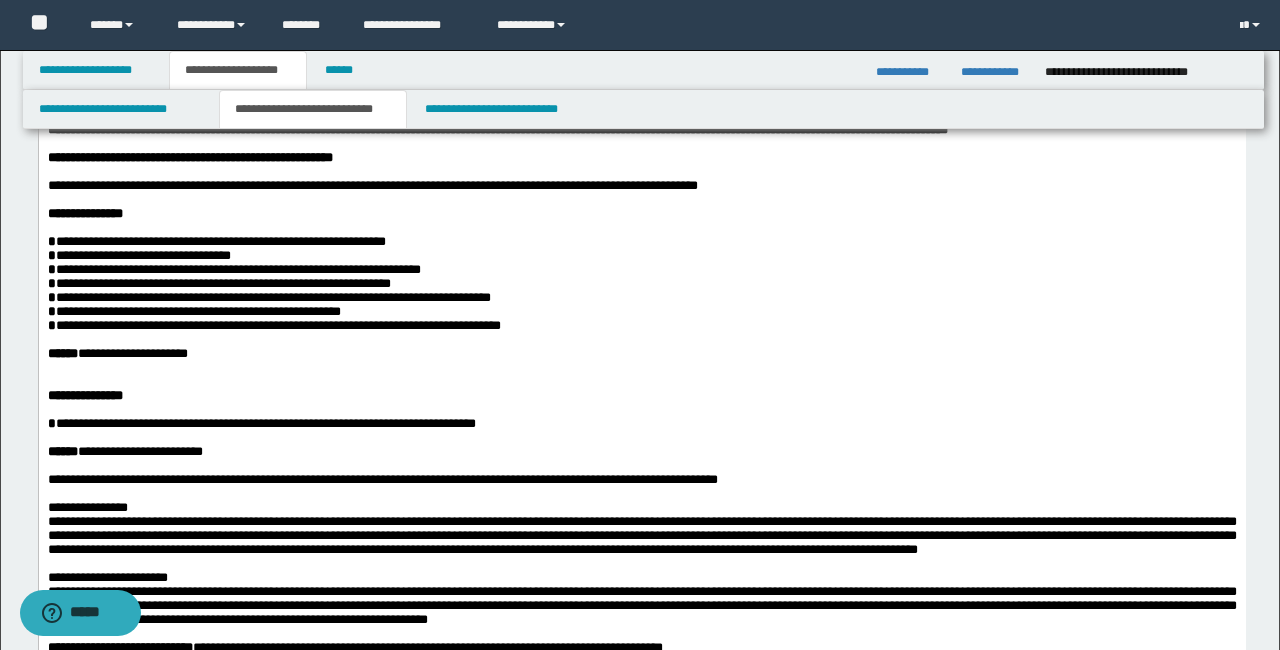 scroll, scrollTop: 0, scrollLeft: 0, axis: both 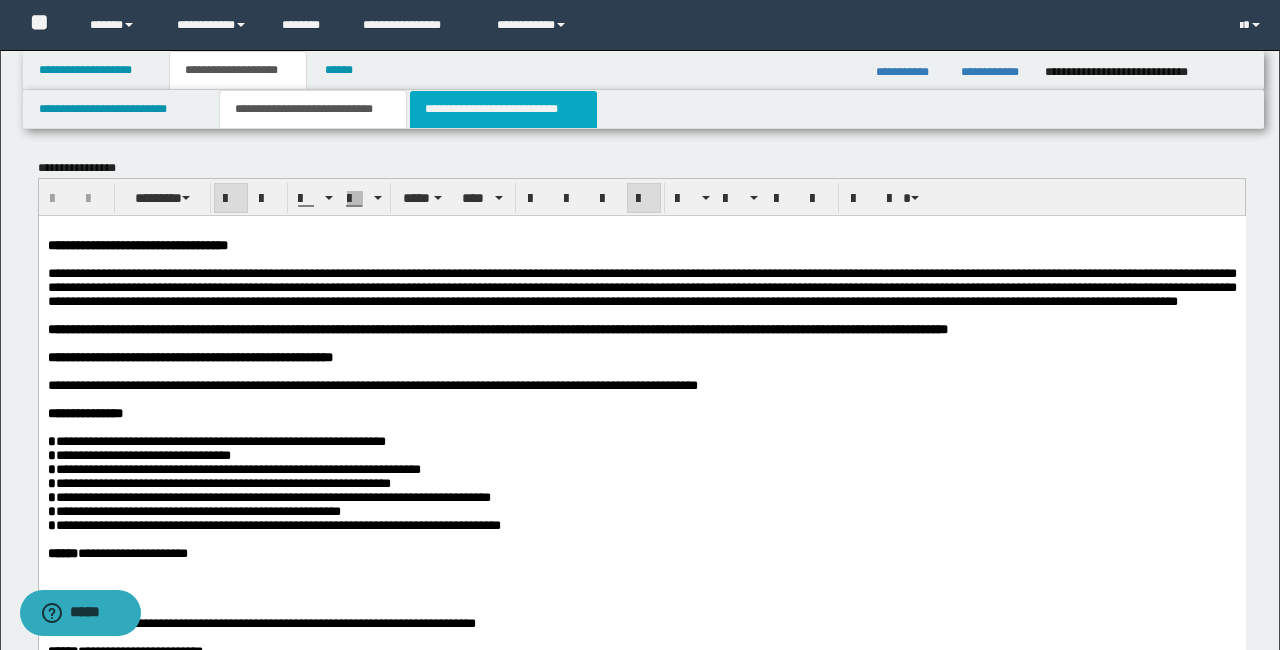 click on "**********" at bounding box center (503, 109) 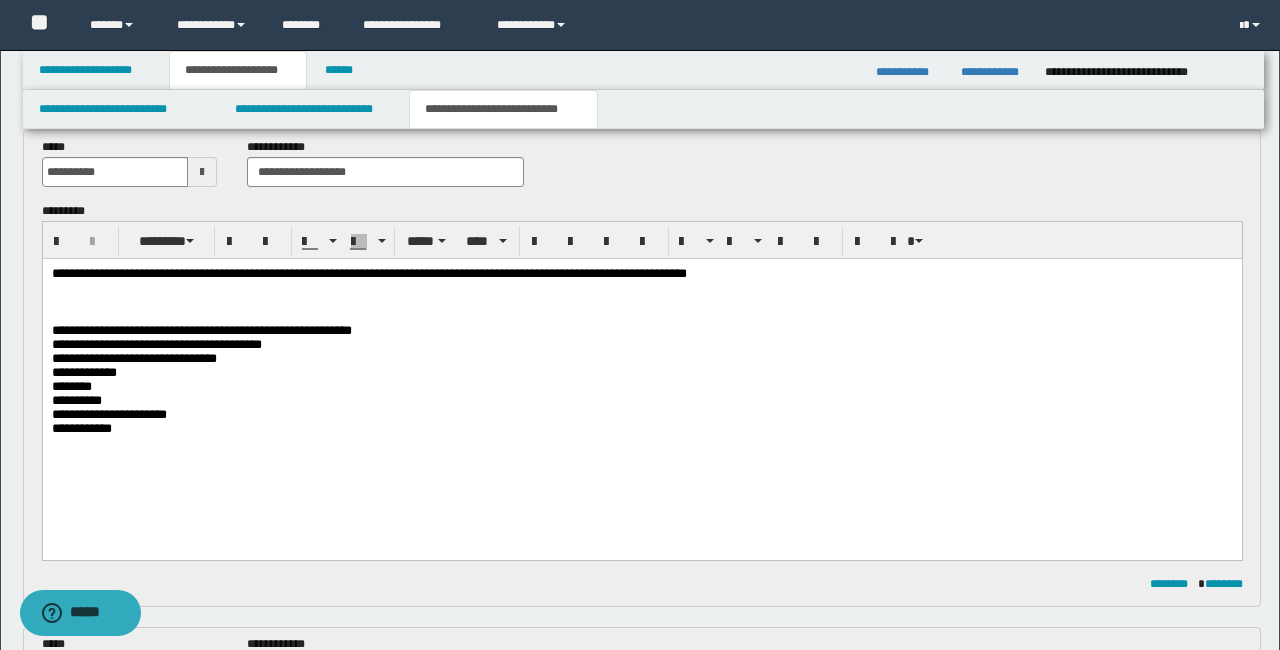 scroll, scrollTop: 179, scrollLeft: 0, axis: vertical 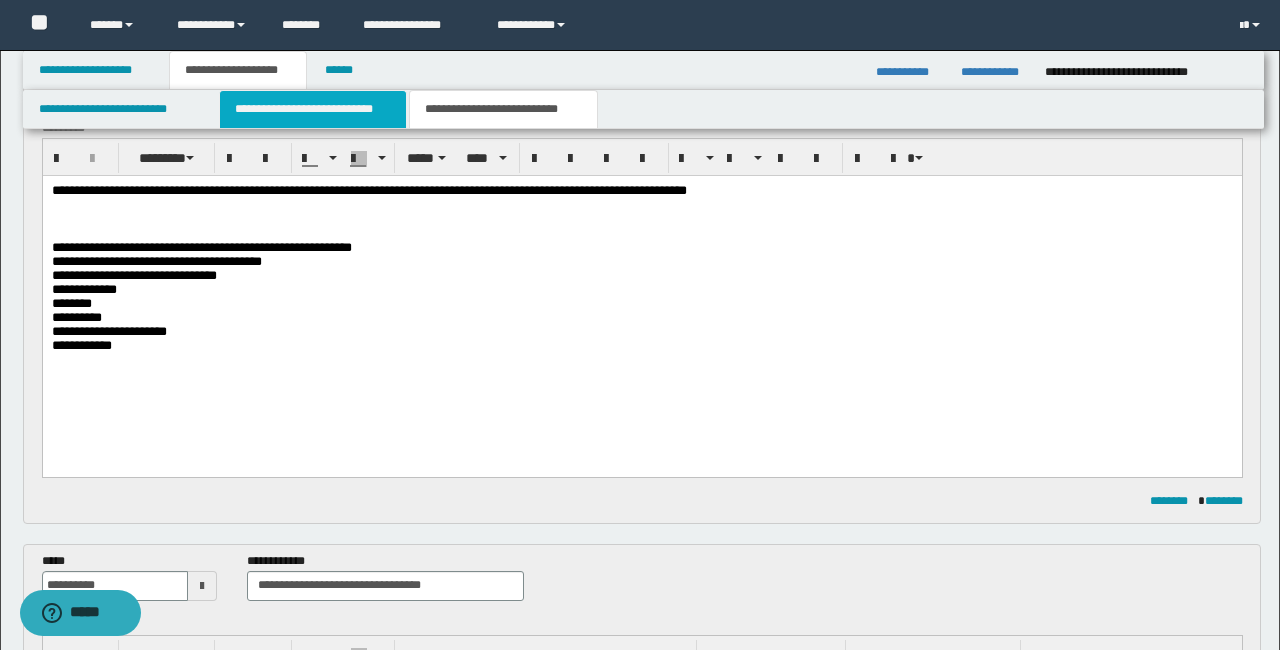 click on "**********" at bounding box center (312, 109) 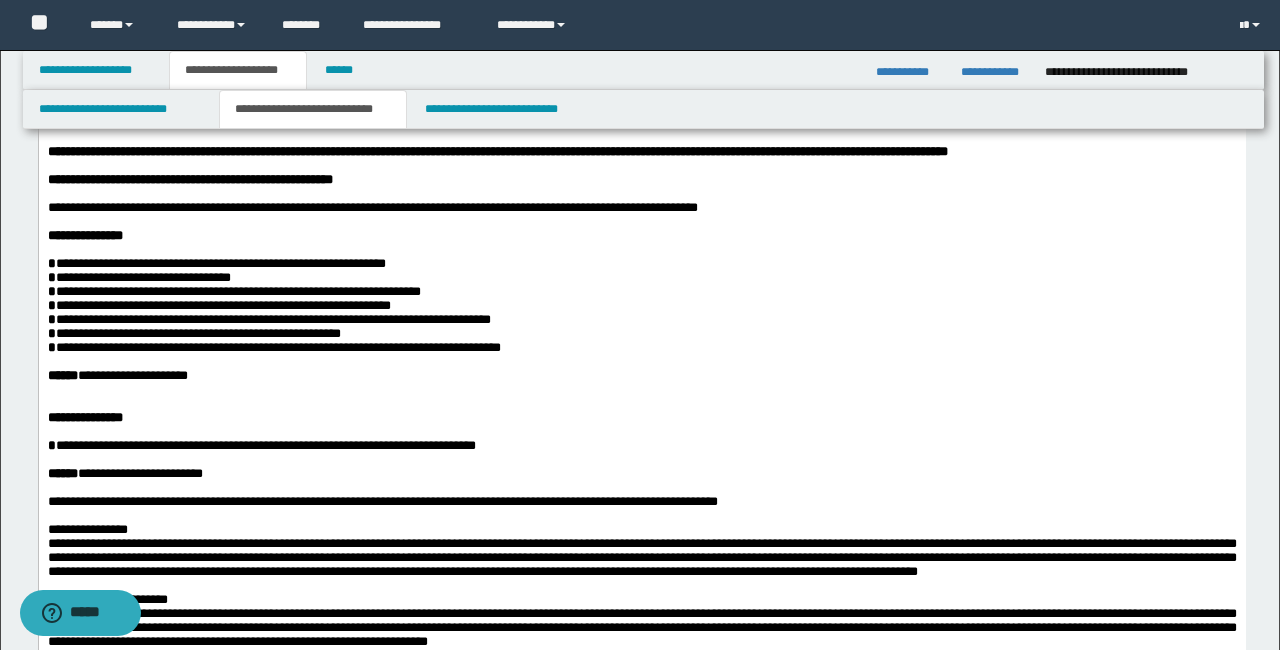 scroll, scrollTop: 0, scrollLeft: 0, axis: both 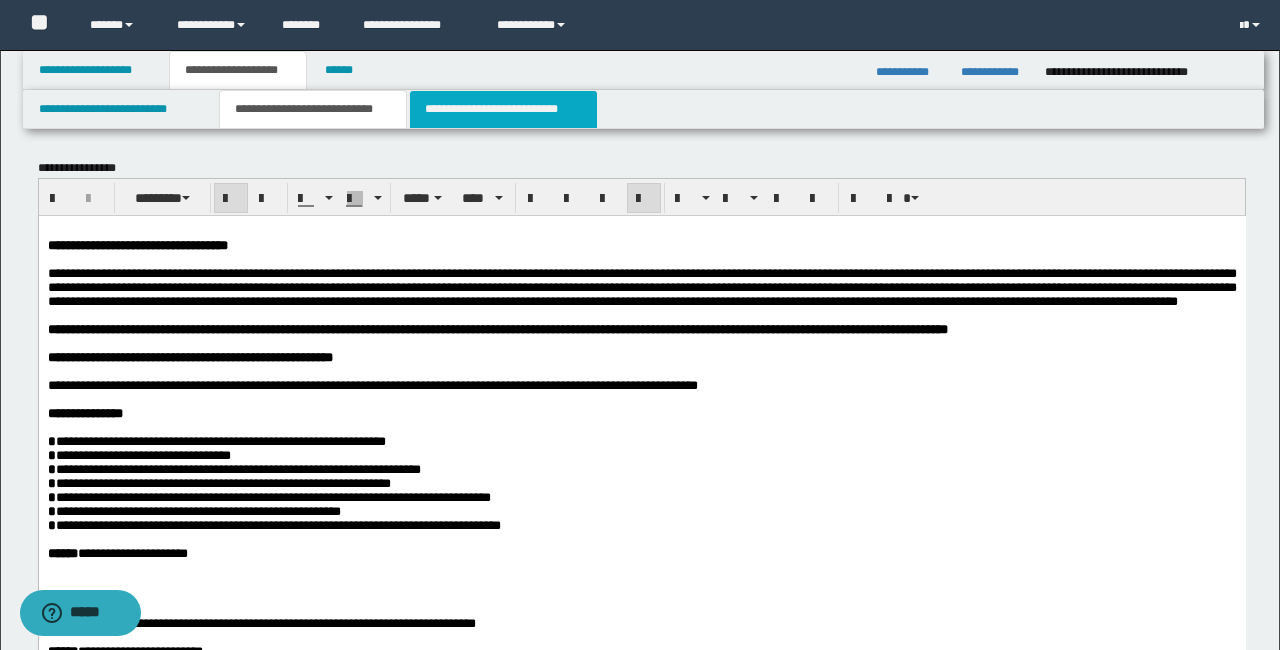 click on "**********" at bounding box center [503, 109] 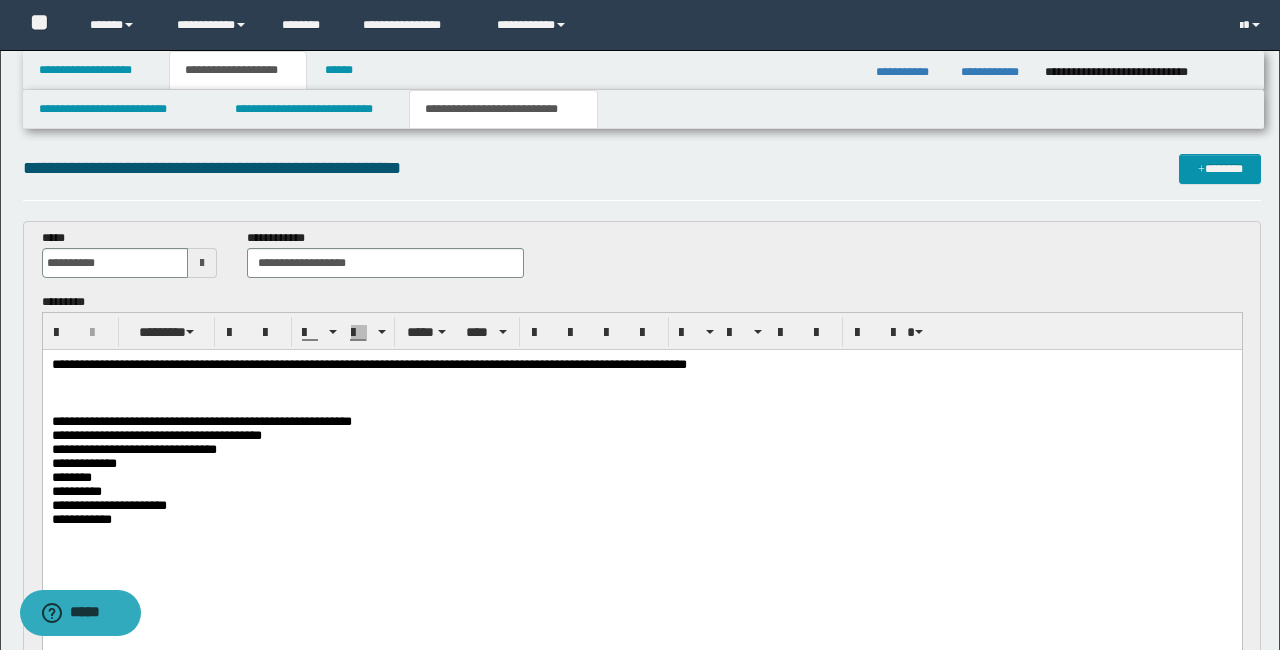 scroll, scrollTop: 2, scrollLeft: 0, axis: vertical 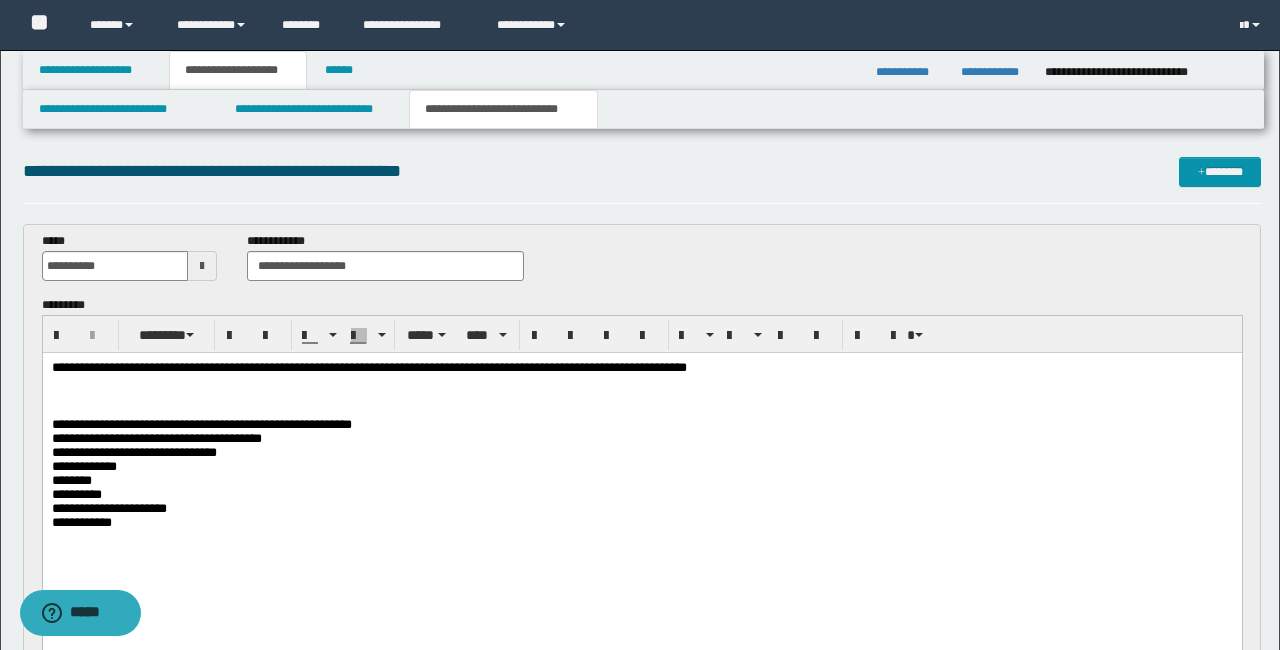 click on "**********" at bounding box center [641, 368] 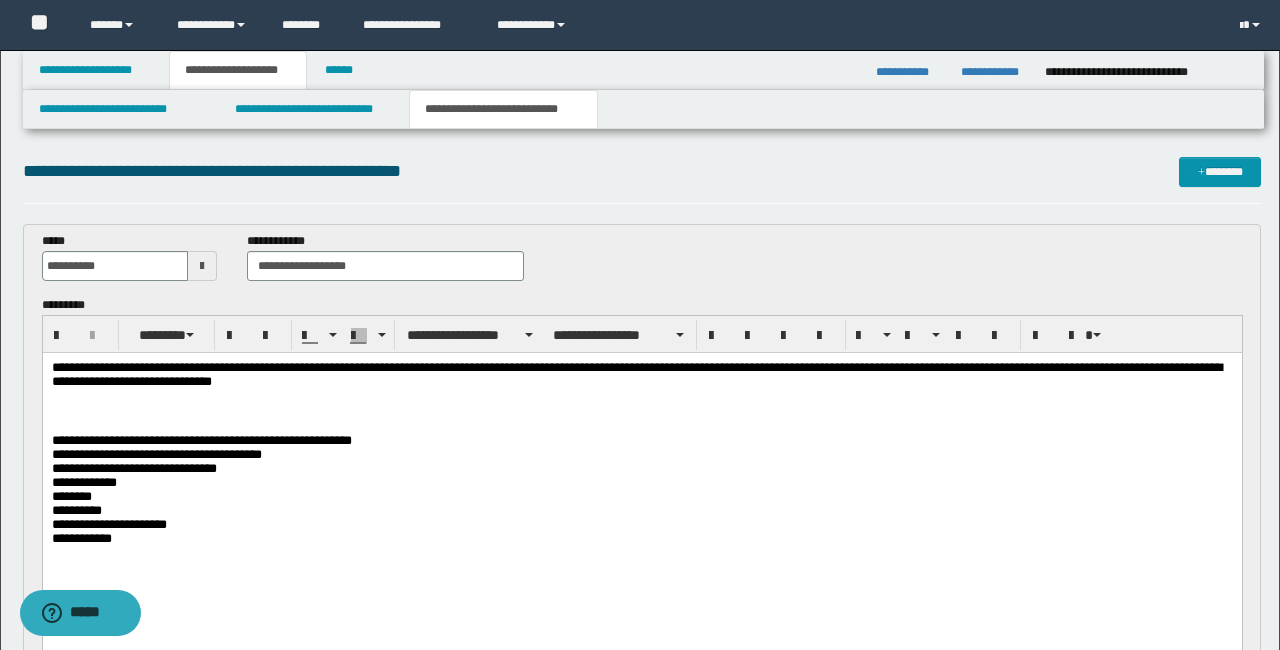 click on "**********" at bounding box center [641, 376] 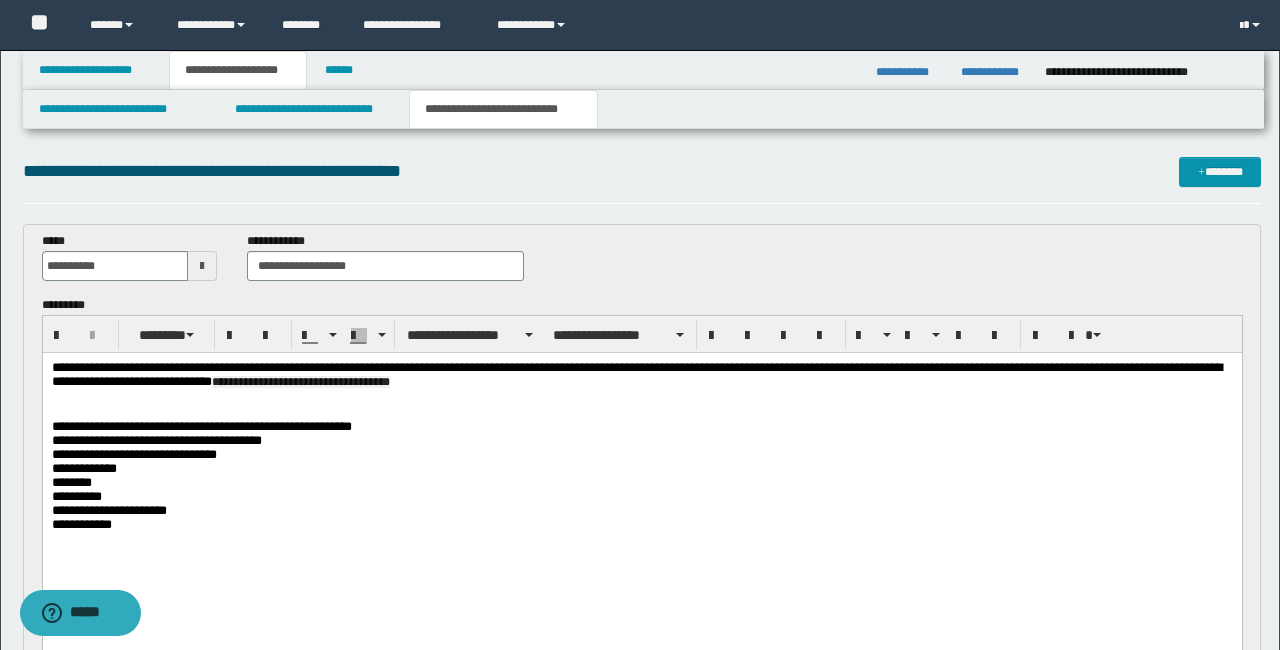 click on "**********" at bounding box center (300, 382) 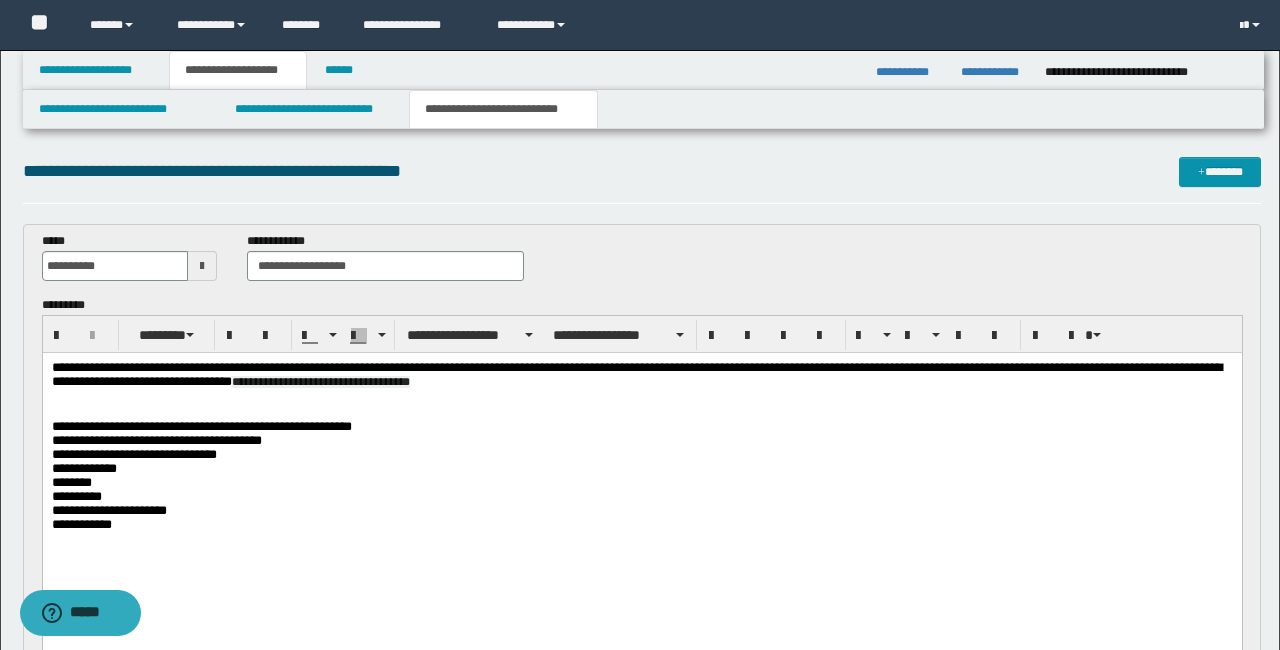 click on "**********" at bounding box center (641, 376) 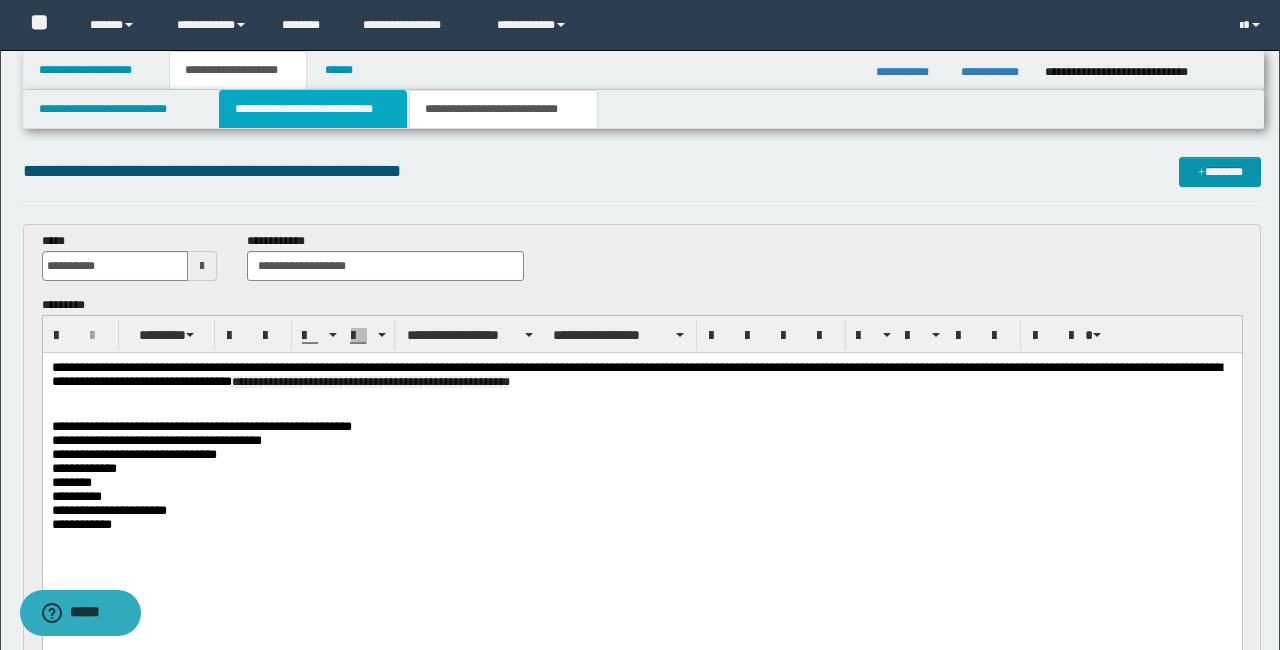 drag, startPoint x: 274, startPoint y: 115, endPoint x: 289, endPoint y: 128, distance: 19.849434 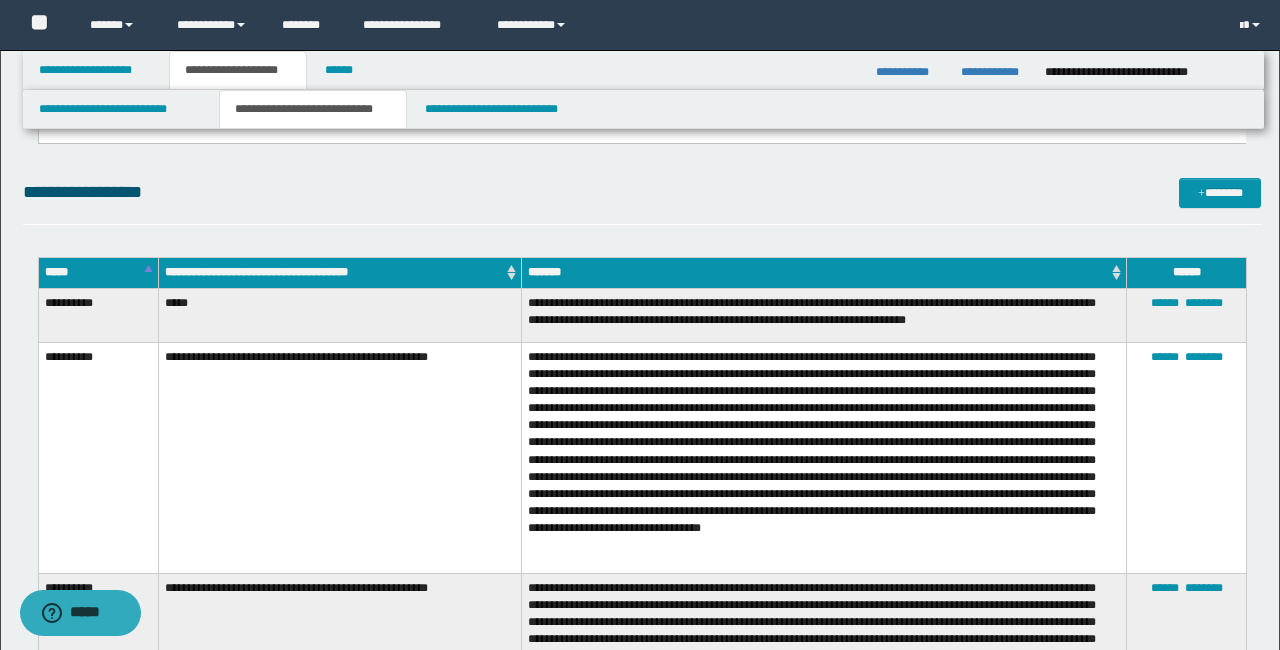 scroll, scrollTop: 3490, scrollLeft: 0, axis: vertical 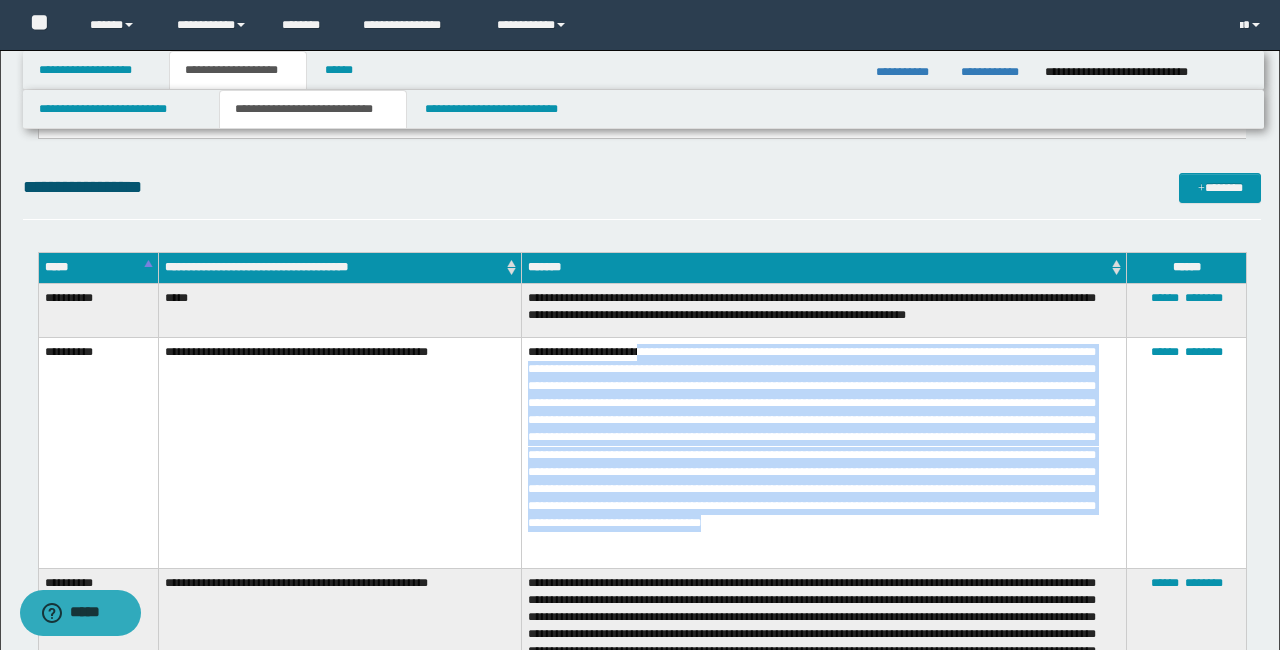drag, startPoint x: 655, startPoint y: 348, endPoint x: 797, endPoint y: 530, distance: 230.84193 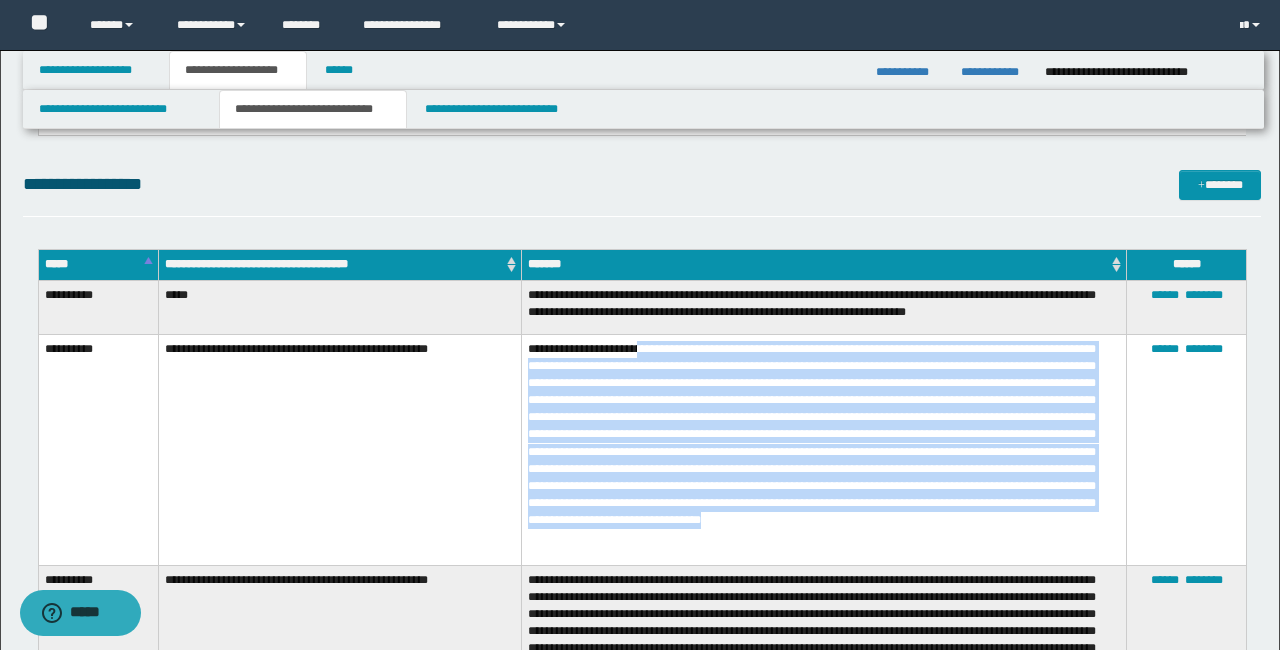 copy on "**********" 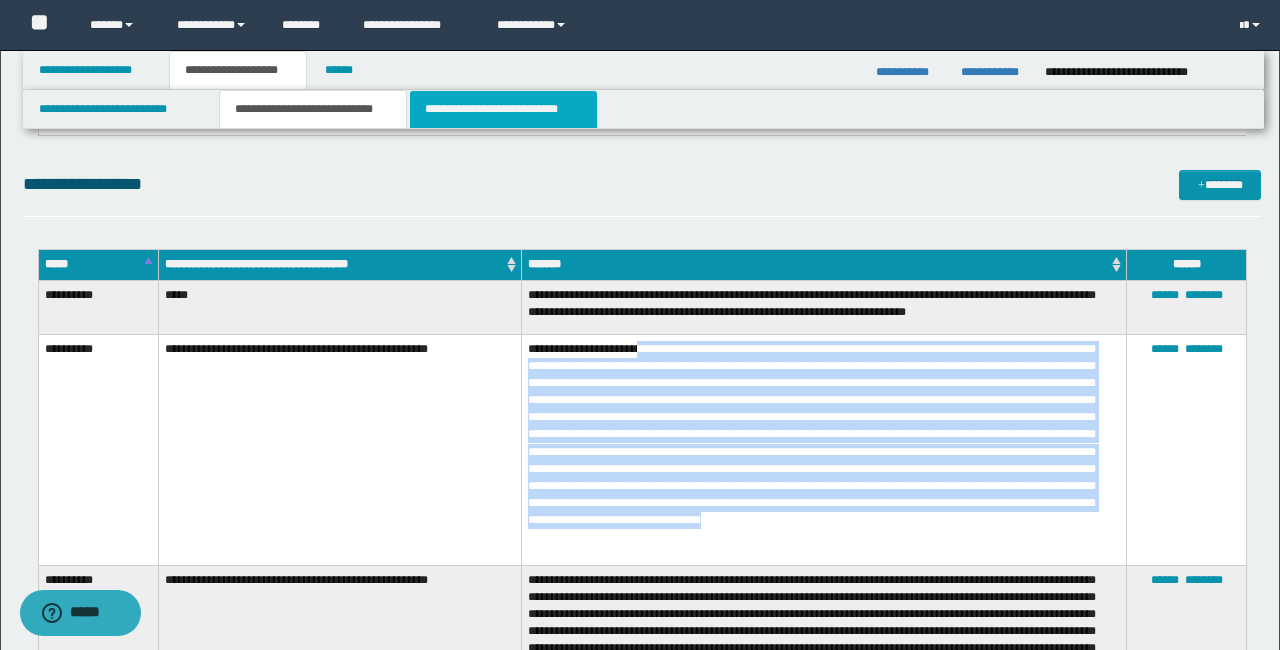 scroll, scrollTop: 3491, scrollLeft: 0, axis: vertical 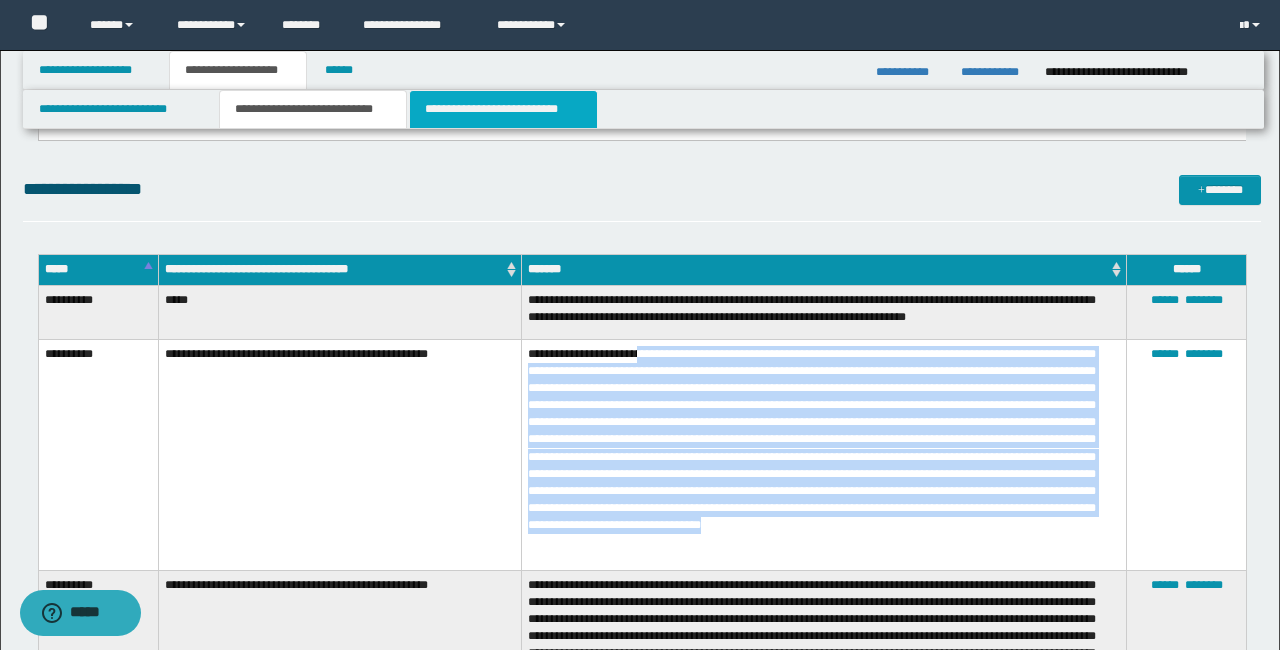 click on "**********" at bounding box center (503, 109) 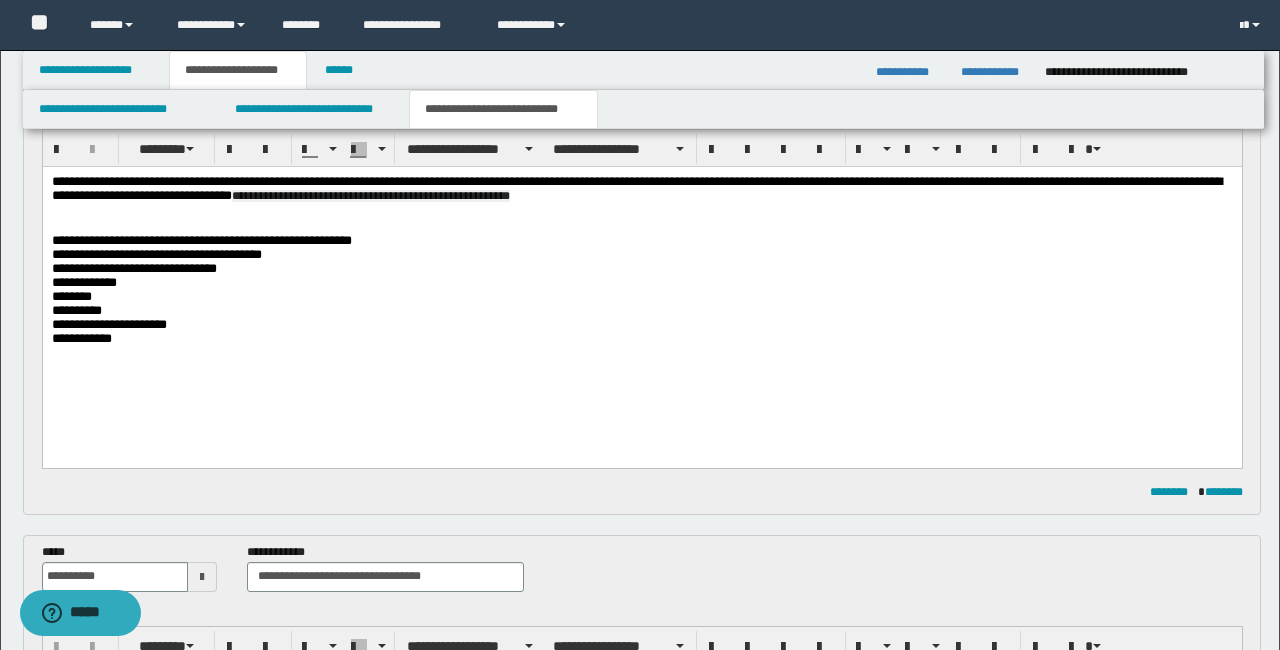 scroll, scrollTop: 0, scrollLeft: 0, axis: both 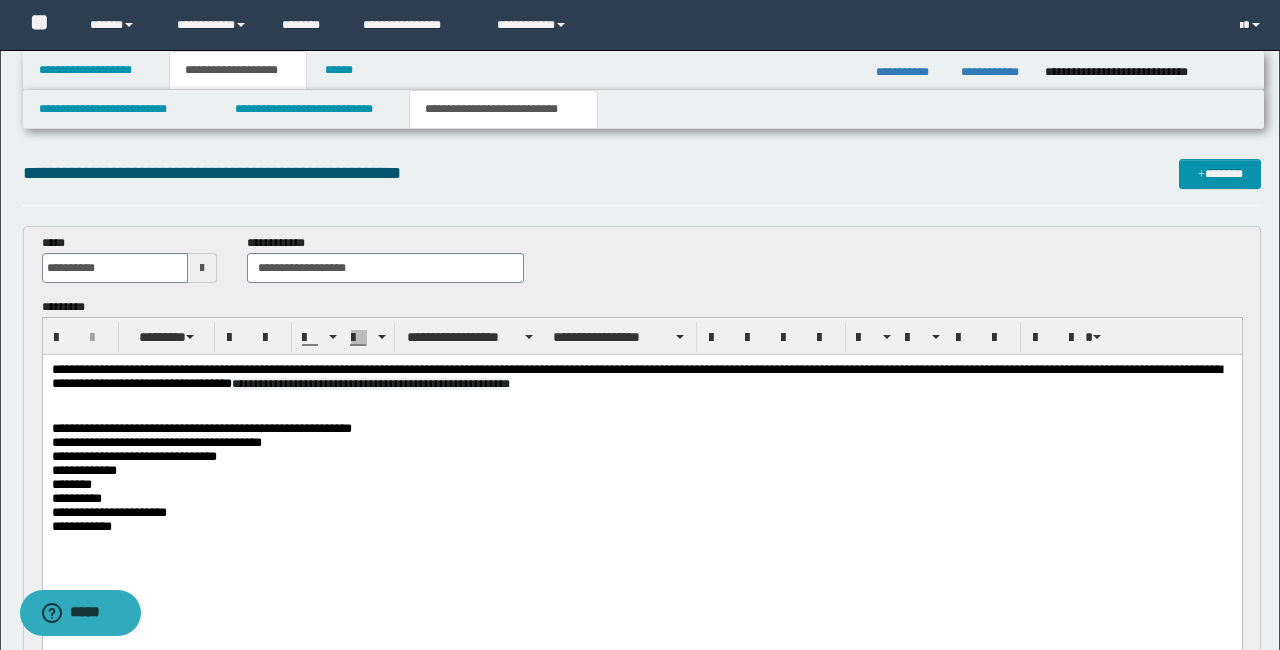 click at bounding box center (641, 401) 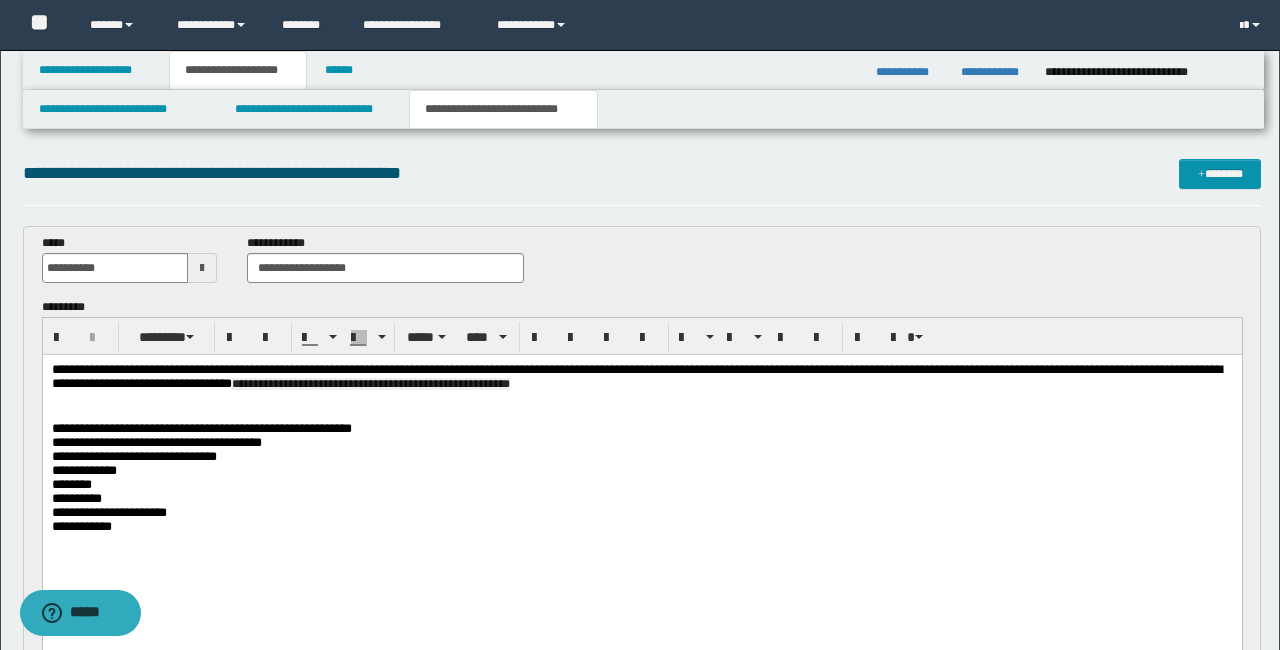 scroll, scrollTop: 2, scrollLeft: 0, axis: vertical 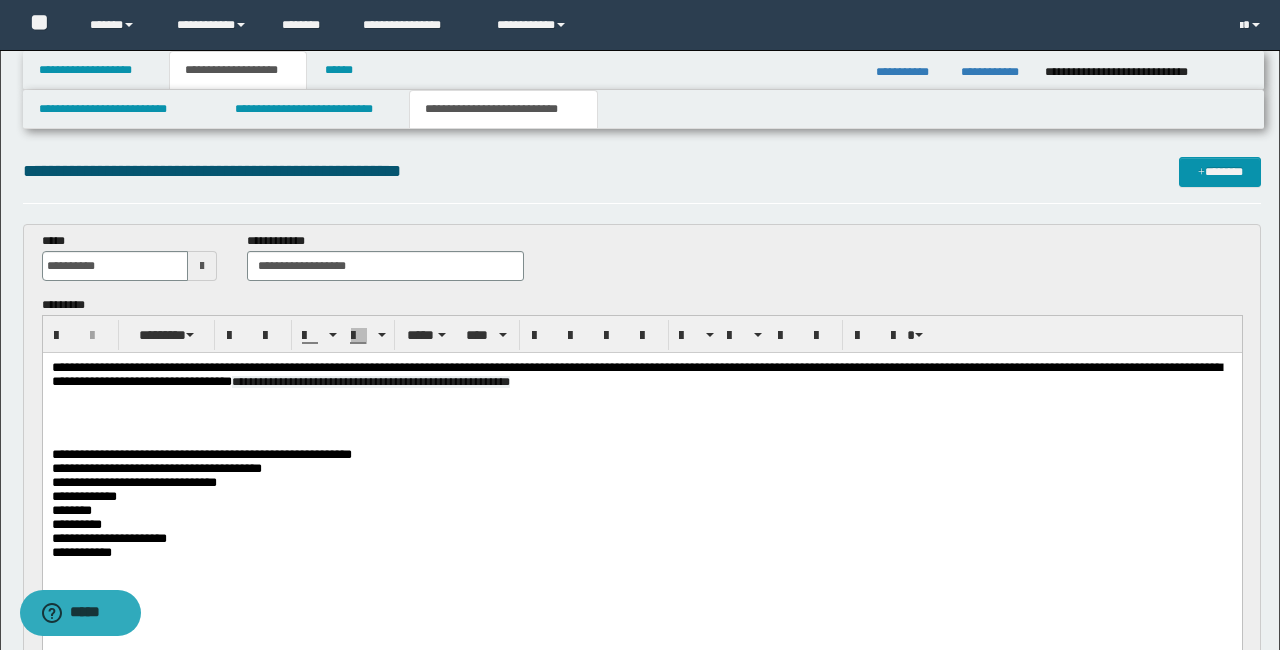 click at bounding box center (641, 413) 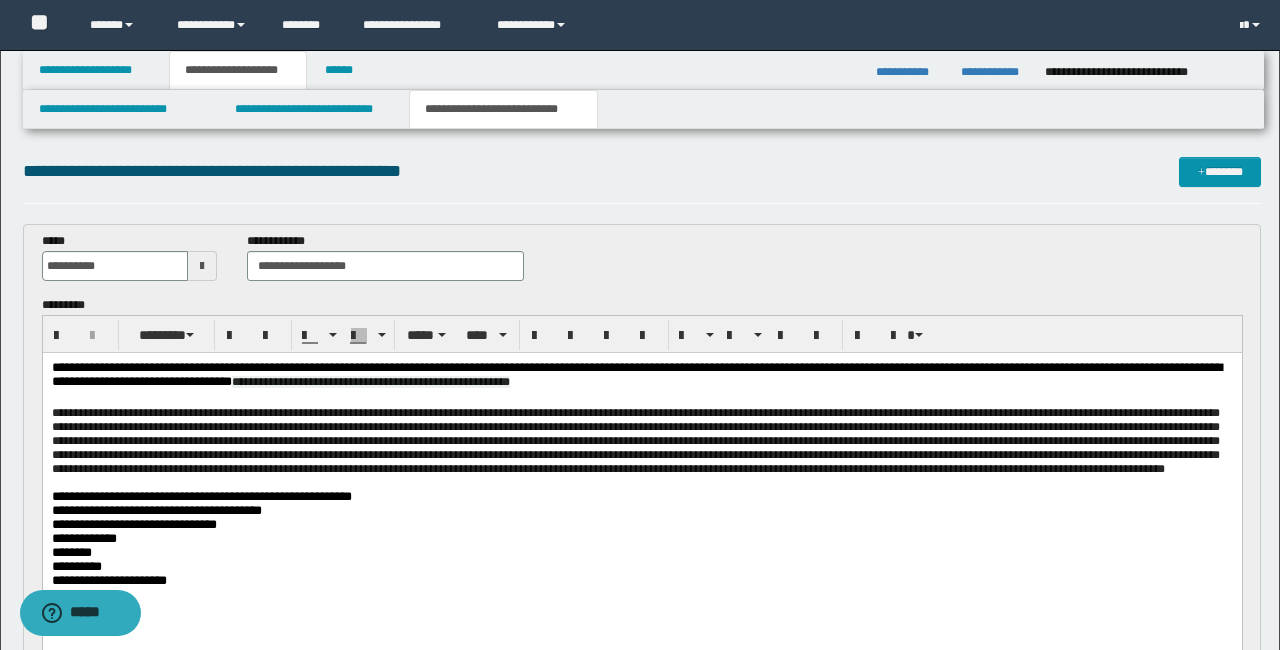 click on "**********" at bounding box center (201, 496) 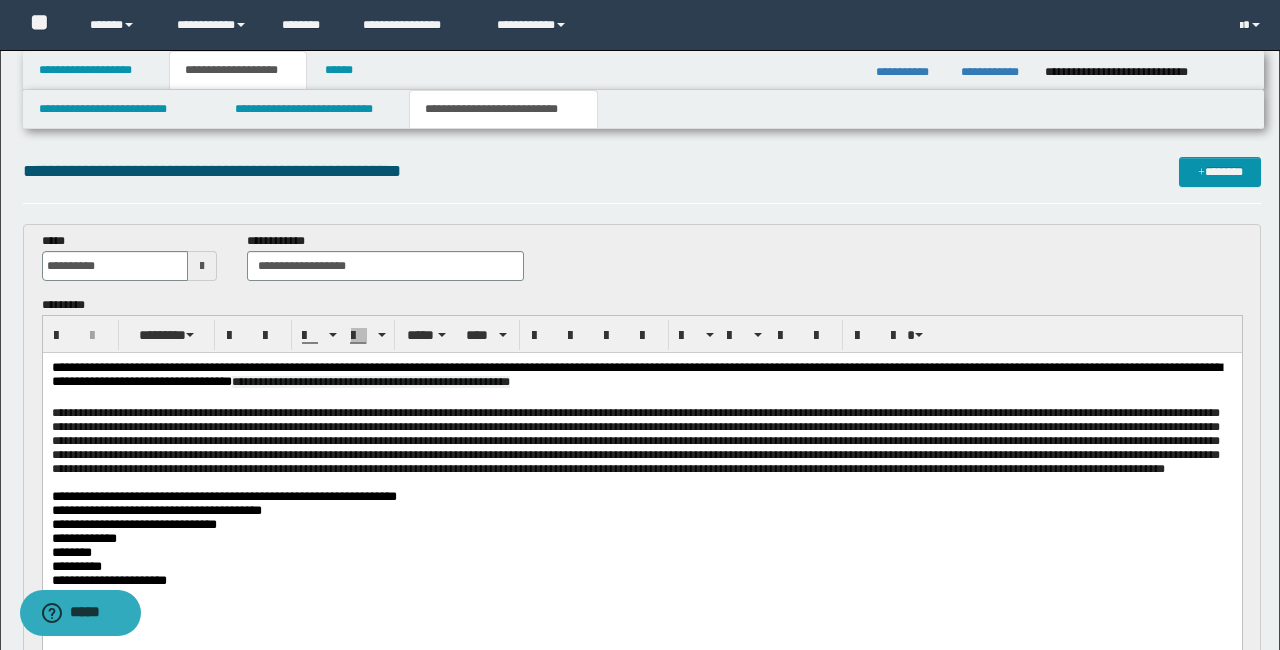click on "**********" at bounding box center (223, 496) 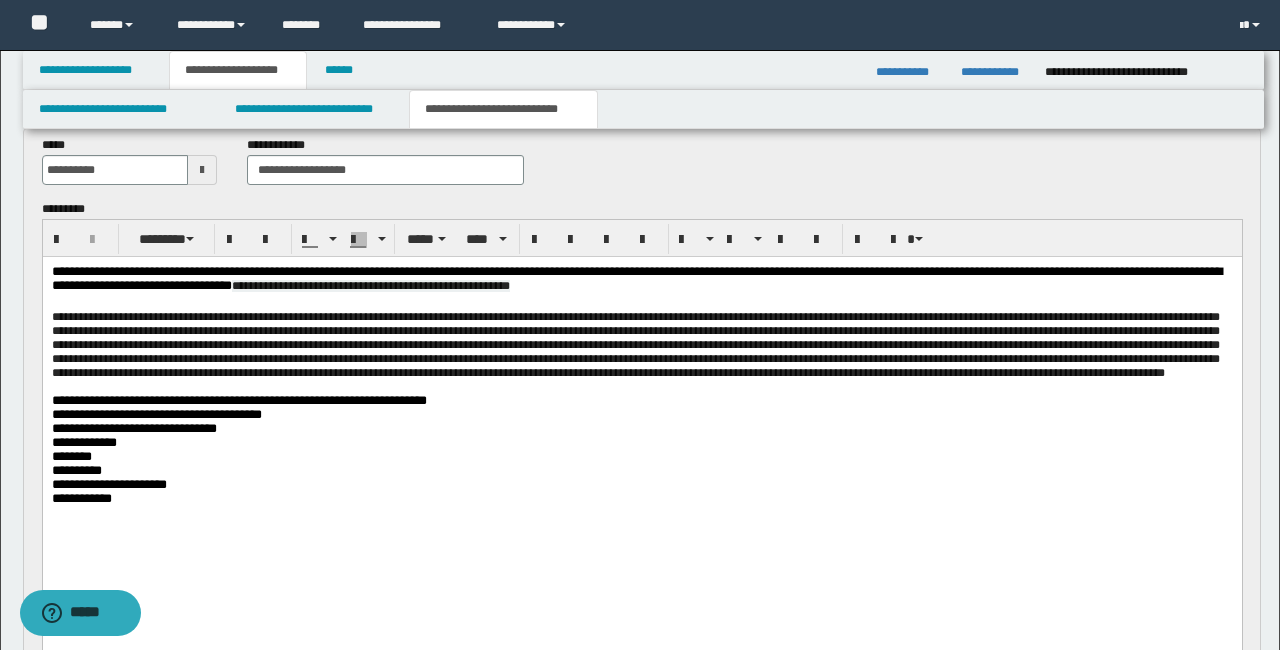 scroll, scrollTop: 133, scrollLeft: 0, axis: vertical 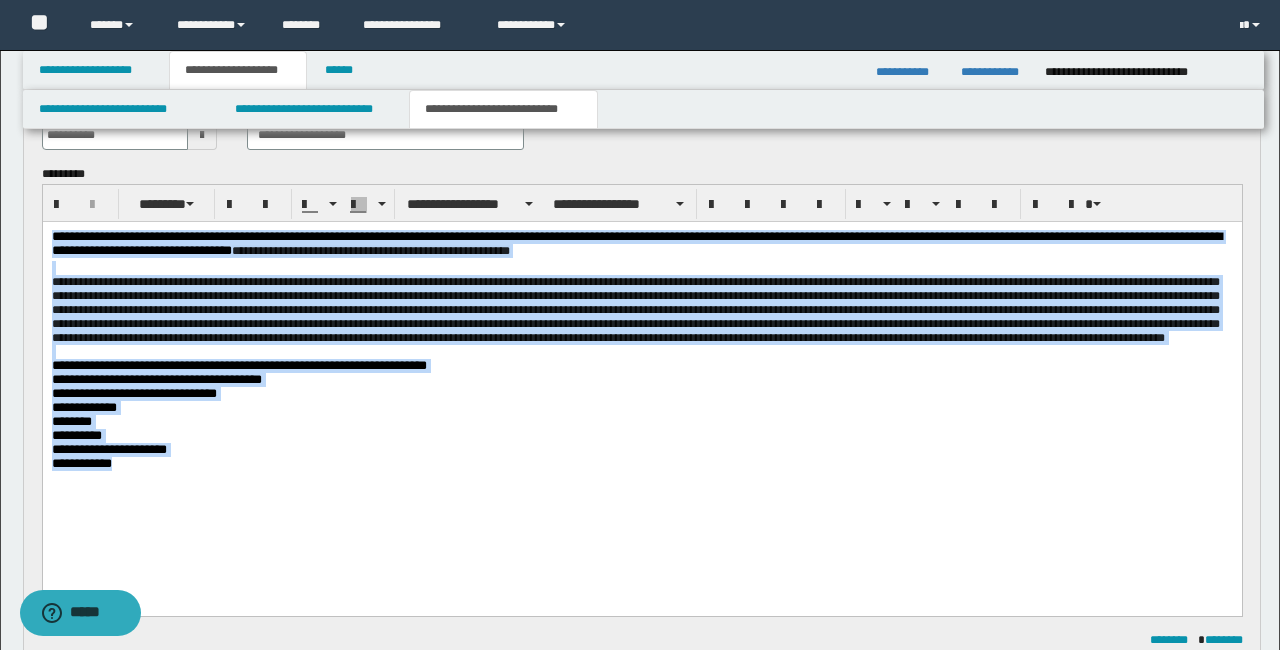 drag, startPoint x: 425, startPoint y: 408, endPoint x: 51, endPoint y: 237, distance: 411.23837 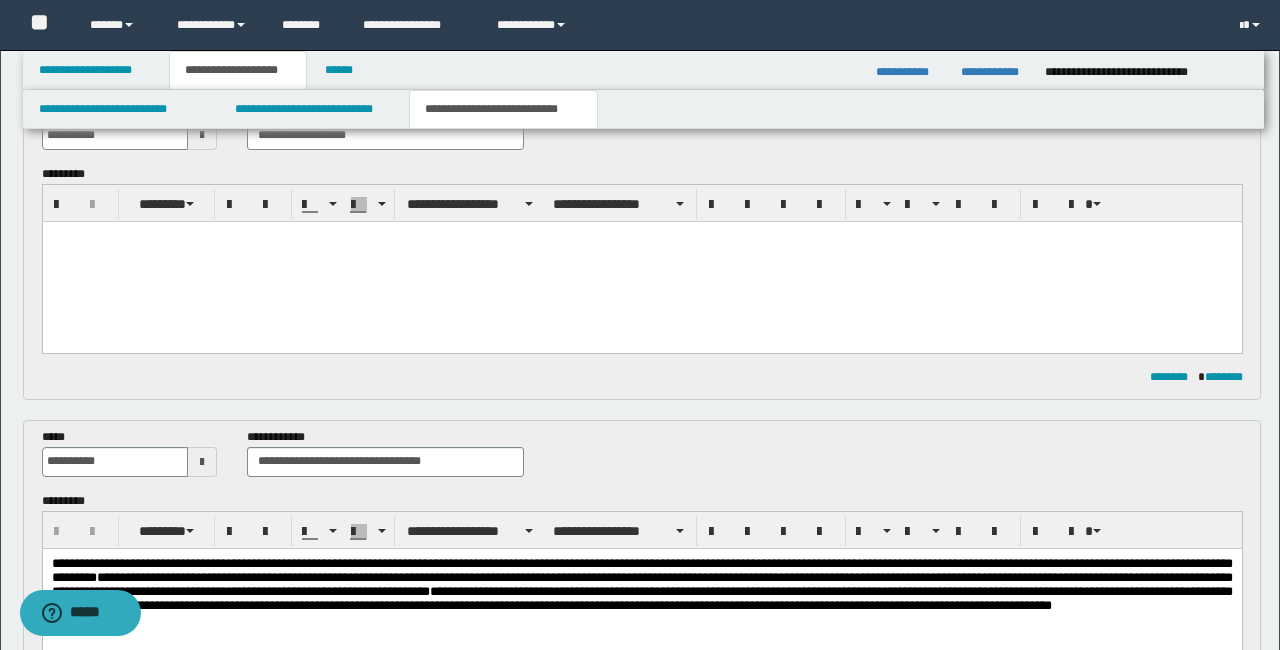 scroll, scrollTop: 137, scrollLeft: 0, axis: vertical 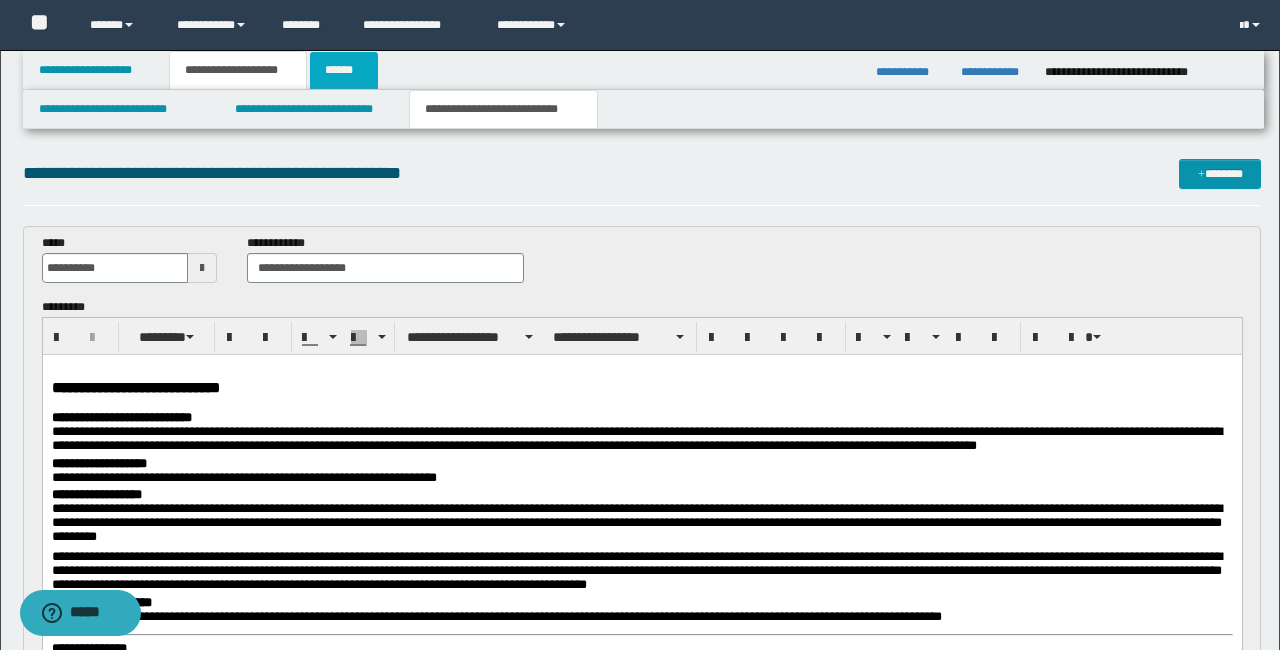 click on "******" at bounding box center [344, 70] 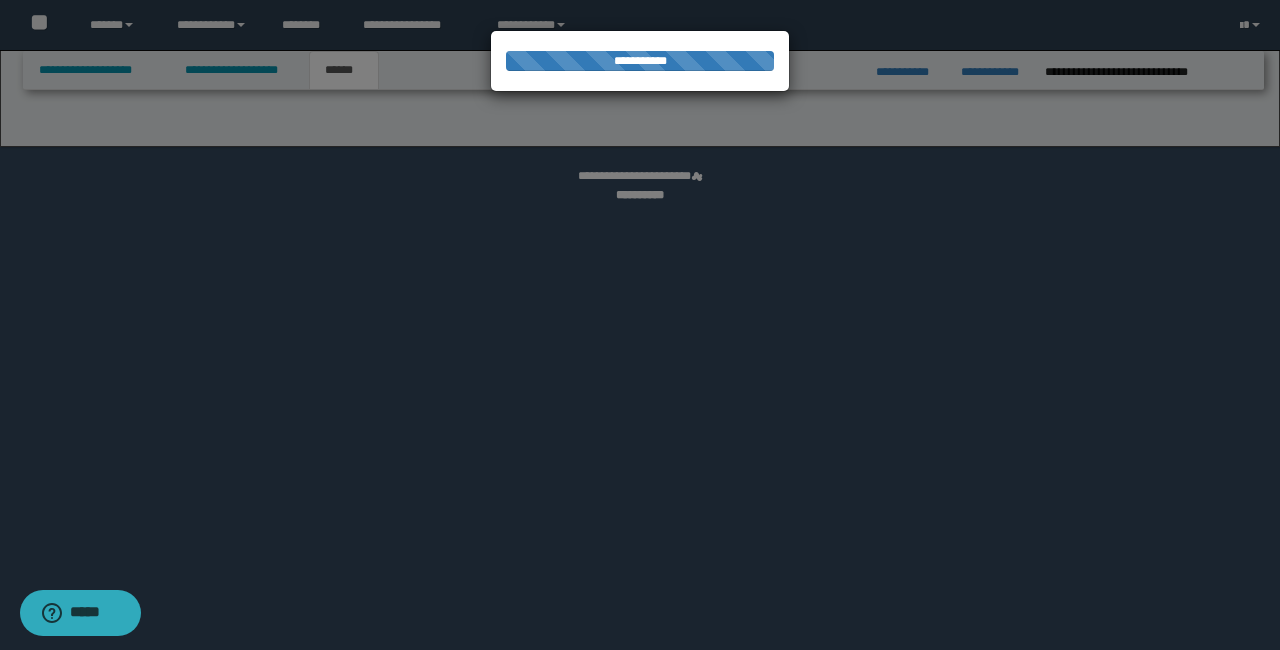 select on "*" 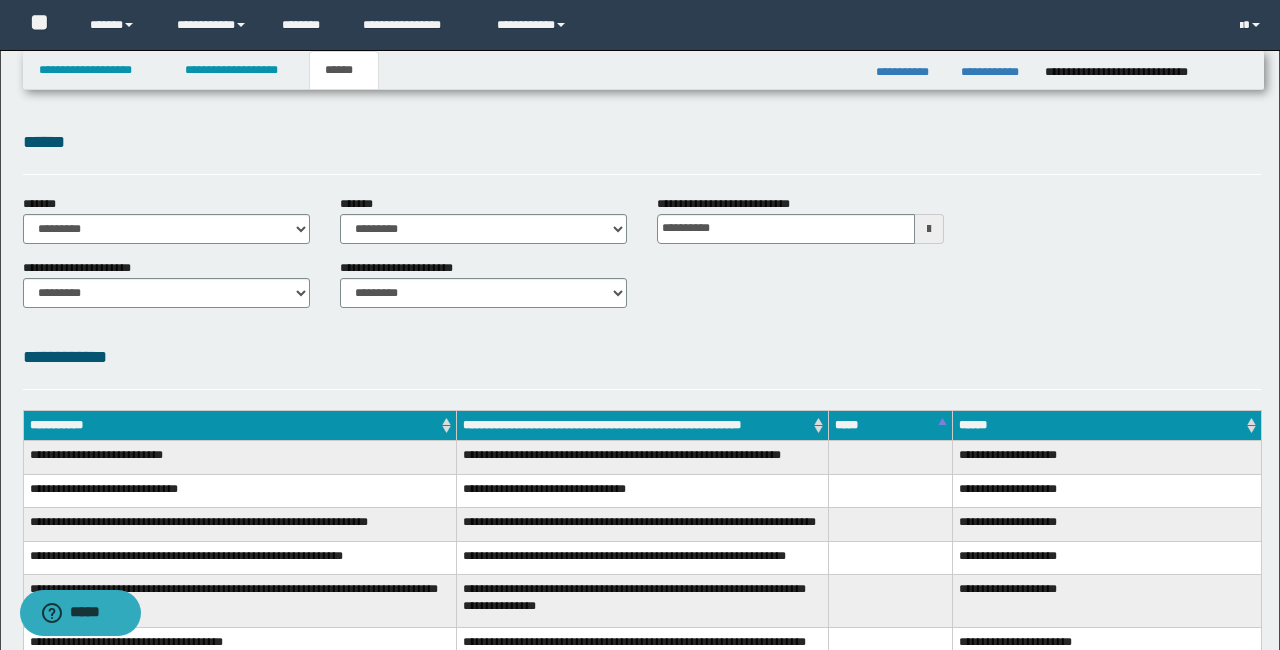 scroll, scrollTop: 542, scrollLeft: 0, axis: vertical 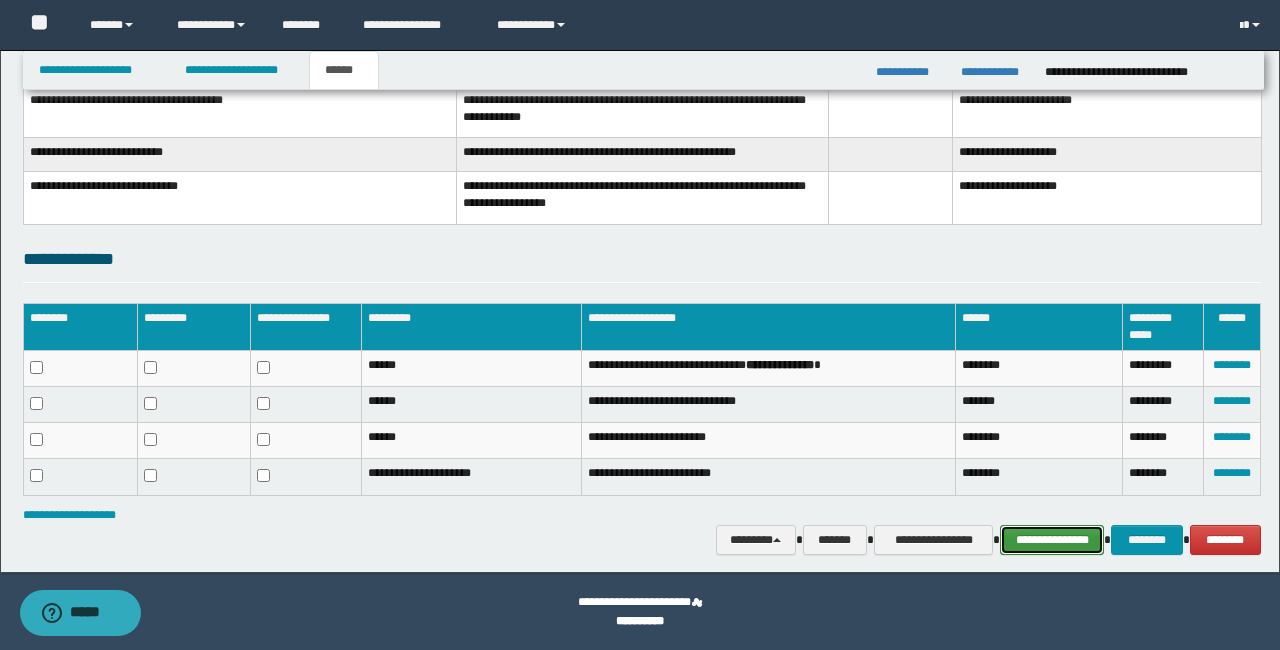 click on "**********" at bounding box center [1052, 540] 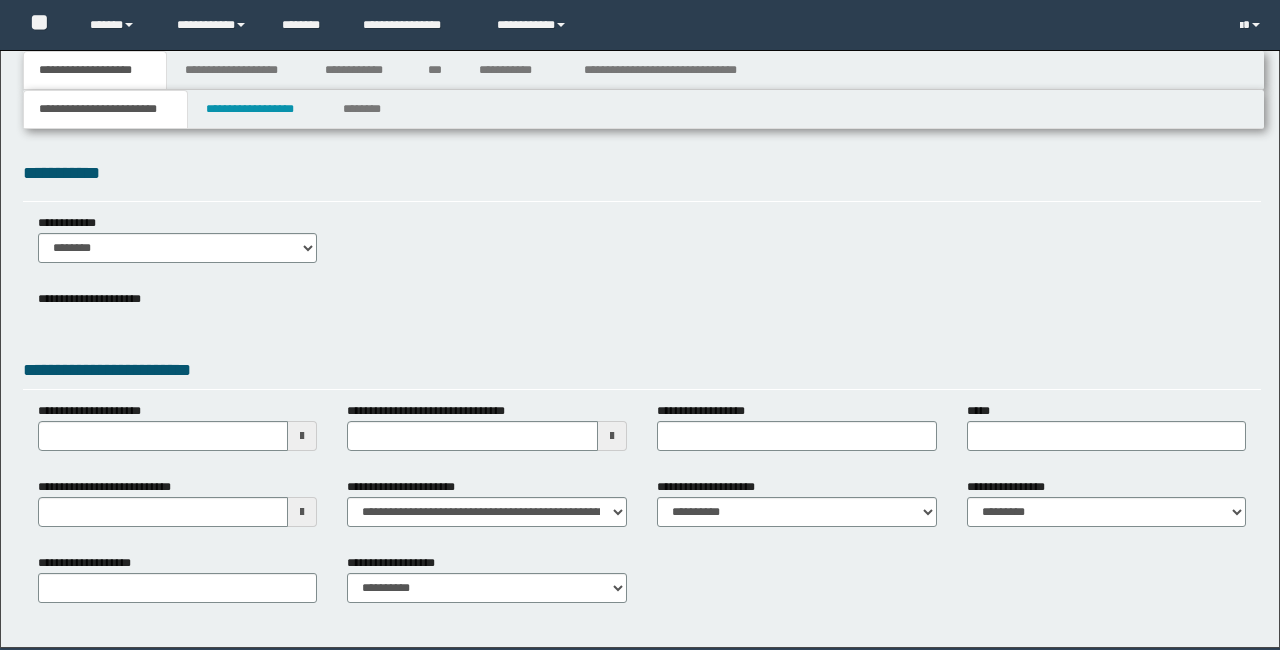 scroll, scrollTop: 0, scrollLeft: 0, axis: both 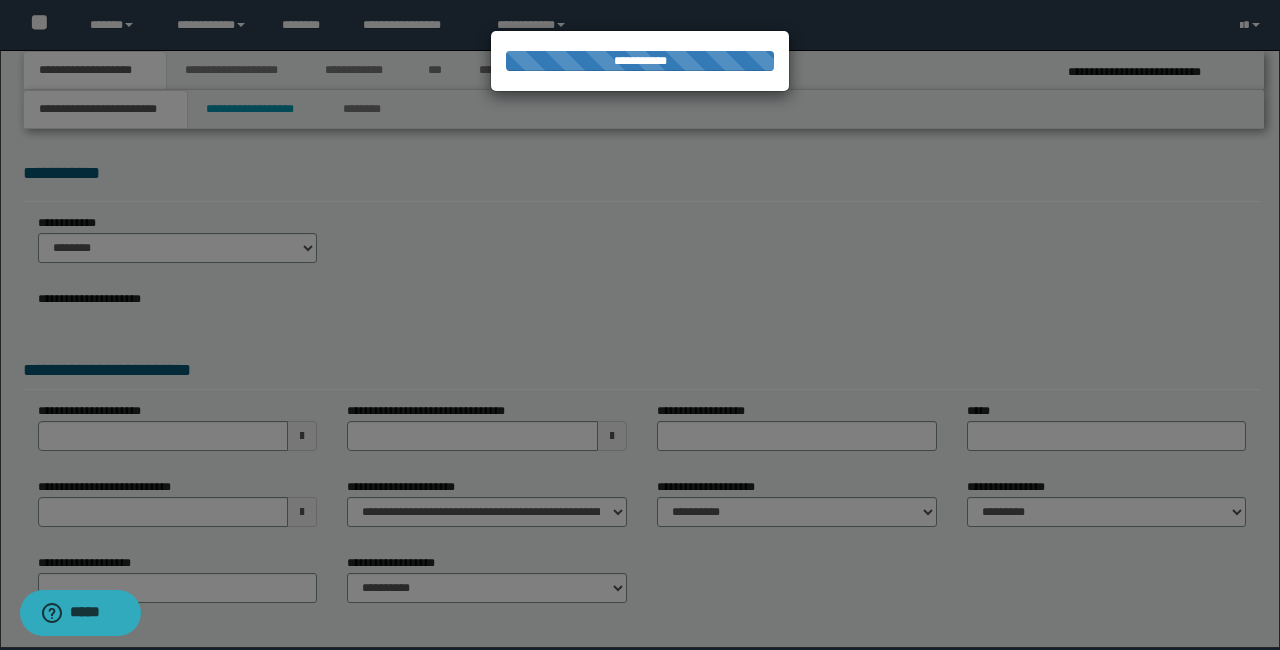 select on "*" 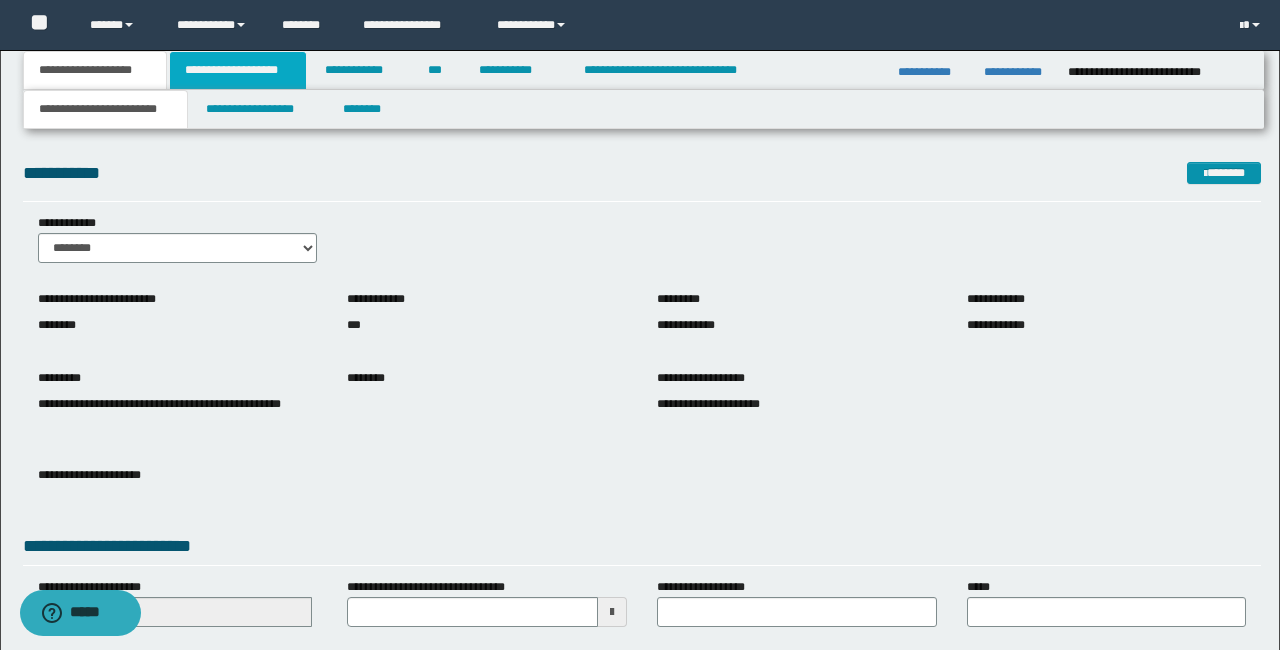 click on "**********" at bounding box center [238, 70] 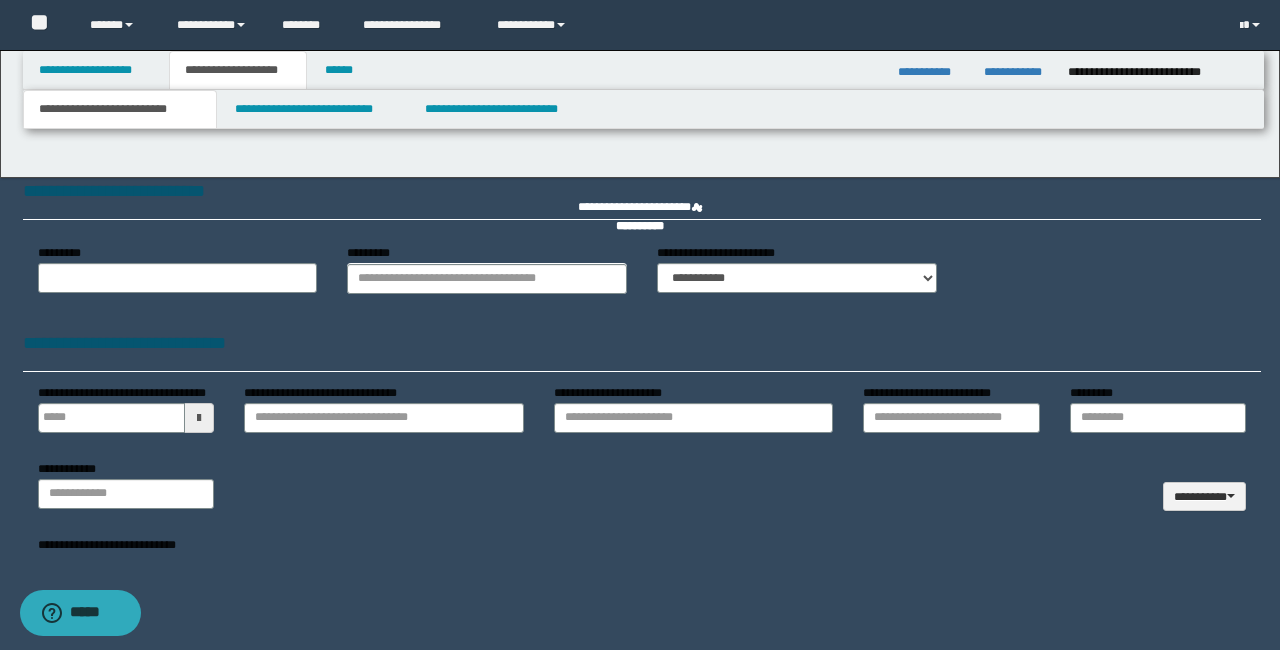 type on "**********" 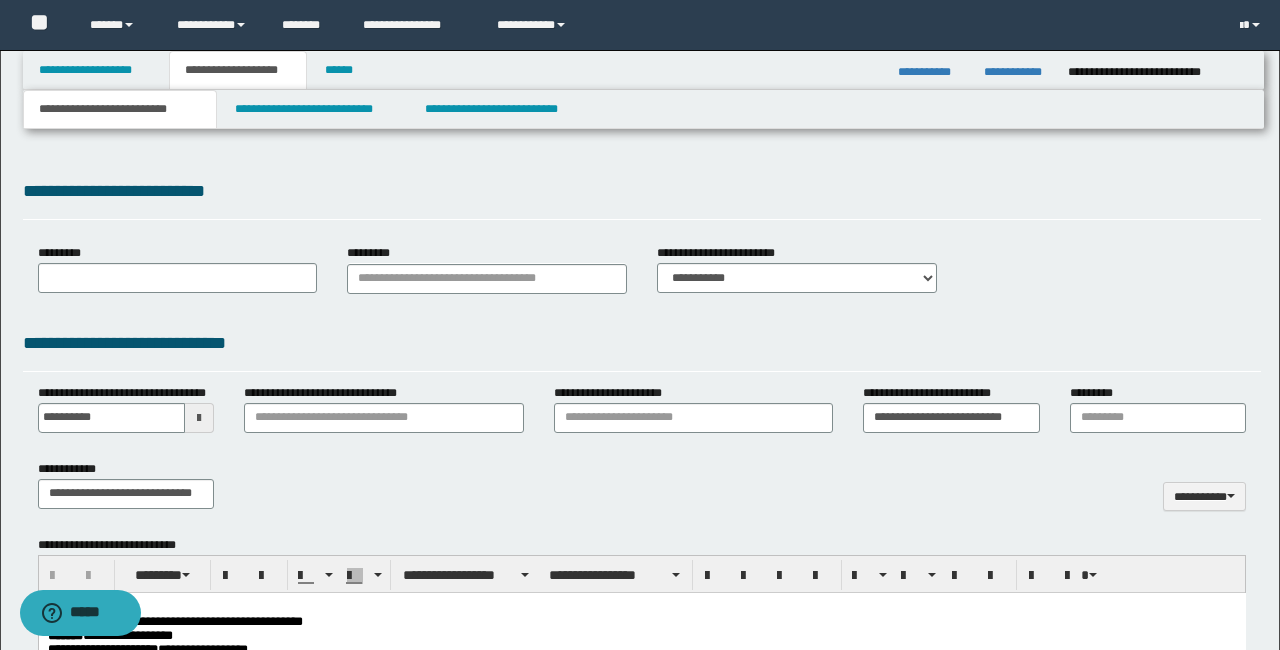 scroll, scrollTop: 0, scrollLeft: 0, axis: both 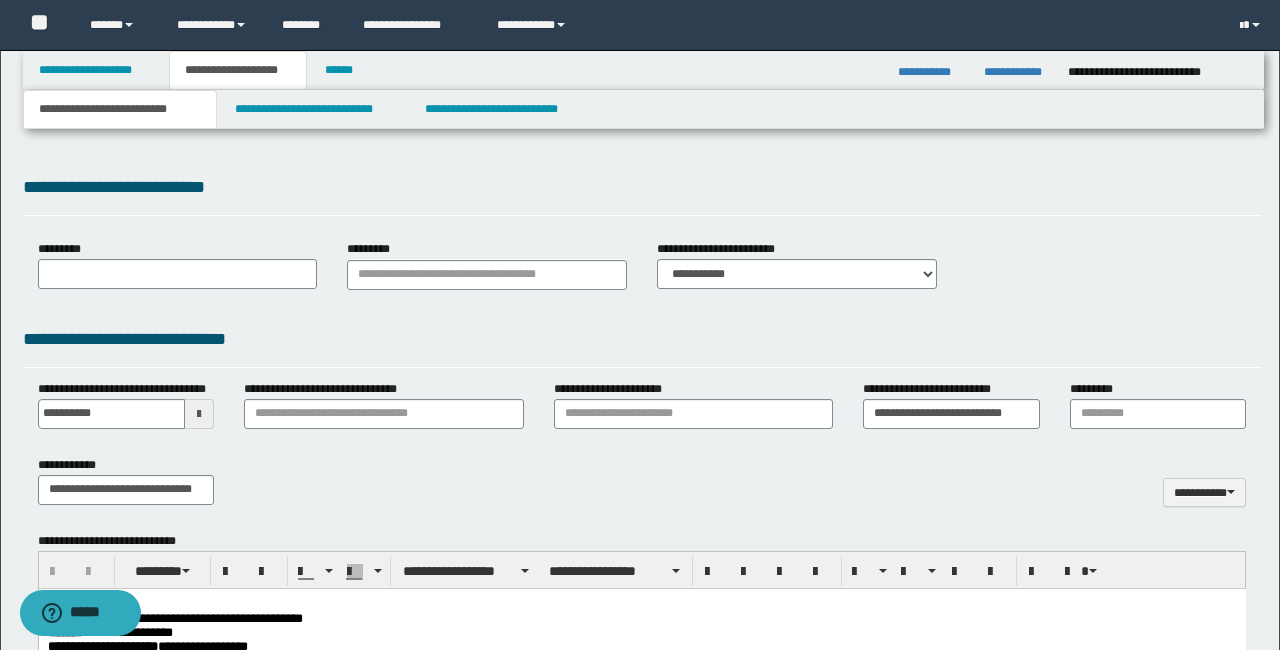 type on "**********" 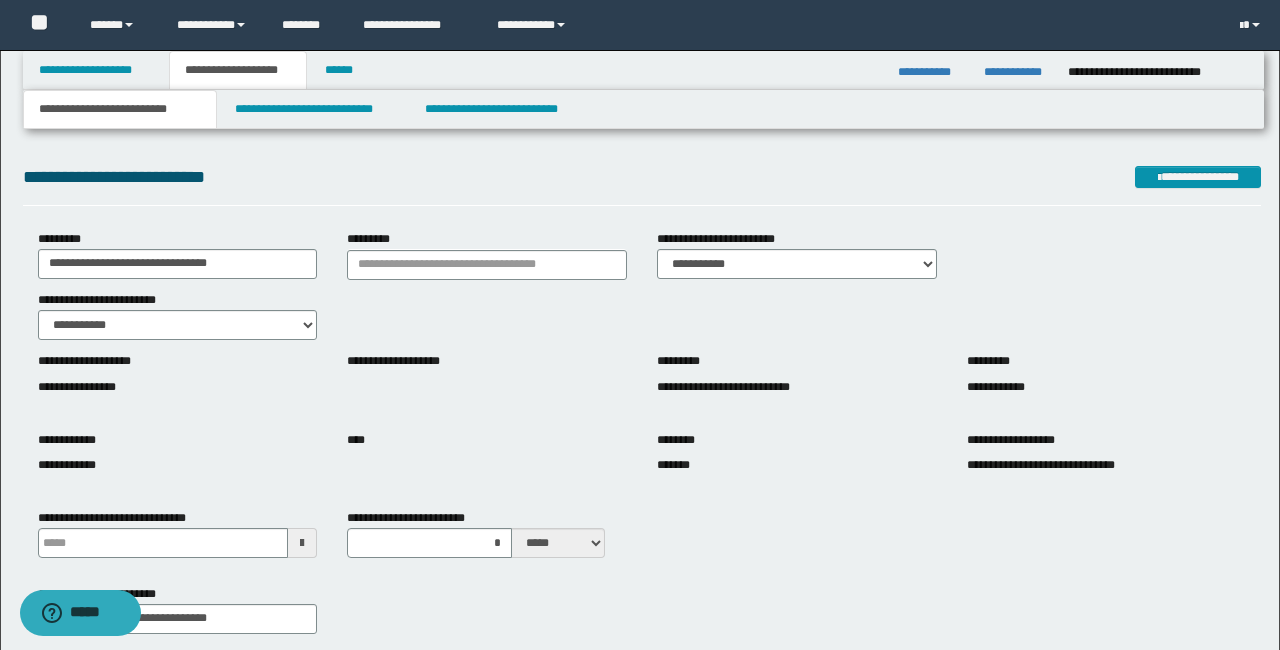 scroll, scrollTop: 14, scrollLeft: 0, axis: vertical 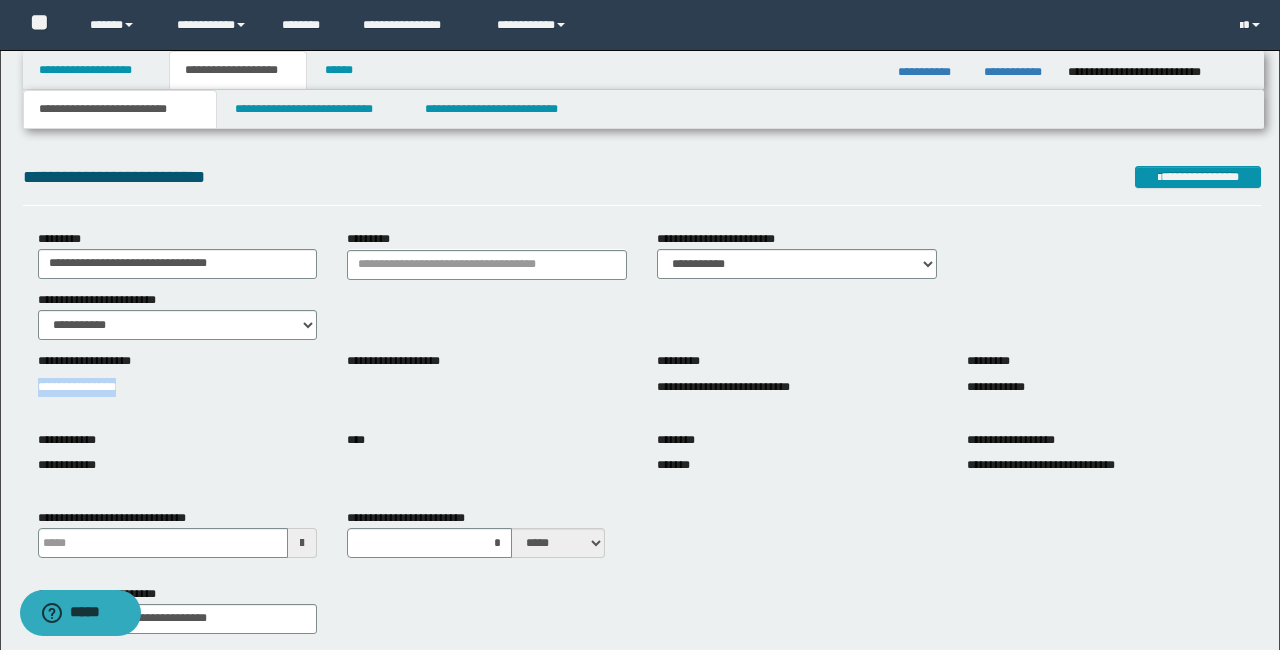 drag, startPoint x: 161, startPoint y: 384, endPoint x: 72, endPoint y: 393, distance: 89.453896 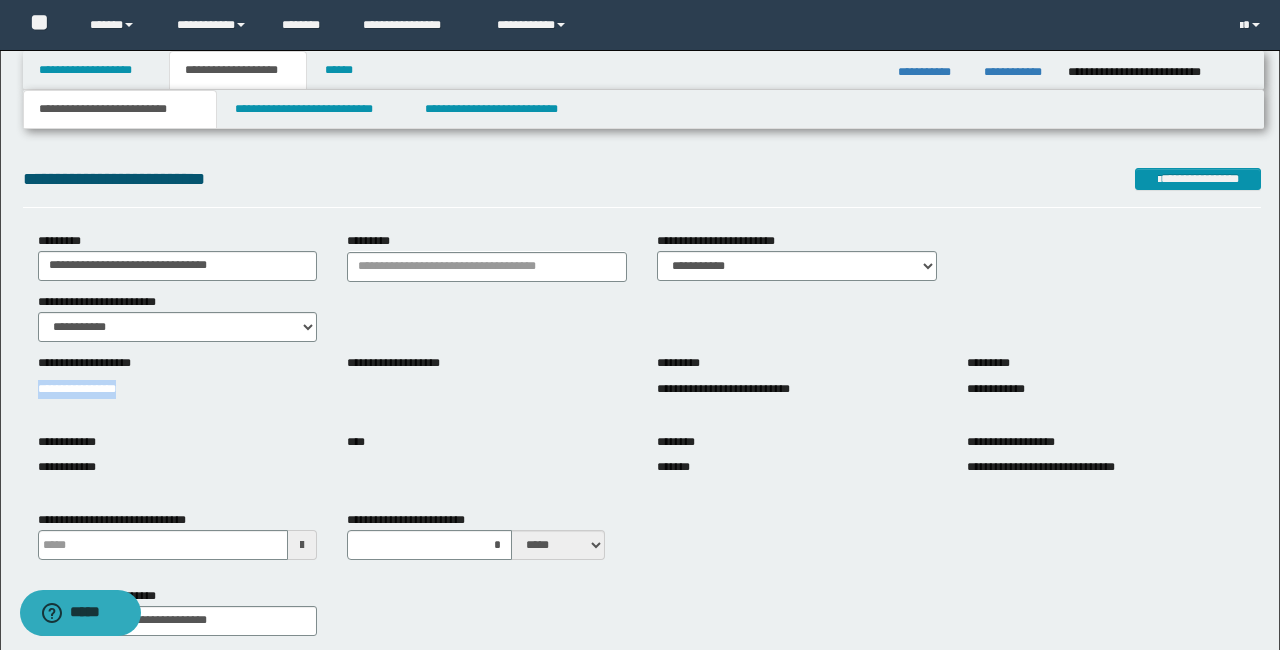scroll, scrollTop: 12, scrollLeft: 0, axis: vertical 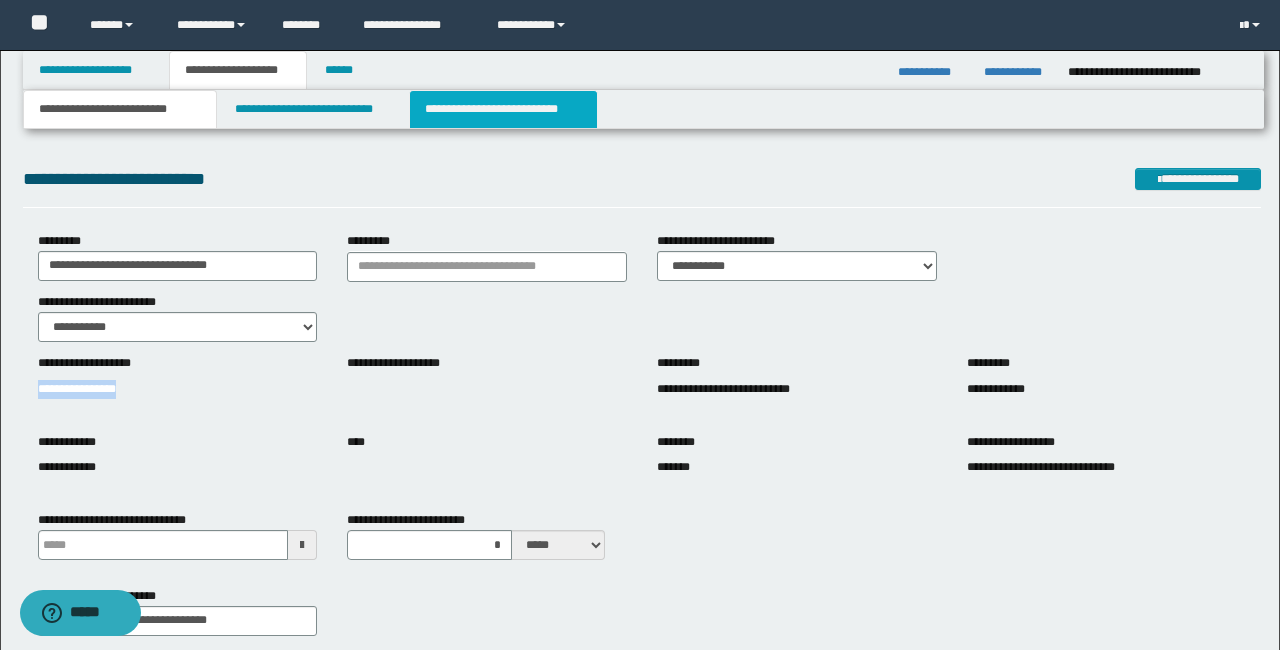 click on "**********" at bounding box center [503, 109] 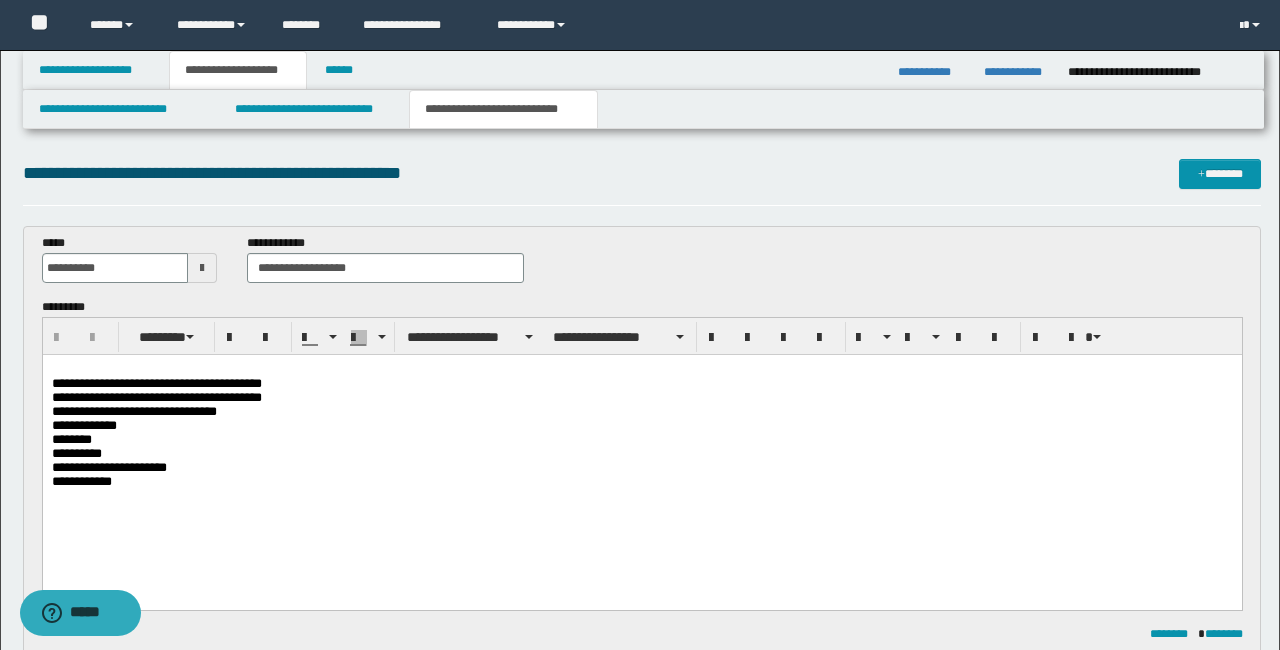 scroll, scrollTop: 0, scrollLeft: 0, axis: both 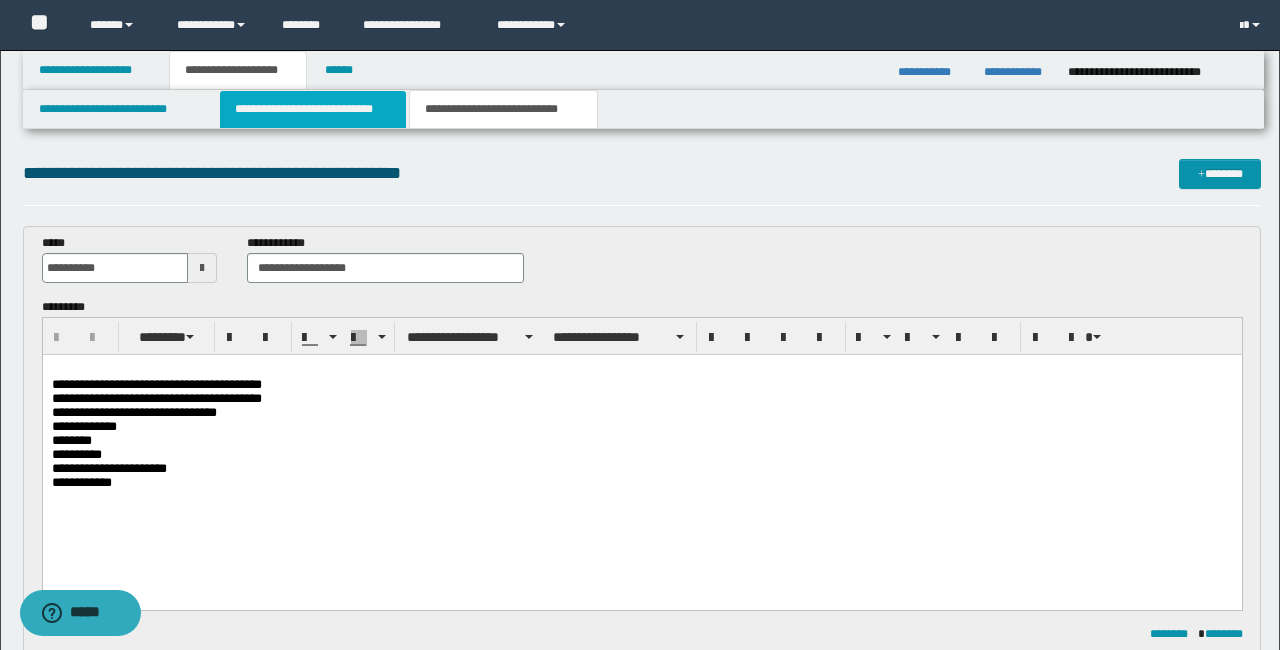 click on "**********" at bounding box center (312, 109) 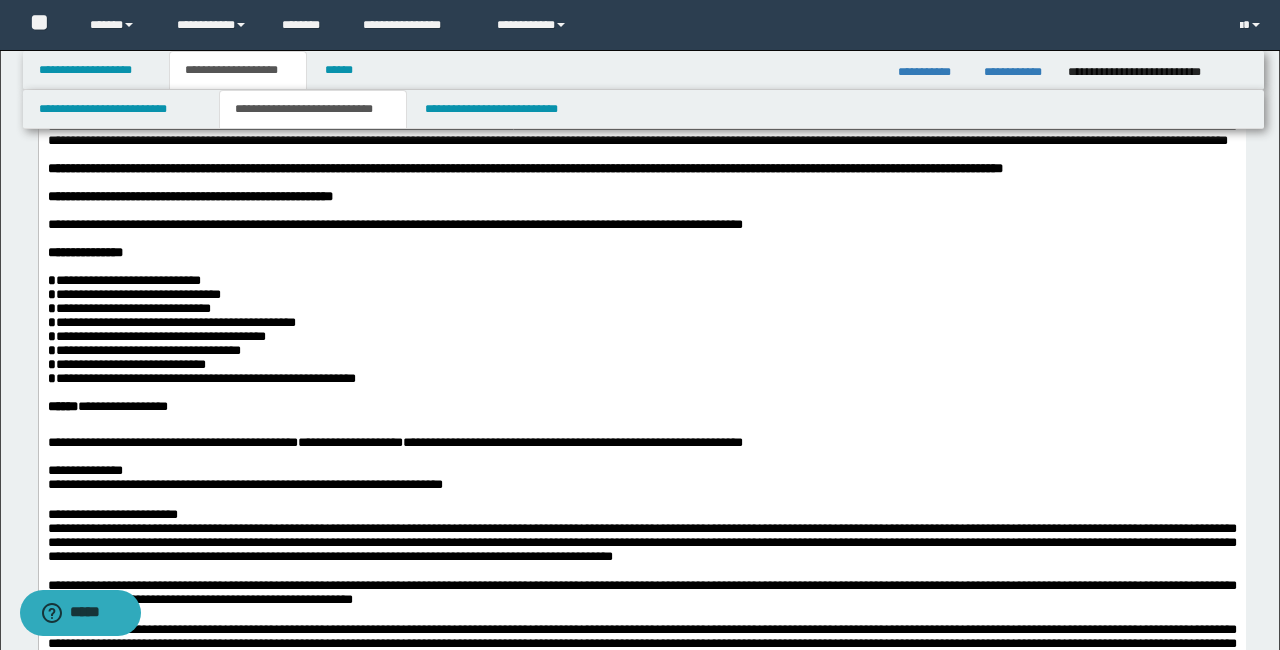 scroll, scrollTop: 145, scrollLeft: 0, axis: vertical 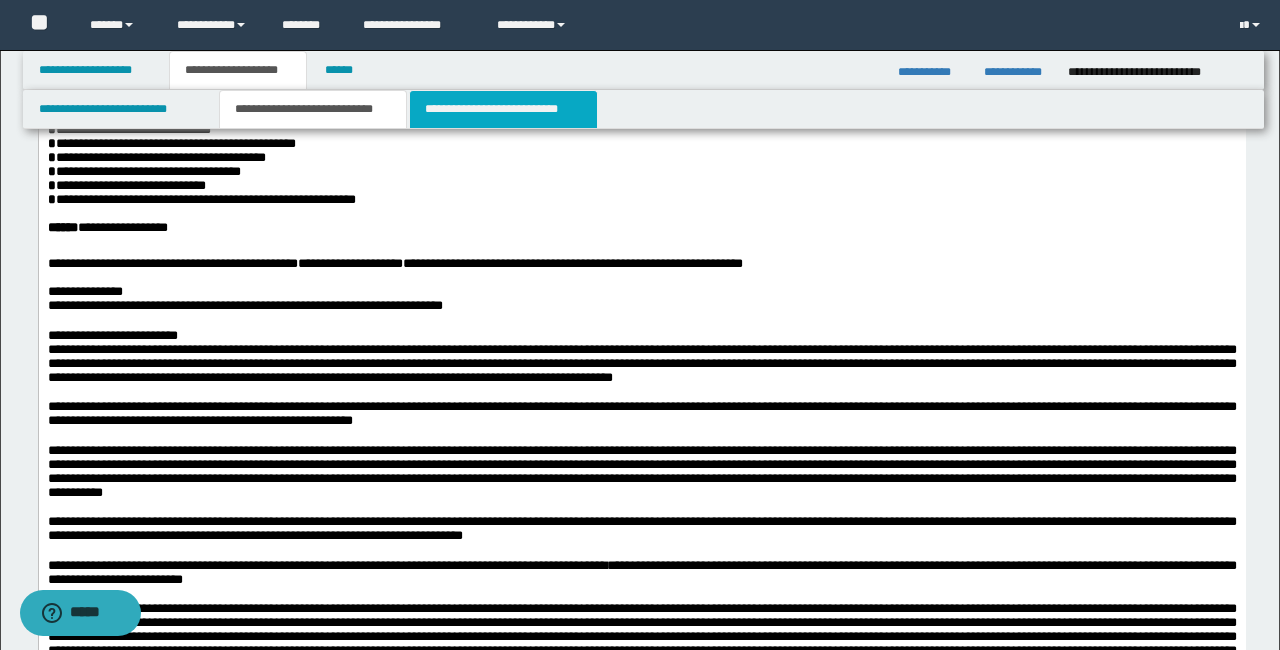 click on "**********" at bounding box center [503, 109] 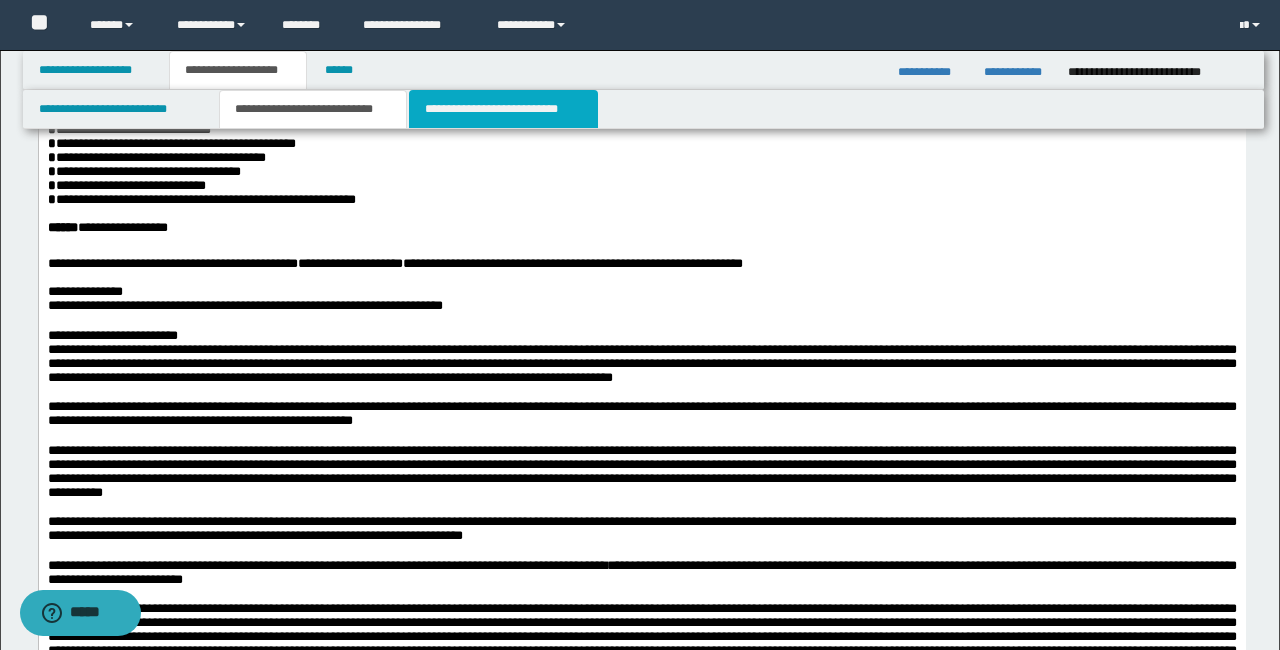 scroll, scrollTop: 327, scrollLeft: 0, axis: vertical 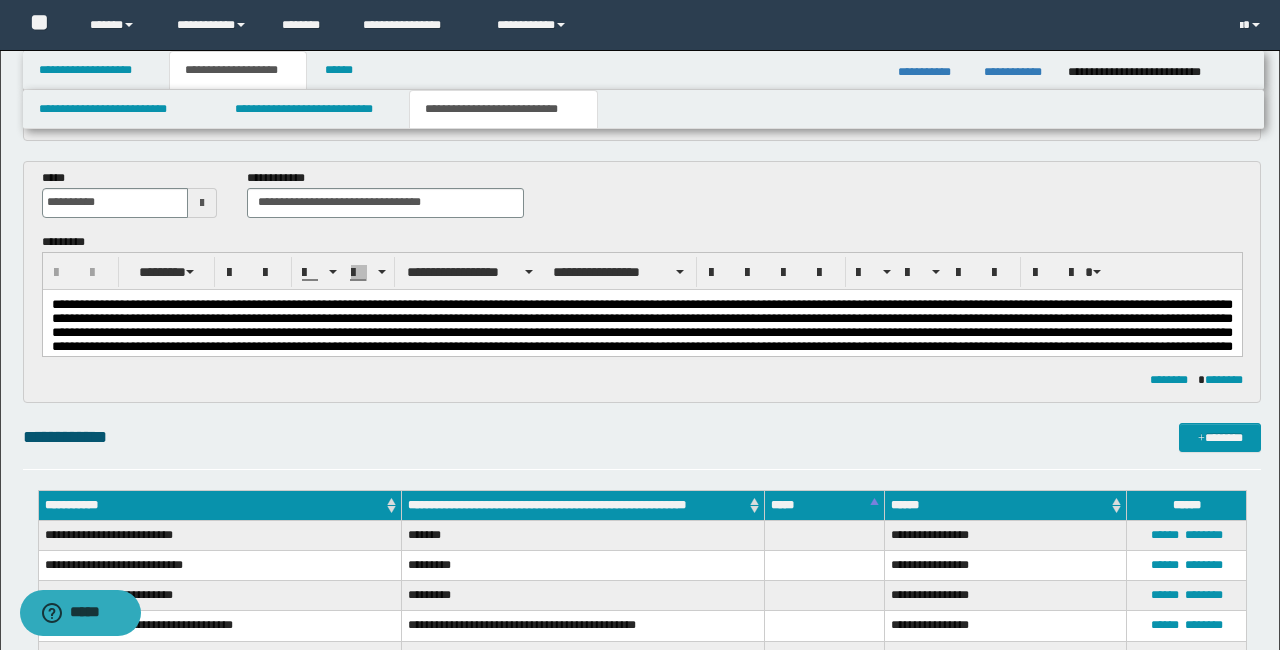 click on "**********" at bounding box center [641, 345] 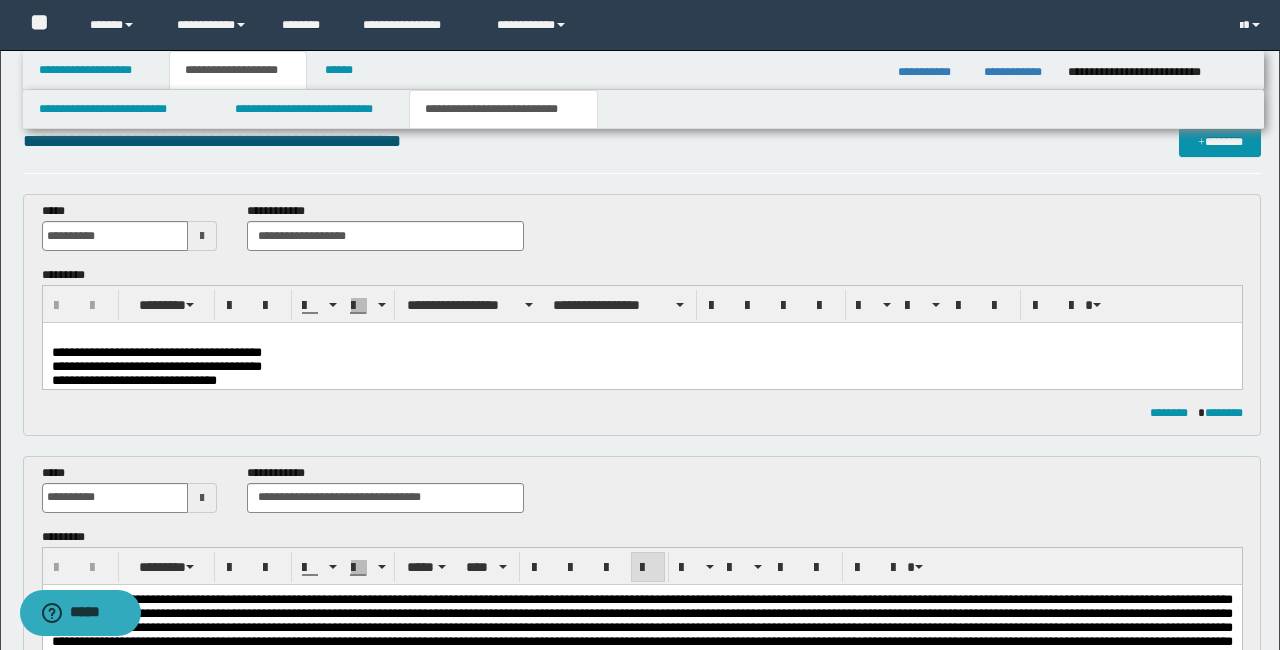 scroll, scrollTop: 0, scrollLeft: 0, axis: both 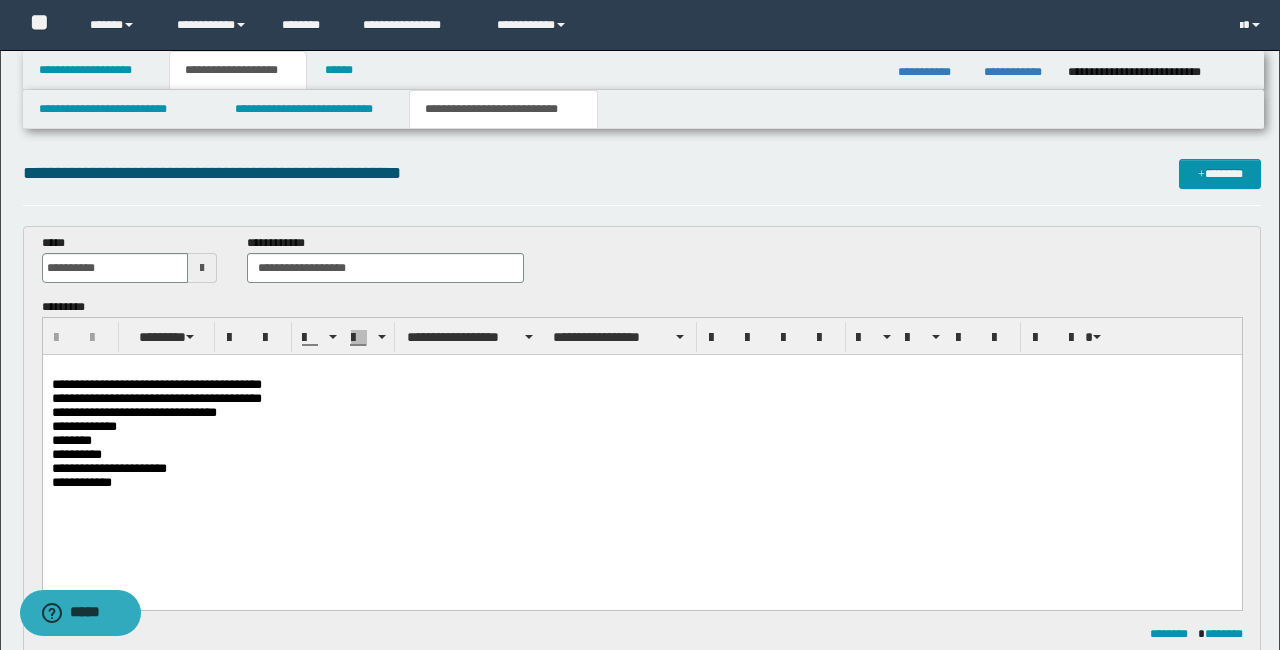 drag, startPoint x: 58, startPoint y: 369, endPoint x: 118, endPoint y: 358, distance: 61 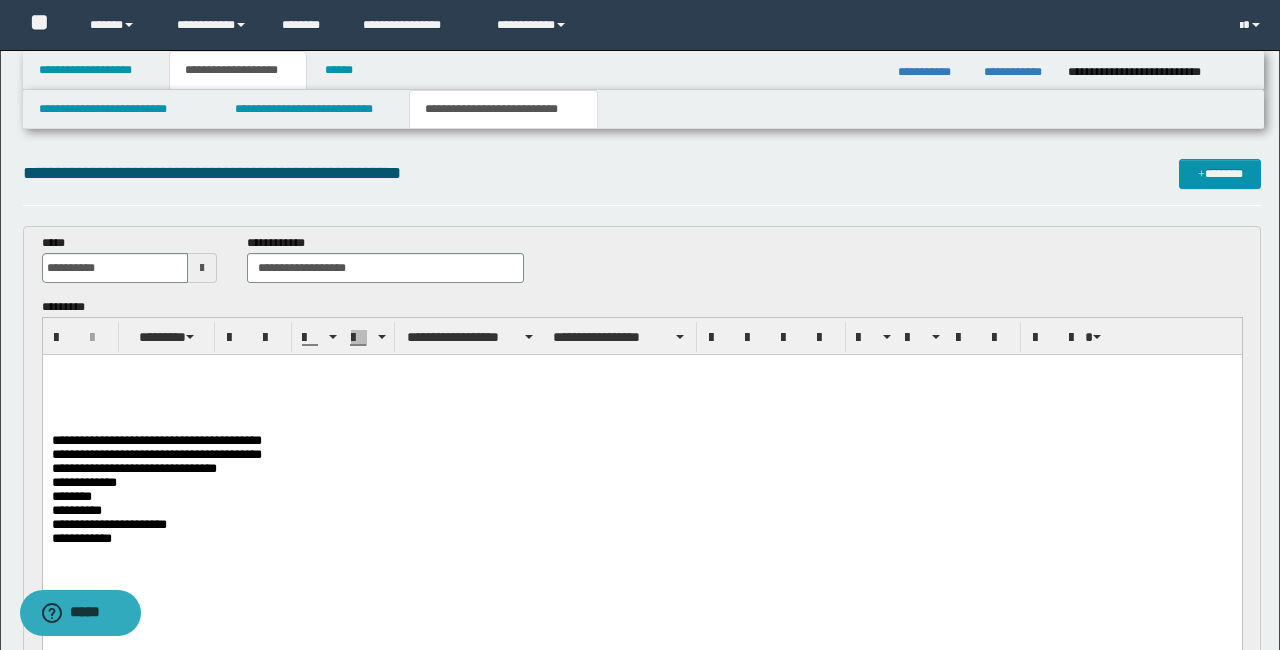 drag, startPoint x: 63, startPoint y: 421, endPoint x: 59, endPoint y: 393, distance: 28.284271 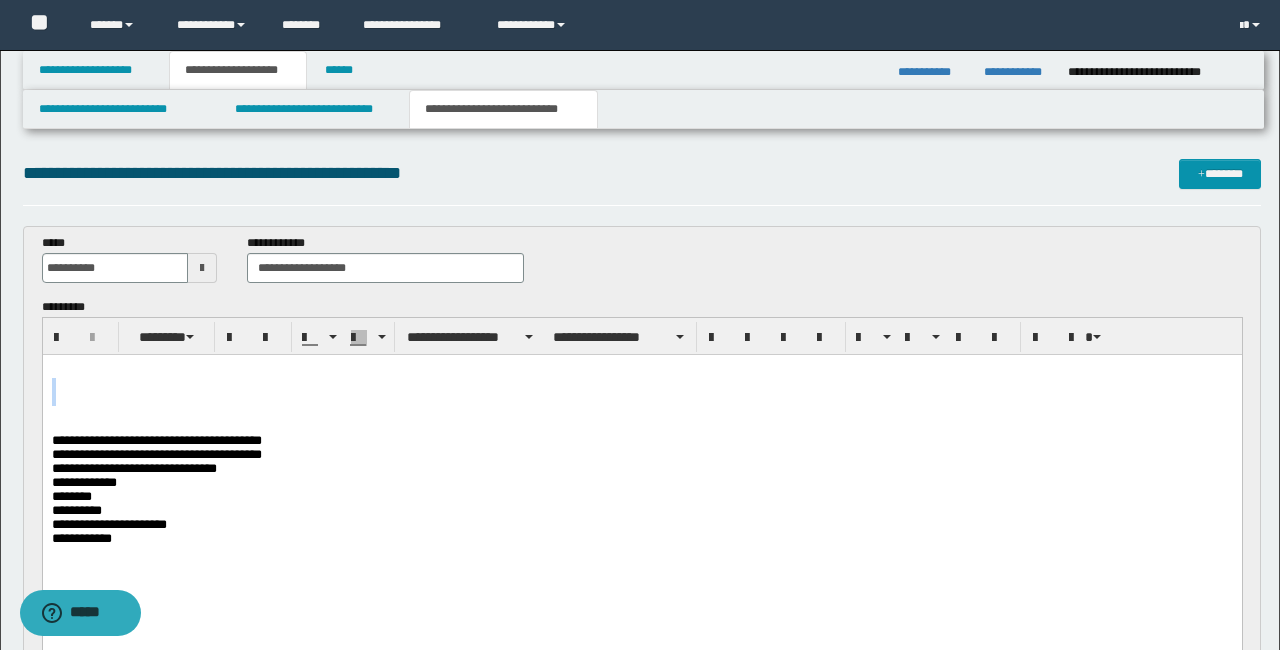 type 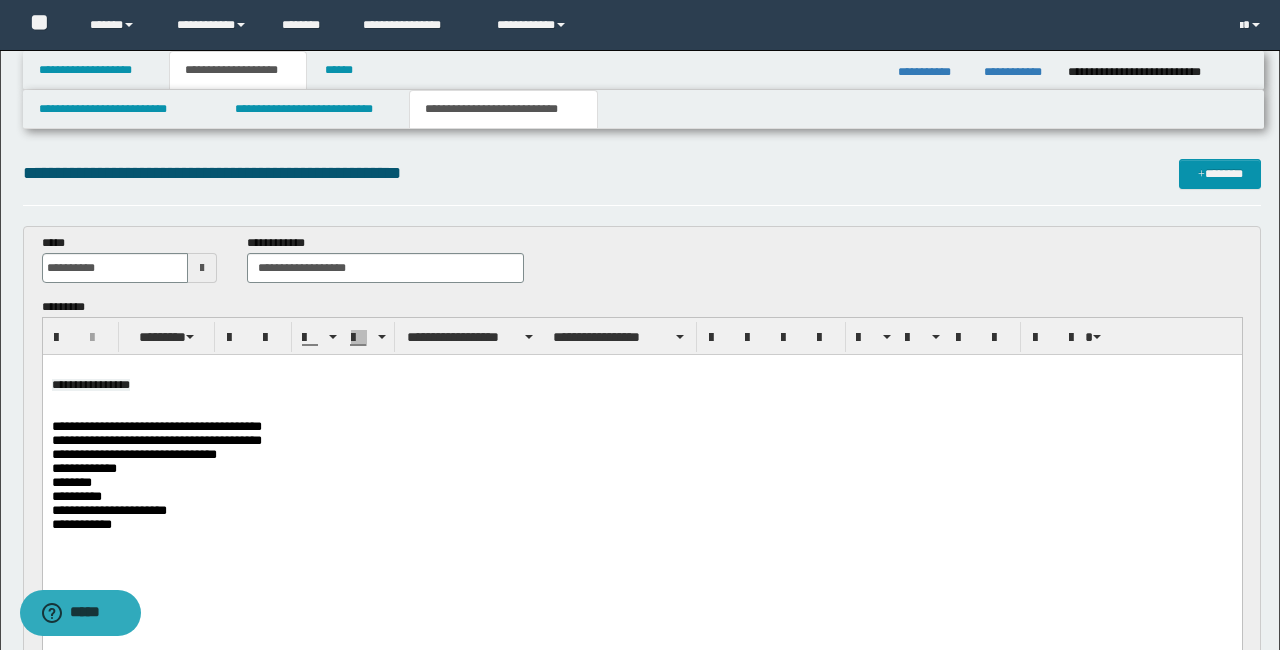 drag, startPoint x: 54, startPoint y: 364, endPoint x: 352, endPoint y: 392, distance: 299.31253 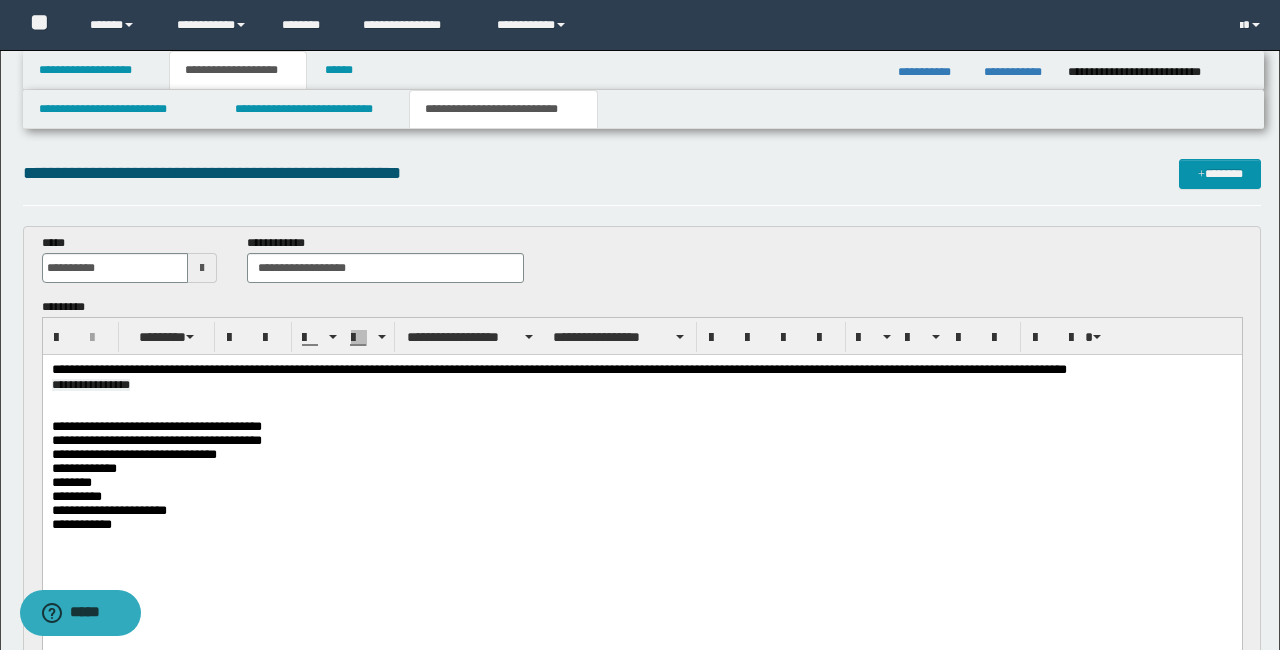 click on "**********" at bounding box center (90, 385) 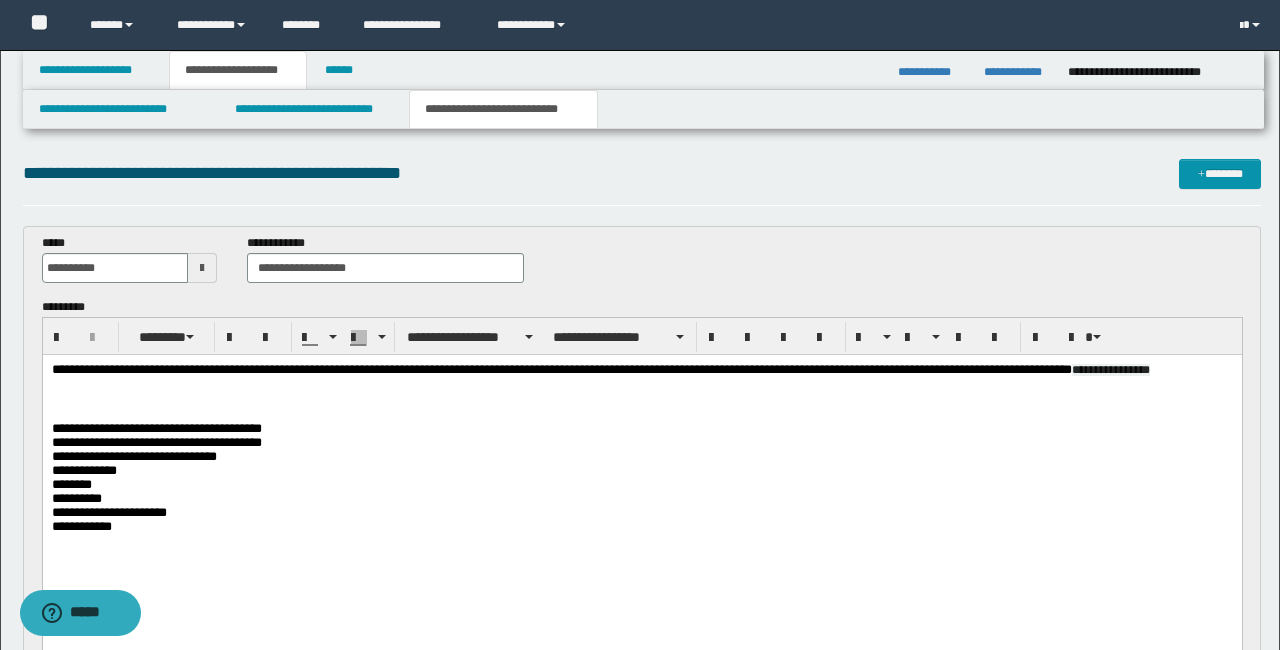 click on "**********" at bounding box center [641, 378] 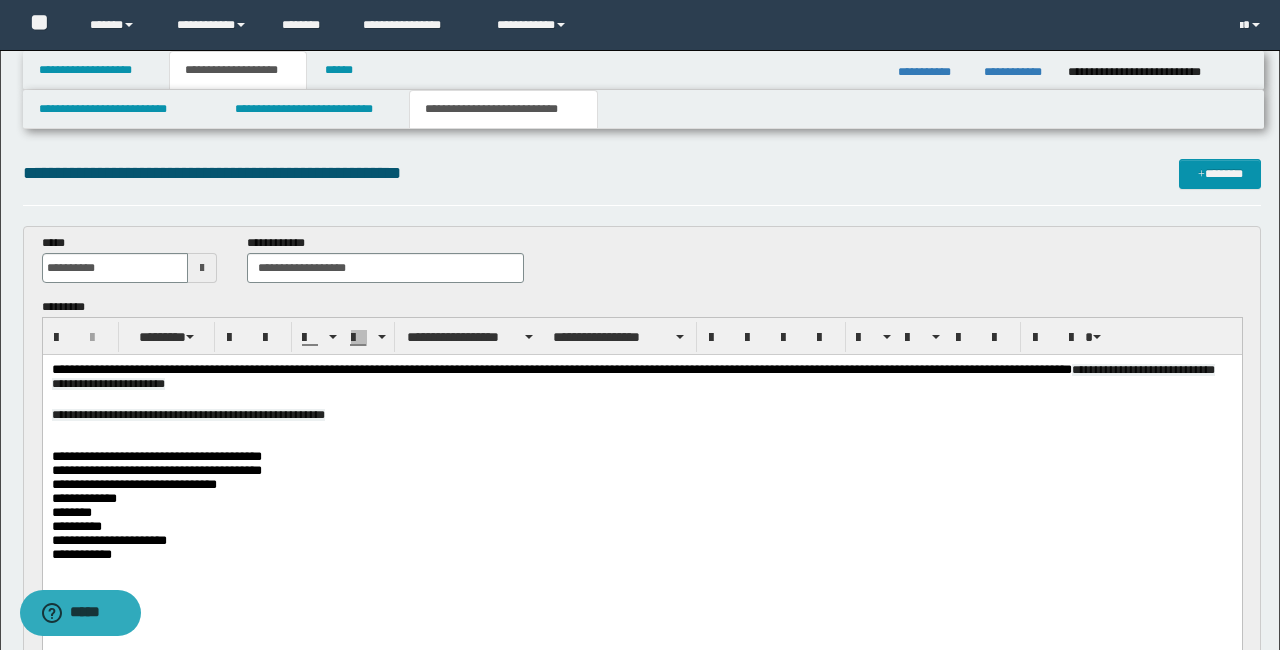 click on "**********" at bounding box center (641, 378) 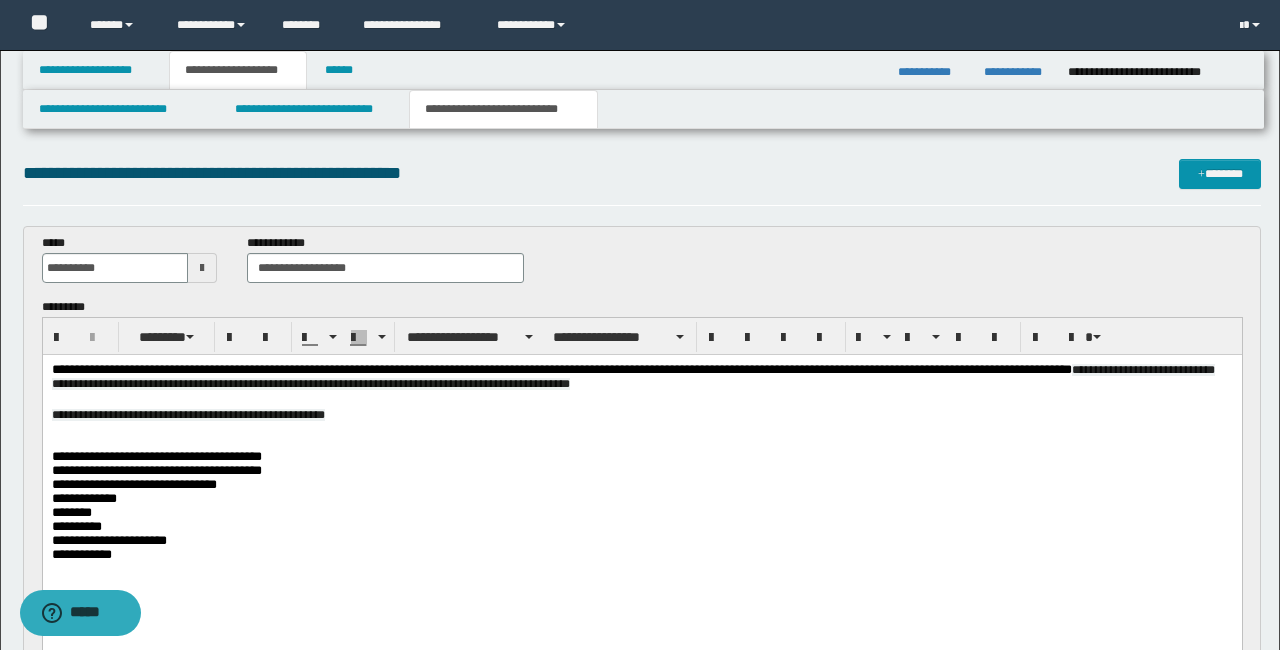 click at bounding box center (641, 443) 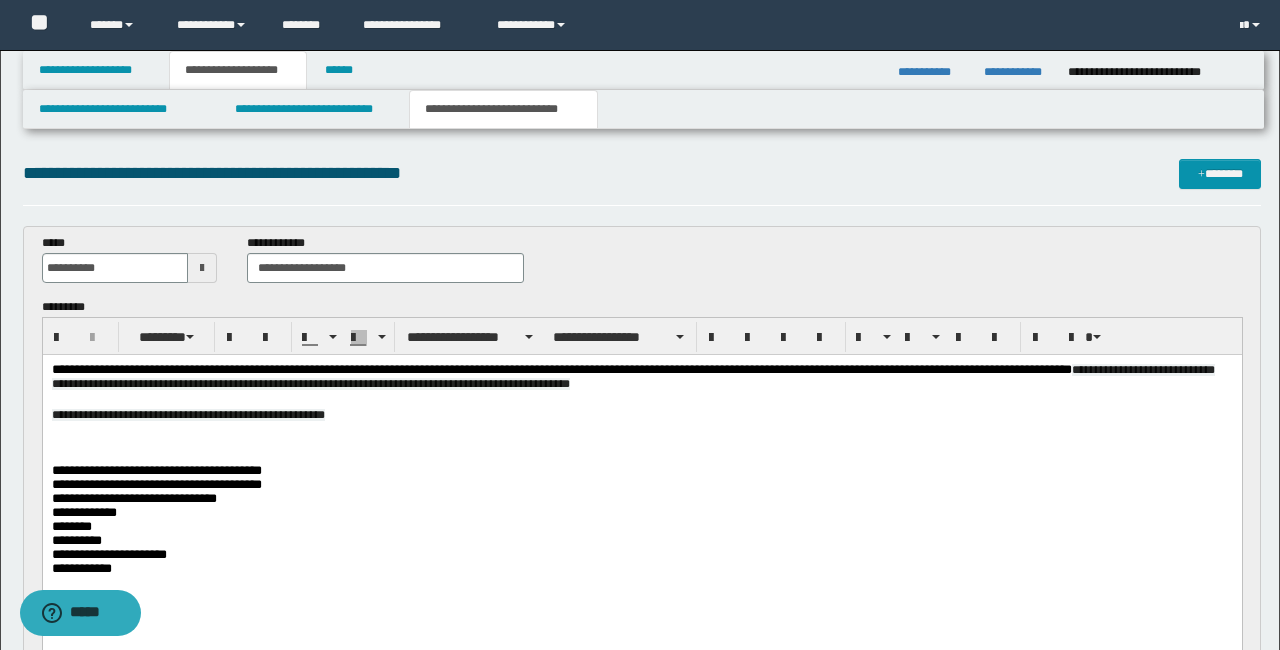 drag, startPoint x: 69, startPoint y: 439, endPoint x: 192, endPoint y: 452, distance: 123.68508 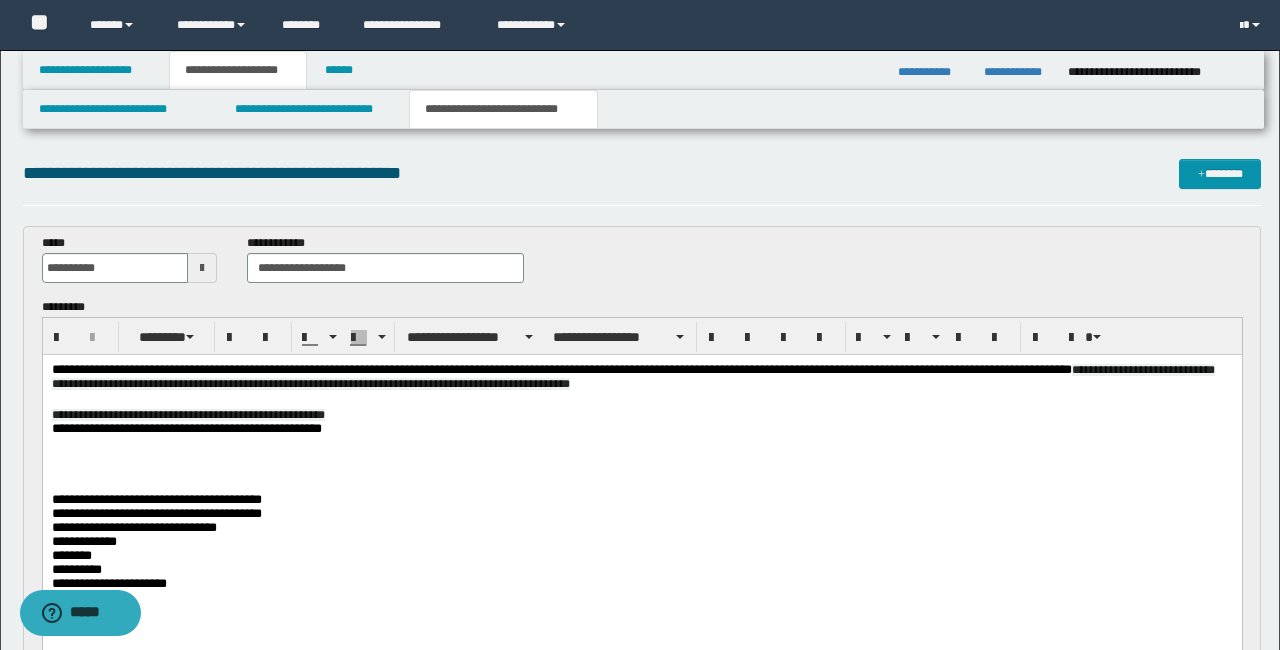 click at bounding box center (641, 458) 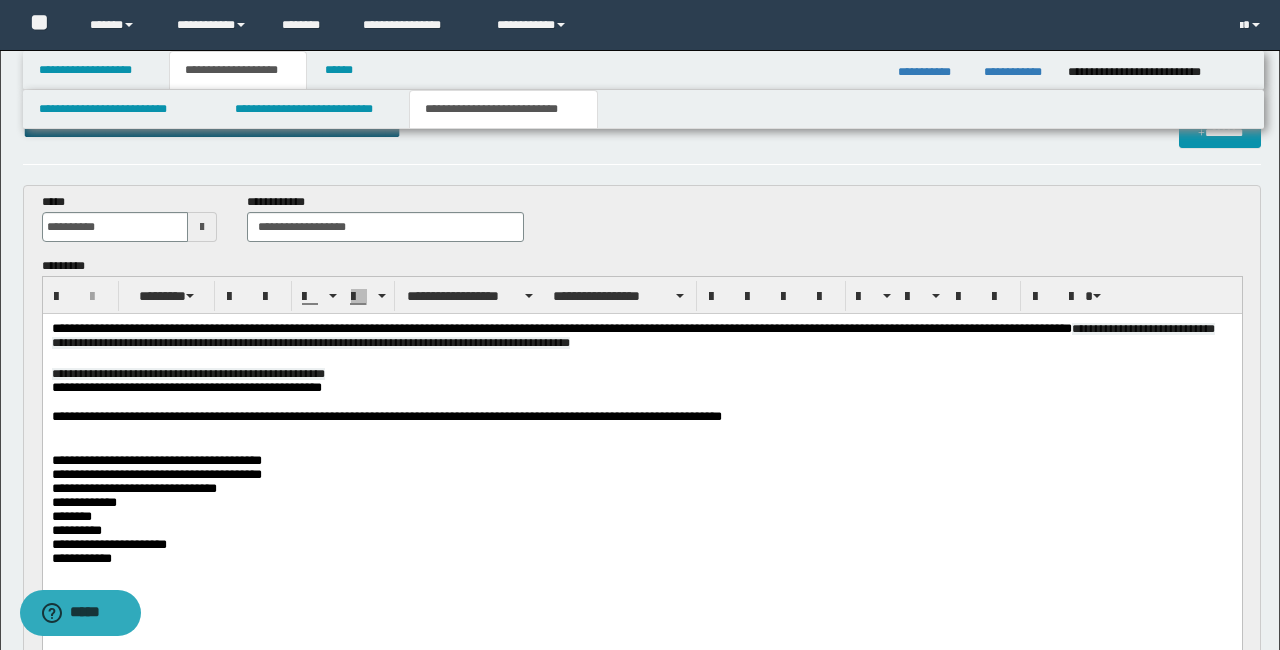 scroll, scrollTop: 37, scrollLeft: 0, axis: vertical 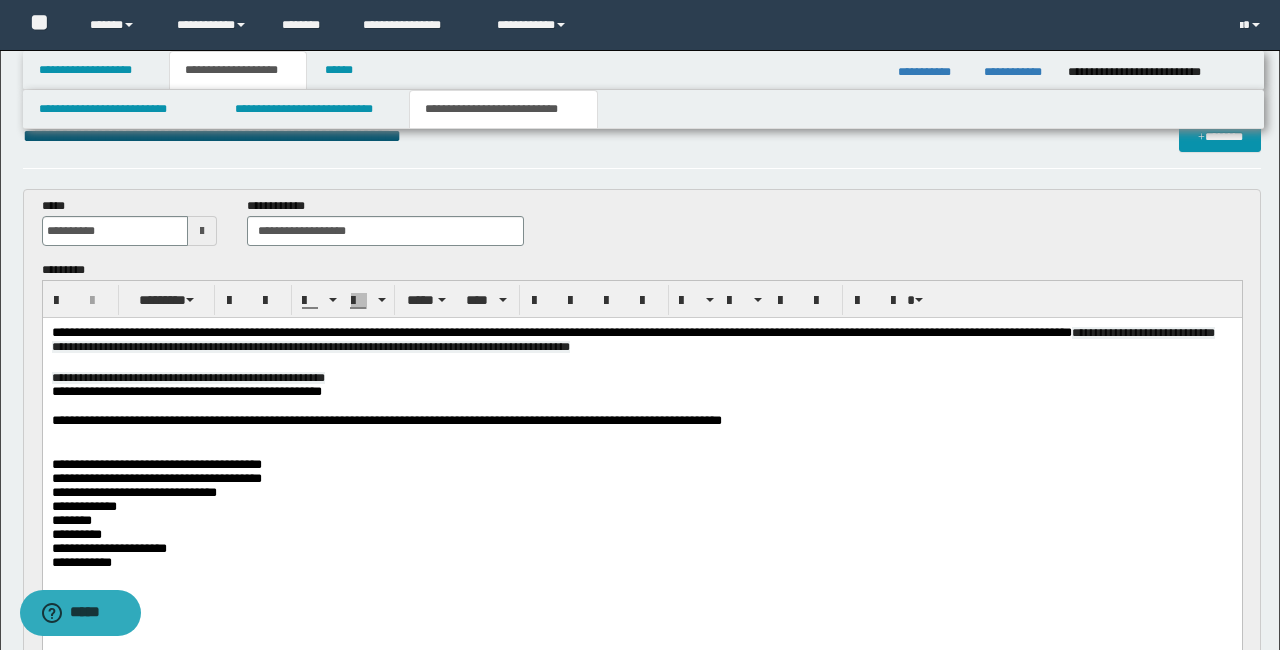 click on "**********" at bounding box center [156, 464] 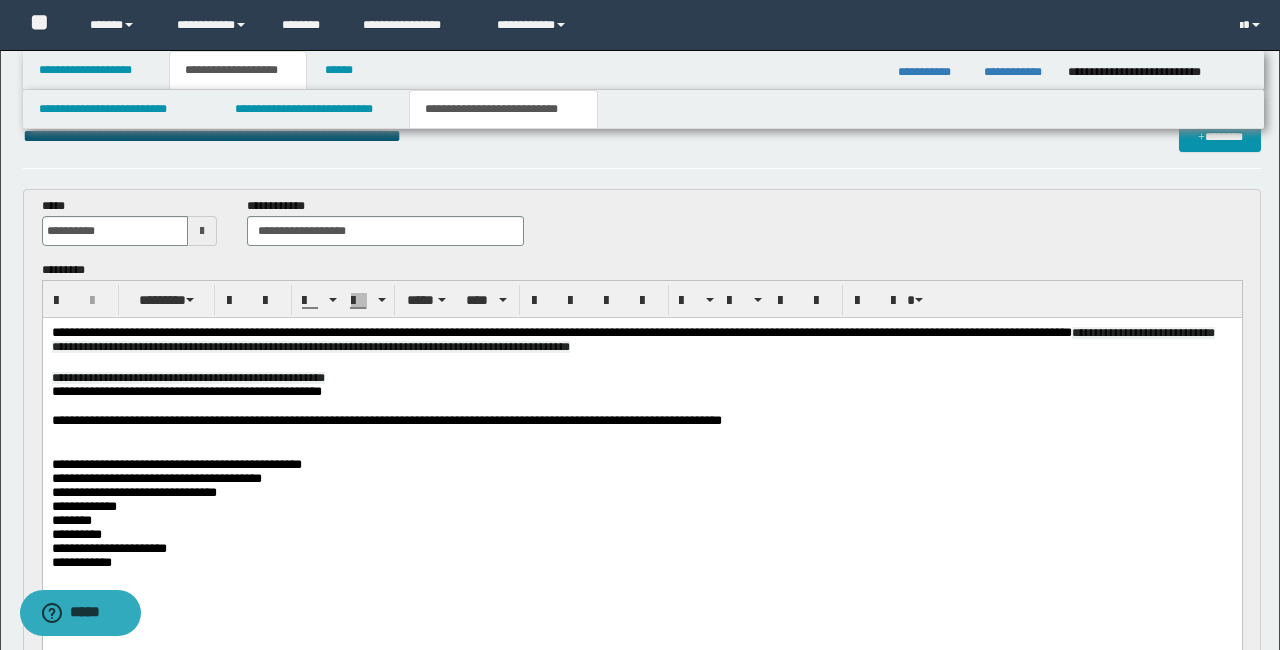click on "**********" at bounding box center [176, 464] 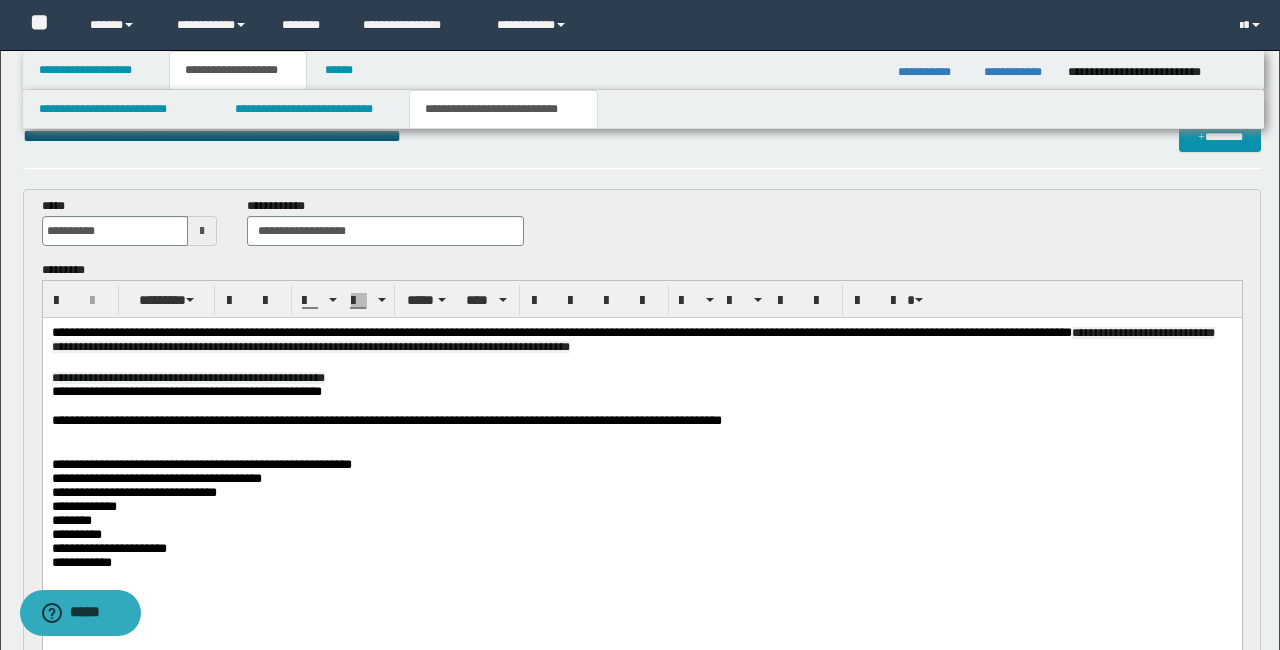 click on "**********" at bounding box center (201, 464) 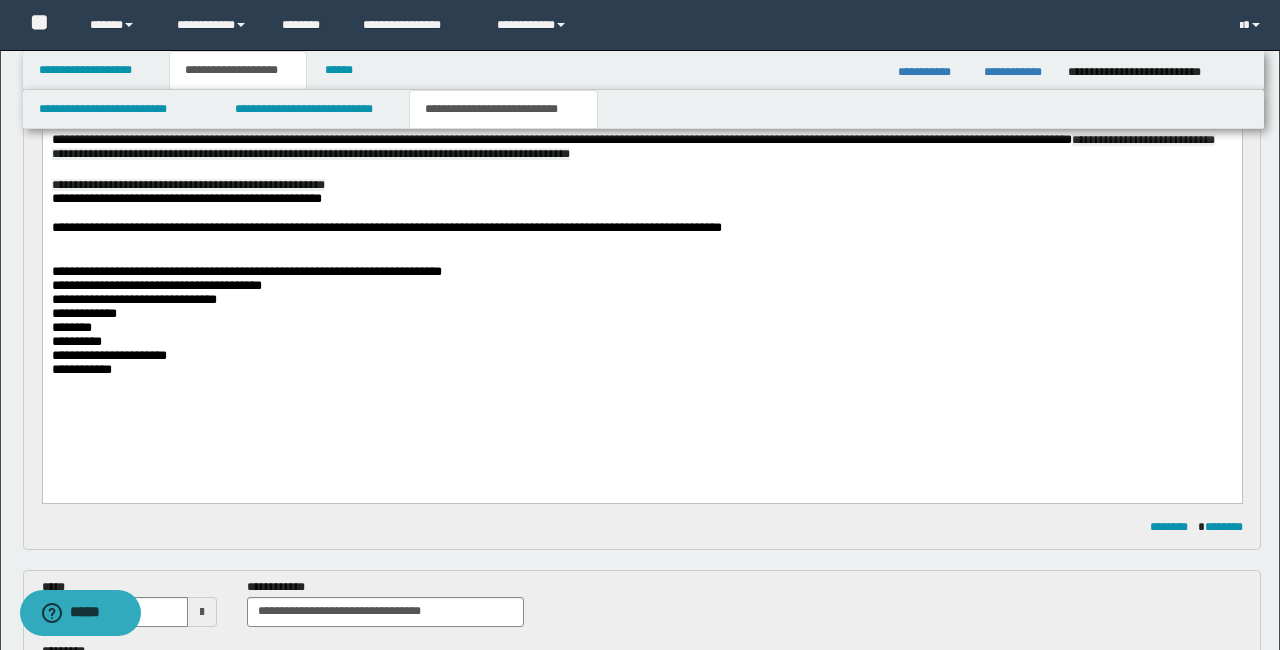 scroll, scrollTop: 231, scrollLeft: 0, axis: vertical 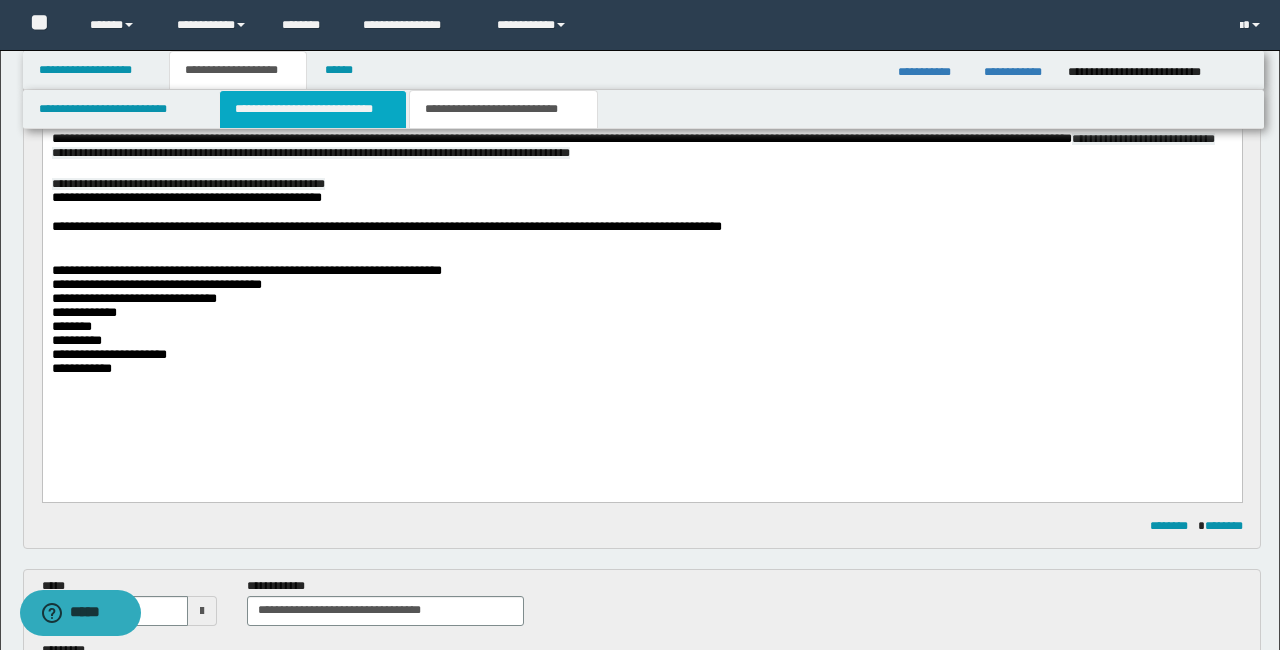 click on "**********" at bounding box center (312, 109) 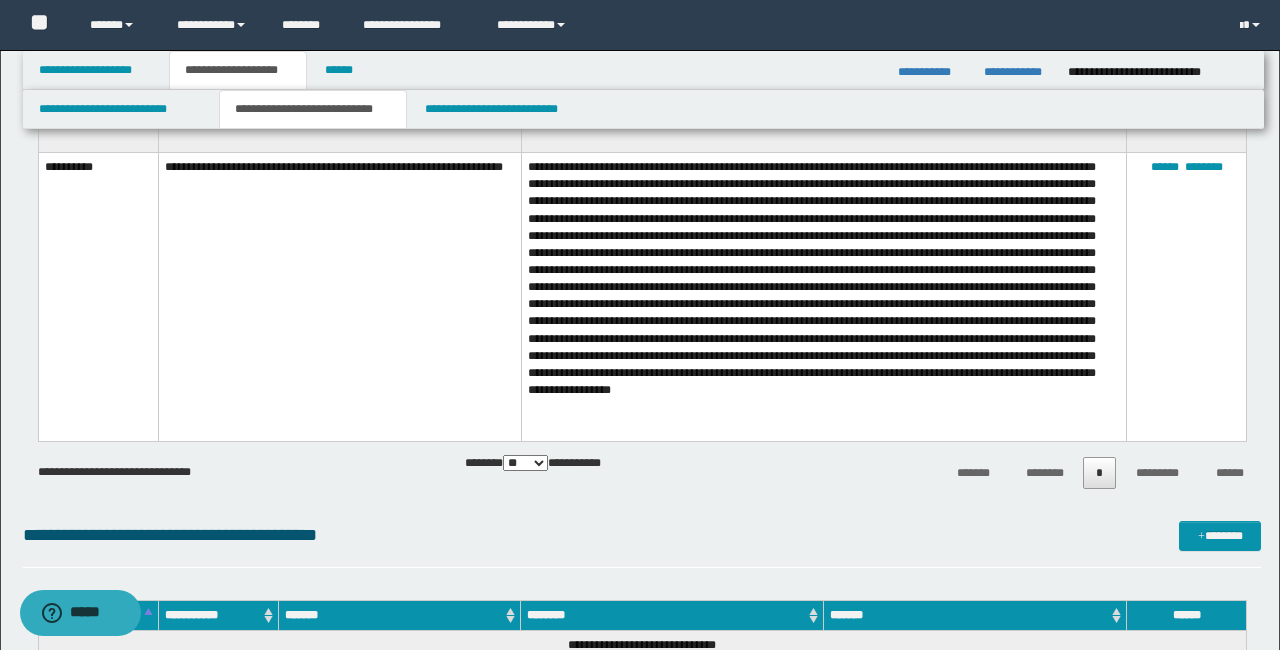 scroll, scrollTop: 4781, scrollLeft: 0, axis: vertical 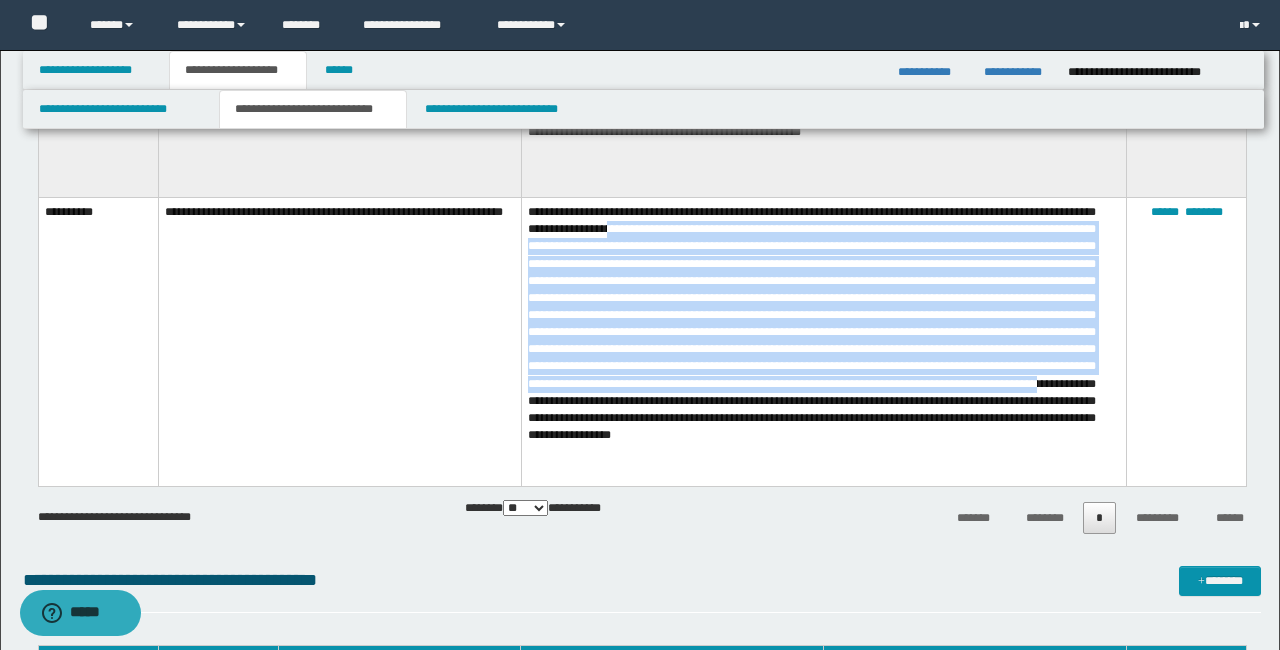 drag, startPoint x: 695, startPoint y: 233, endPoint x: 818, endPoint y: 413, distance: 218.01147 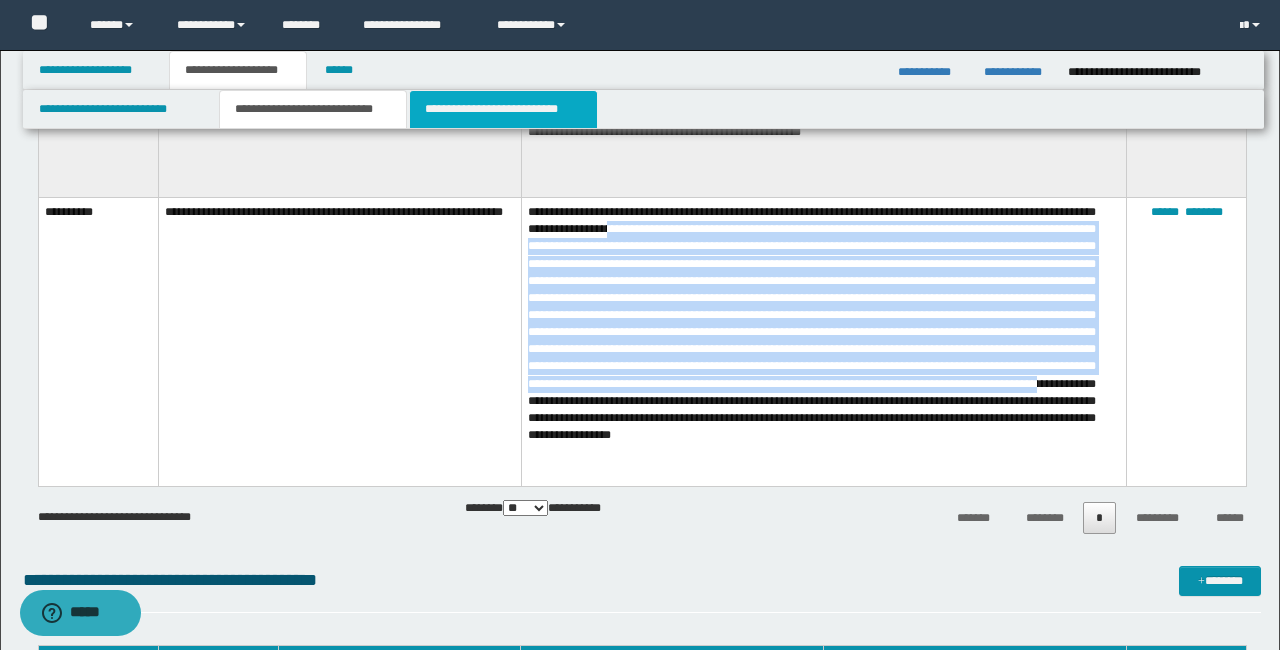 click on "**********" at bounding box center (503, 109) 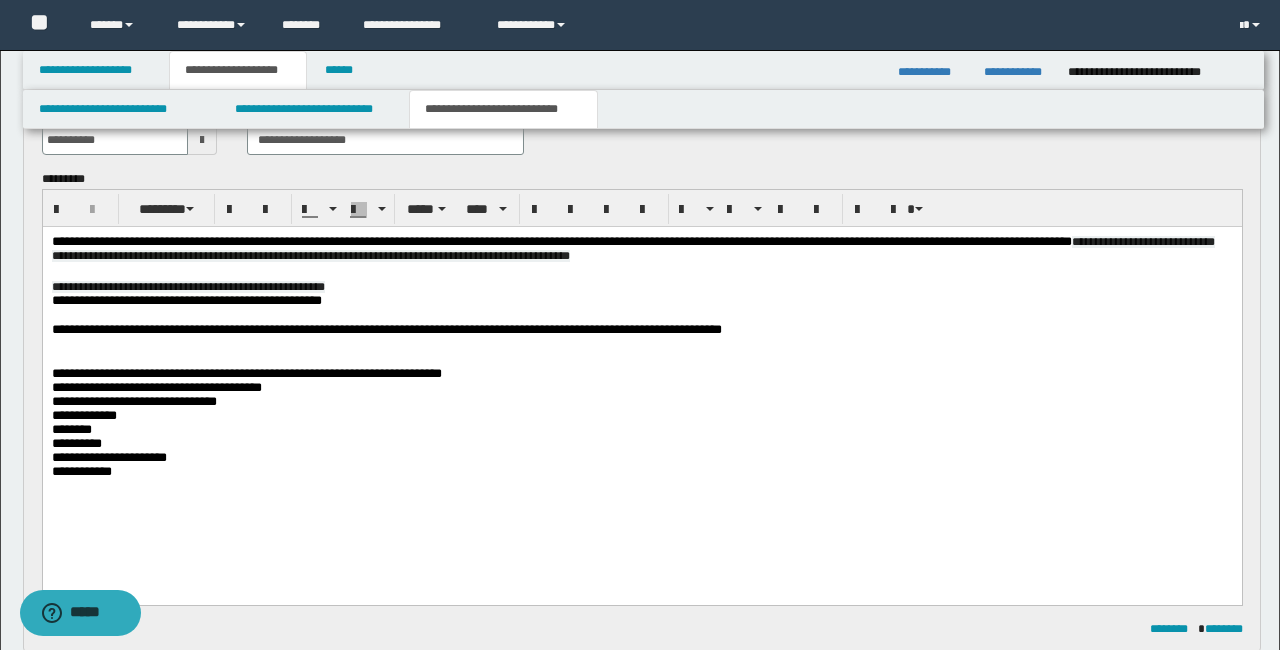 scroll, scrollTop: 127, scrollLeft: 0, axis: vertical 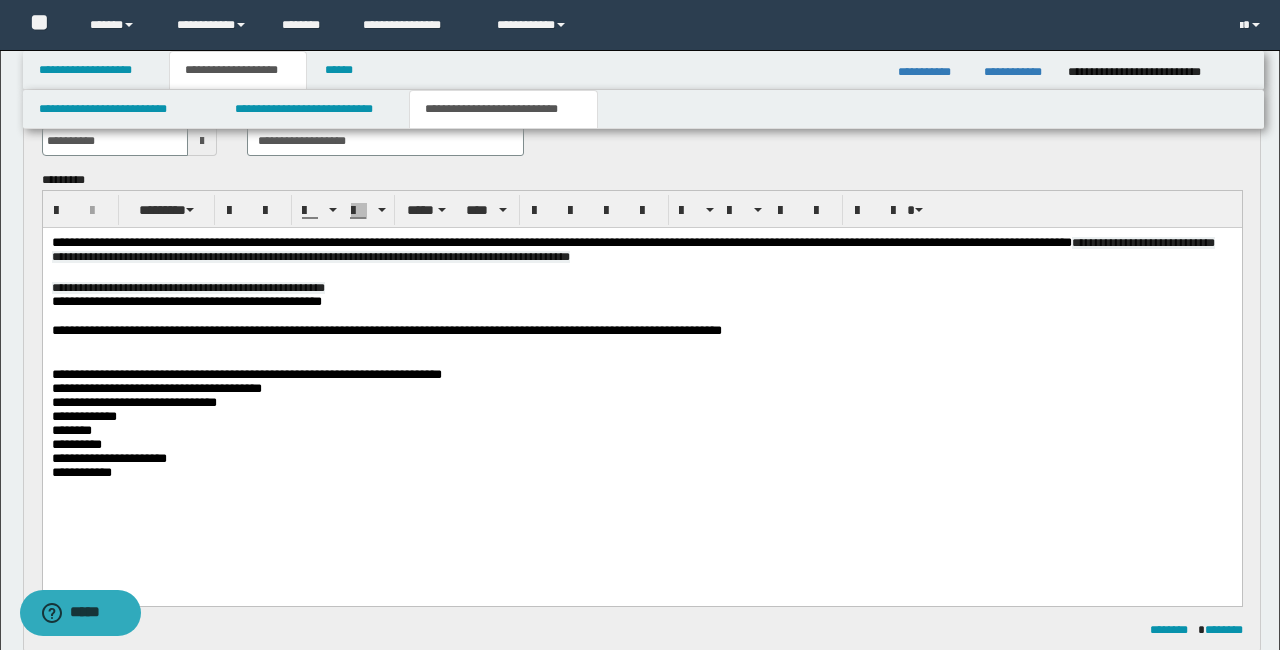 click at bounding box center [641, 347] 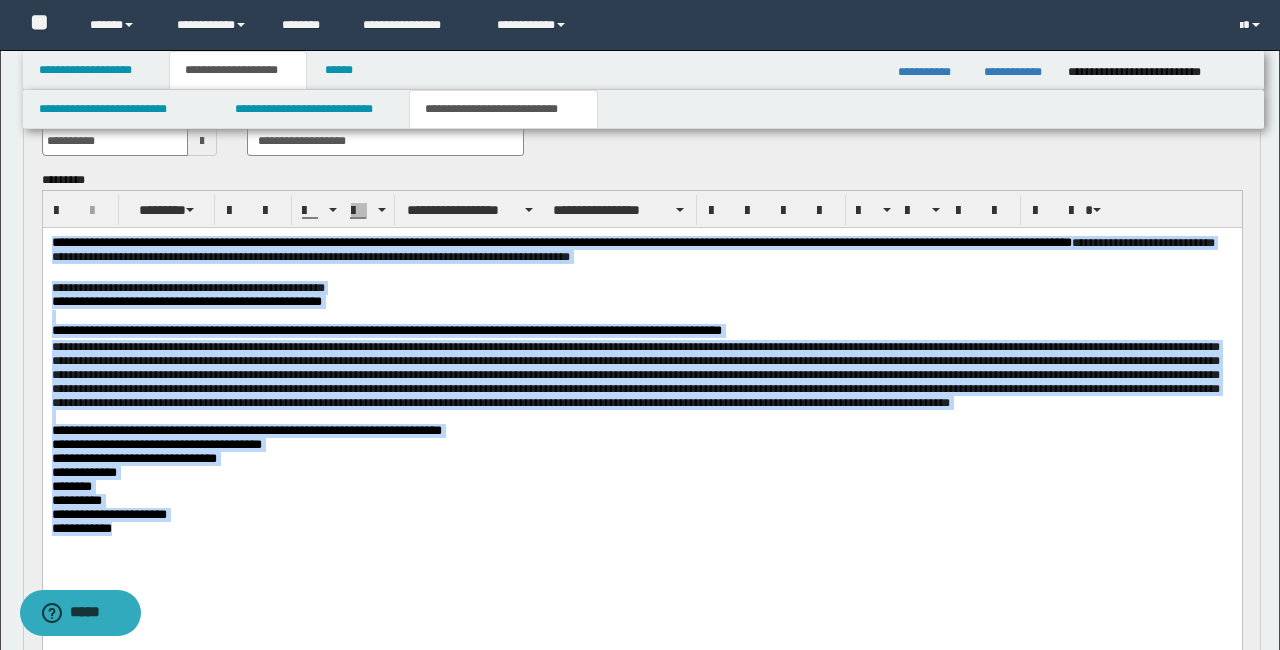 drag, startPoint x: 141, startPoint y: 582, endPoint x: 33, endPoint y: 210, distance: 387.3603 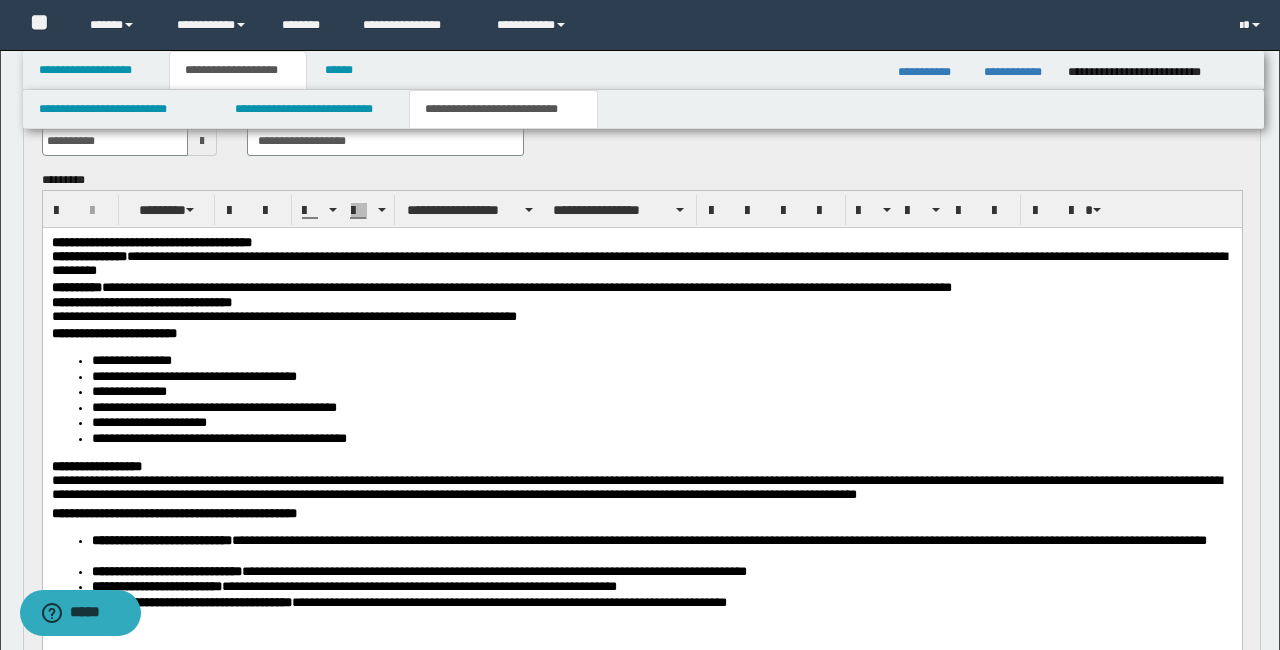 scroll, scrollTop: 126, scrollLeft: 0, axis: vertical 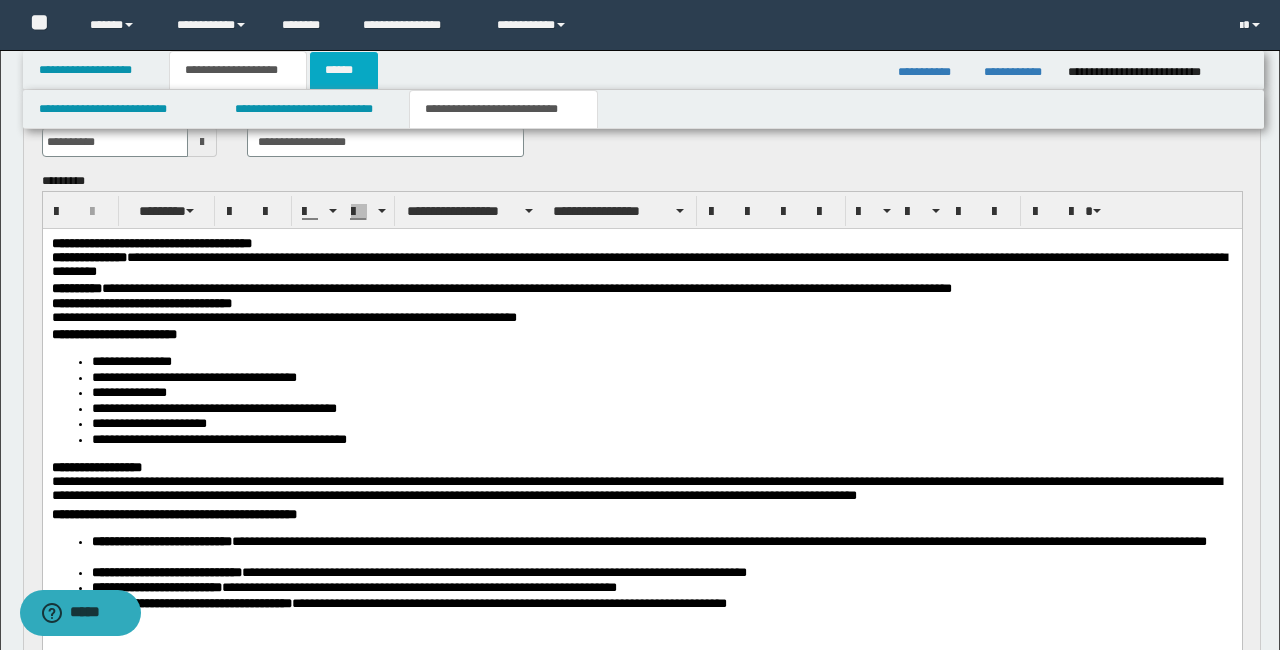 click on "******" at bounding box center (344, 70) 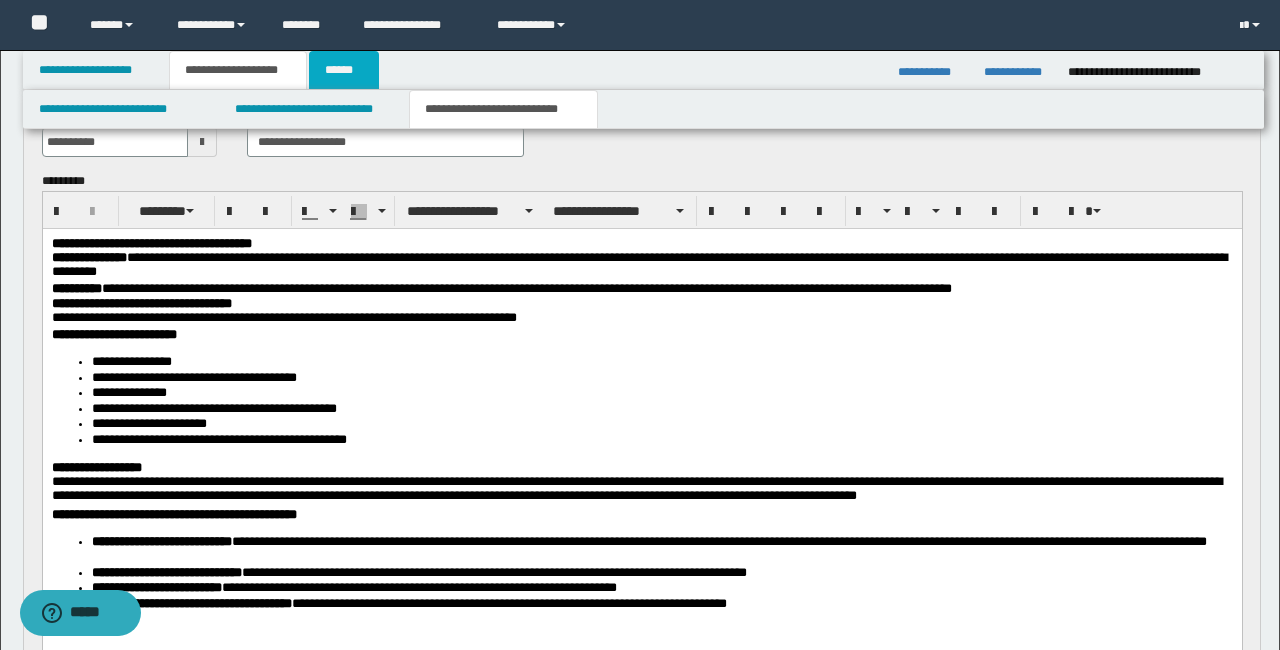 scroll, scrollTop: 0, scrollLeft: 0, axis: both 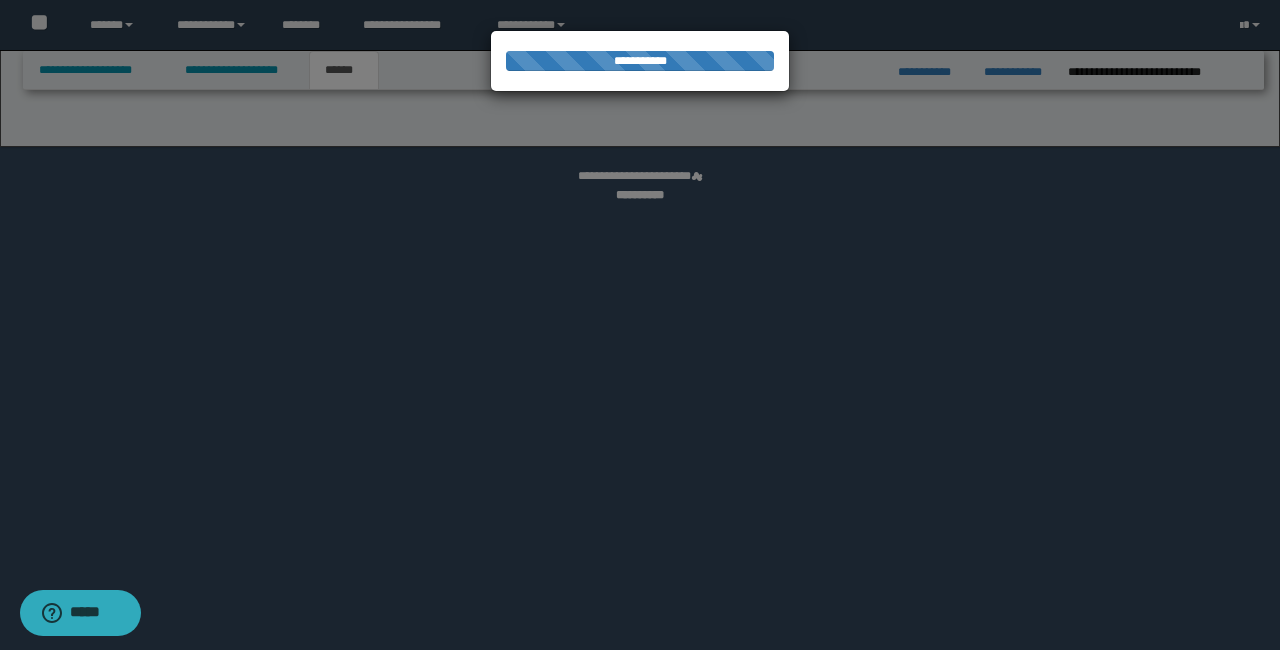 select on "*" 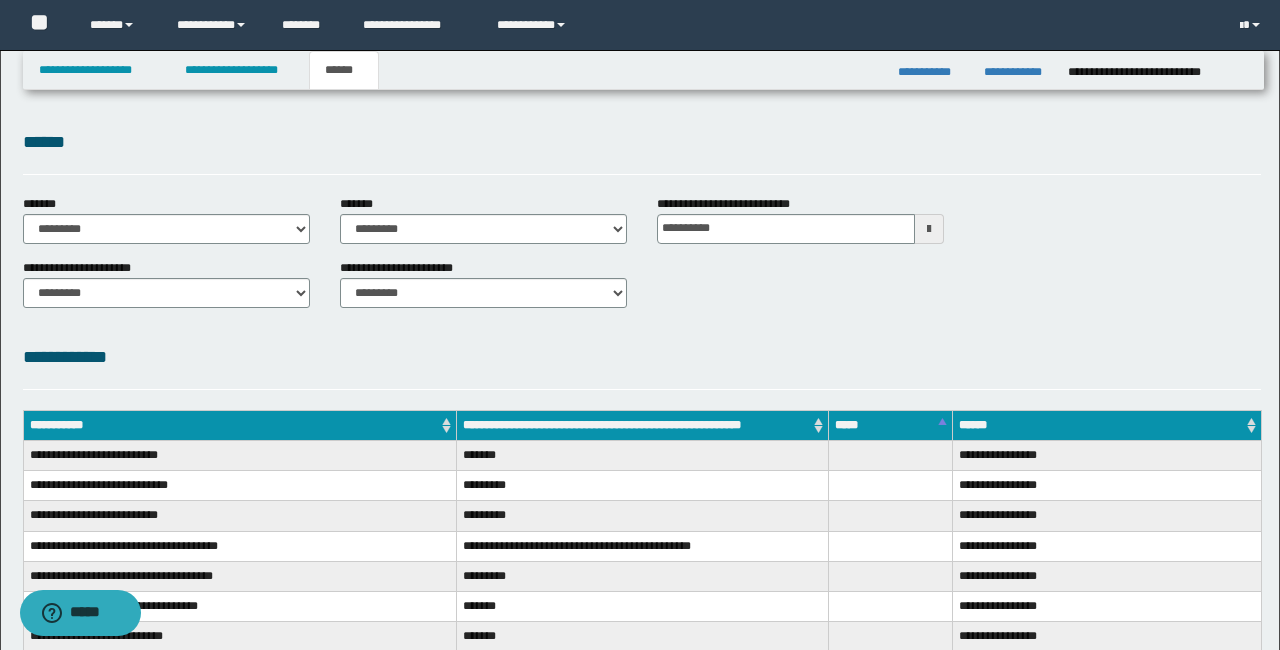 scroll, scrollTop: 457, scrollLeft: 0, axis: vertical 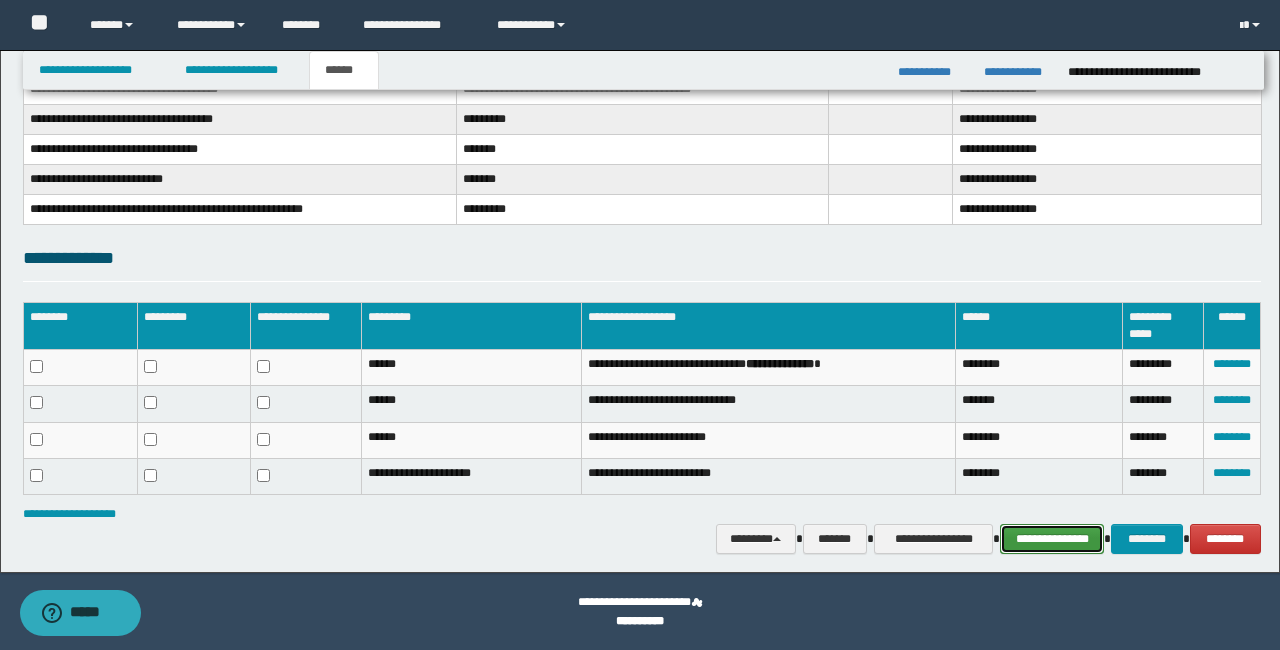 click on "**********" at bounding box center [1052, 539] 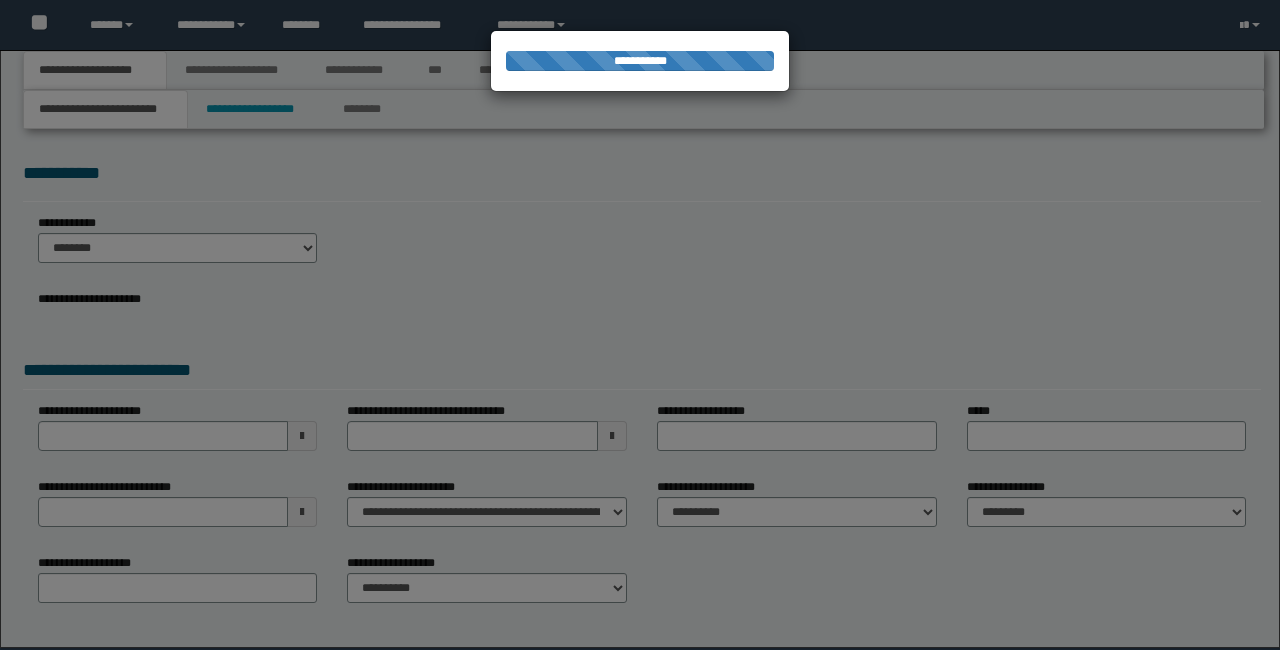 scroll, scrollTop: 0, scrollLeft: 0, axis: both 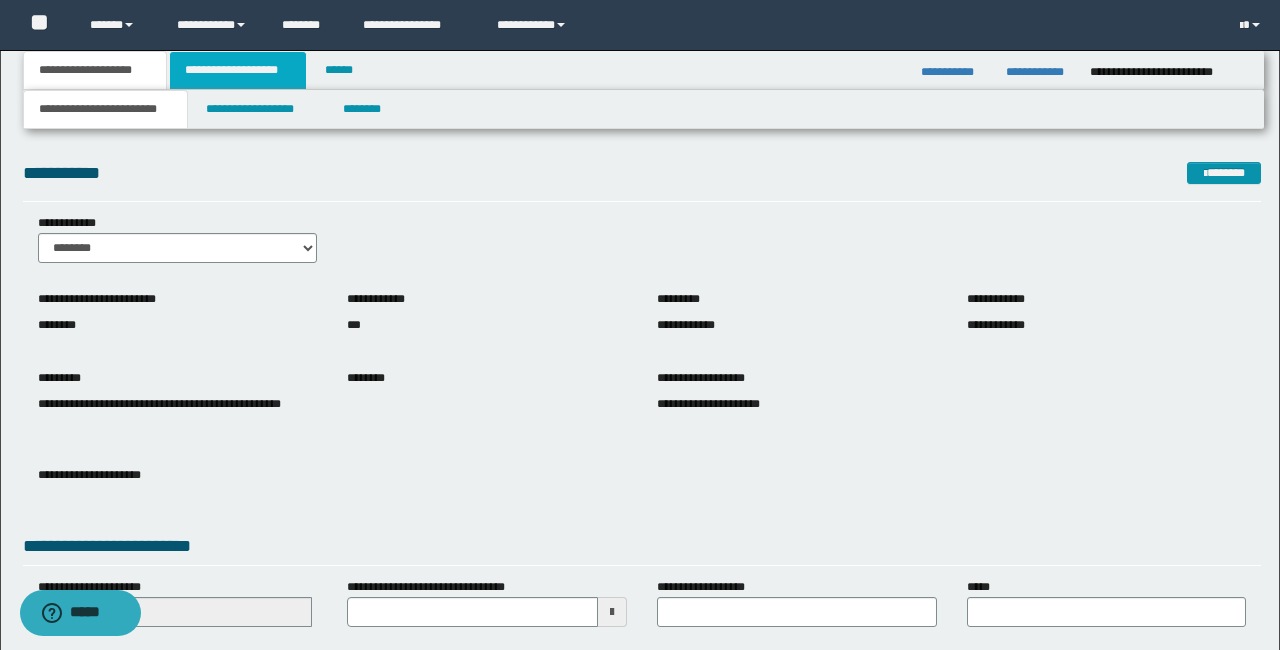 click on "**********" at bounding box center [238, 70] 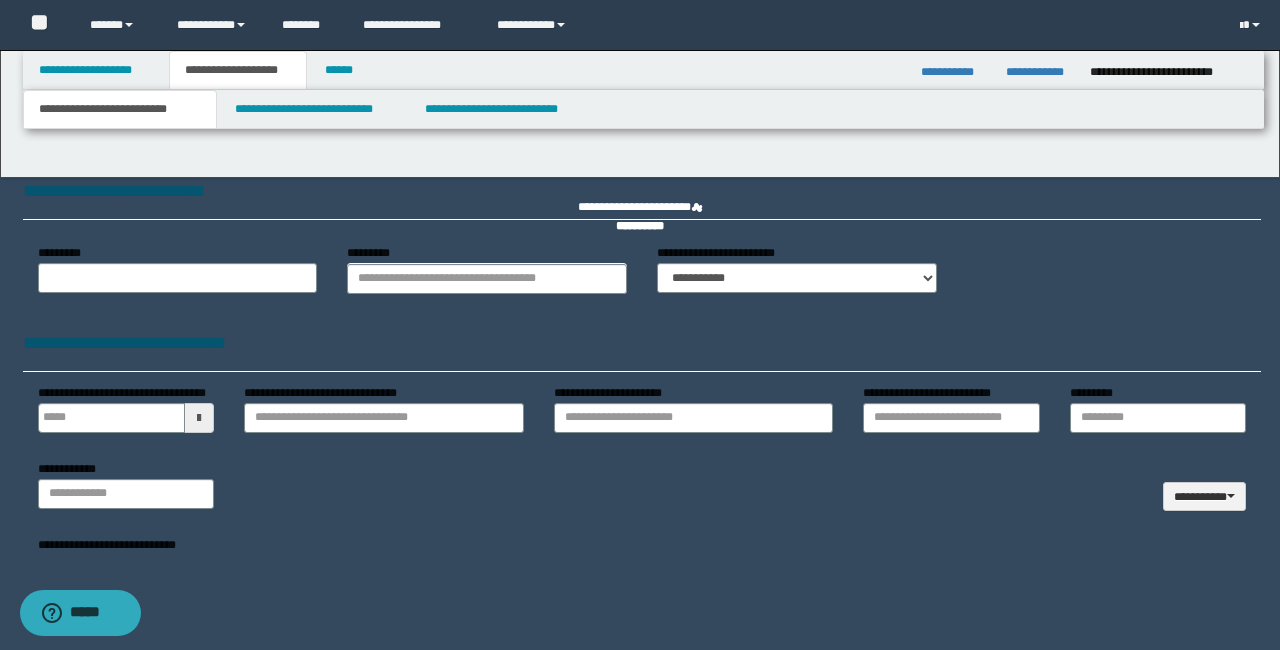 type 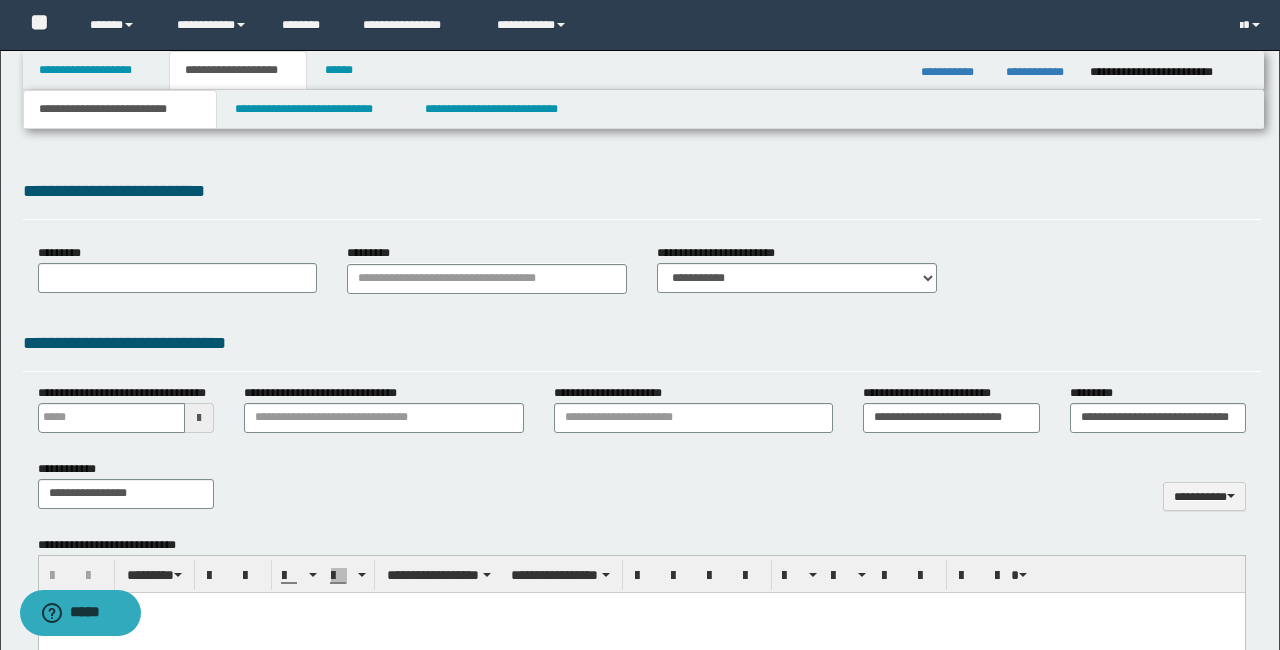 type on "**********" 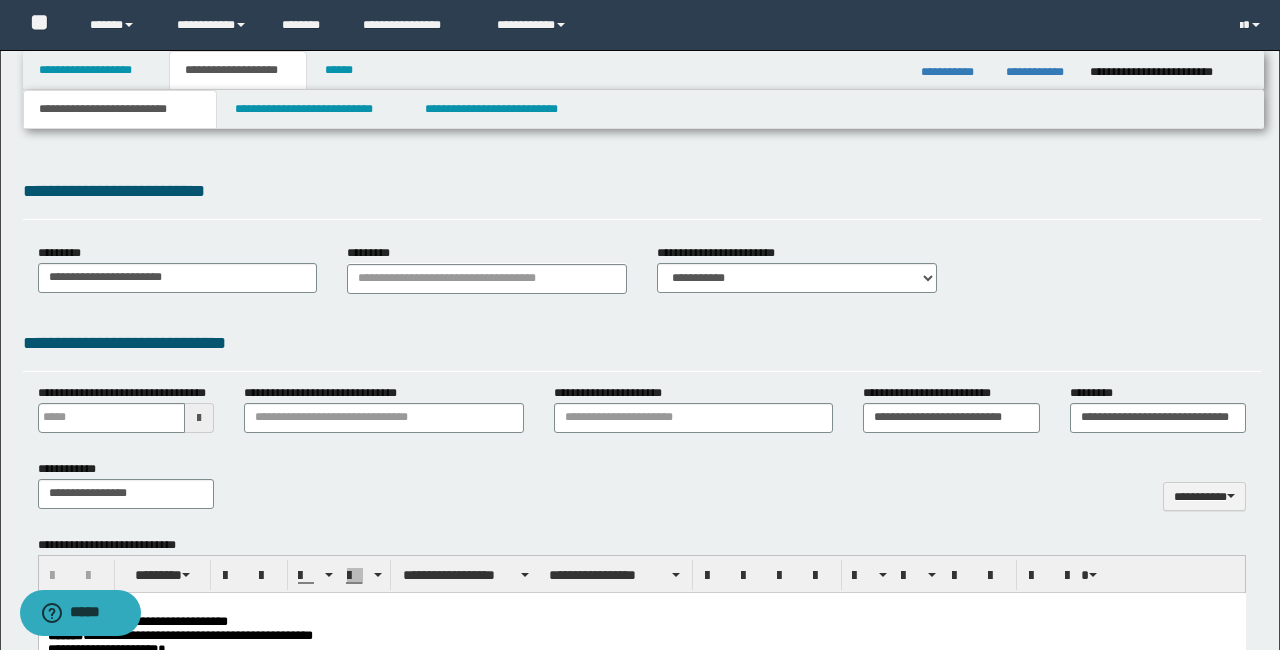 scroll, scrollTop: 0, scrollLeft: 0, axis: both 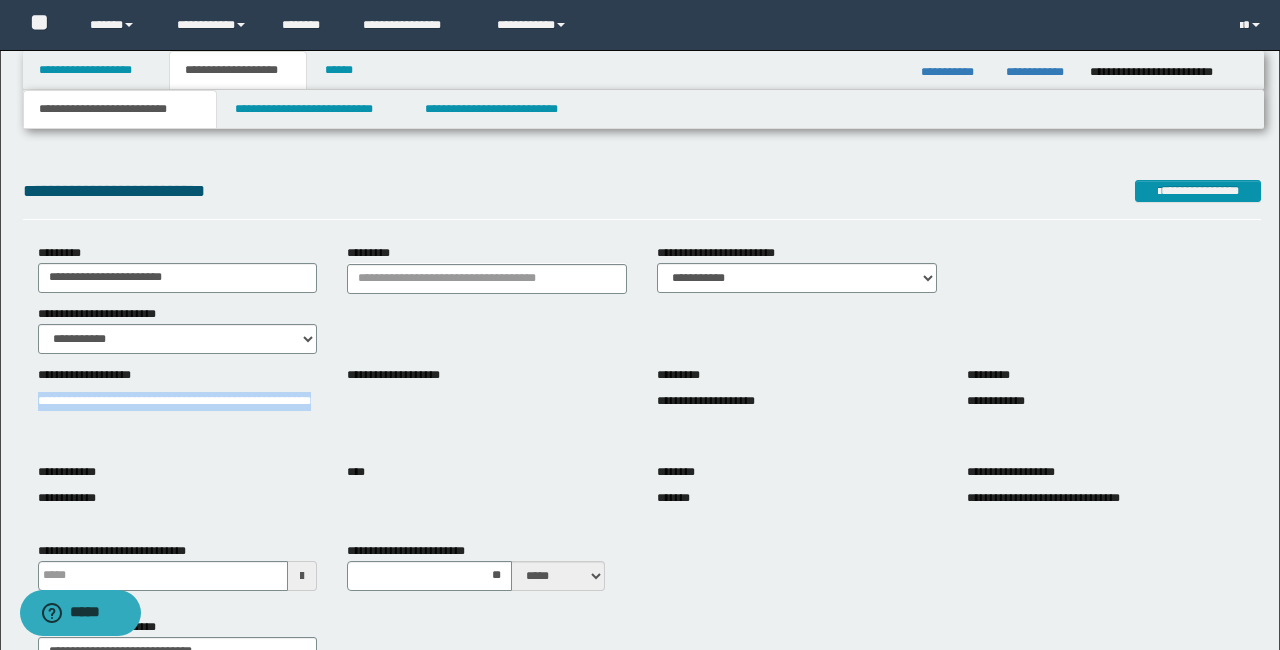 drag, startPoint x: 184, startPoint y: 419, endPoint x: 15, endPoint y: 406, distance: 169.49927 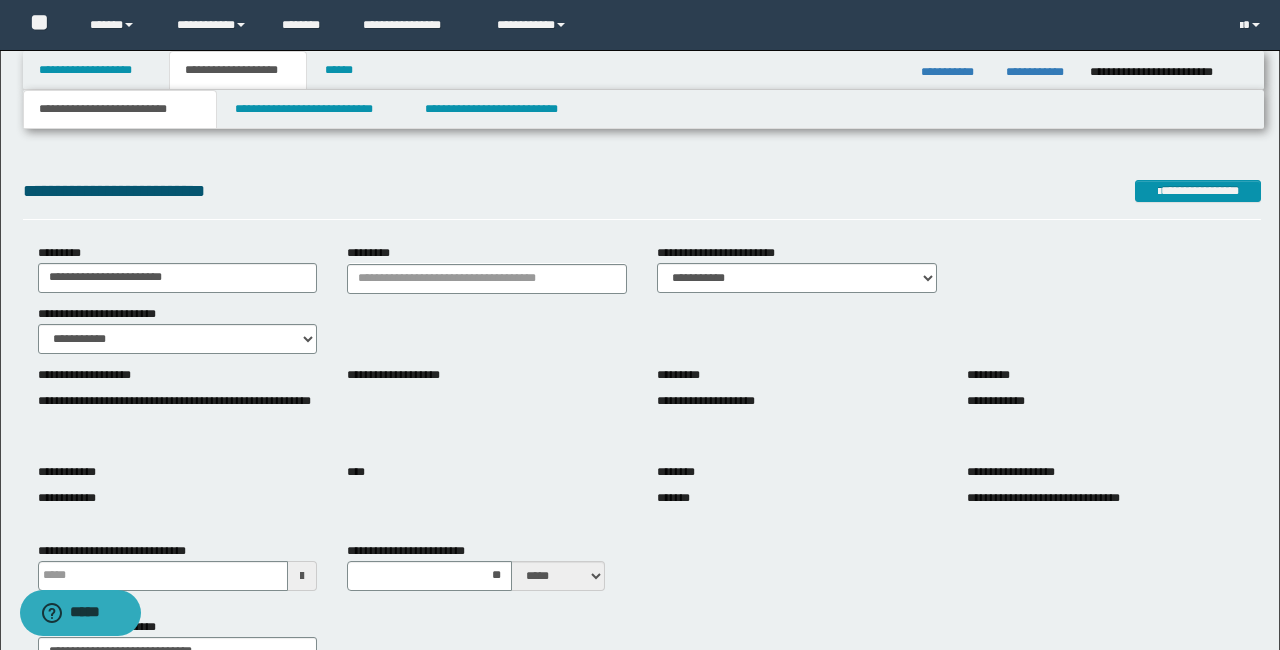 click on "**********" at bounding box center (642, 448) 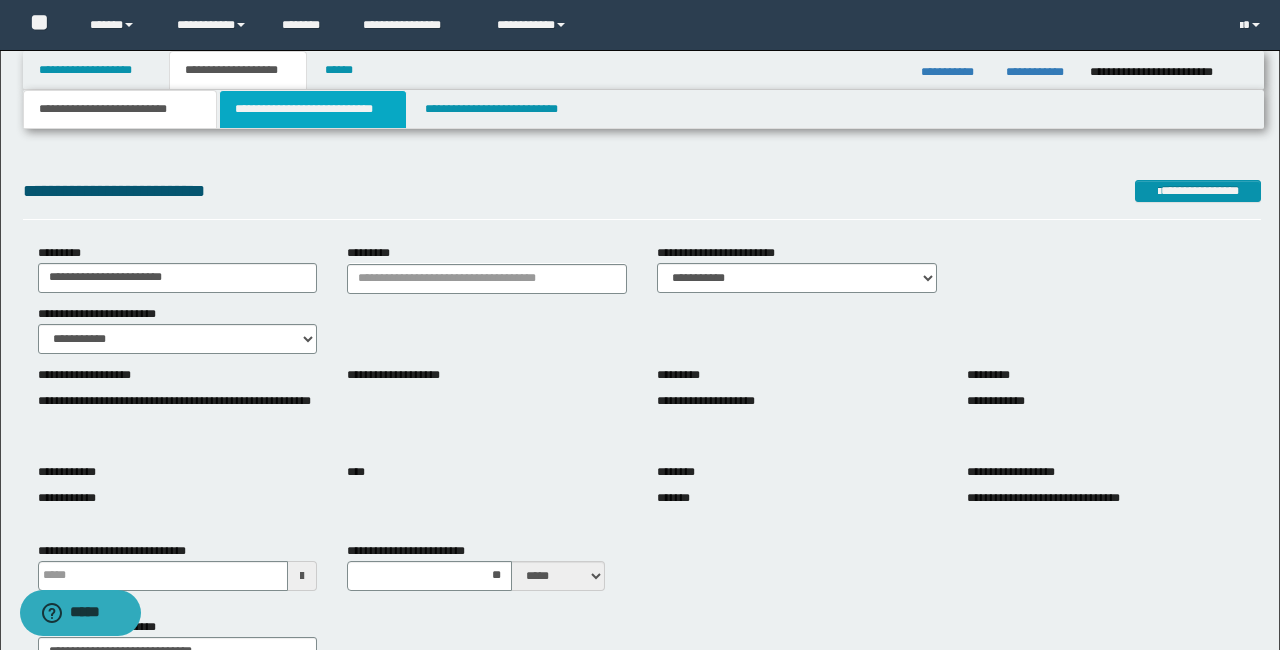 click on "**********" at bounding box center (312, 109) 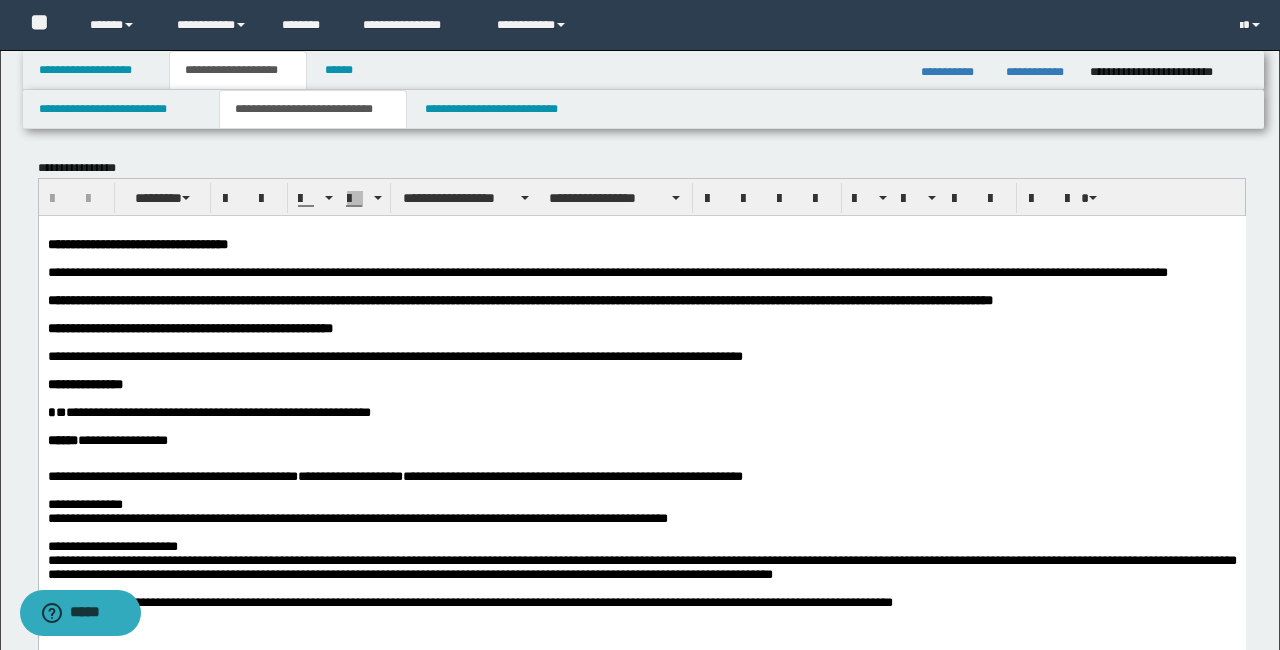 scroll, scrollTop: 0, scrollLeft: 0, axis: both 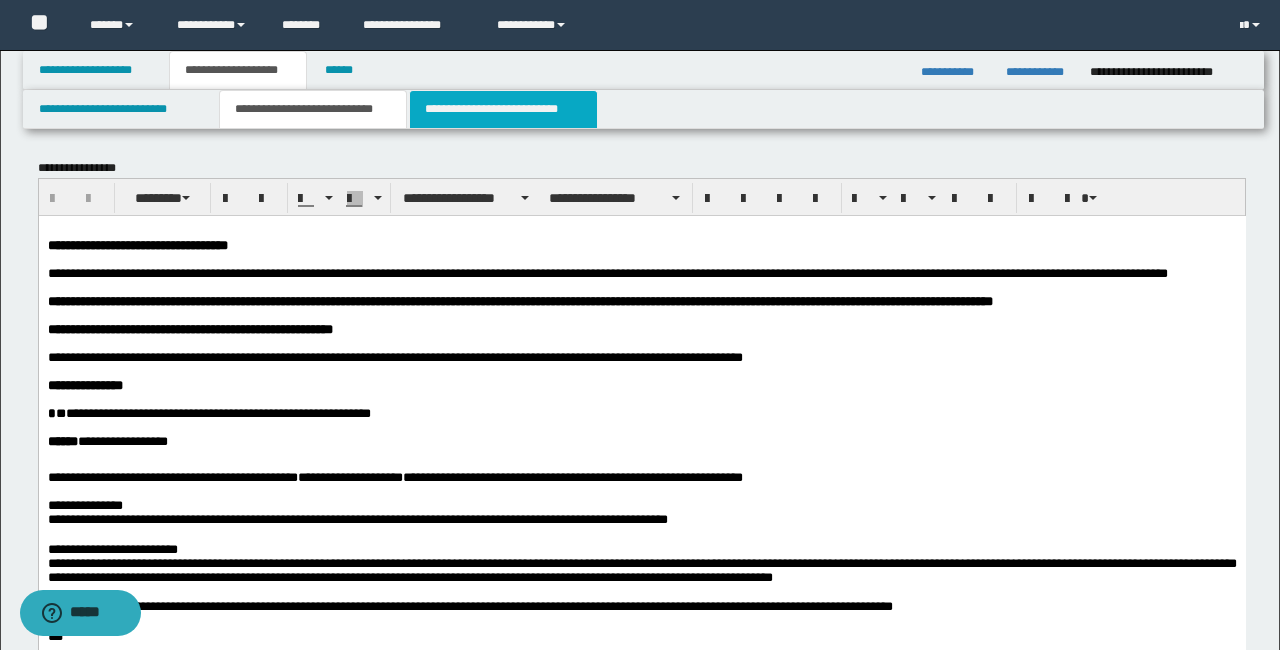click on "**********" at bounding box center [503, 109] 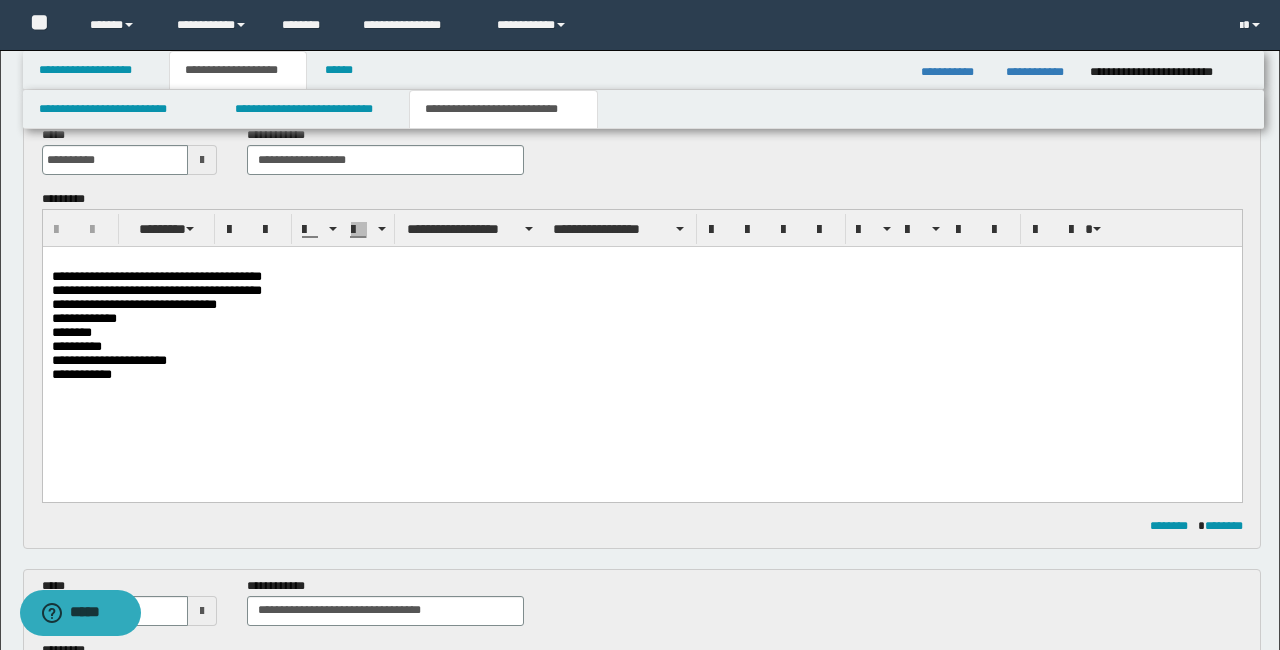 scroll, scrollTop: 109, scrollLeft: 0, axis: vertical 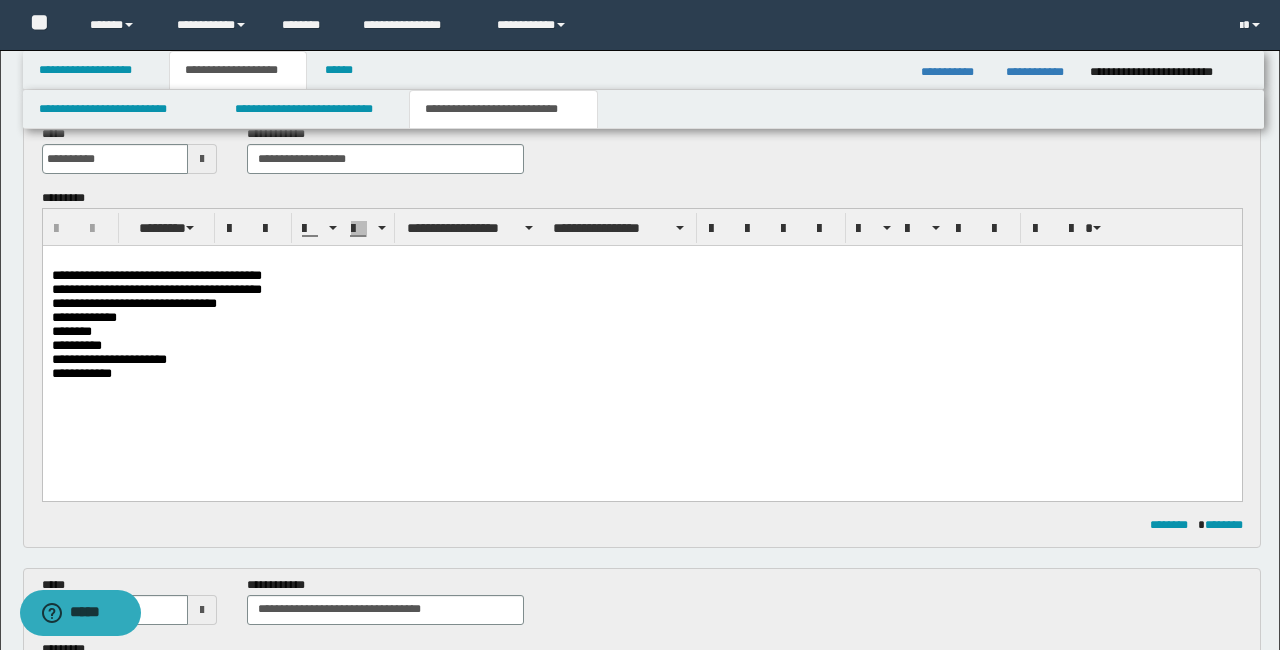 click on "**********" at bounding box center [156, 275] 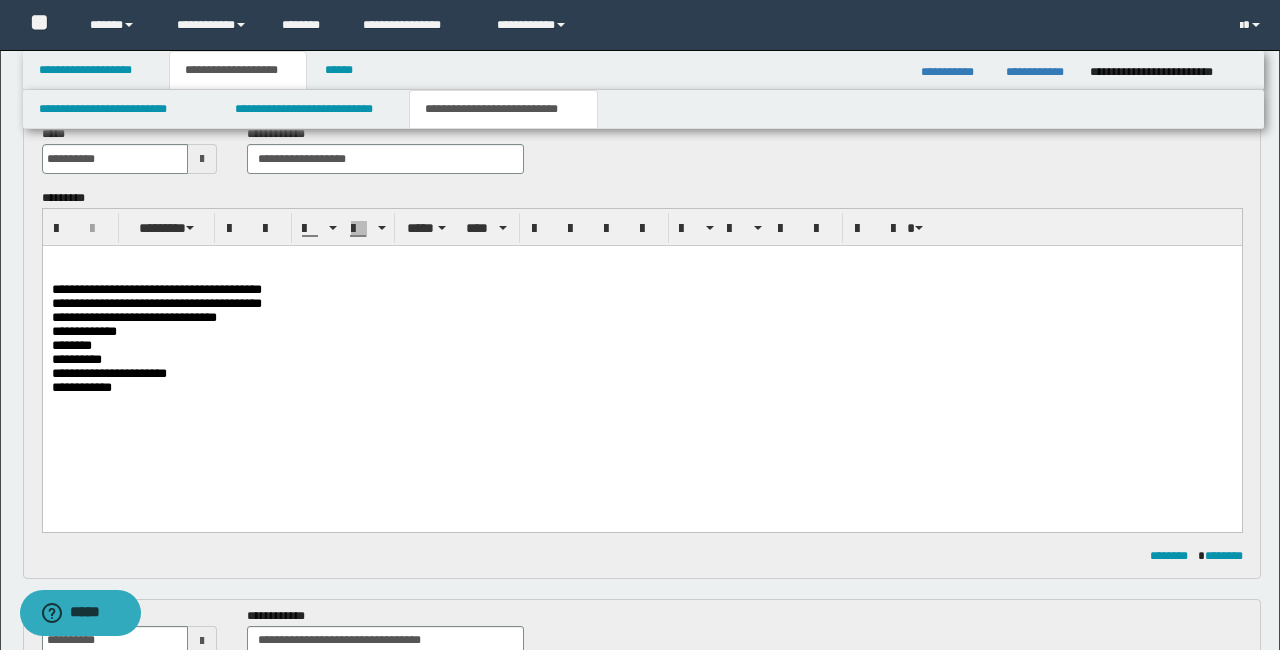 scroll, scrollTop: 108, scrollLeft: 0, axis: vertical 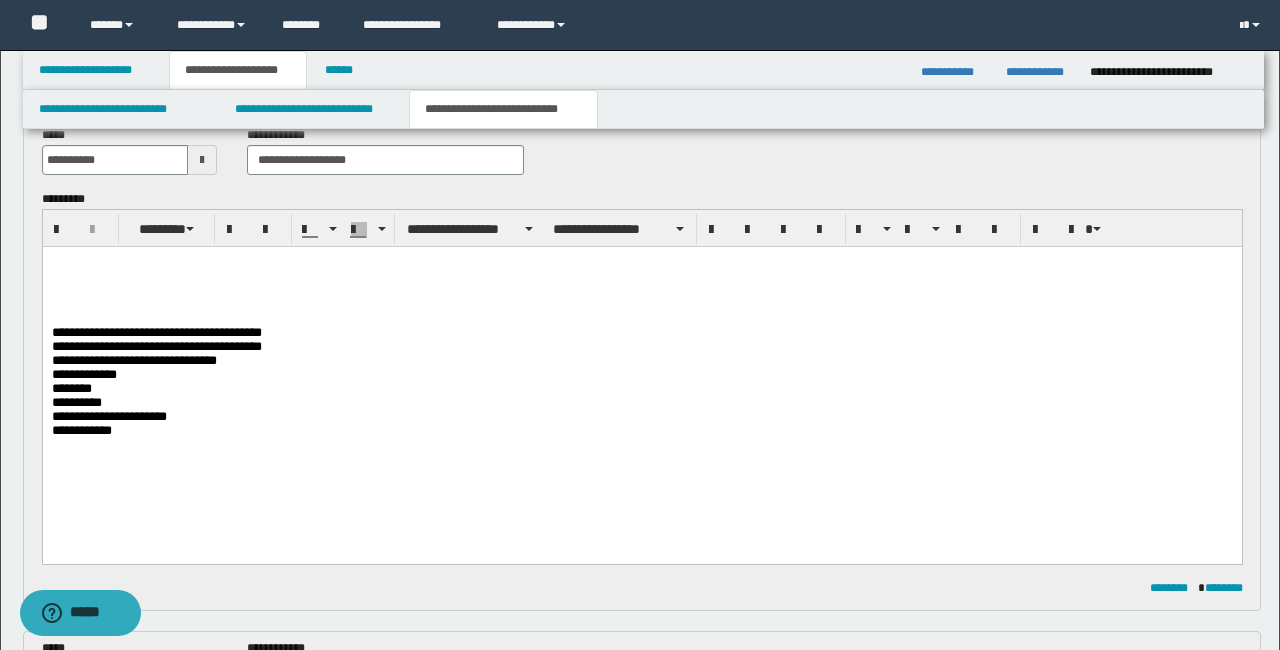 click at bounding box center (641, 262) 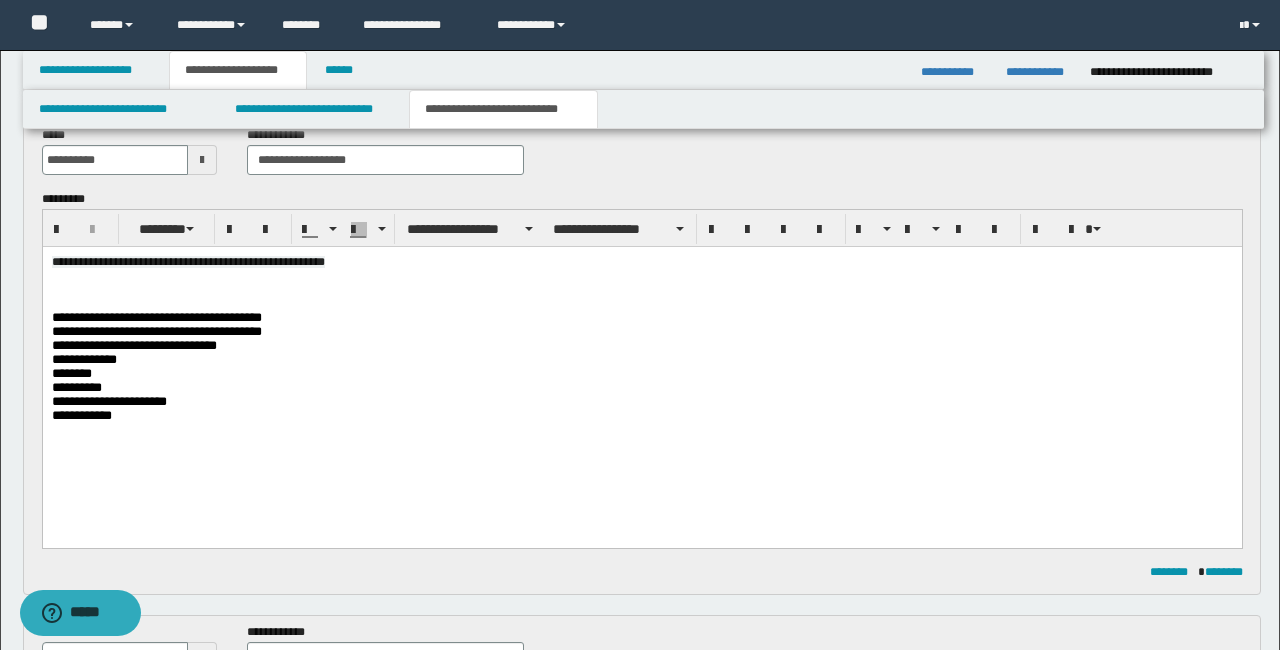 click on "**********" at bounding box center (187, 262) 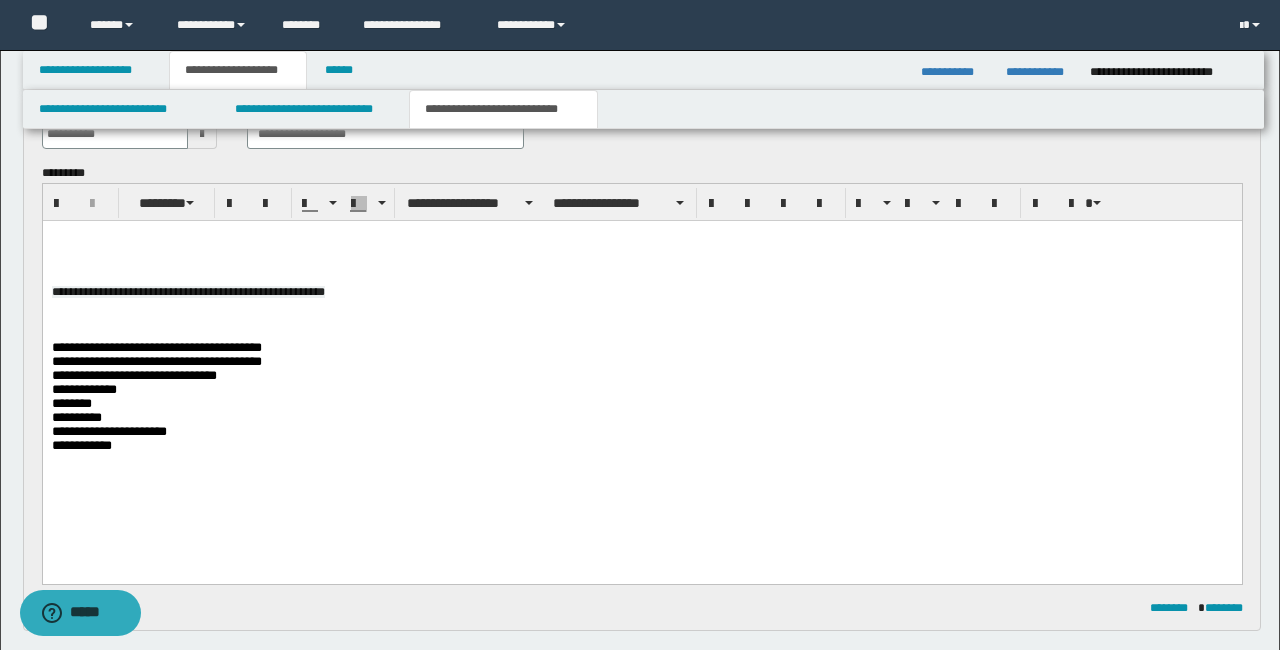 click on "**********" at bounding box center [641, 366] 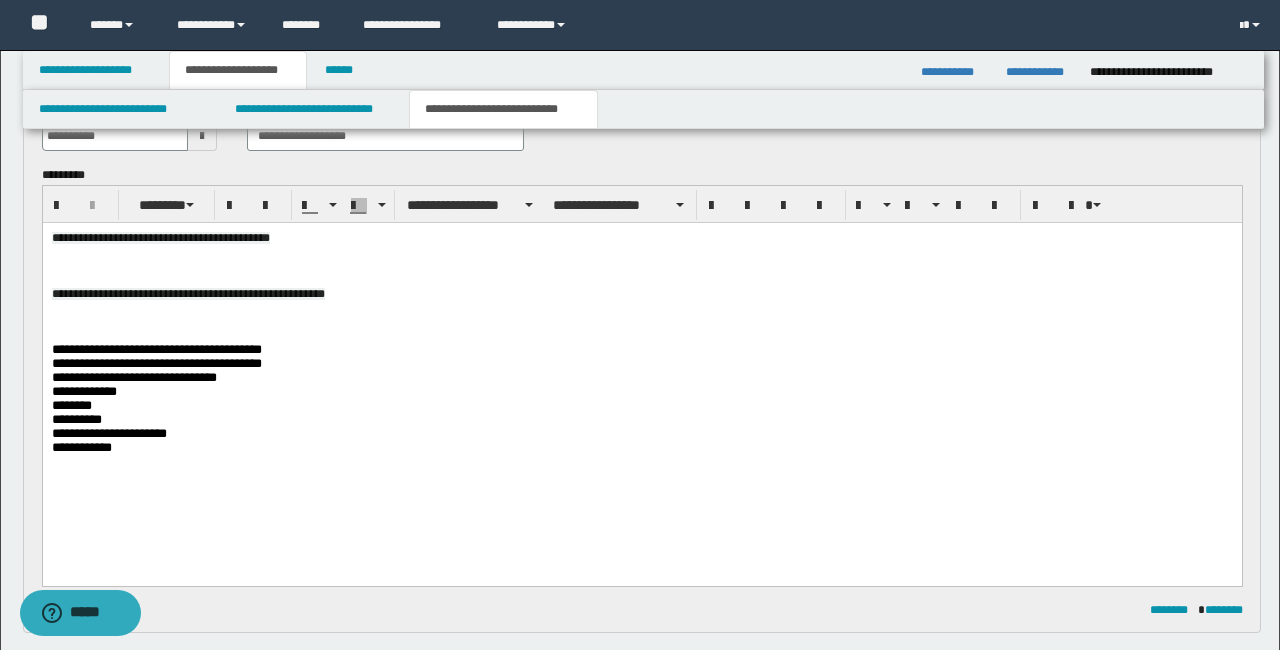 scroll, scrollTop: 0, scrollLeft: 0, axis: both 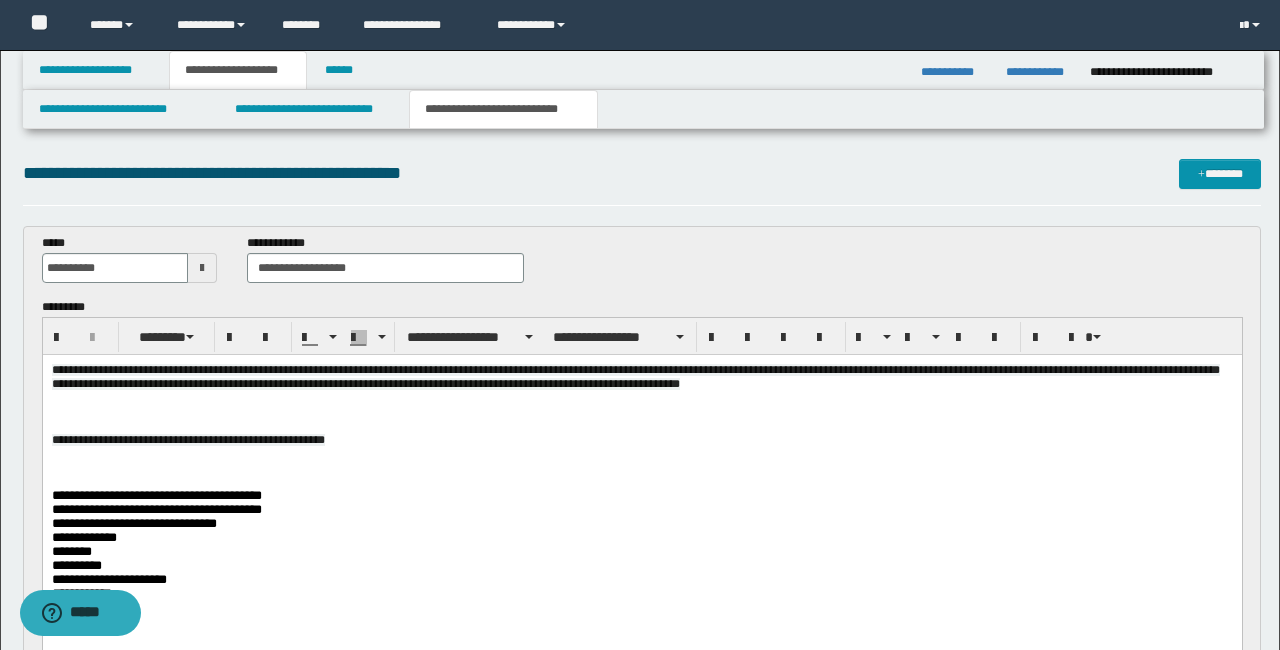 click on "**********" at bounding box center (187, 440) 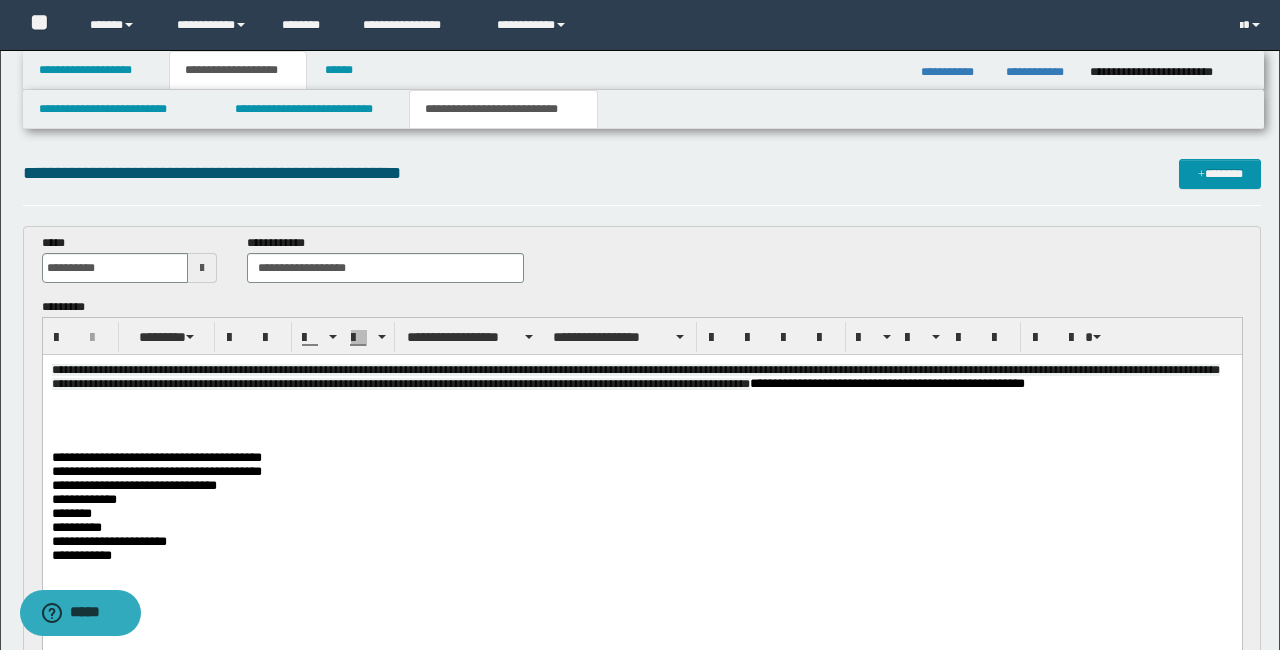 click on "**********" at bounding box center [641, 386] 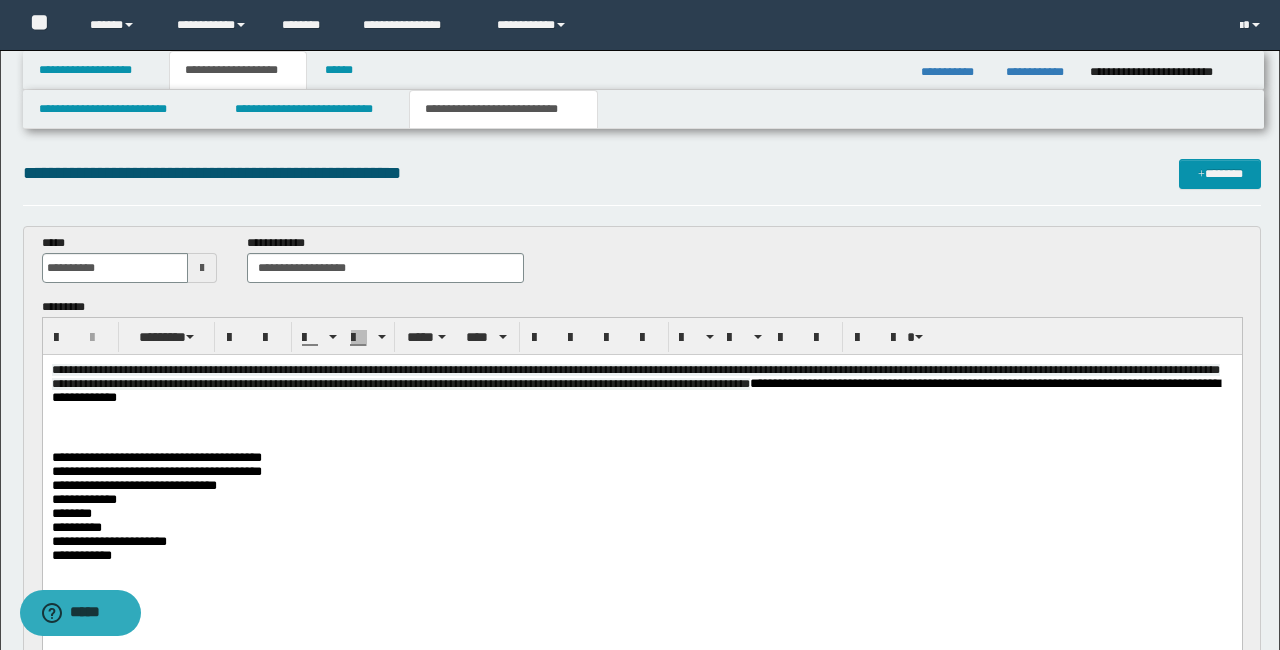click on "**********" at bounding box center (156, 457) 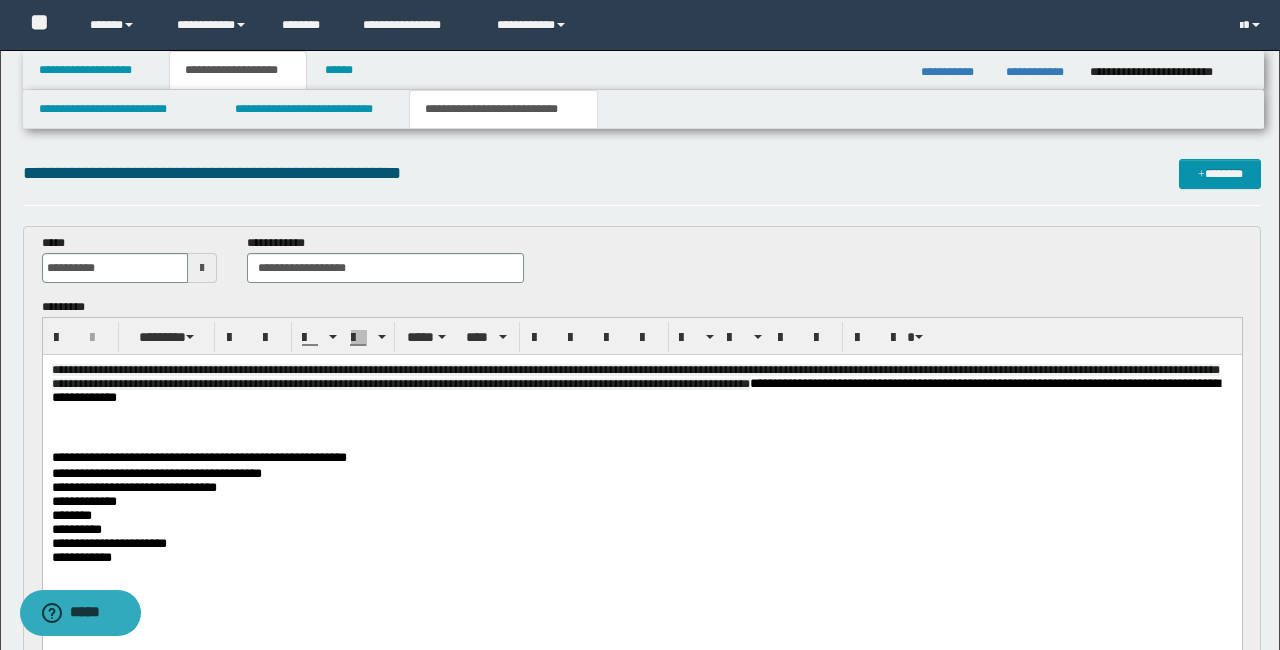 click at bounding box center [641, 430] 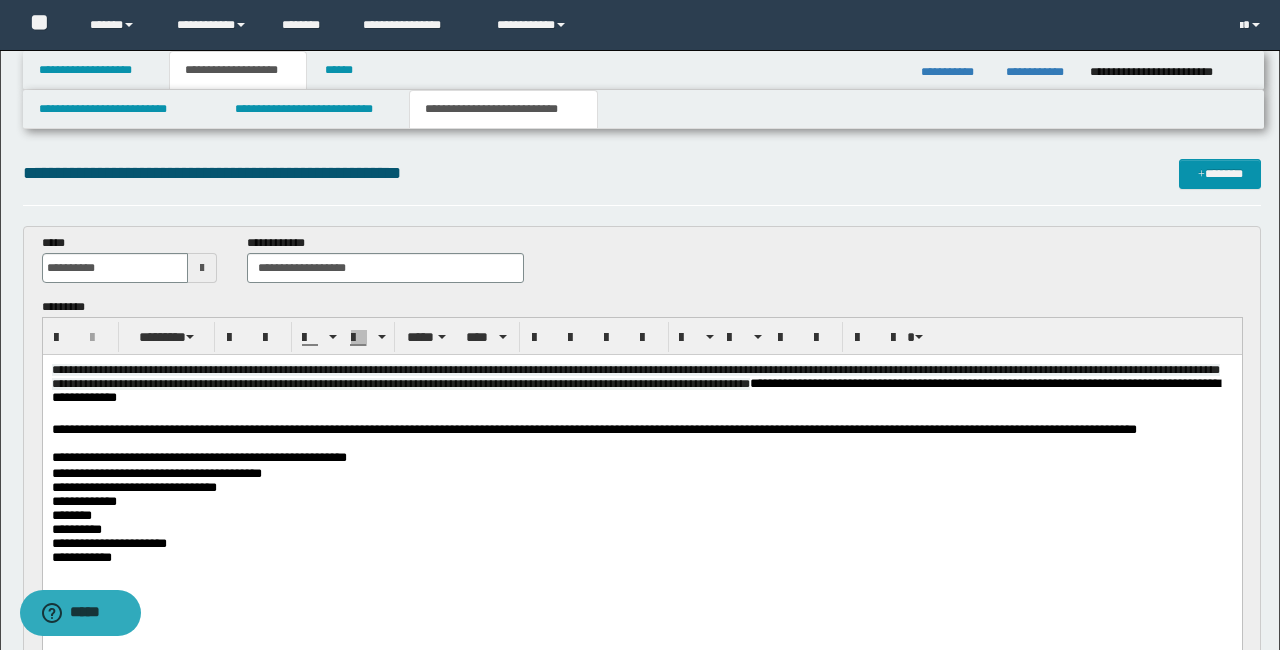 click at bounding box center [641, 444] 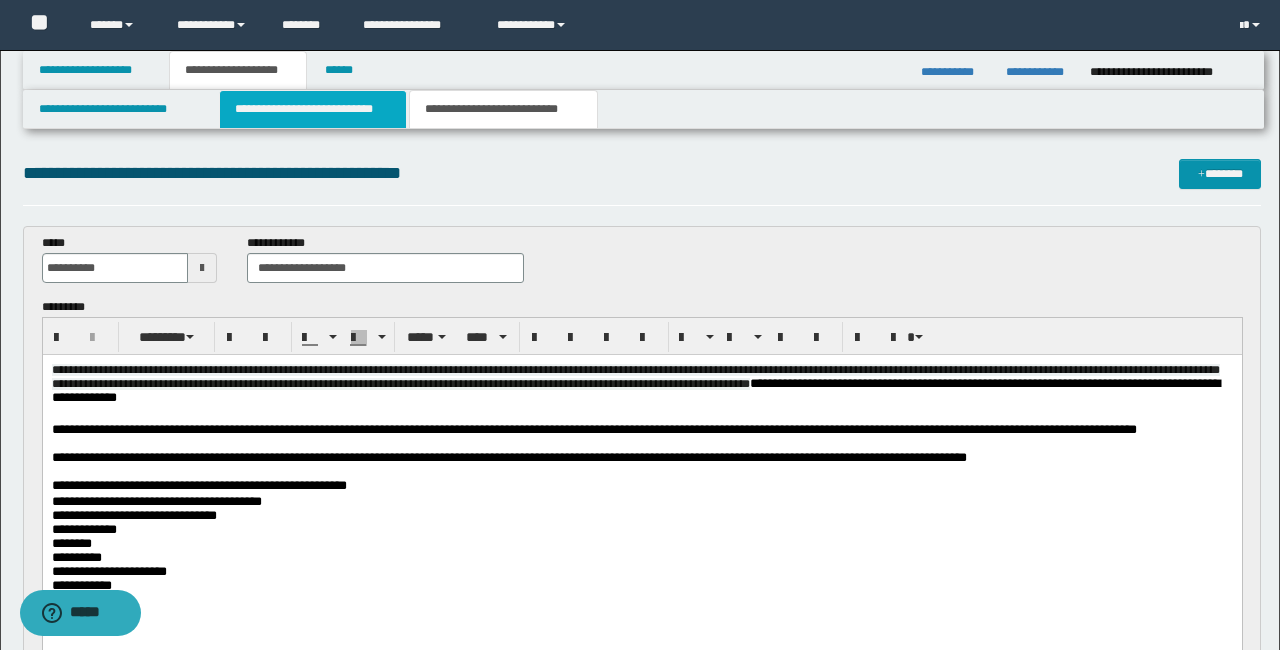click on "**********" at bounding box center (312, 109) 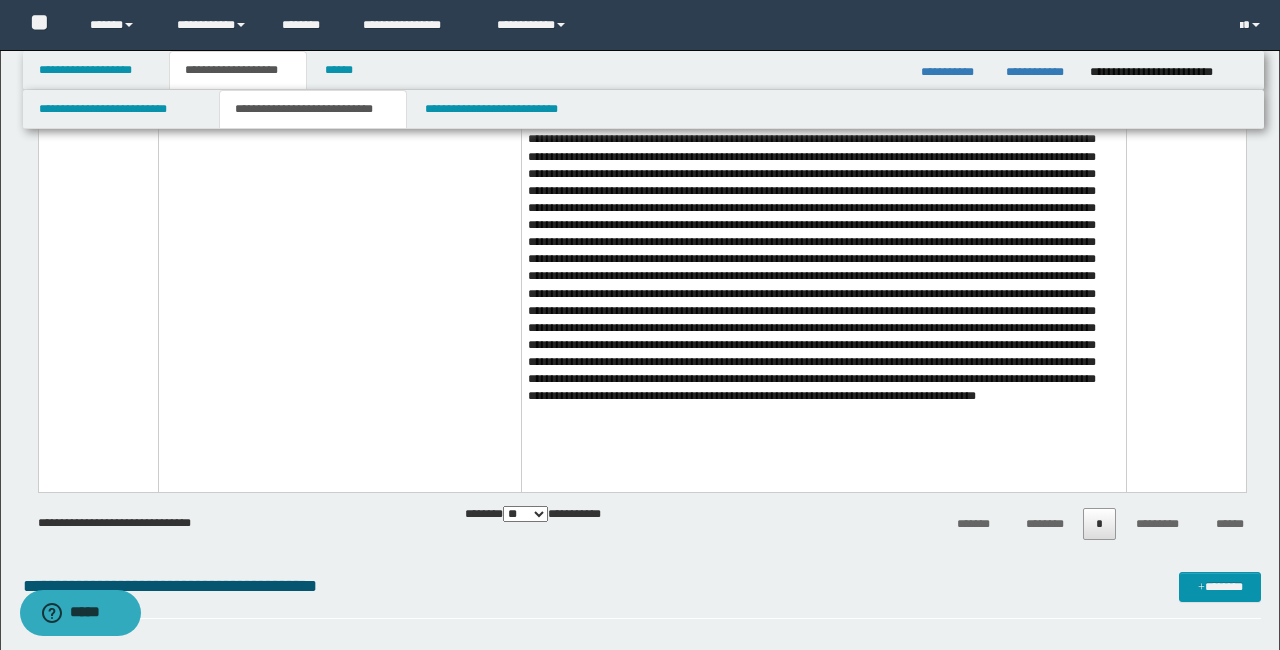 scroll, scrollTop: 693, scrollLeft: 0, axis: vertical 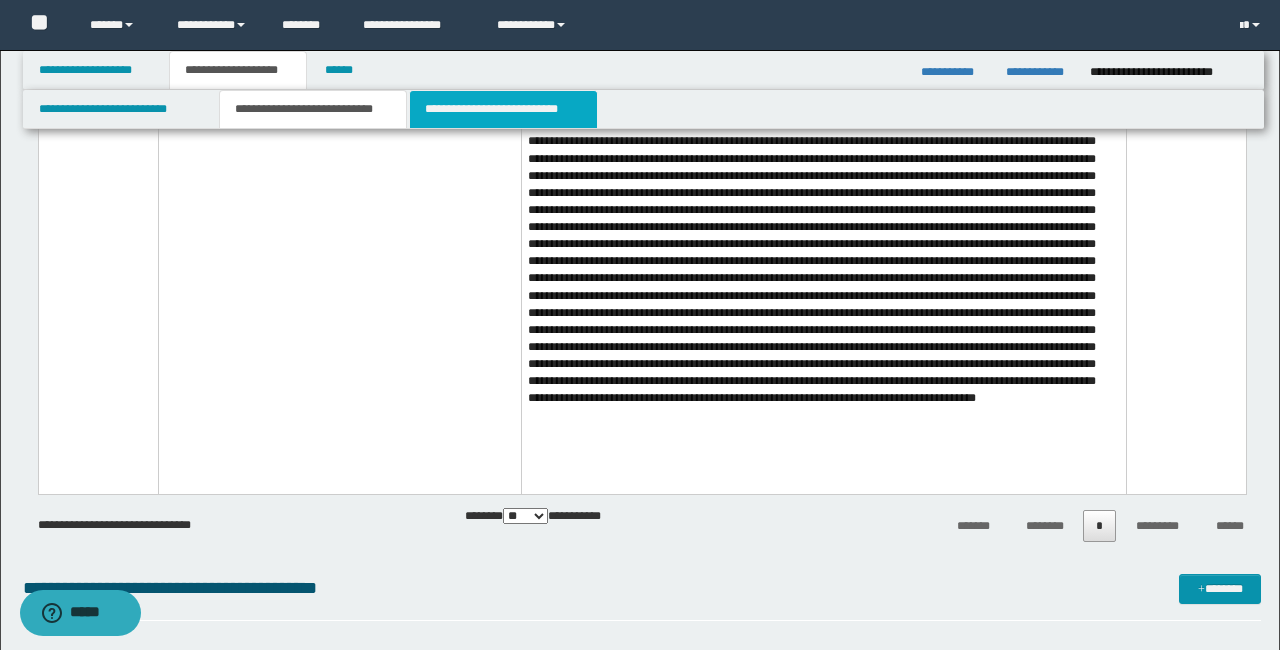 click on "**********" at bounding box center [503, 109] 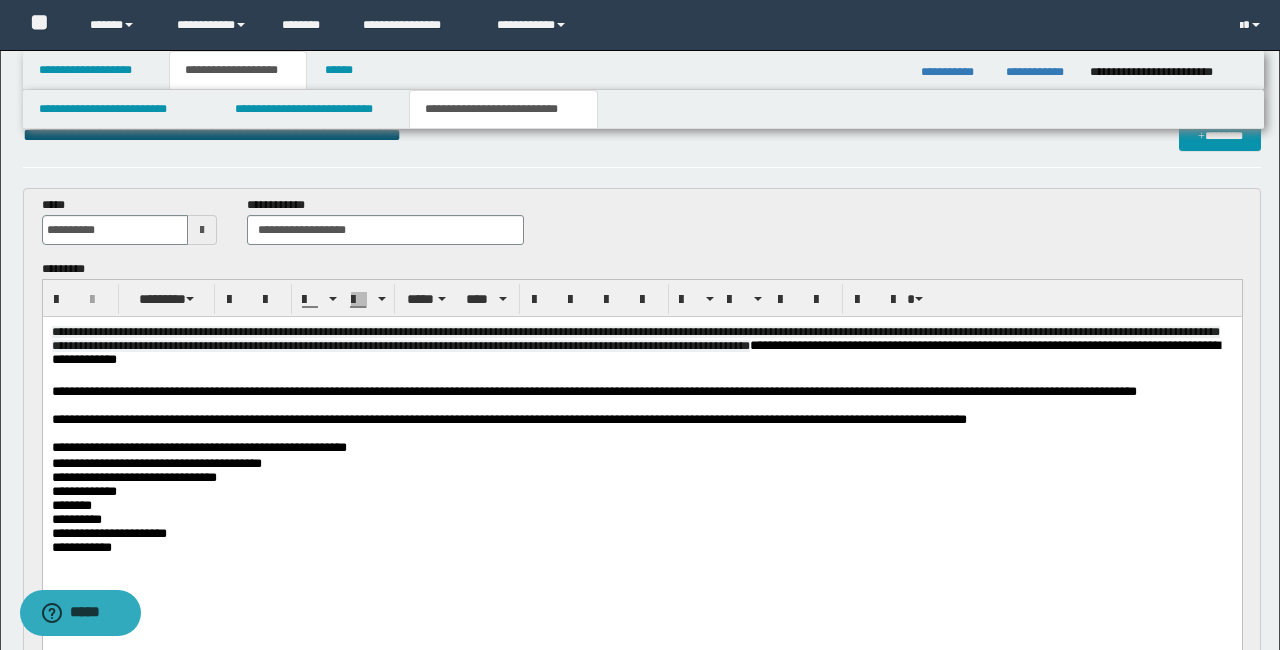 scroll, scrollTop: 0, scrollLeft: 0, axis: both 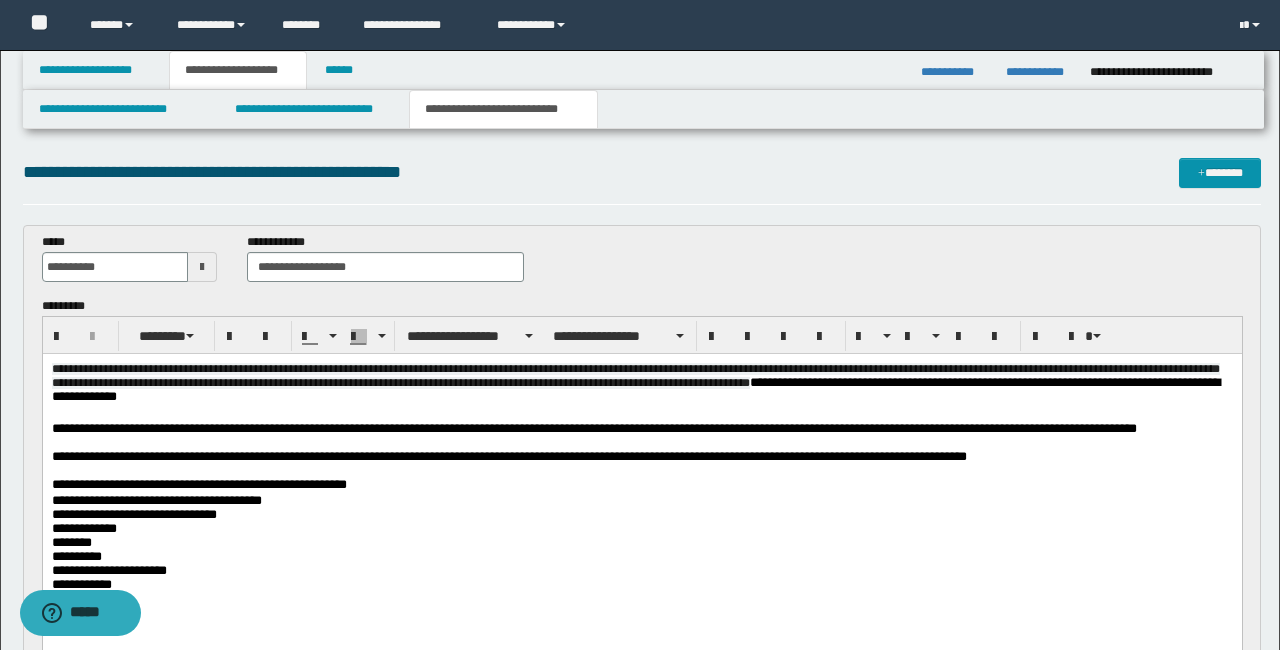 click on "**********" at bounding box center (641, 485) 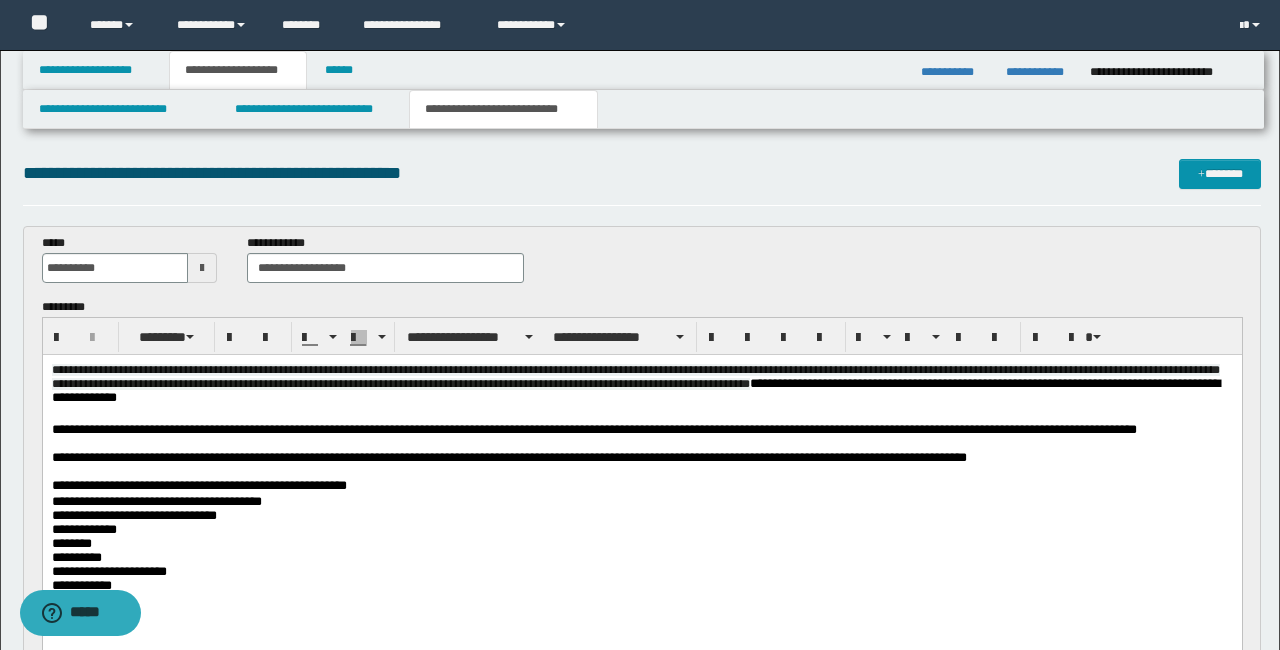 click on "**********" at bounding box center [641, 486] 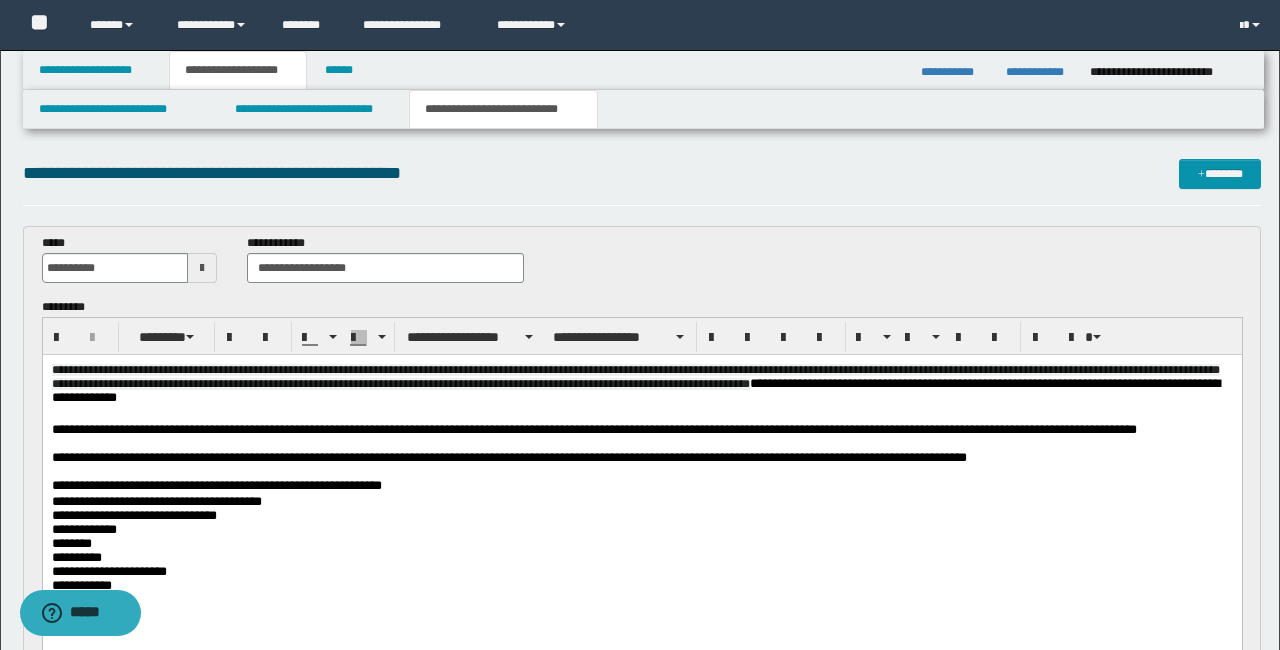 click on "**********" at bounding box center [641, 486] 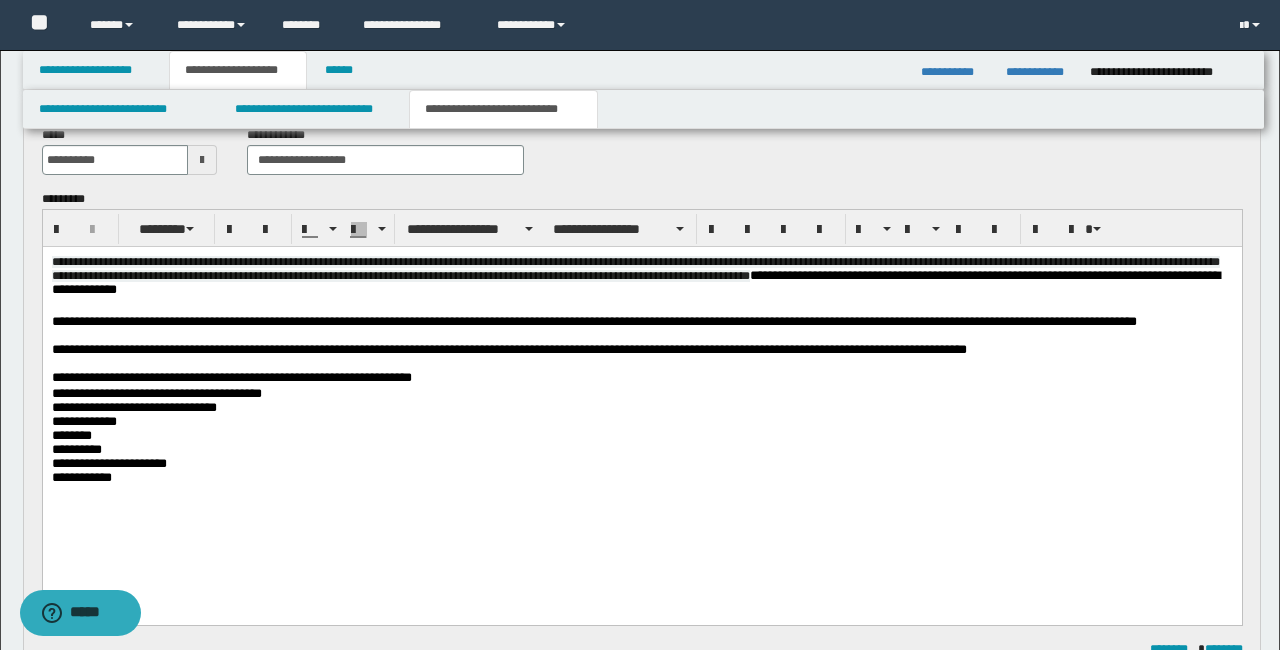 scroll, scrollTop: 117, scrollLeft: 0, axis: vertical 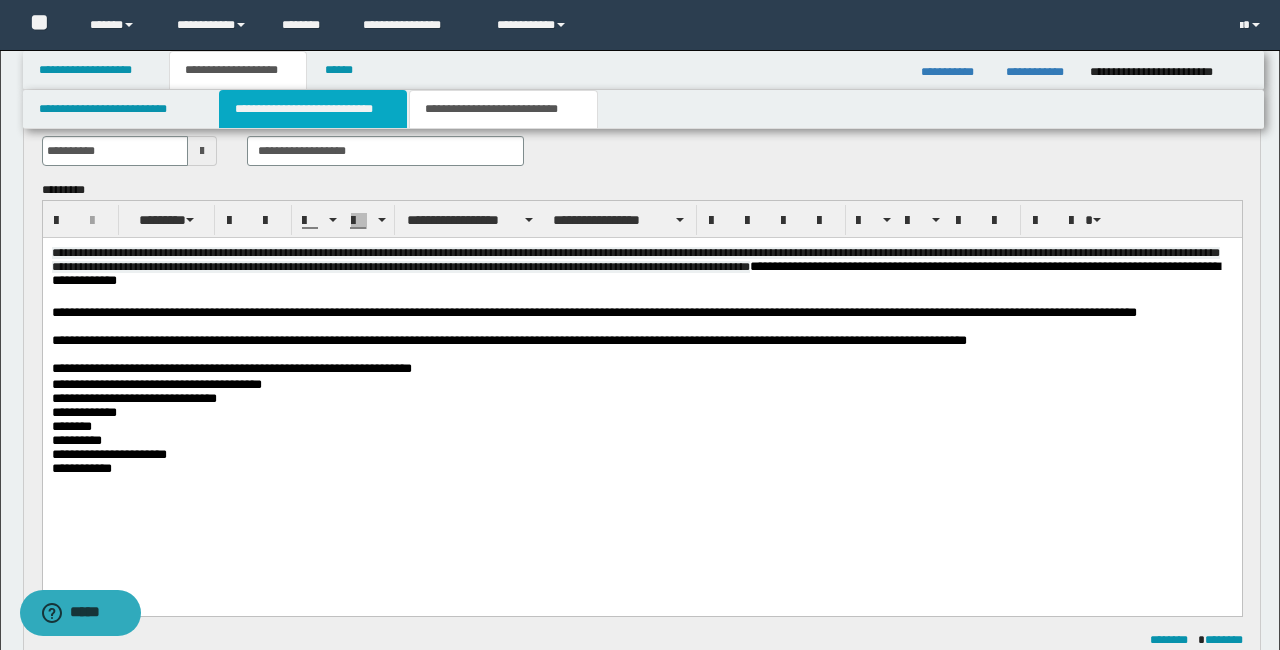 drag, startPoint x: 287, startPoint y: 108, endPoint x: 438, endPoint y: 230, distance: 194.12625 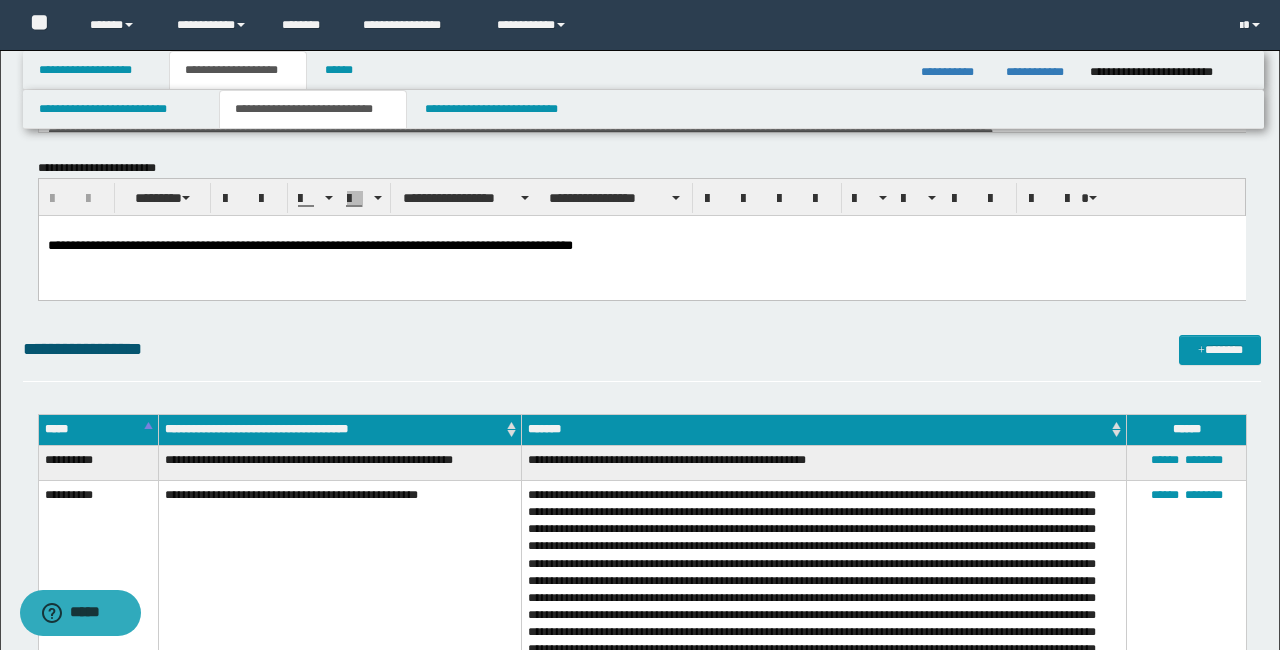 scroll, scrollTop: 0, scrollLeft: 0, axis: both 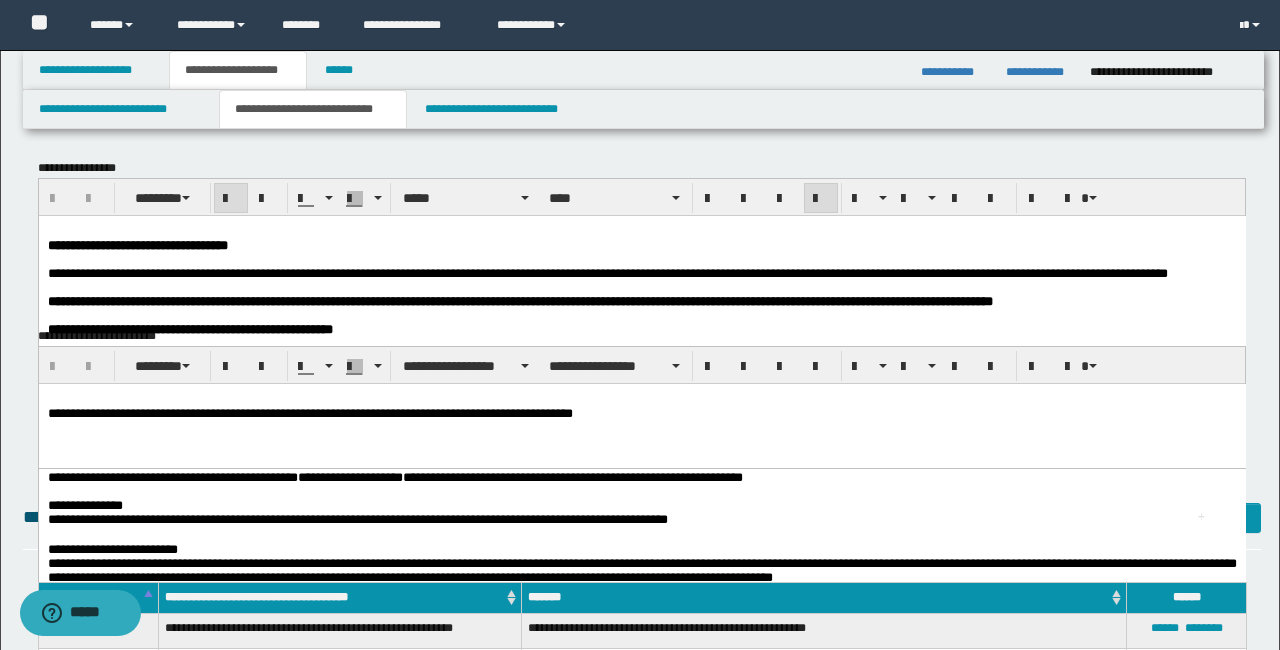 click at bounding box center (641, 259) 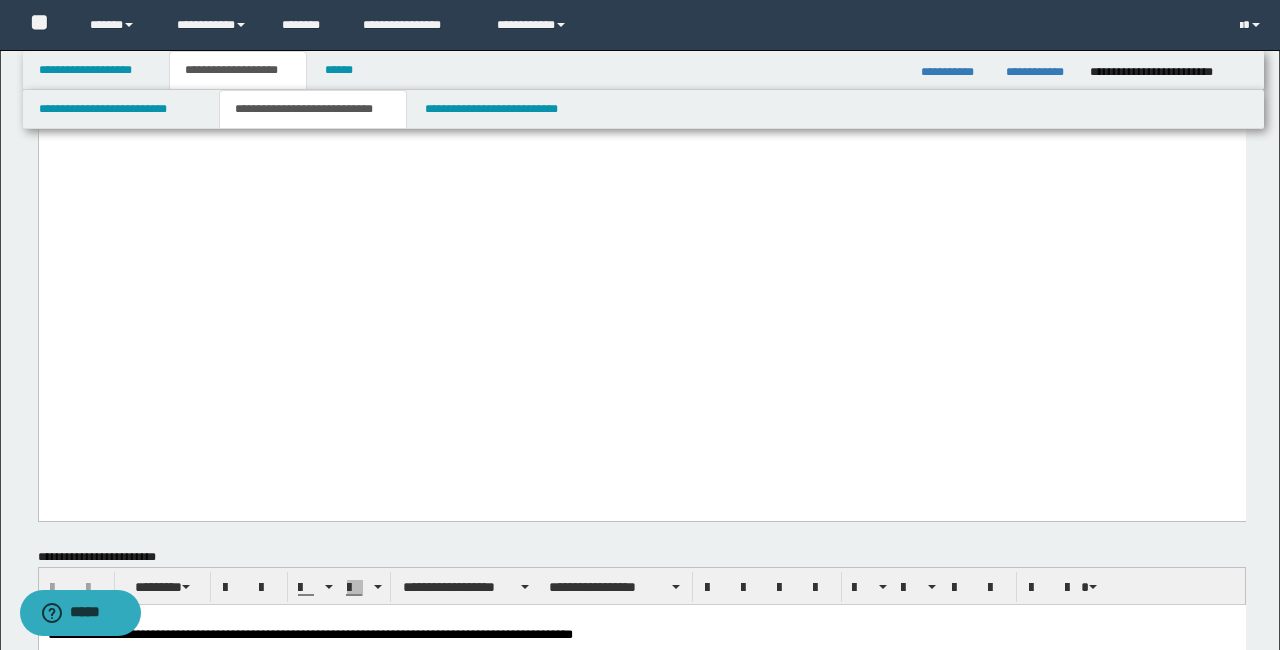 scroll, scrollTop: 3361, scrollLeft: 0, axis: vertical 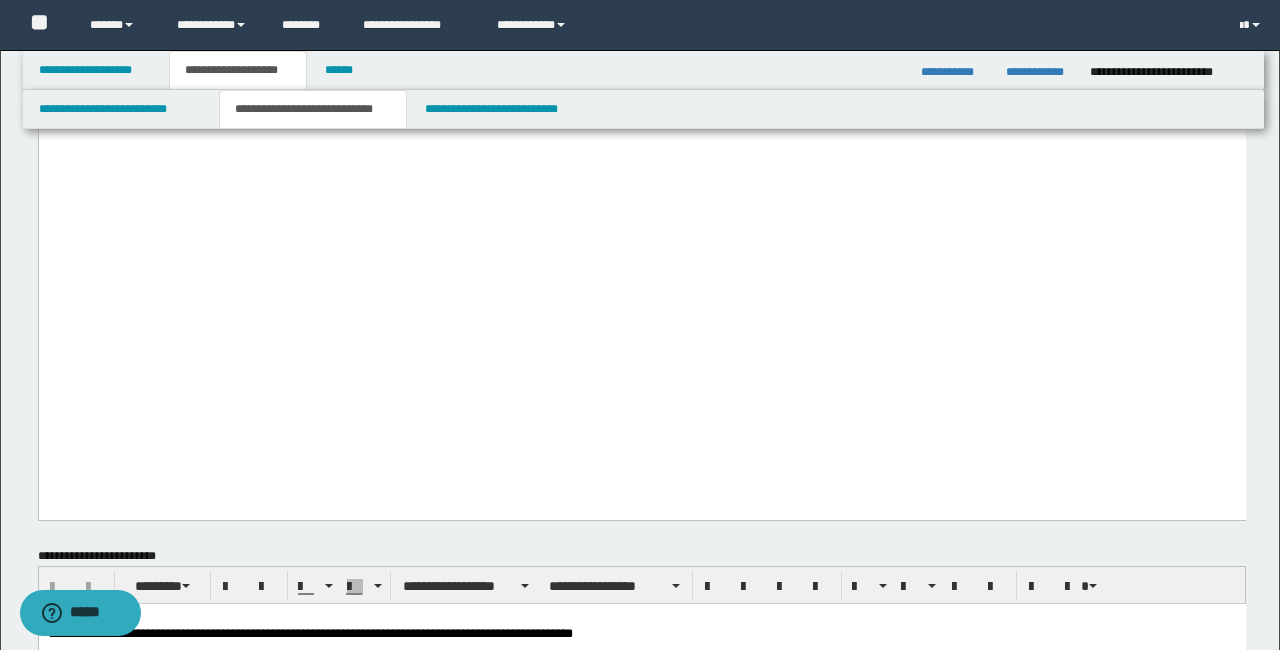 drag, startPoint x: 315, startPoint y: 409, endPoint x: 66, endPoint y: -2810, distance: 3228.6162 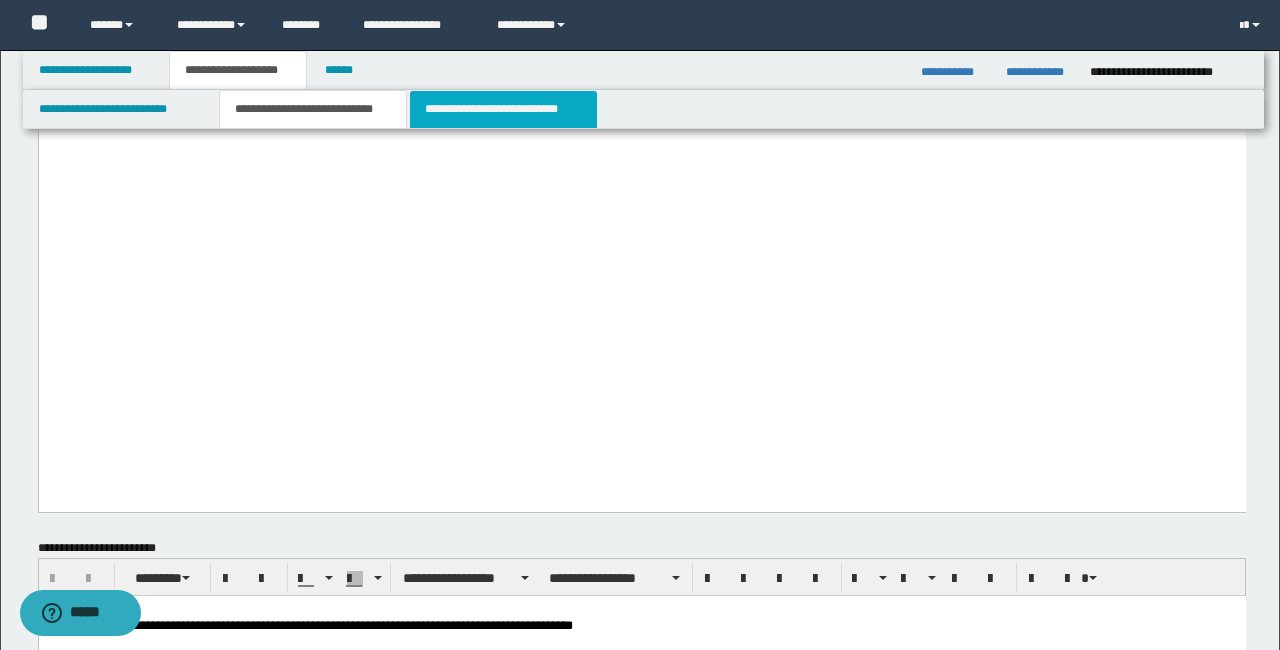 click on "**********" at bounding box center (503, 109) 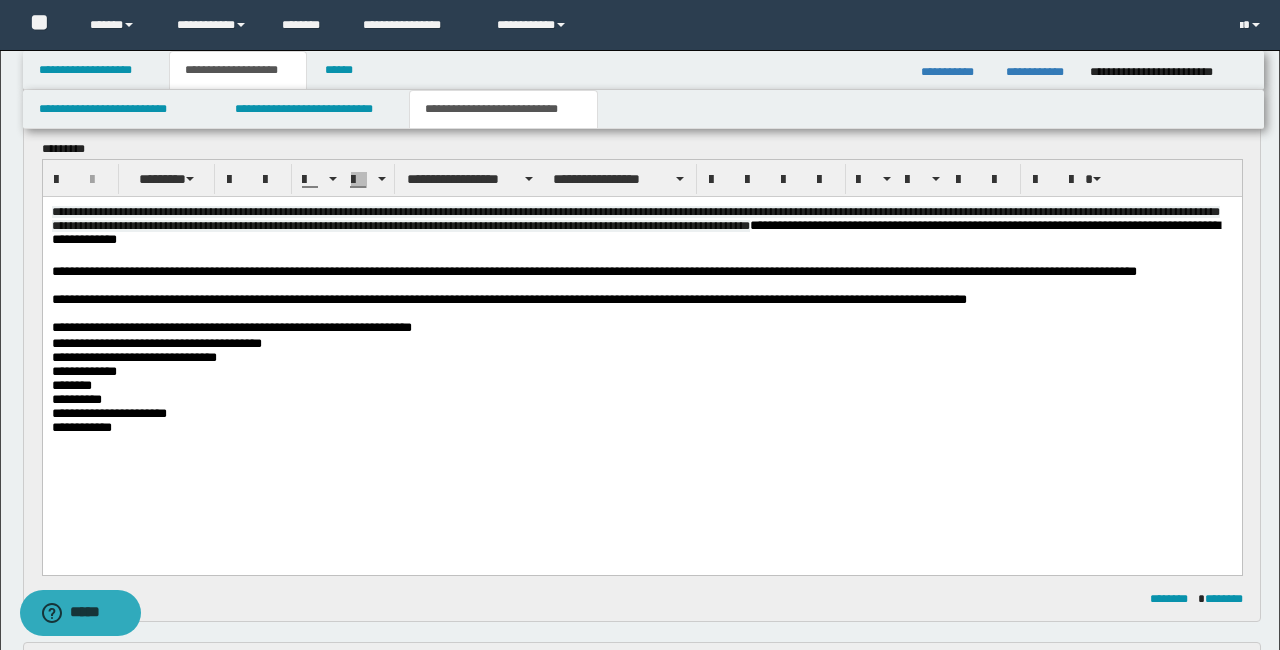scroll, scrollTop: 160, scrollLeft: 0, axis: vertical 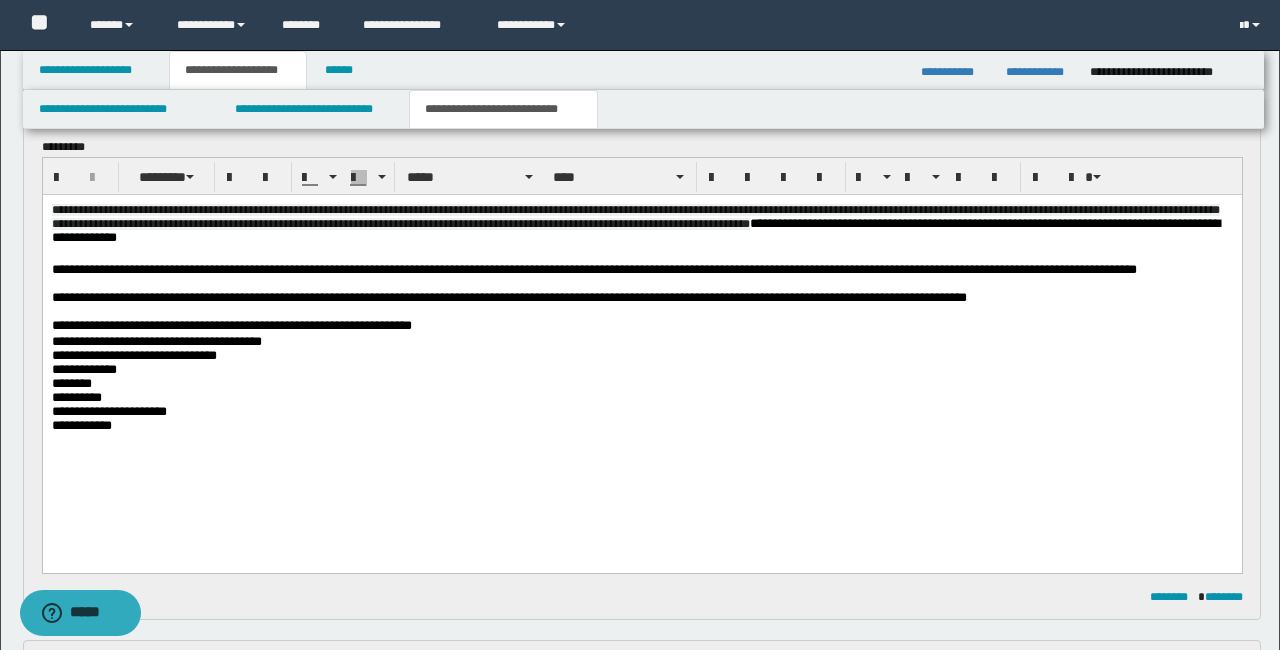click on "**********" at bounding box center [641, 384] 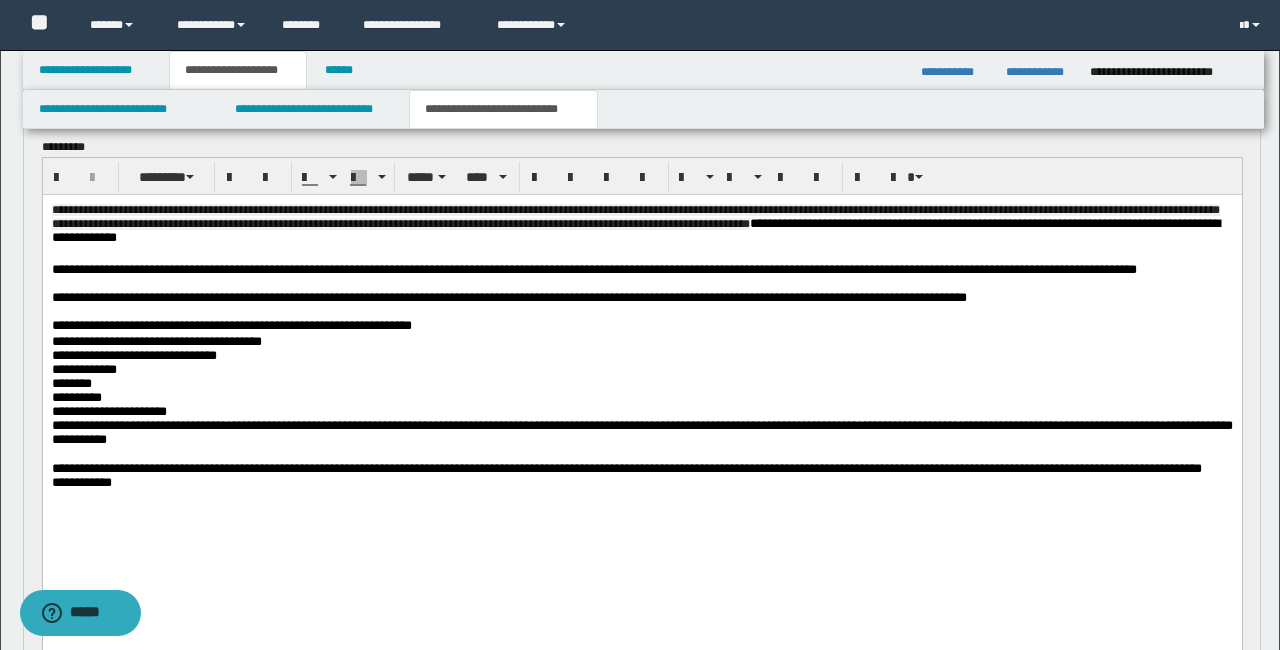 click on "**********" at bounding box center (641, 371) 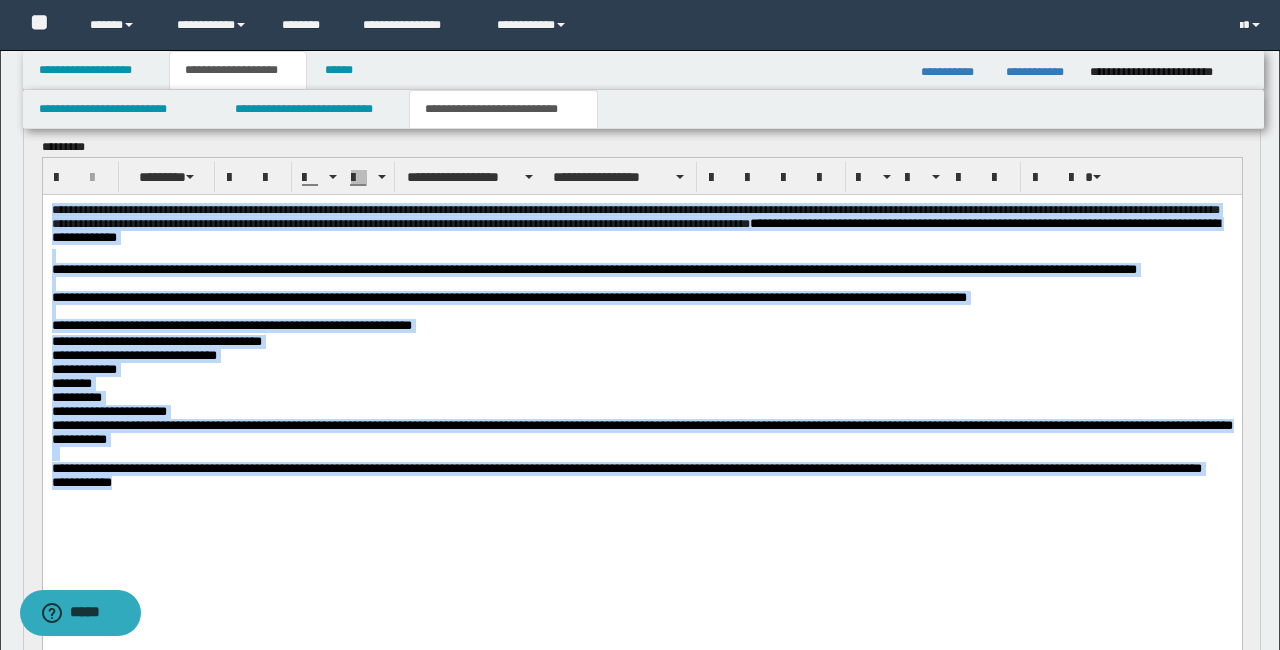 drag, startPoint x: 156, startPoint y: 549, endPoint x: 47, endPoint y: 343, distance: 233.06007 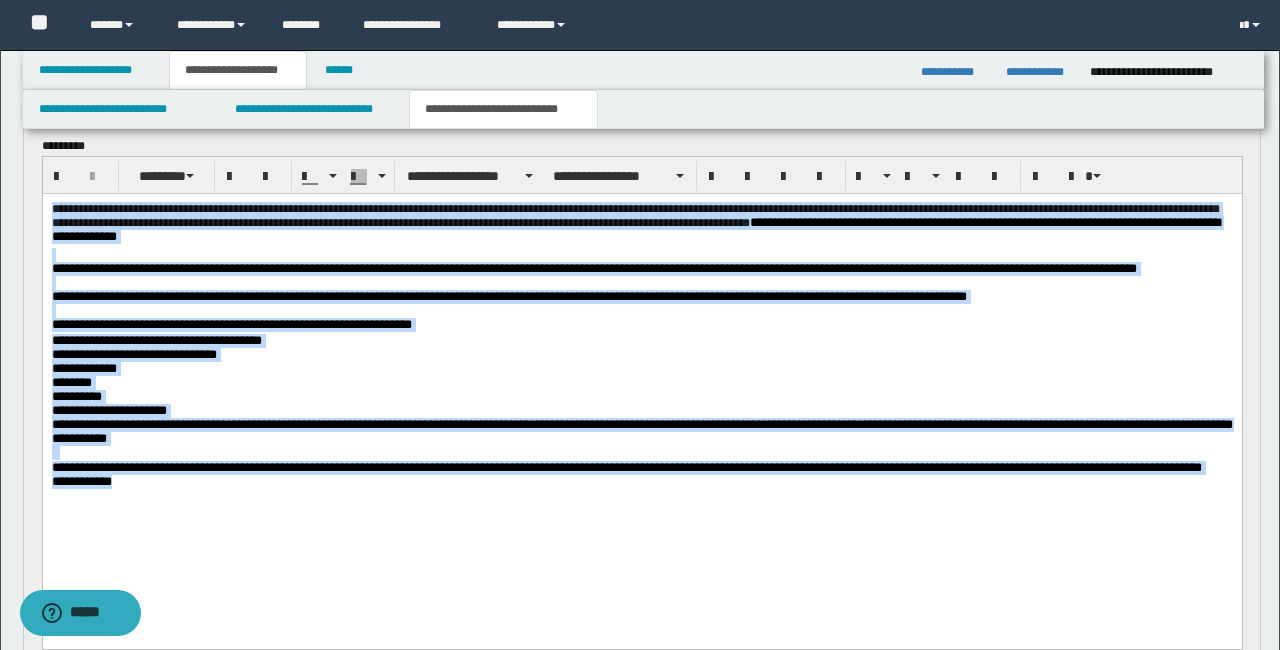scroll, scrollTop: 180, scrollLeft: 0, axis: vertical 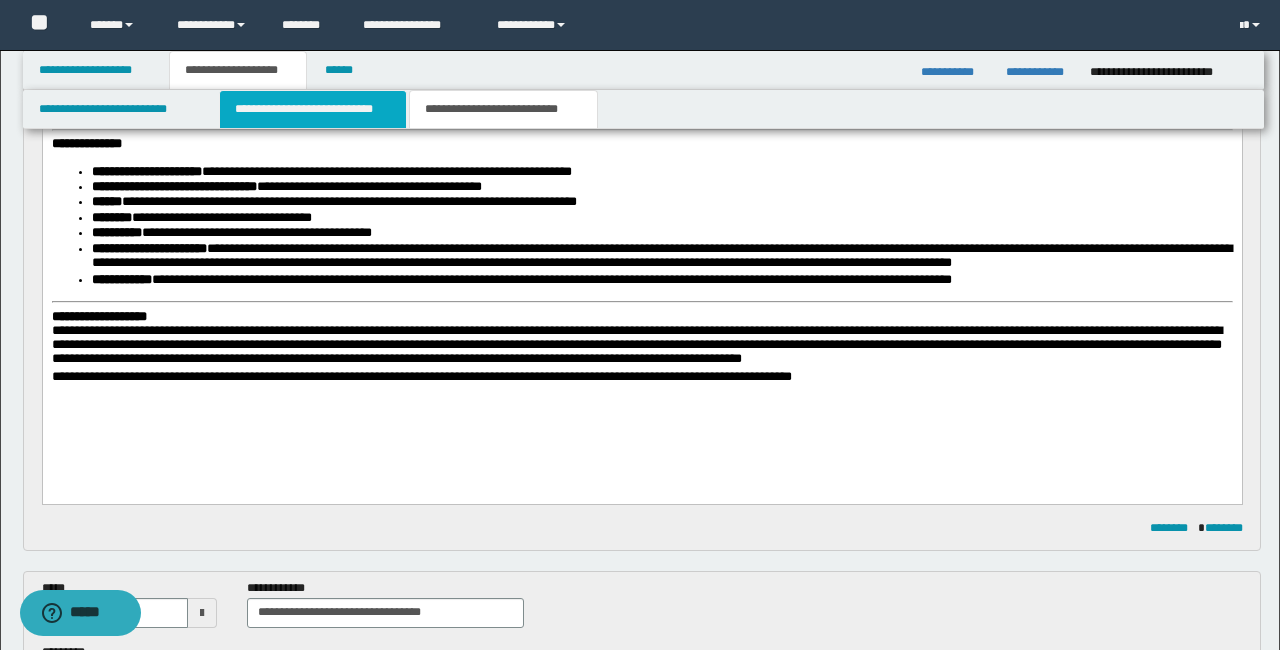 click on "**********" at bounding box center (312, 109) 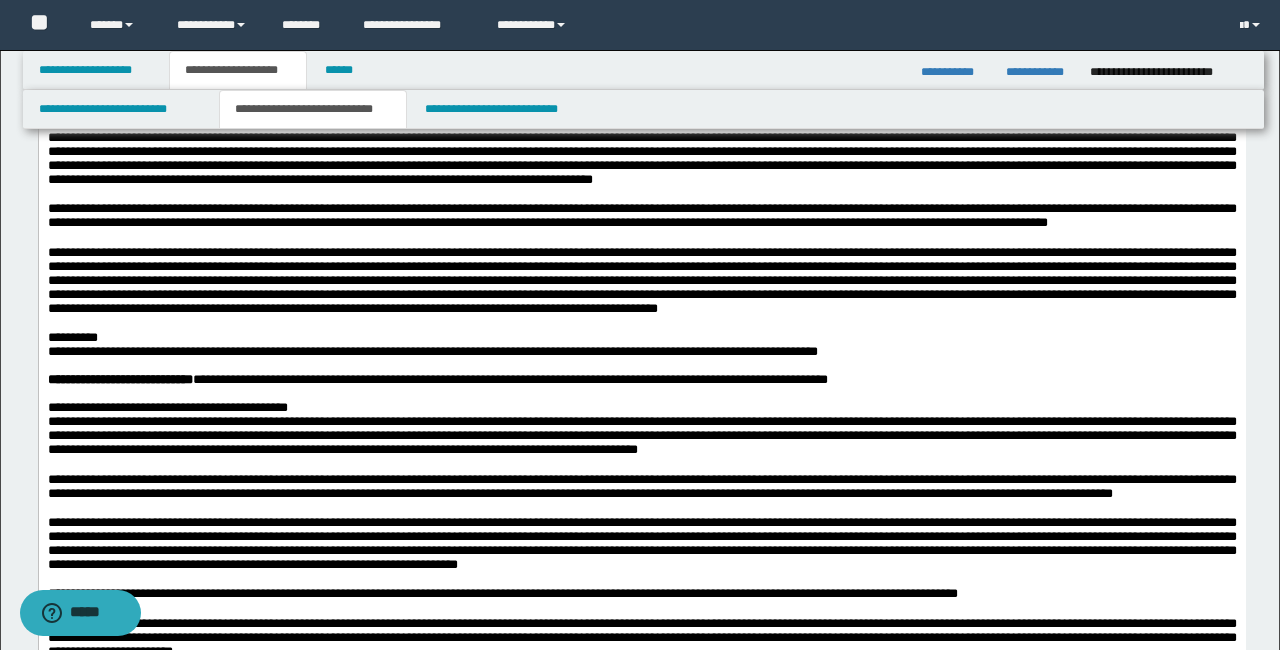 scroll, scrollTop: 1486, scrollLeft: 0, axis: vertical 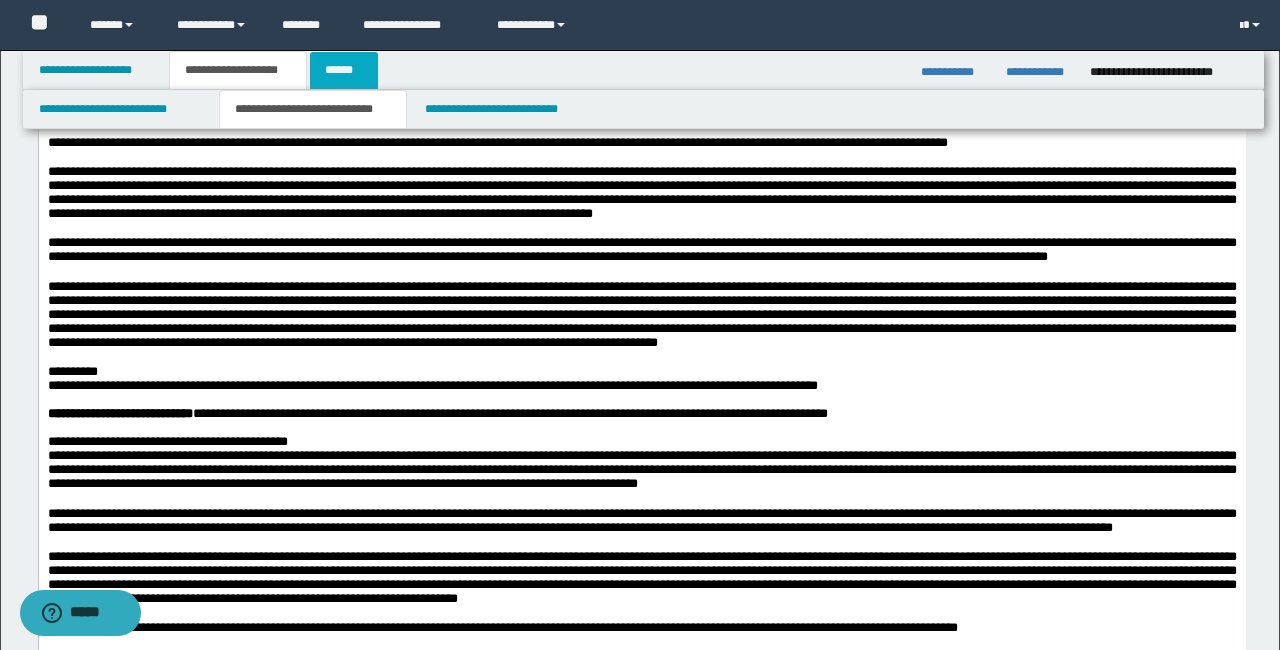 click on "******" at bounding box center [344, 70] 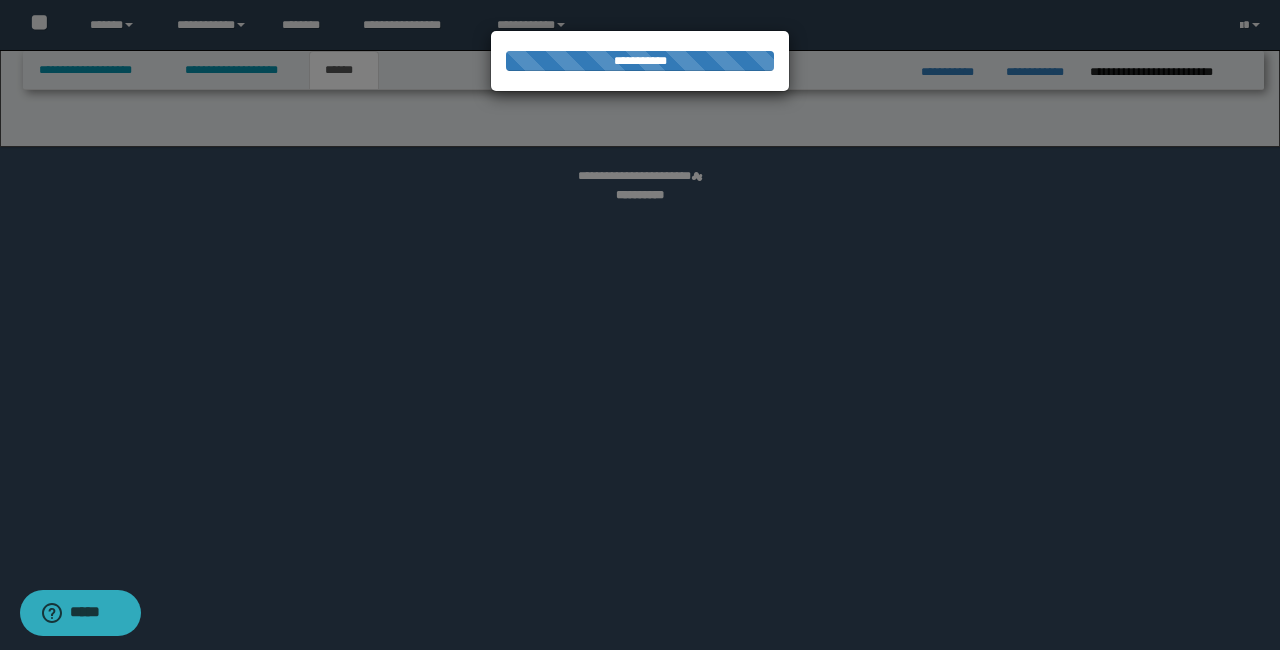 select on "*" 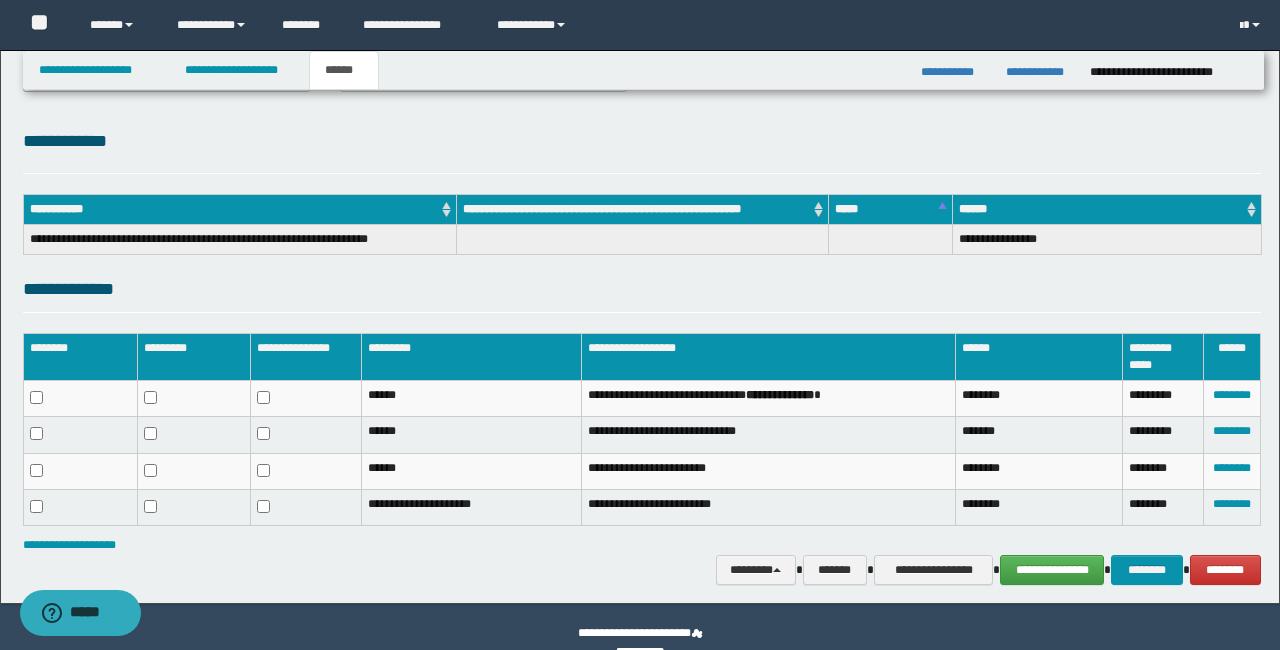 scroll, scrollTop: 247, scrollLeft: 0, axis: vertical 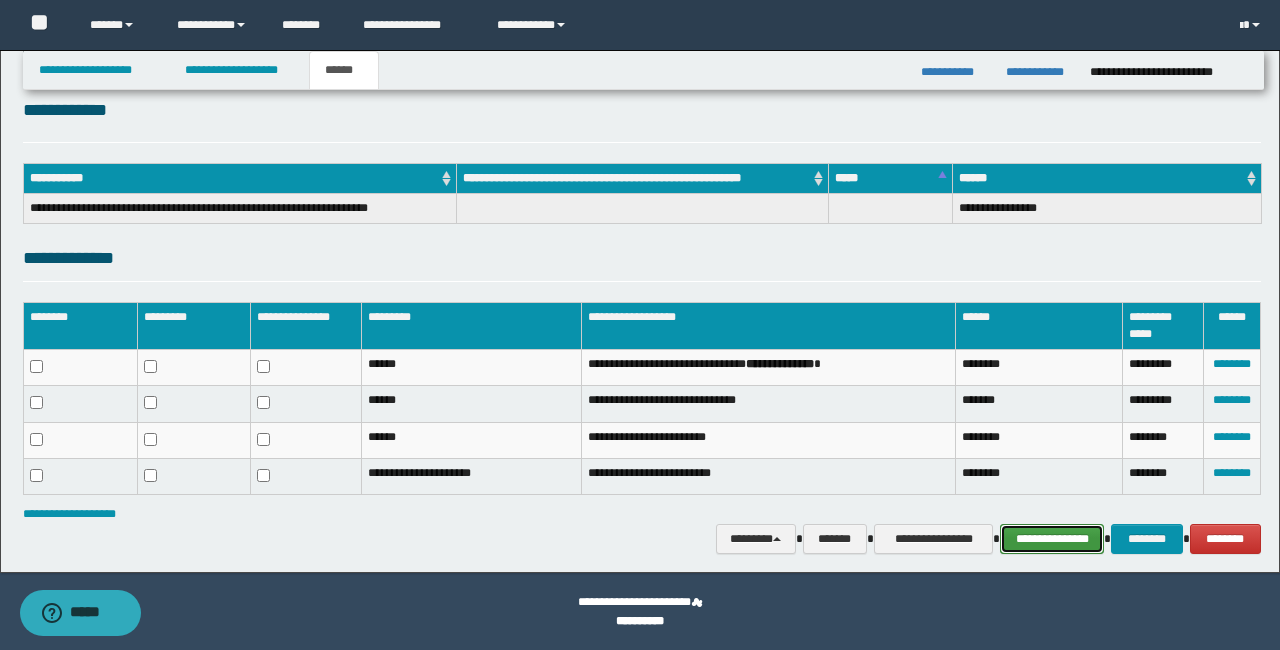 click on "**********" at bounding box center [1052, 539] 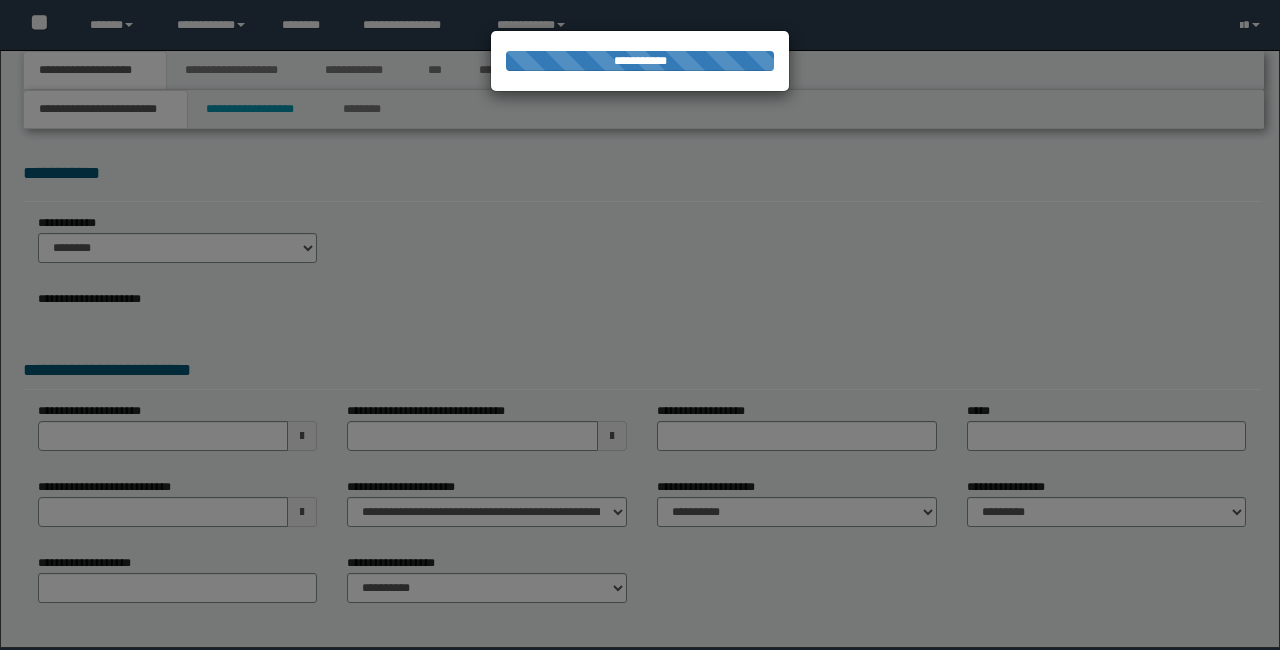 scroll, scrollTop: 0, scrollLeft: 0, axis: both 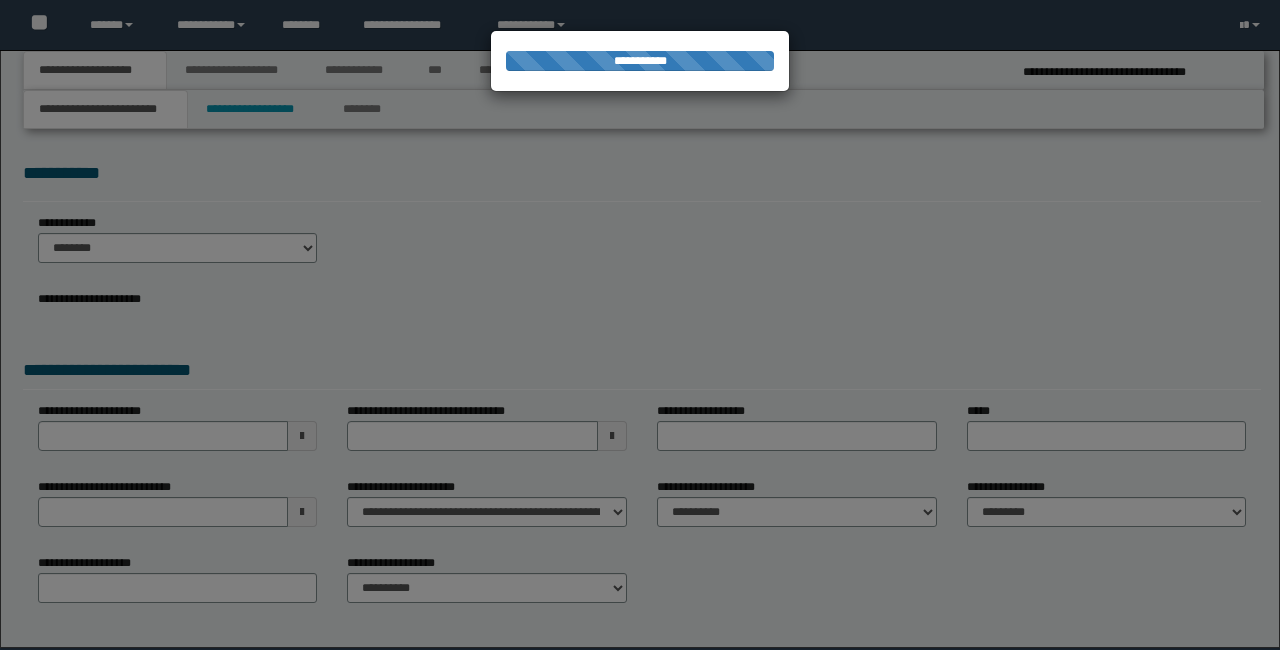 select on "*" 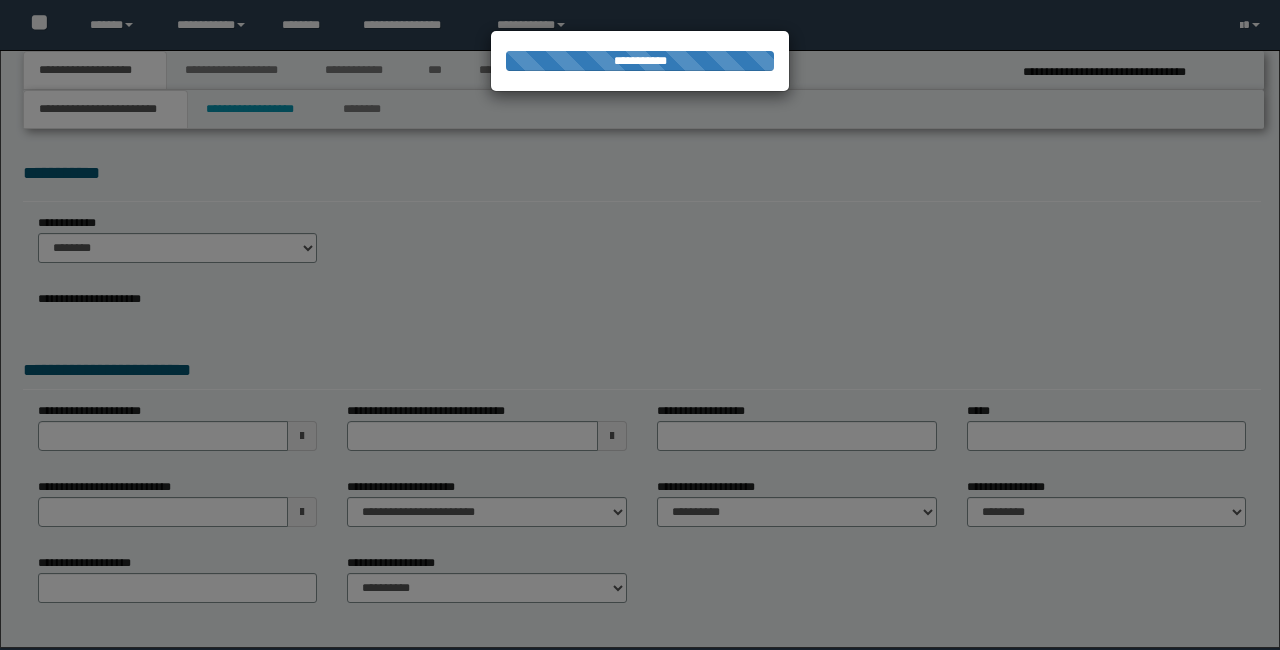 scroll, scrollTop: 0, scrollLeft: 0, axis: both 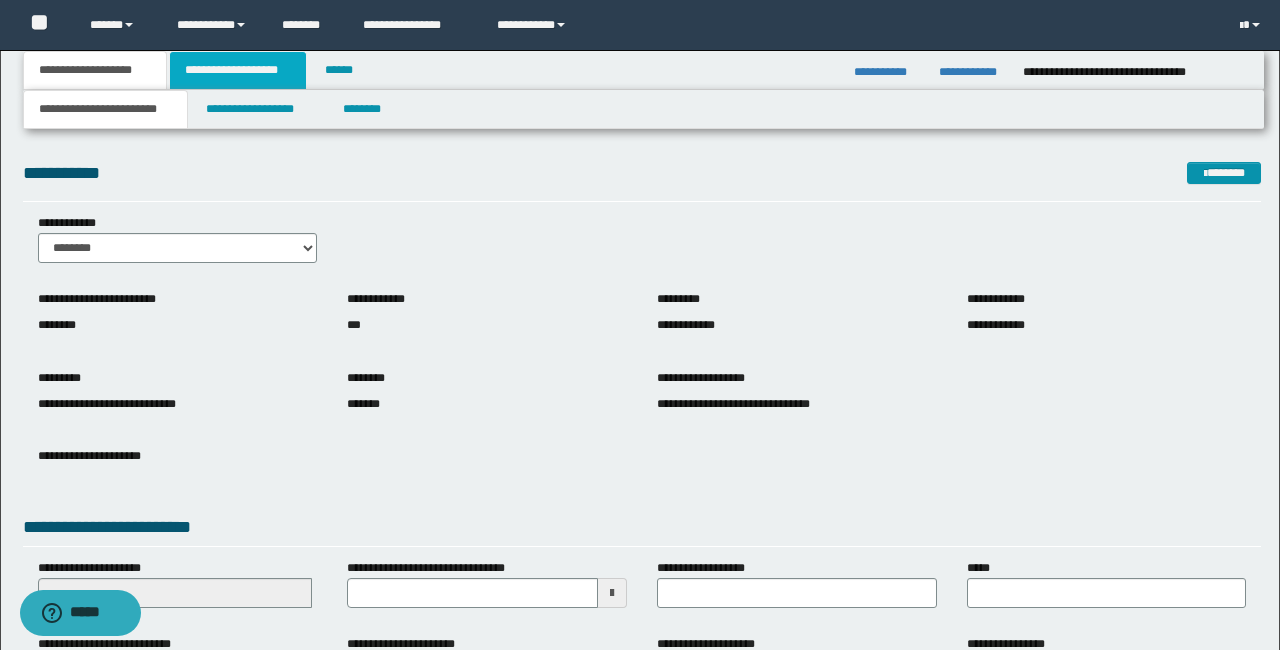 click on "**********" at bounding box center [238, 70] 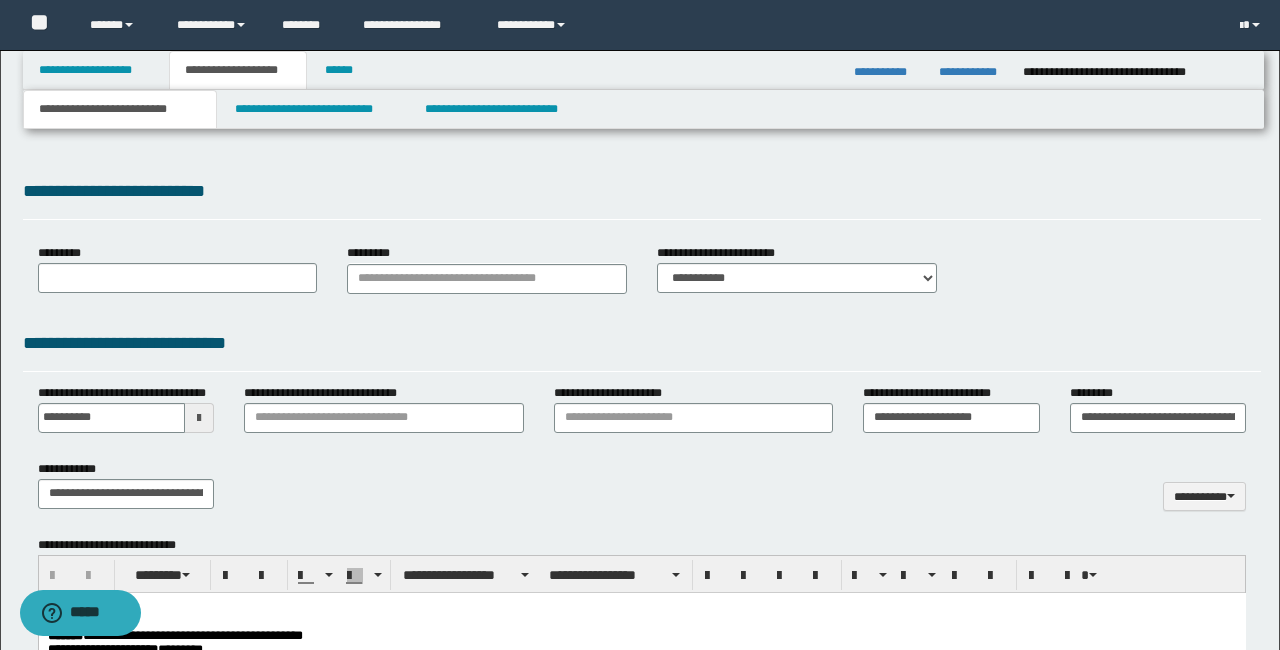 scroll, scrollTop: 0, scrollLeft: 0, axis: both 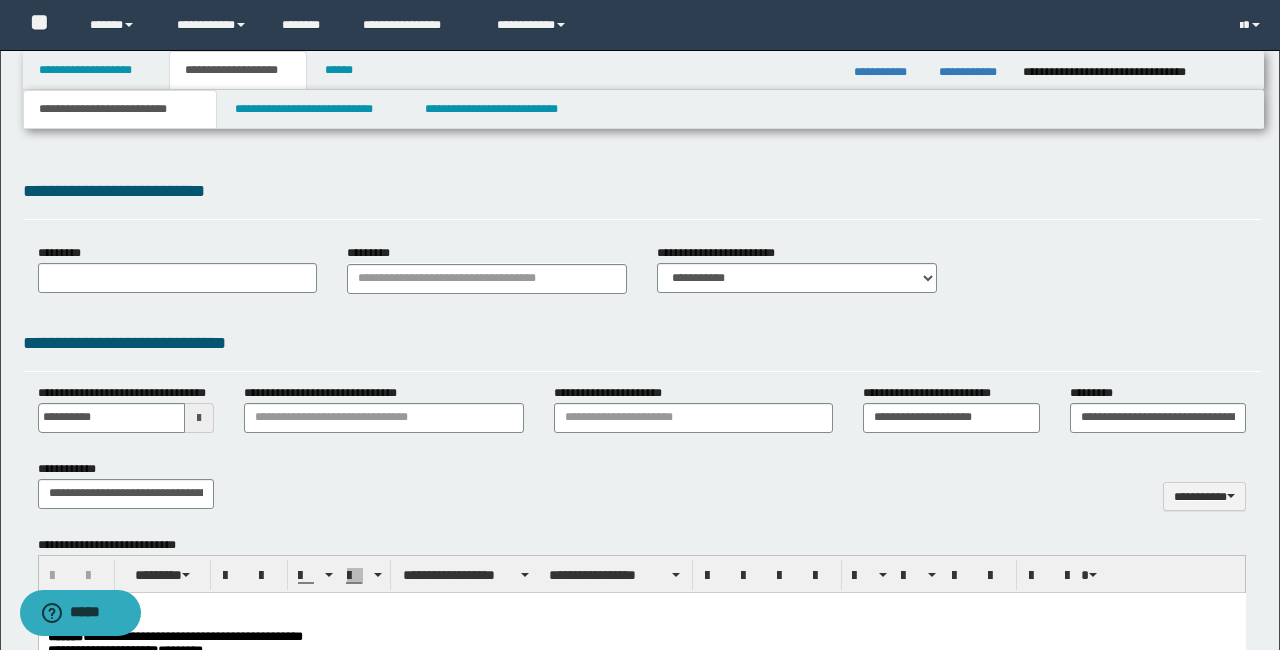 type on "**********" 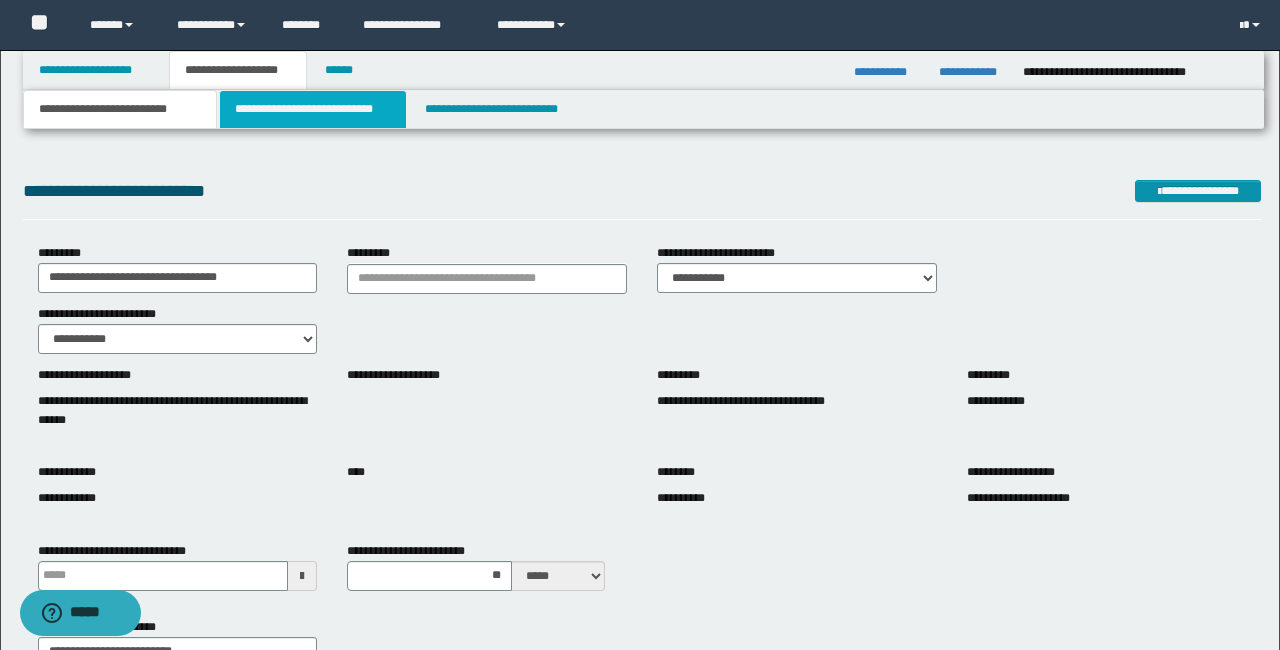 click on "**********" at bounding box center (312, 109) 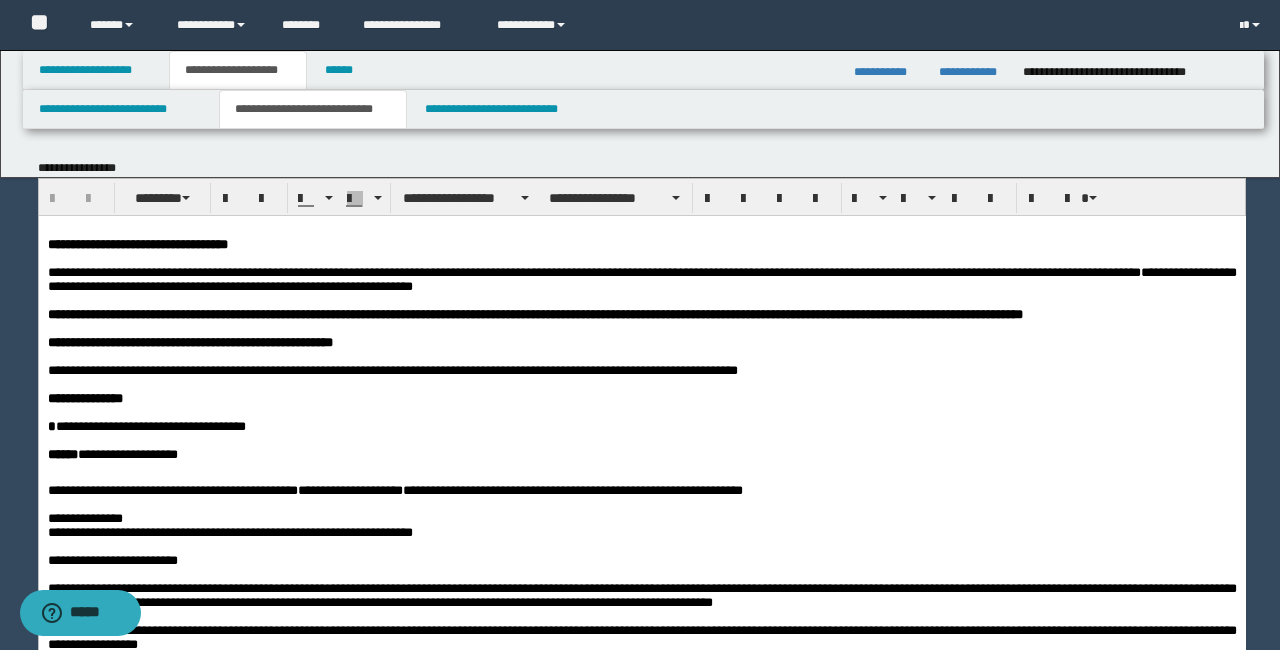 scroll, scrollTop: 0, scrollLeft: 0, axis: both 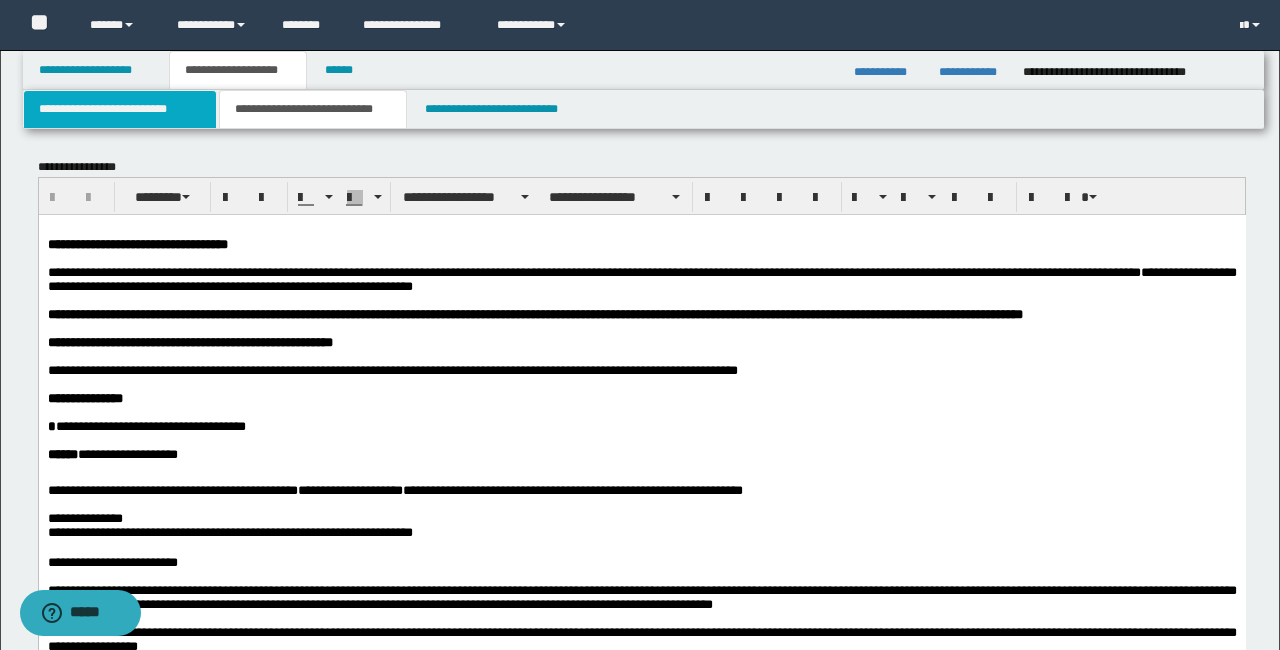 click on "**********" at bounding box center (120, 109) 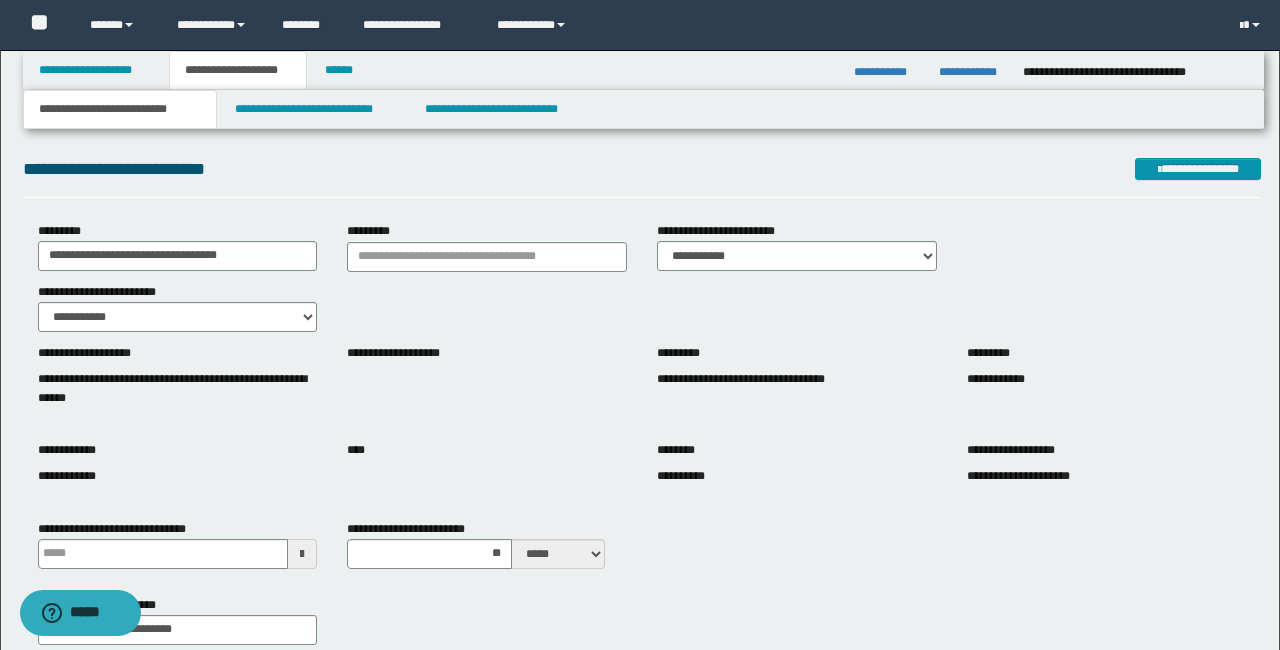 scroll, scrollTop: 23, scrollLeft: 0, axis: vertical 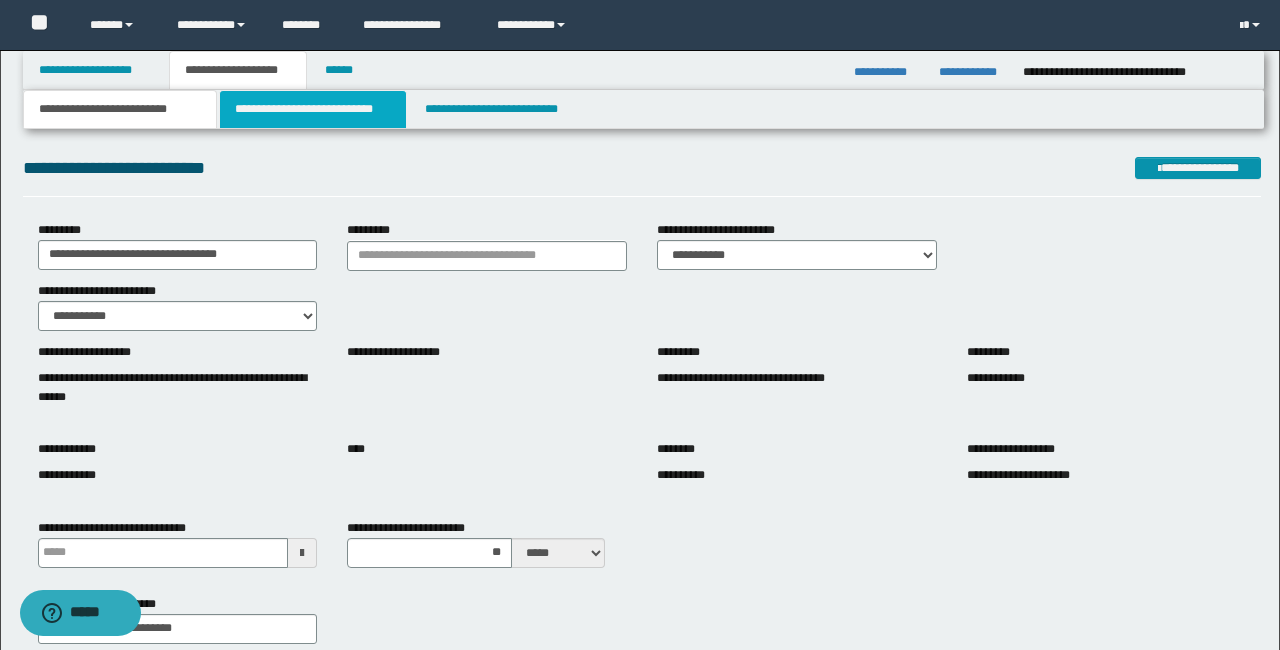 click on "**********" at bounding box center (312, 109) 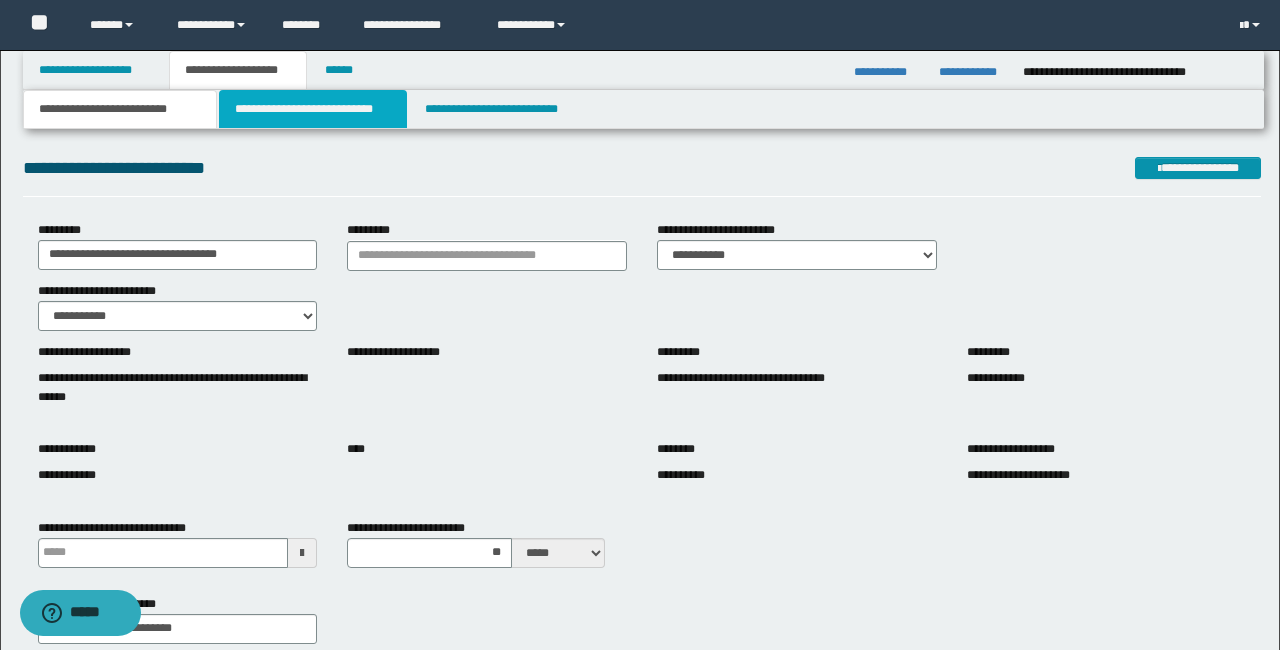 type 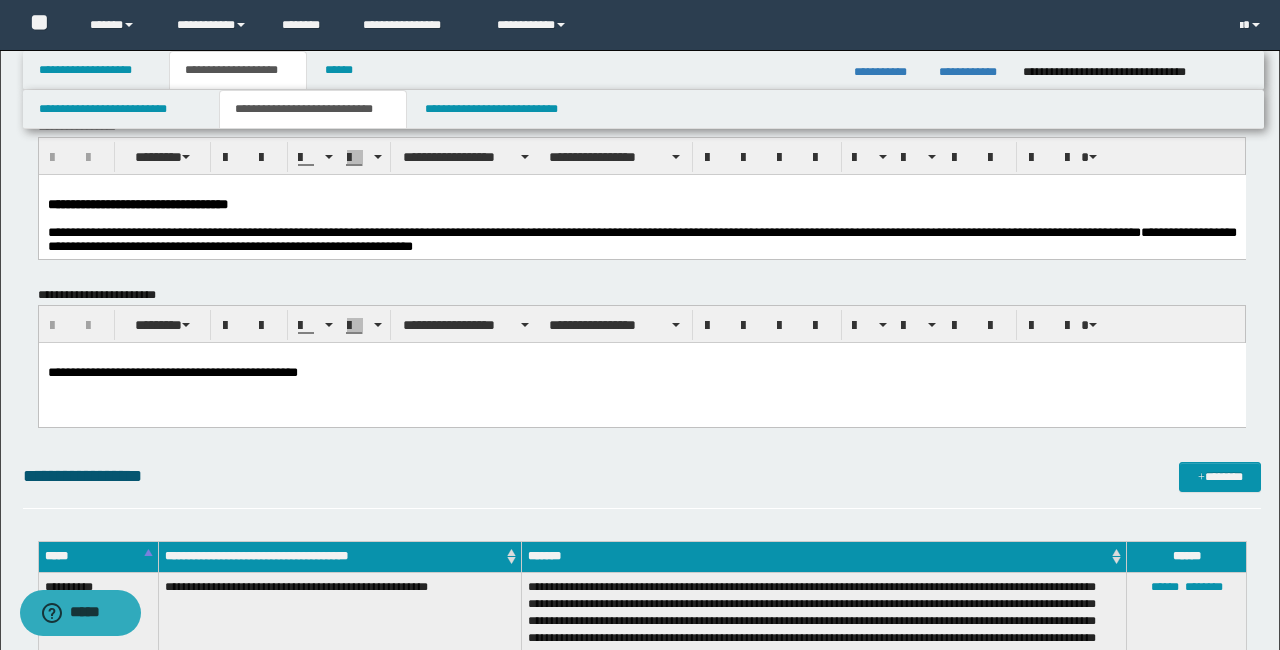 scroll, scrollTop: 42, scrollLeft: 0, axis: vertical 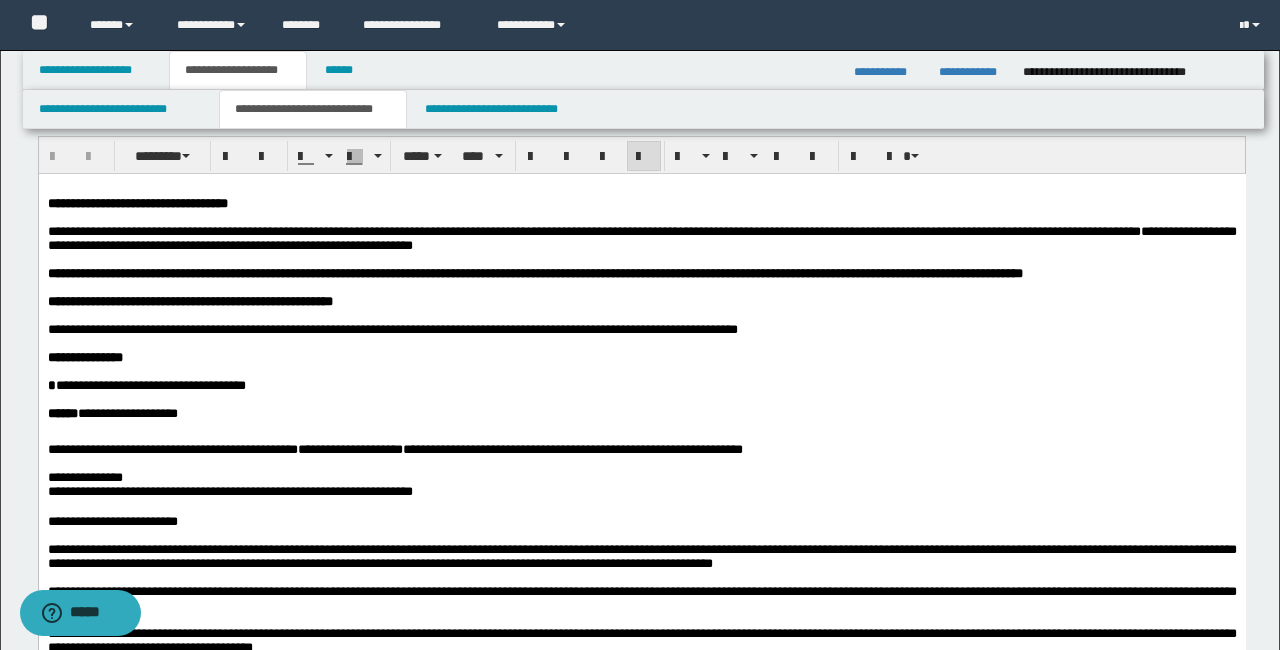 click on "**********" at bounding box center [641, 237] 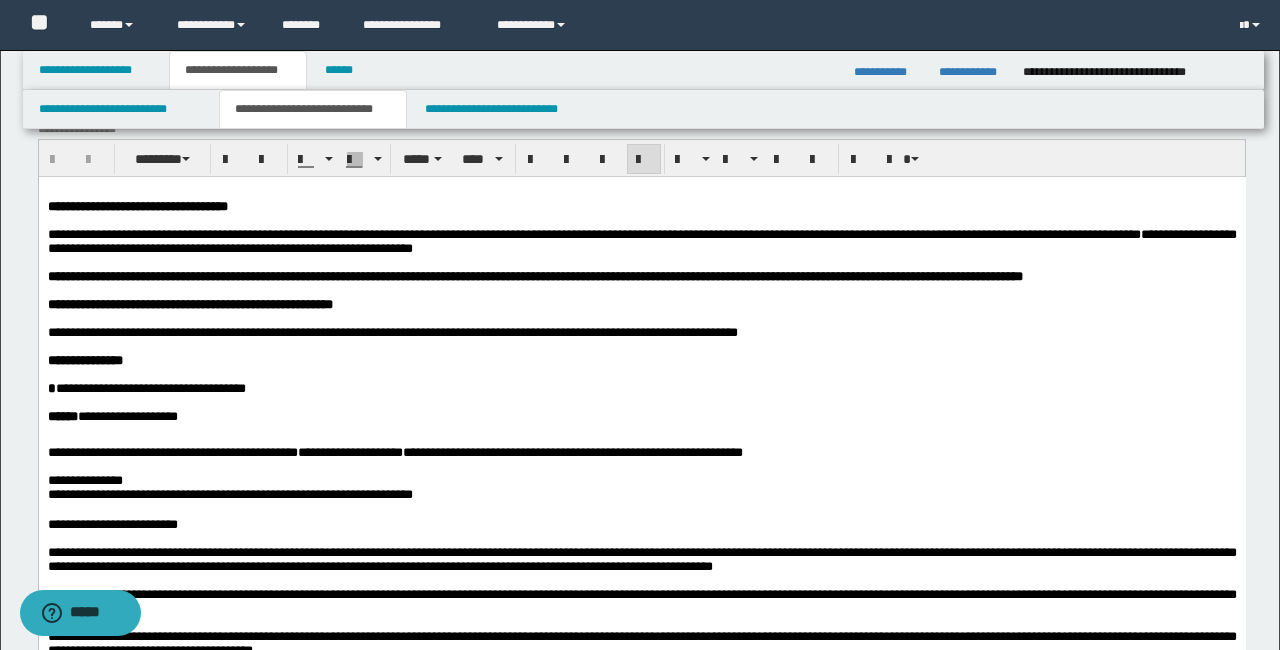 scroll, scrollTop: 0, scrollLeft: 0, axis: both 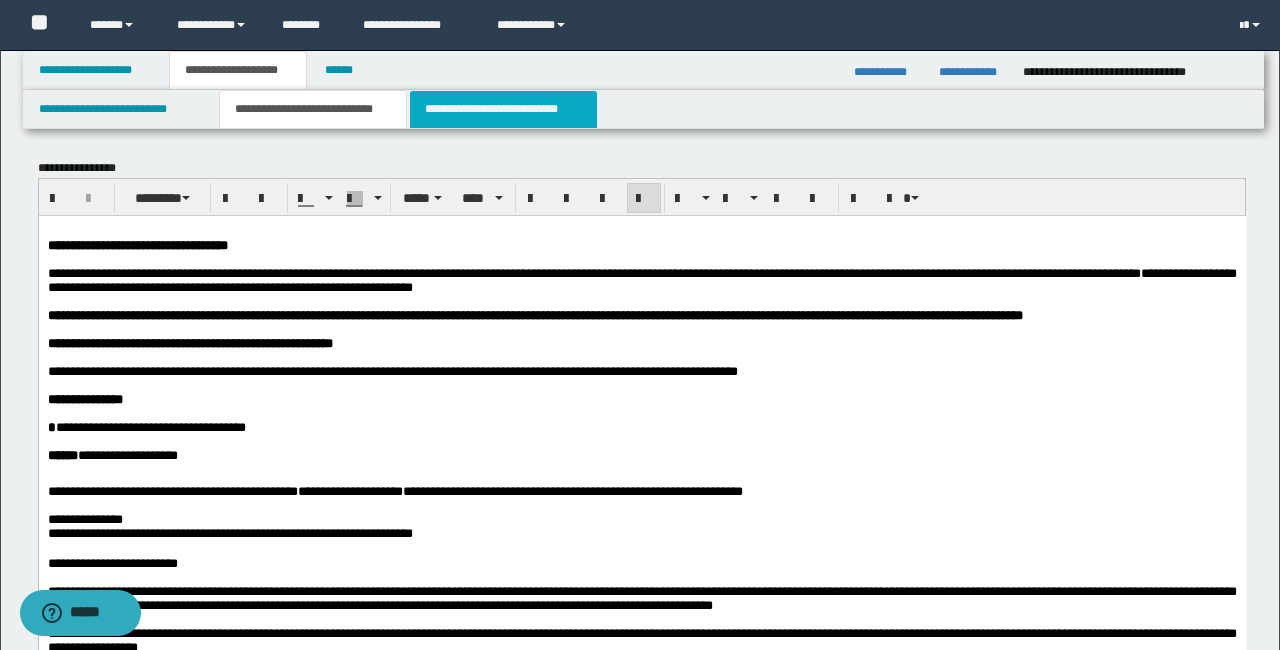click on "**********" at bounding box center (503, 109) 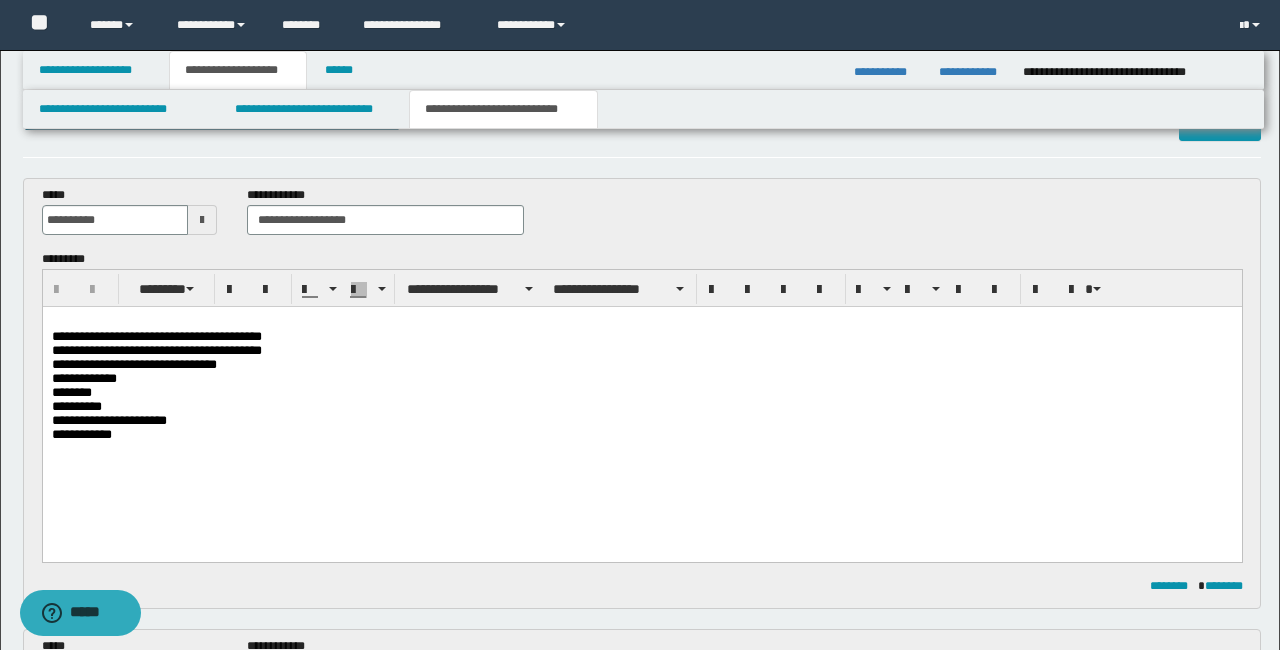 scroll, scrollTop: 0, scrollLeft: 0, axis: both 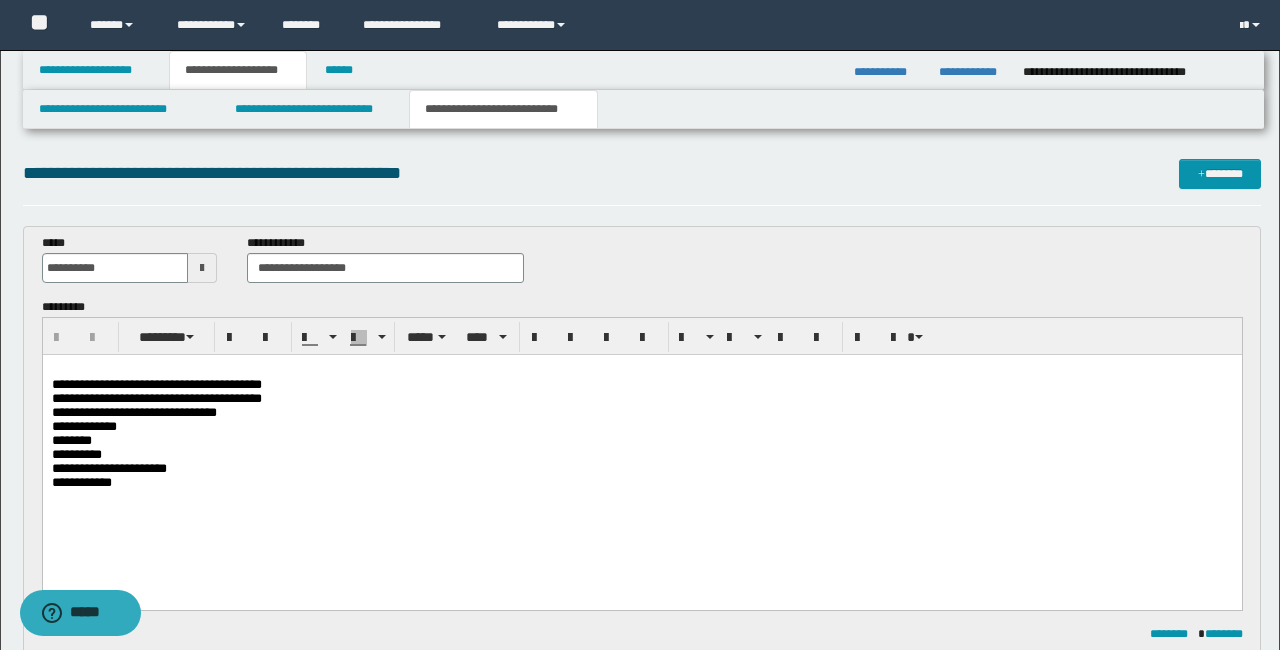 click on "**********" at bounding box center (156, 384) 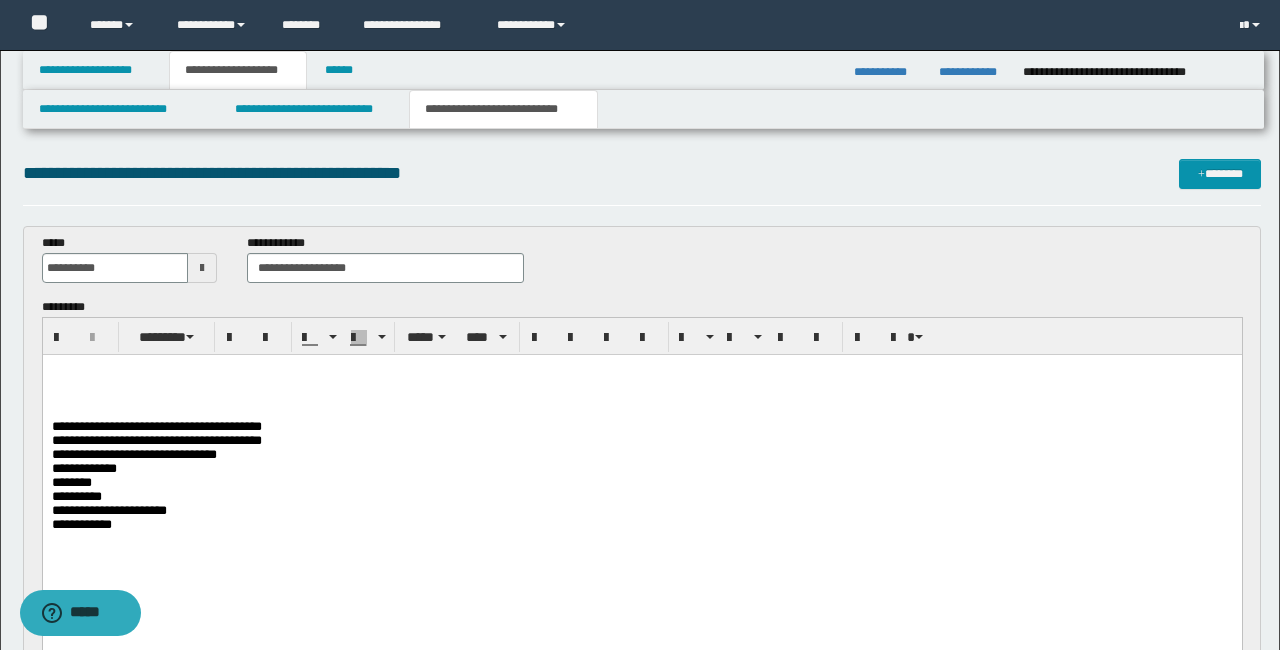 click on "**********" at bounding box center (156, 426) 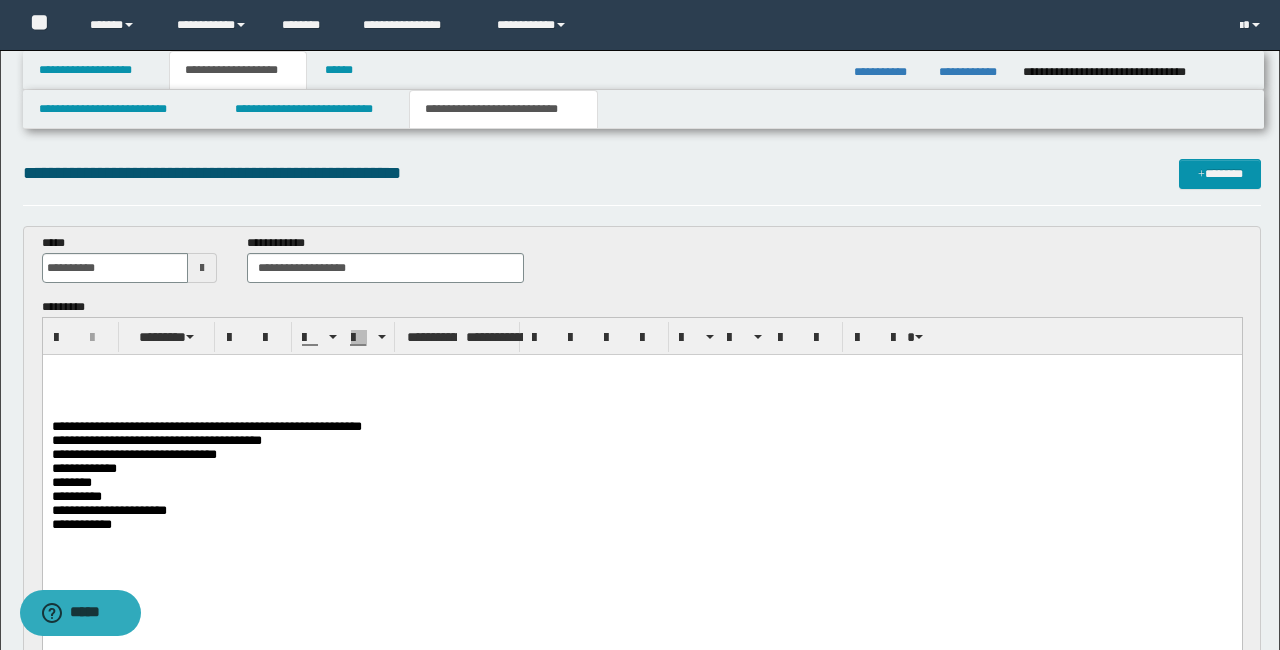 click at bounding box center (641, 370) 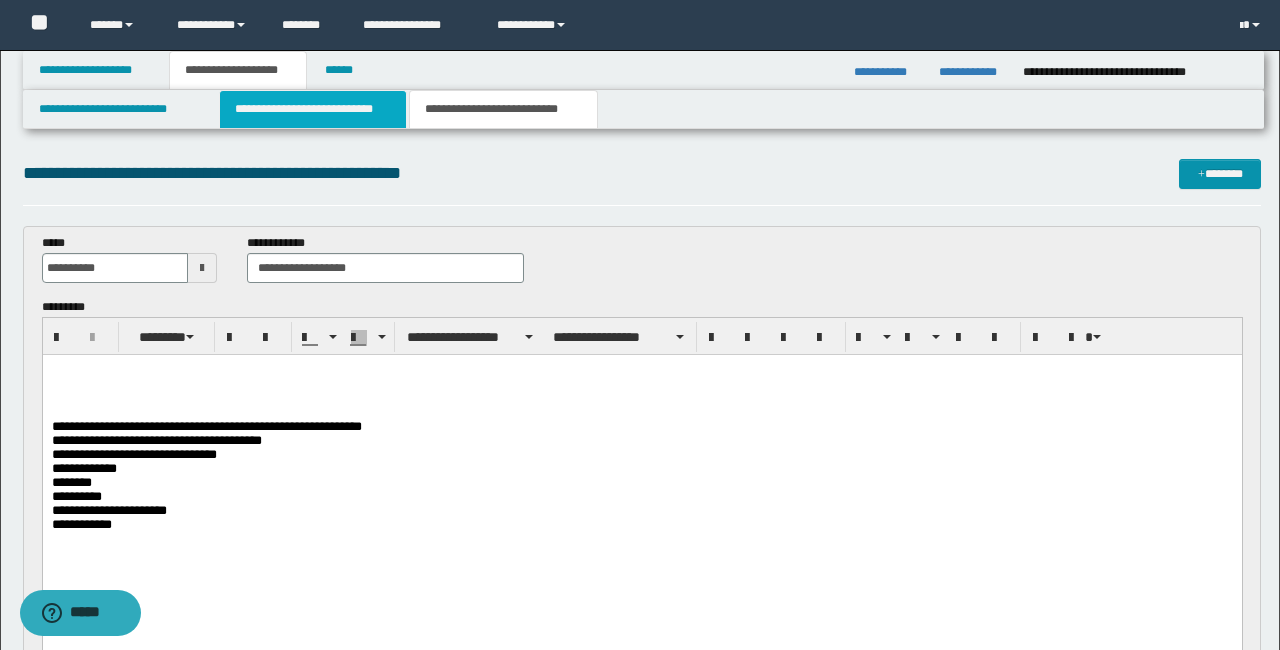 click on "**********" at bounding box center [312, 109] 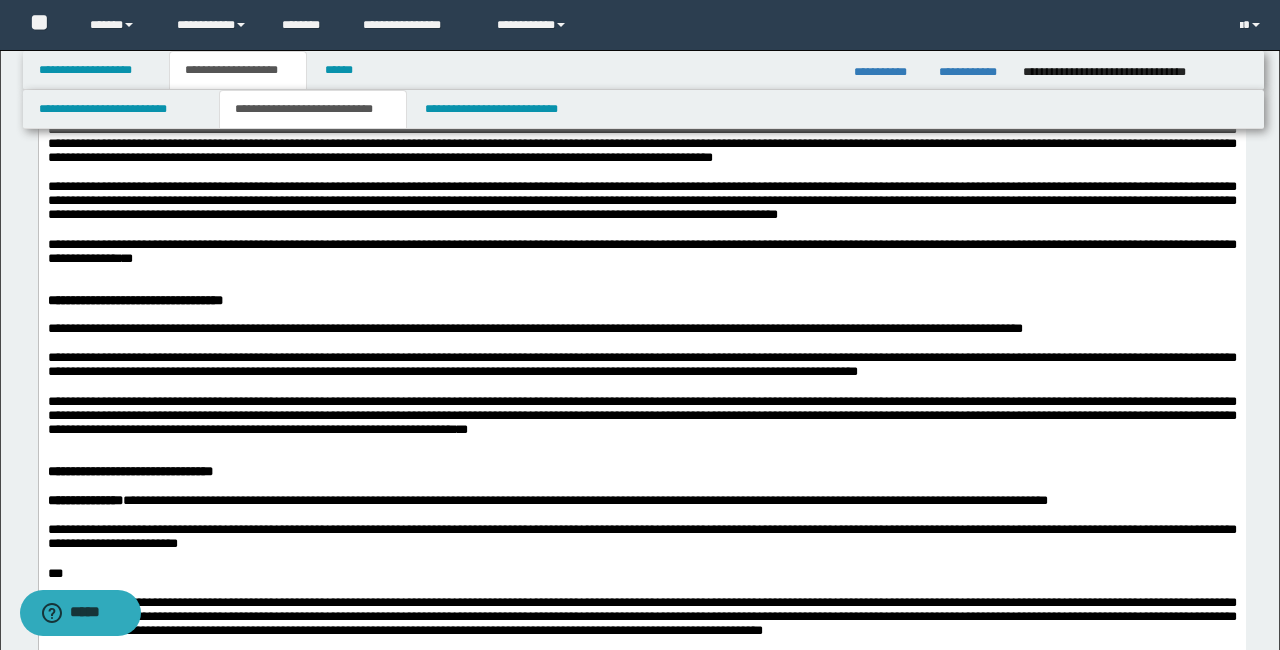 scroll, scrollTop: 974, scrollLeft: 0, axis: vertical 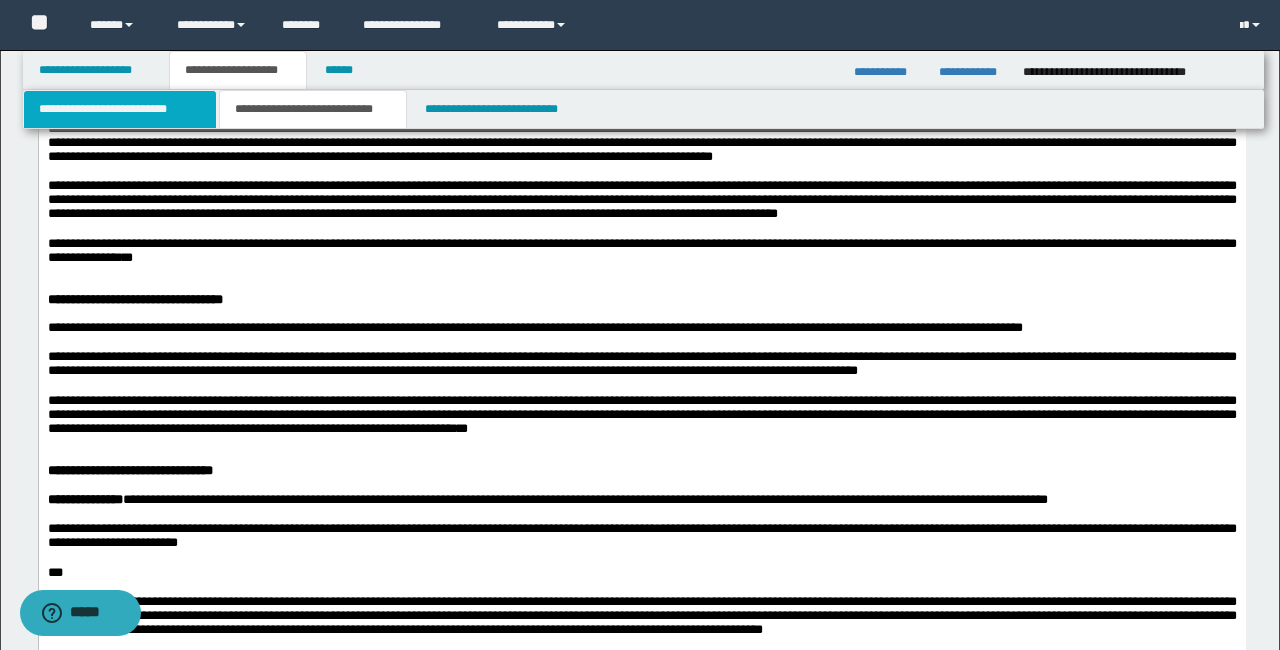 click on "**********" at bounding box center [120, 109] 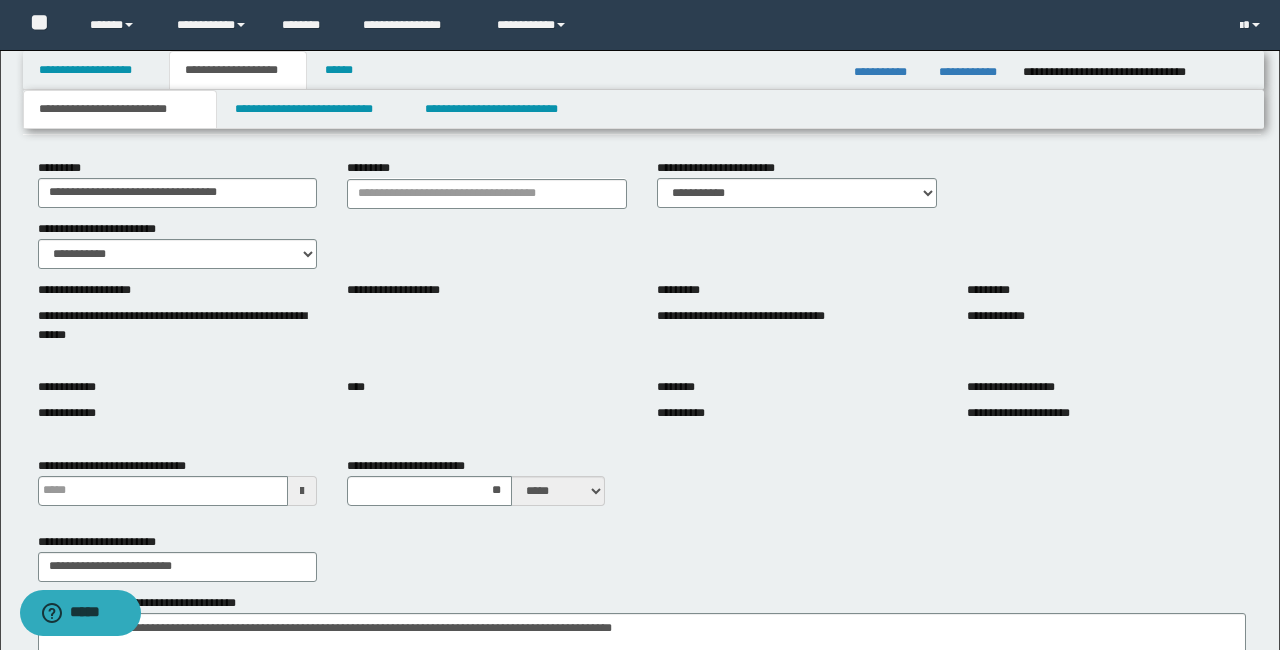scroll, scrollTop: 86, scrollLeft: 0, axis: vertical 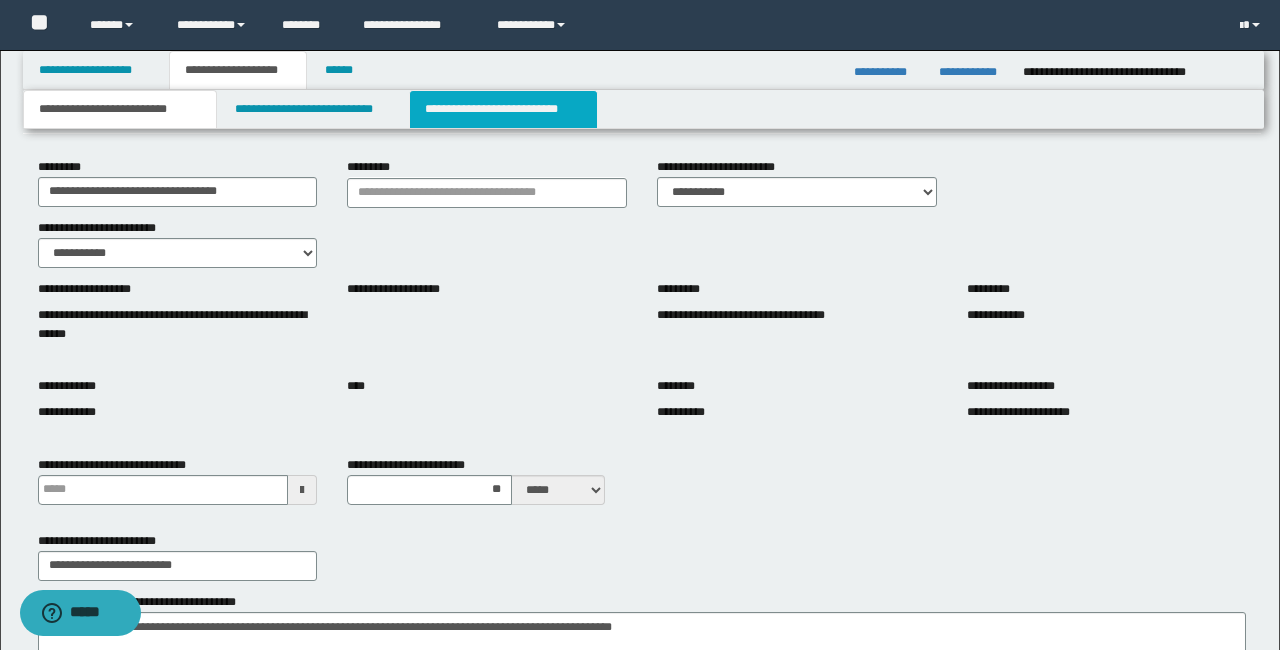 click on "**********" at bounding box center [503, 109] 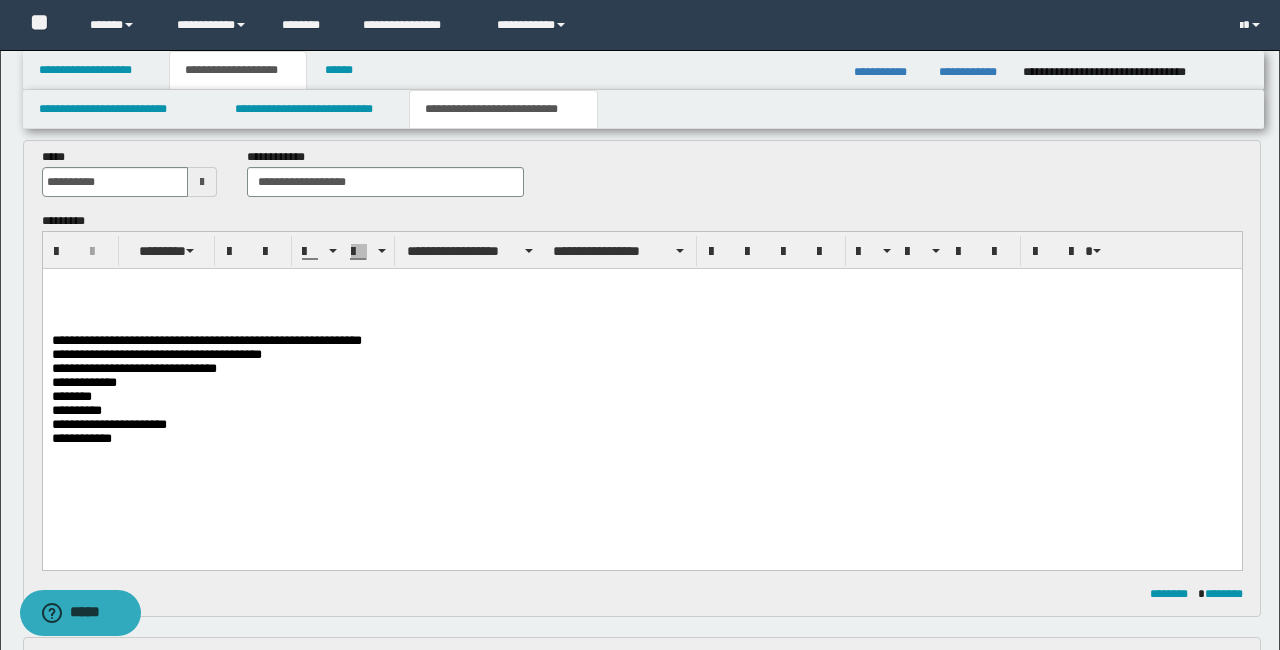 drag, startPoint x: 63, startPoint y: 278, endPoint x: 378, endPoint y: 354, distance: 324.03857 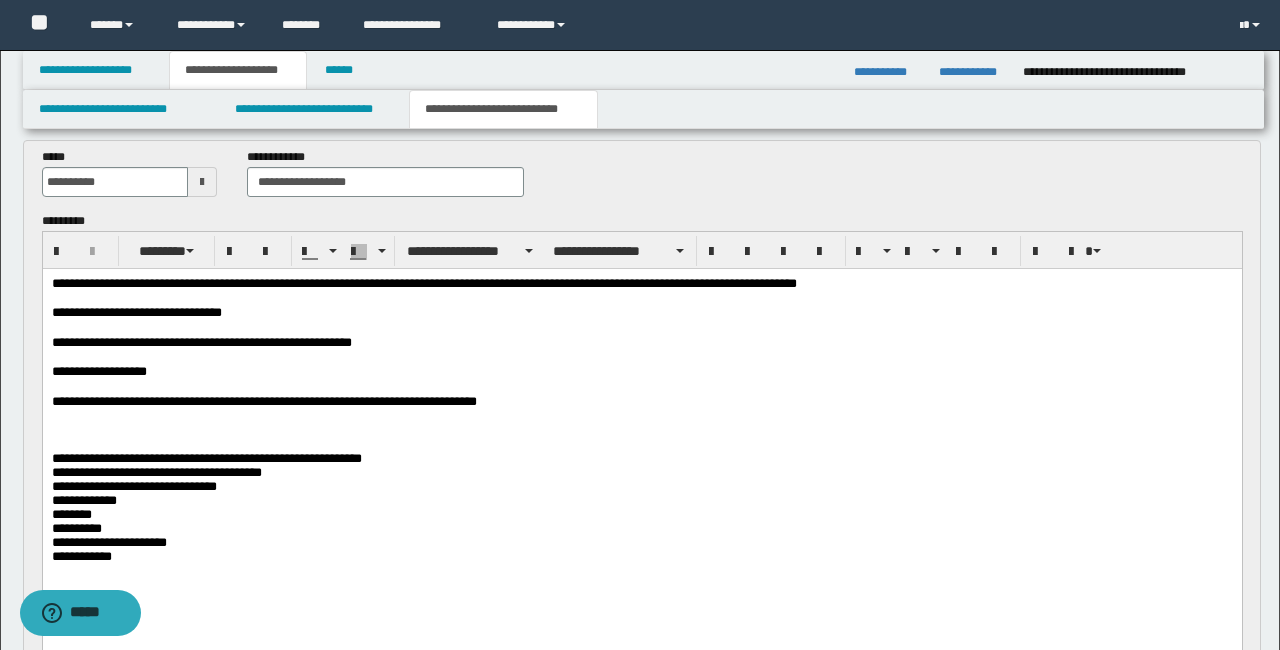 scroll, scrollTop: 92, scrollLeft: 0, axis: vertical 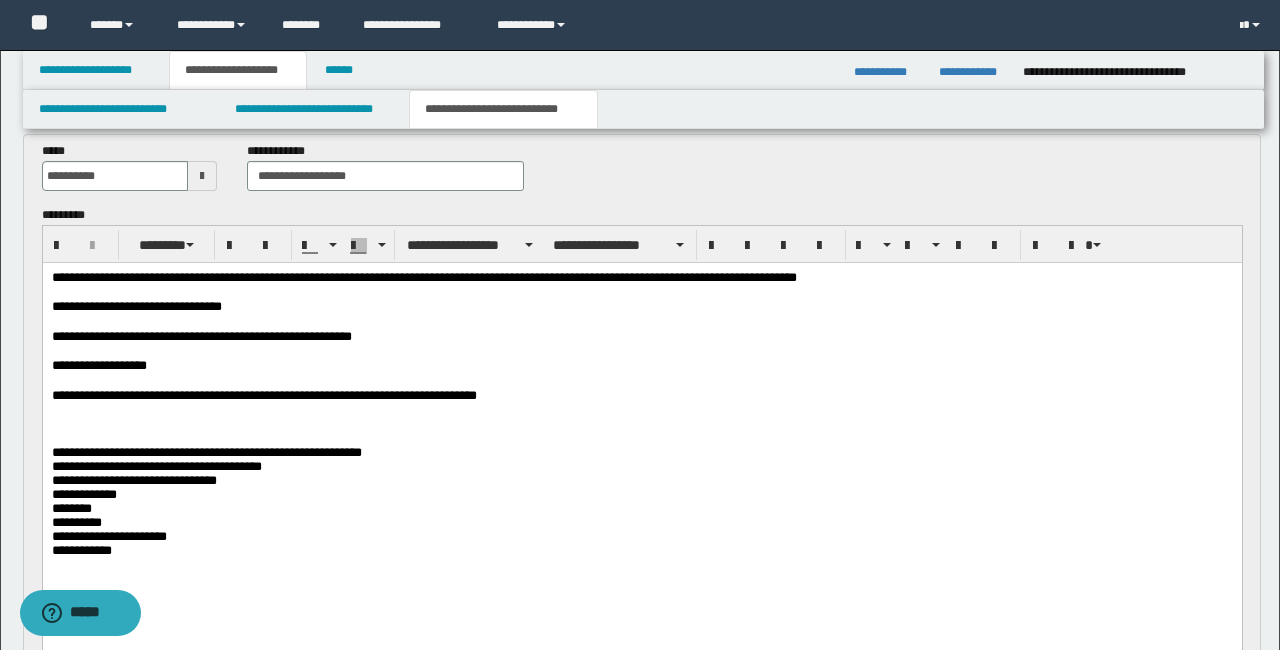 click on "**********" at bounding box center (206, 452) 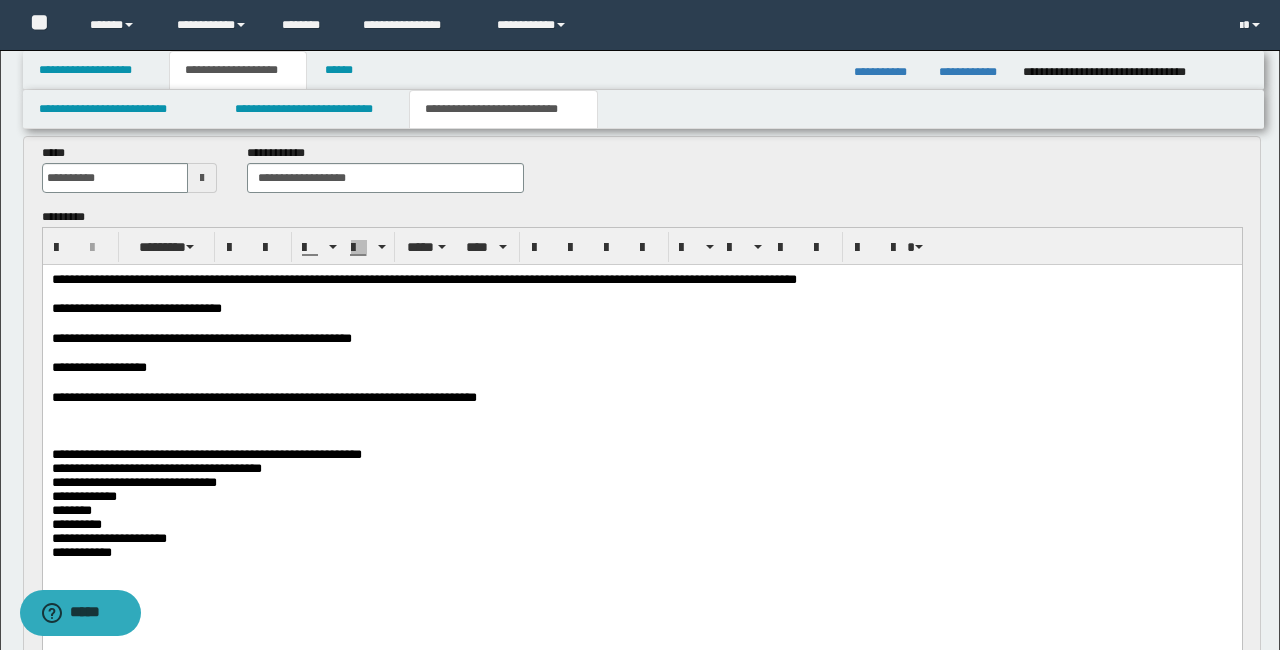 scroll, scrollTop: 92, scrollLeft: 0, axis: vertical 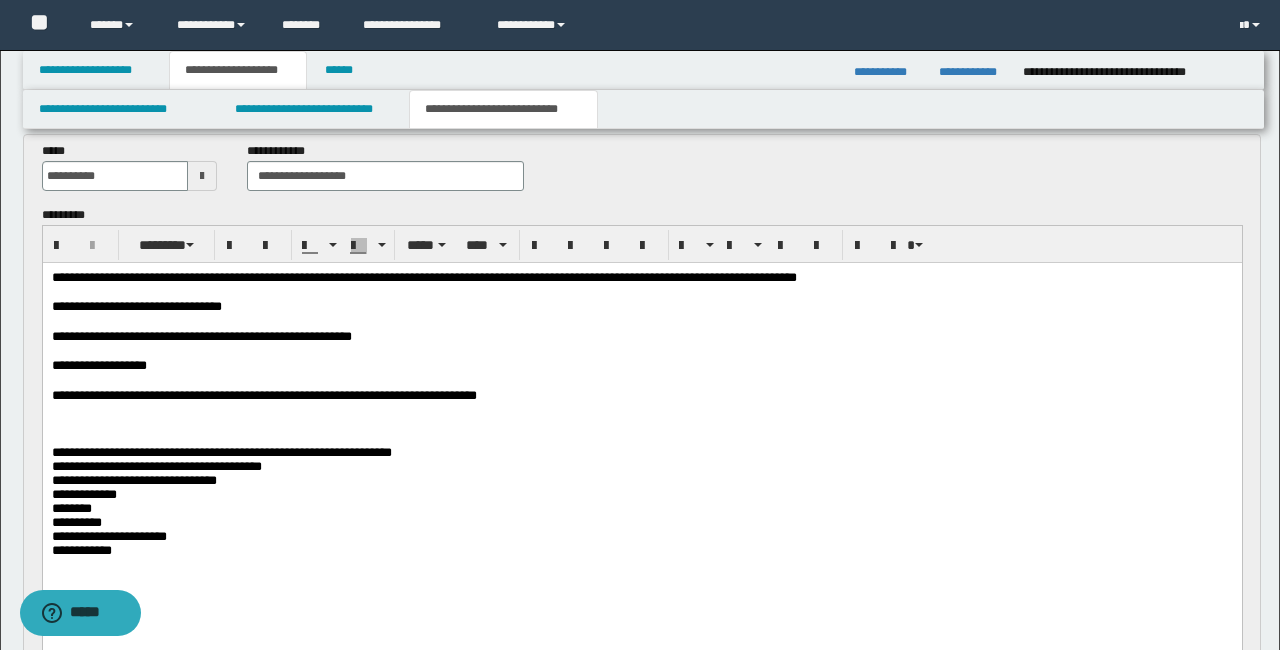 click on "**********" at bounding box center (221, 452) 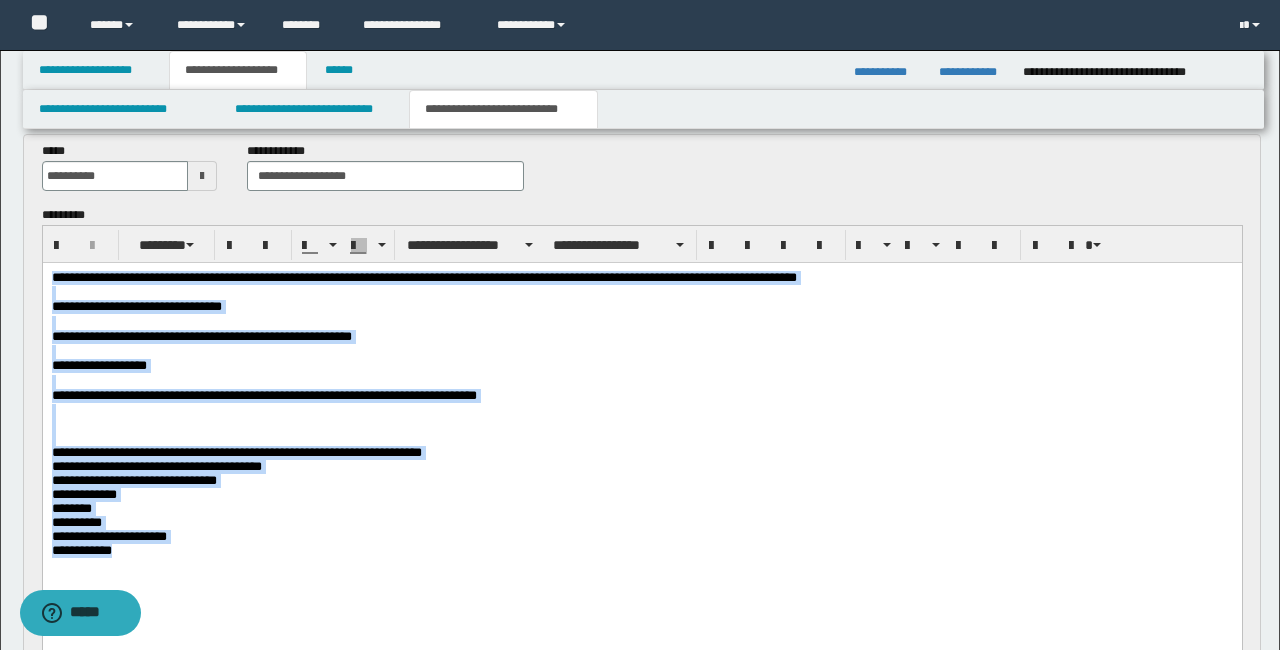 drag, startPoint x: 171, startPoint y: 583, endPoint x: 58, endPoint y: 276, distance: 327.13605 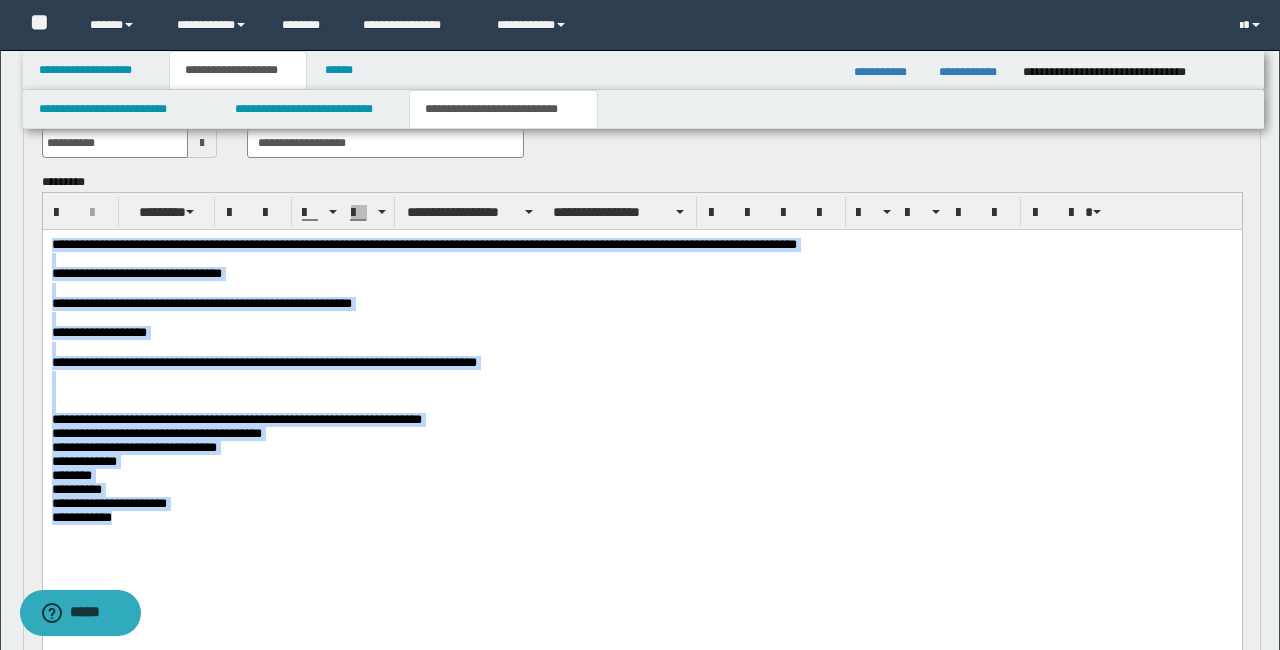 scroll, scrollTop: 133, scrollLeft: 0, axis: vertical 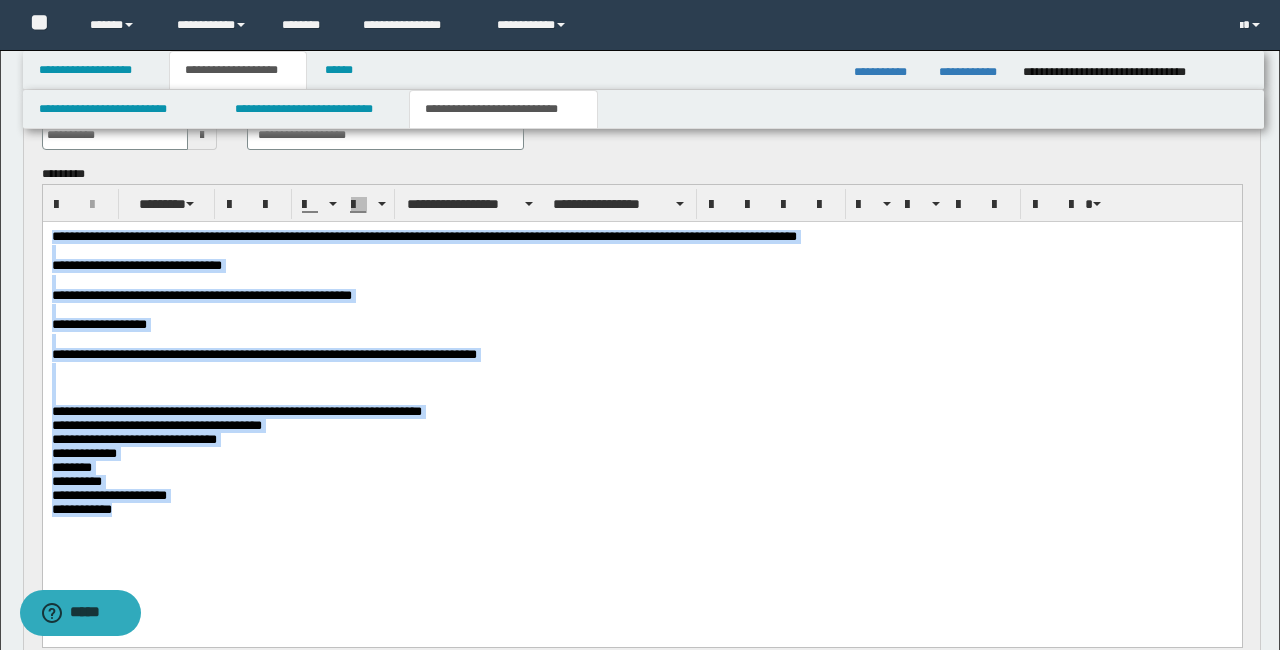 click on "**********" at bounding box center (641, 461) 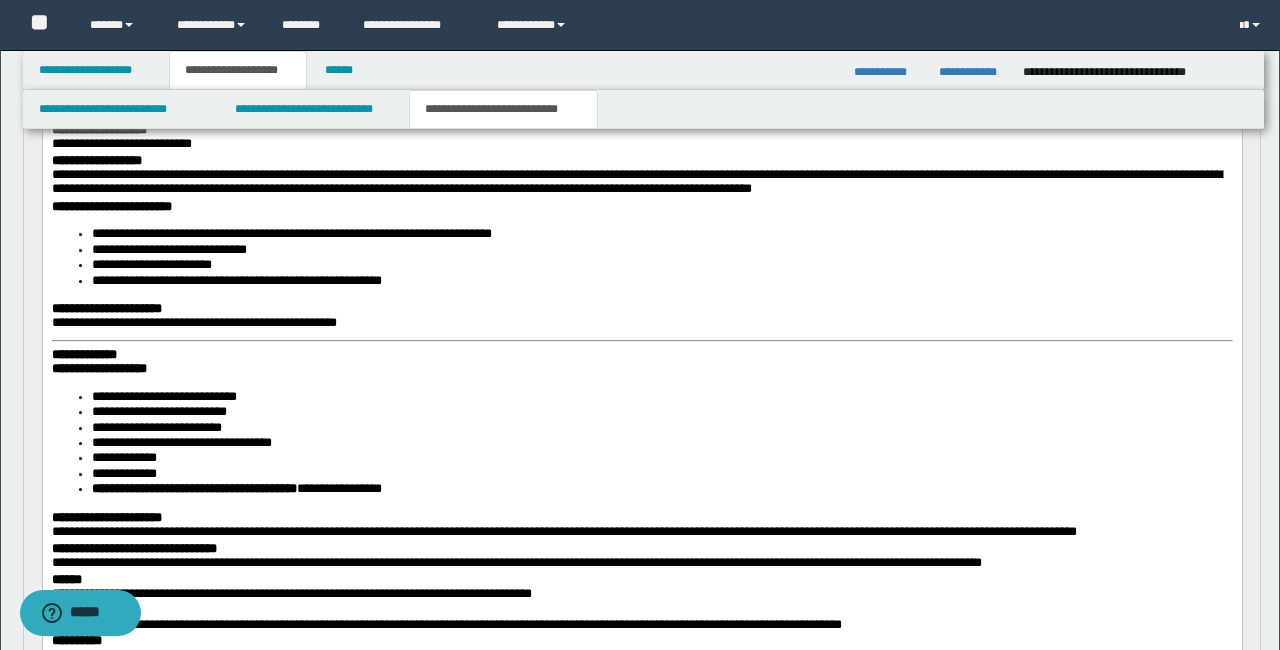 scroll, scrollTop: 0, scrollLeft: 0, axis: both 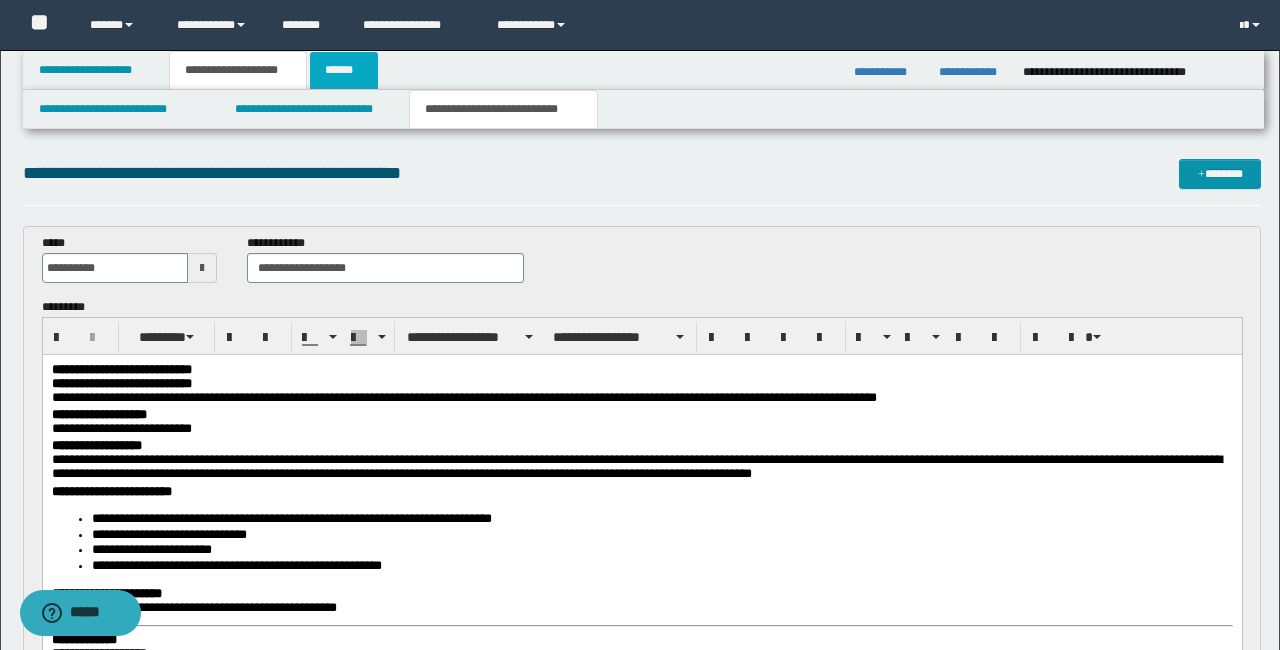 click on "******" at bounding box center (344, 70) 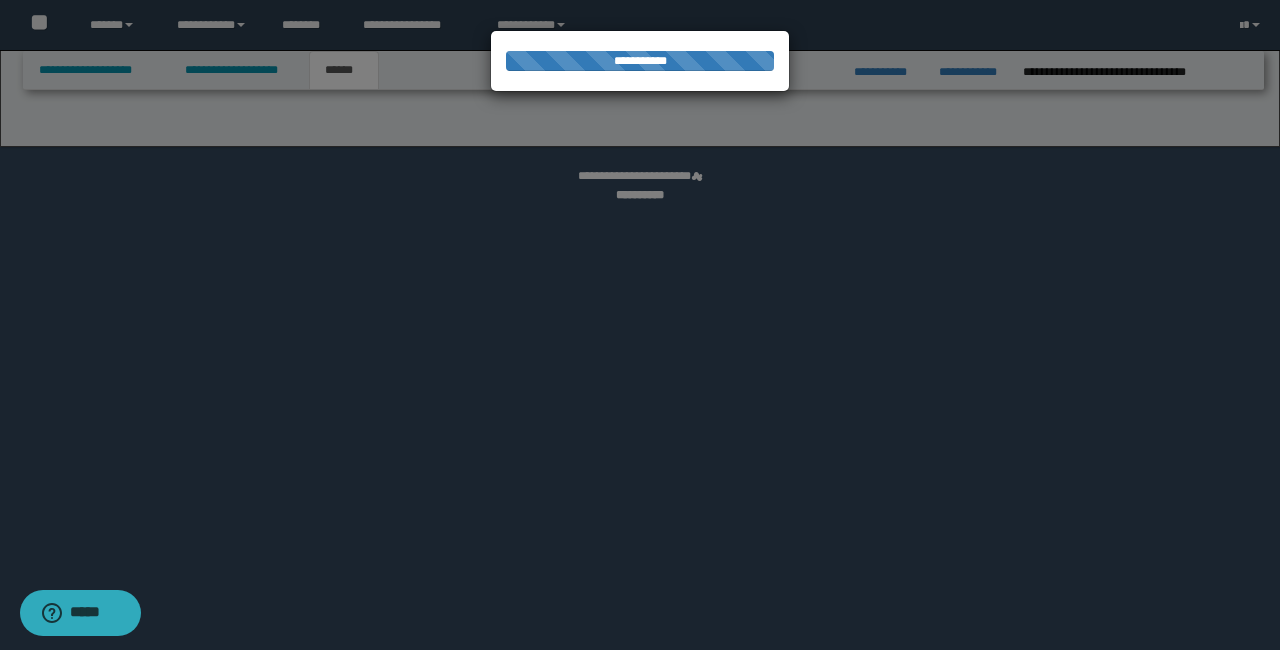 select on "*" 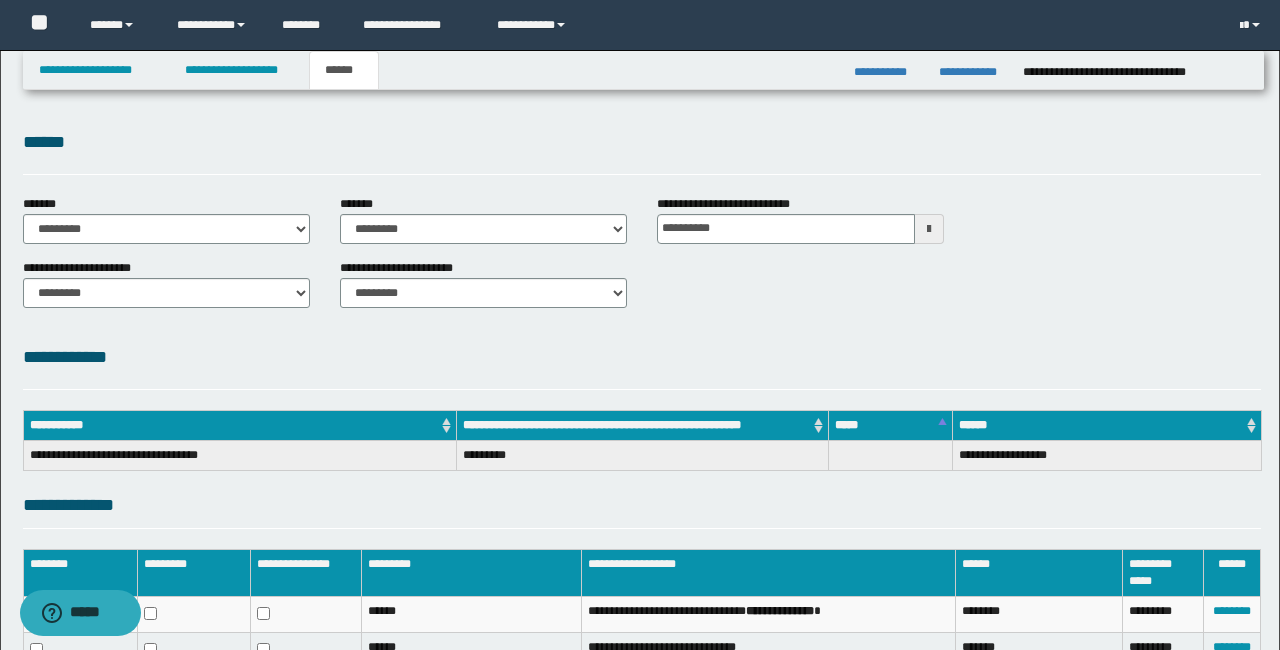 scroll, scrollTop: 247, scrollLeft: 0, axis: vertical 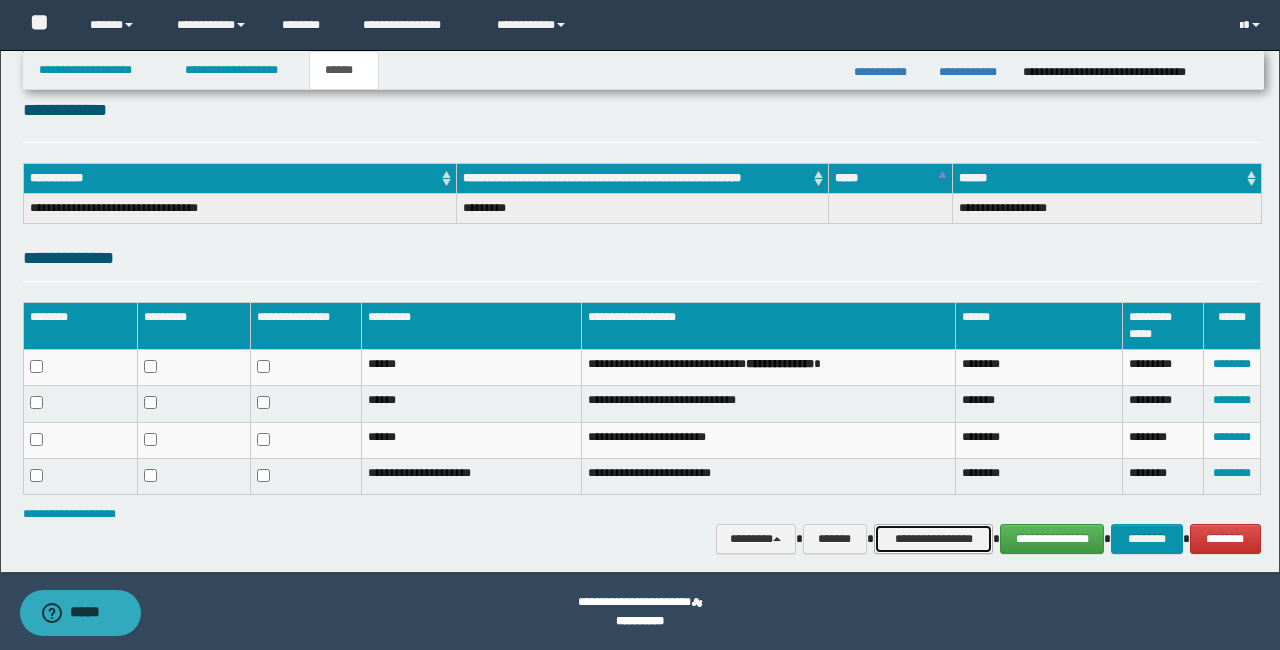 click on "**********" at bounding box center (933, 539) 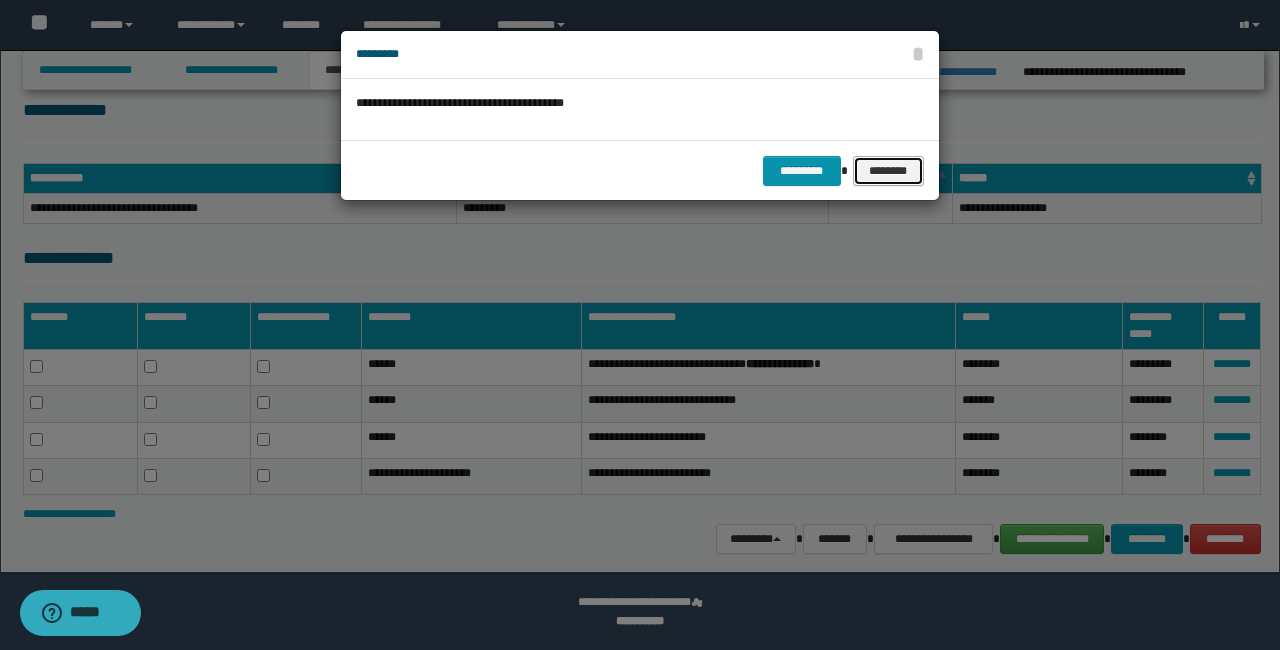 click on "********" at bounding box center [889, 171] 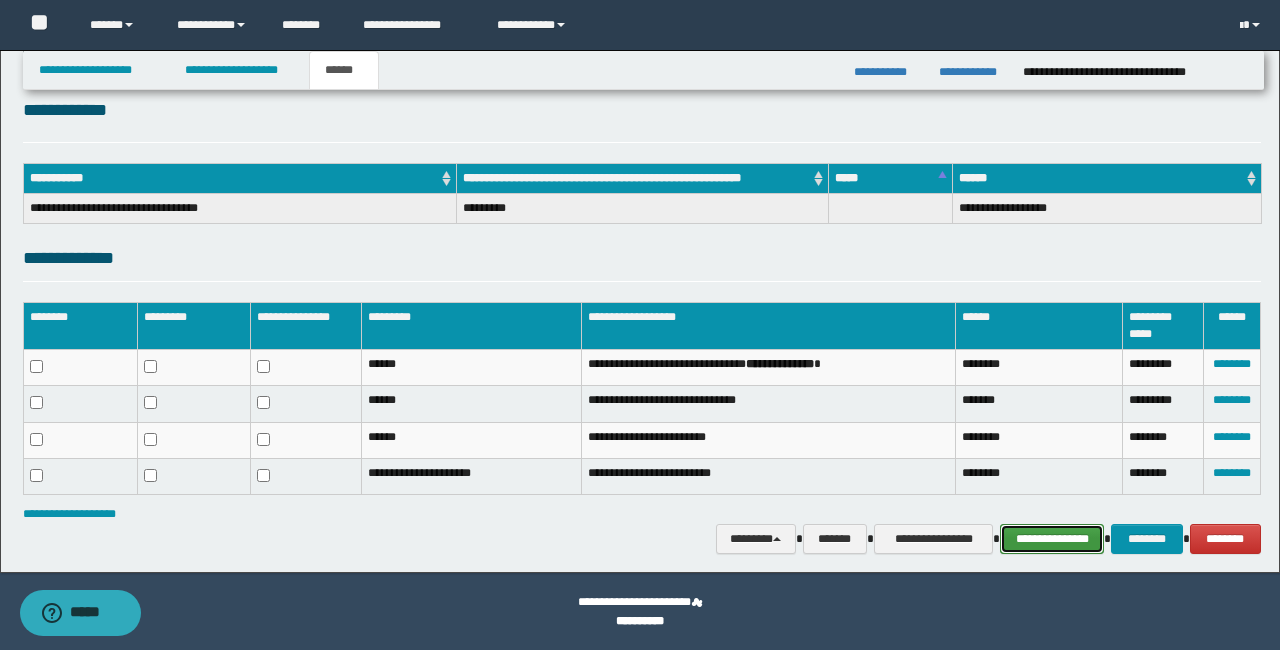 click on "**********" at bounding box center [1052, 539] 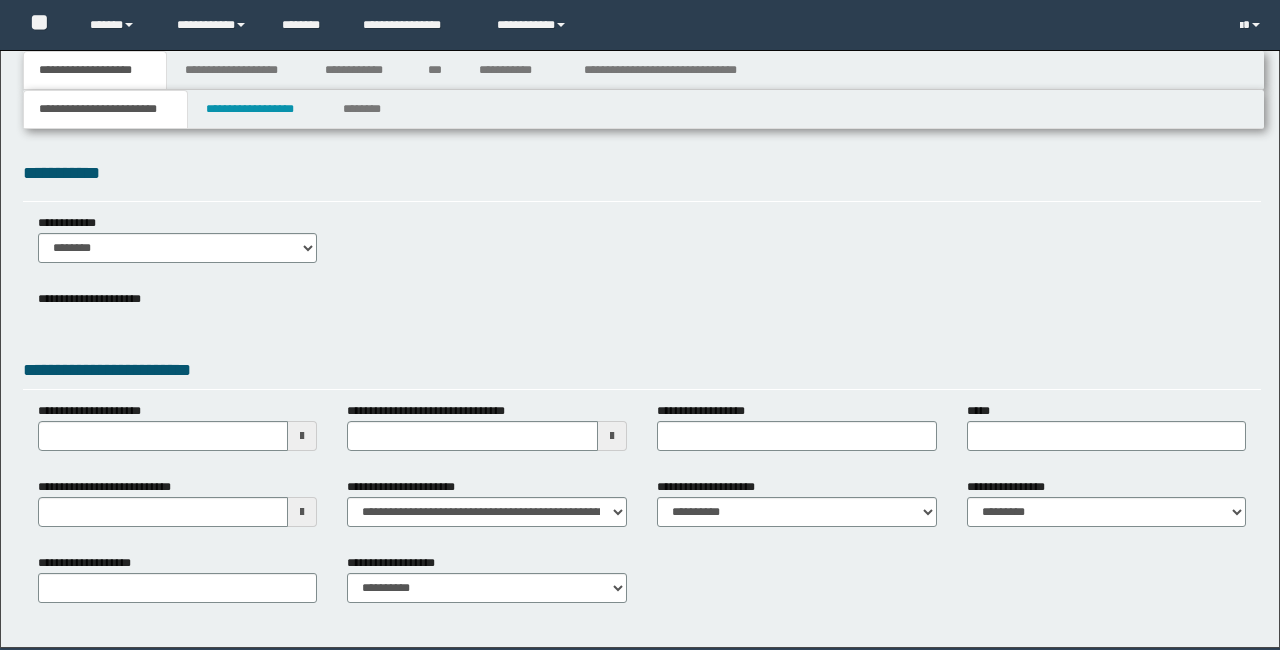 scroll, scrollTop: 0, scrollLeft: 0, axis: both 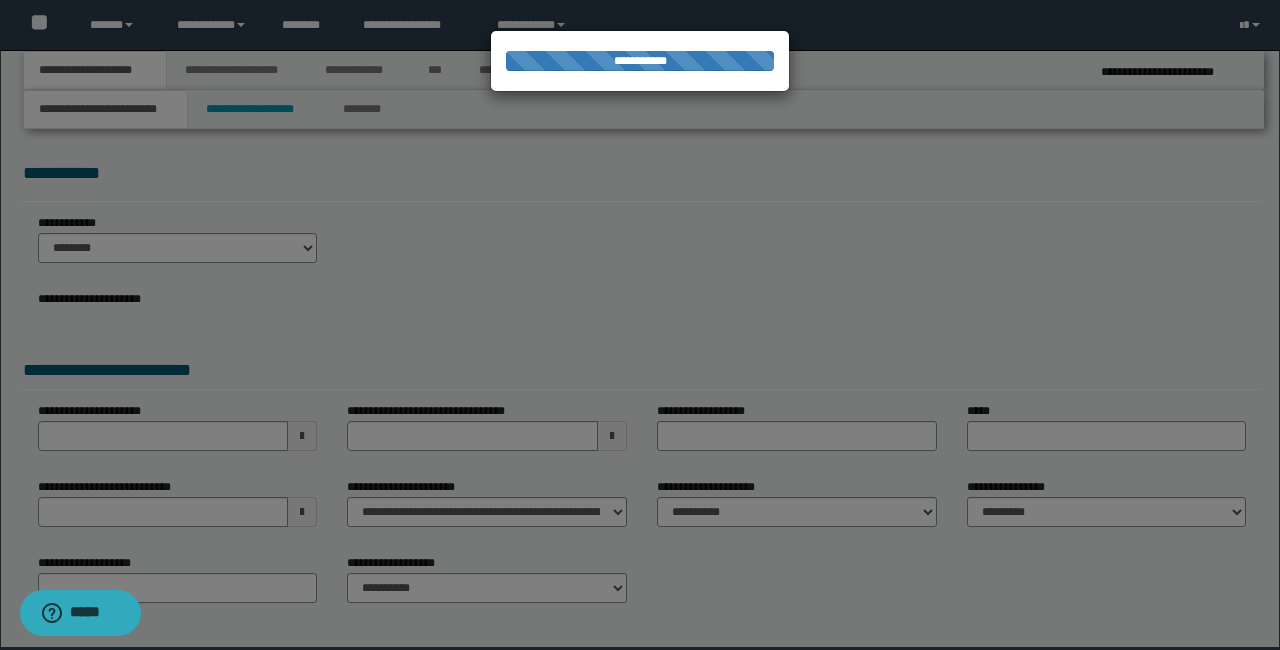 select on "*" 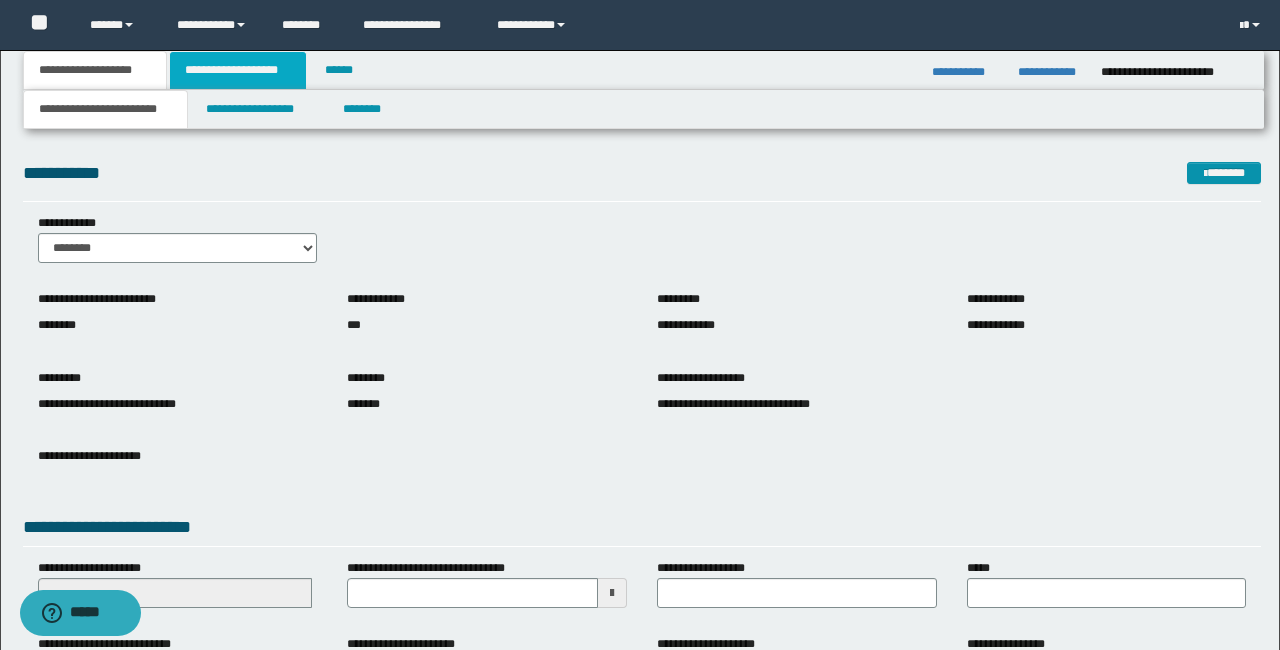 click on "**********" at bounding box center (238, 70) 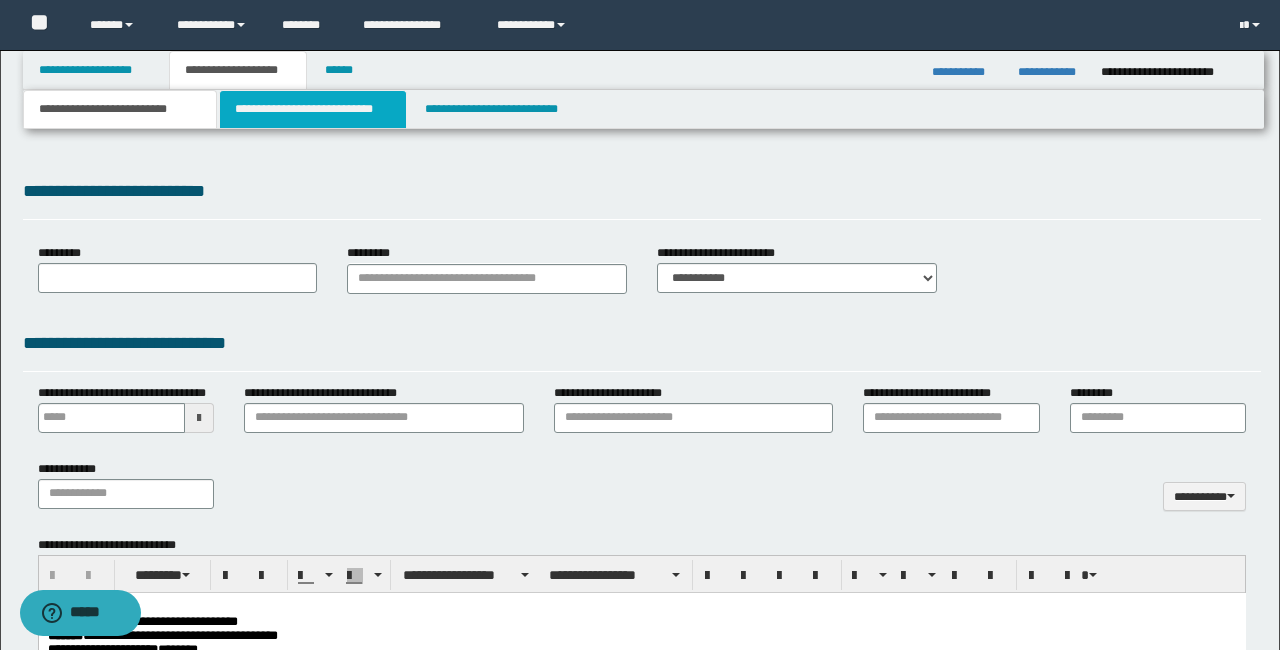 scroll, scrollTop: 0, scrollLeft: 0, axis: both 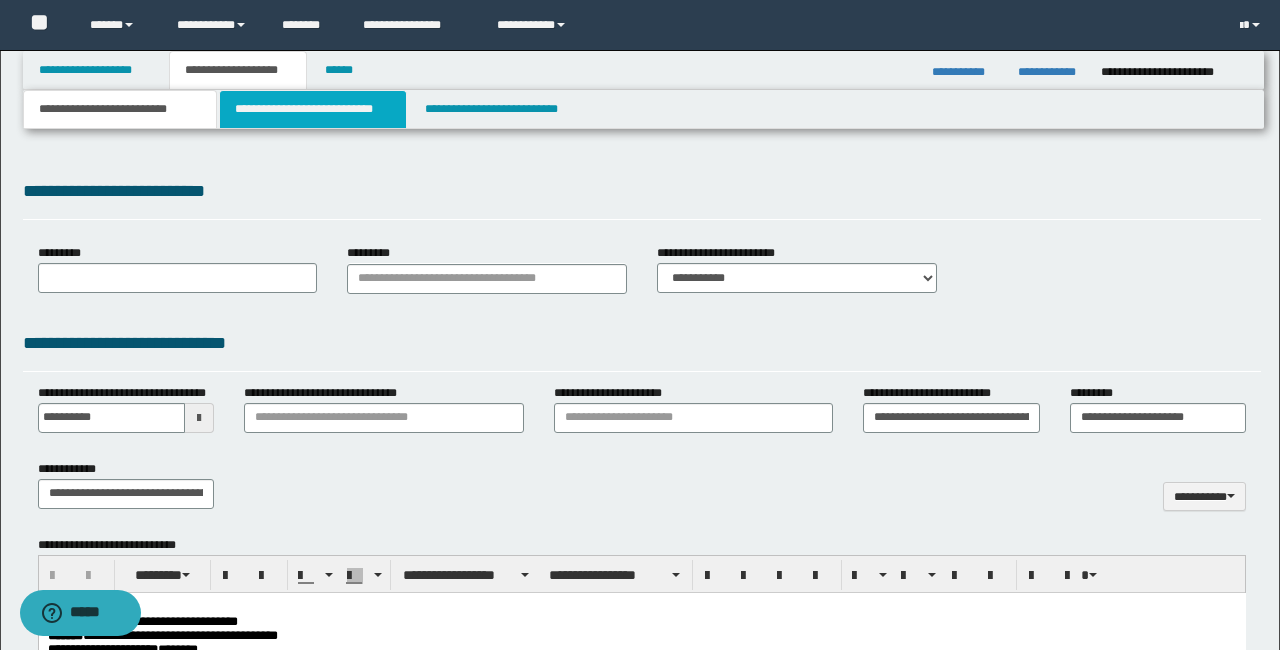 type on "**********" 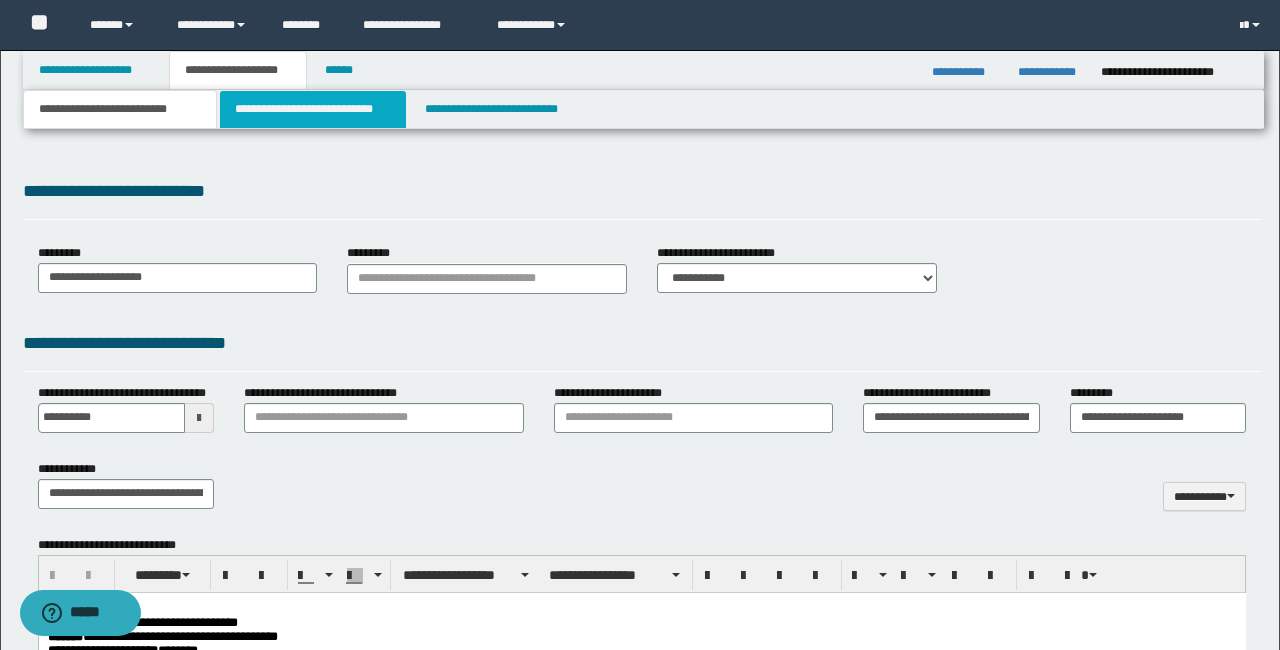 click on "**********" at bounding box center (312, 109) 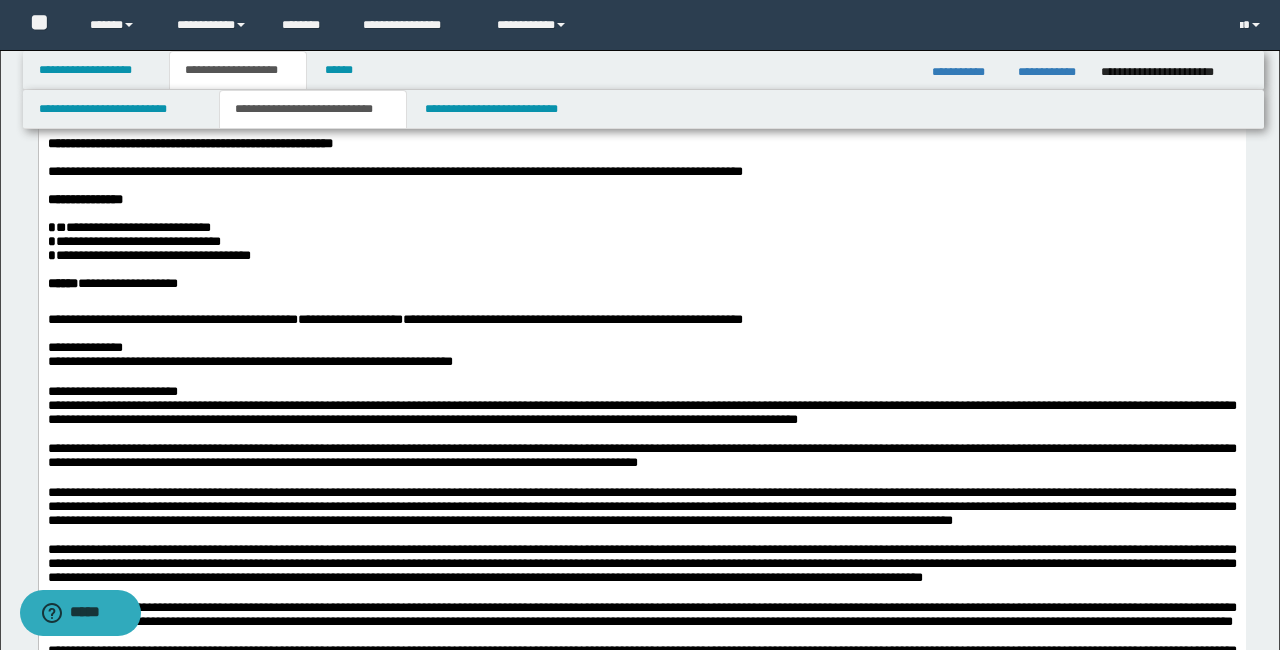 scroll, scrollTop: 205, scrollLeft: 0, axis: vertical 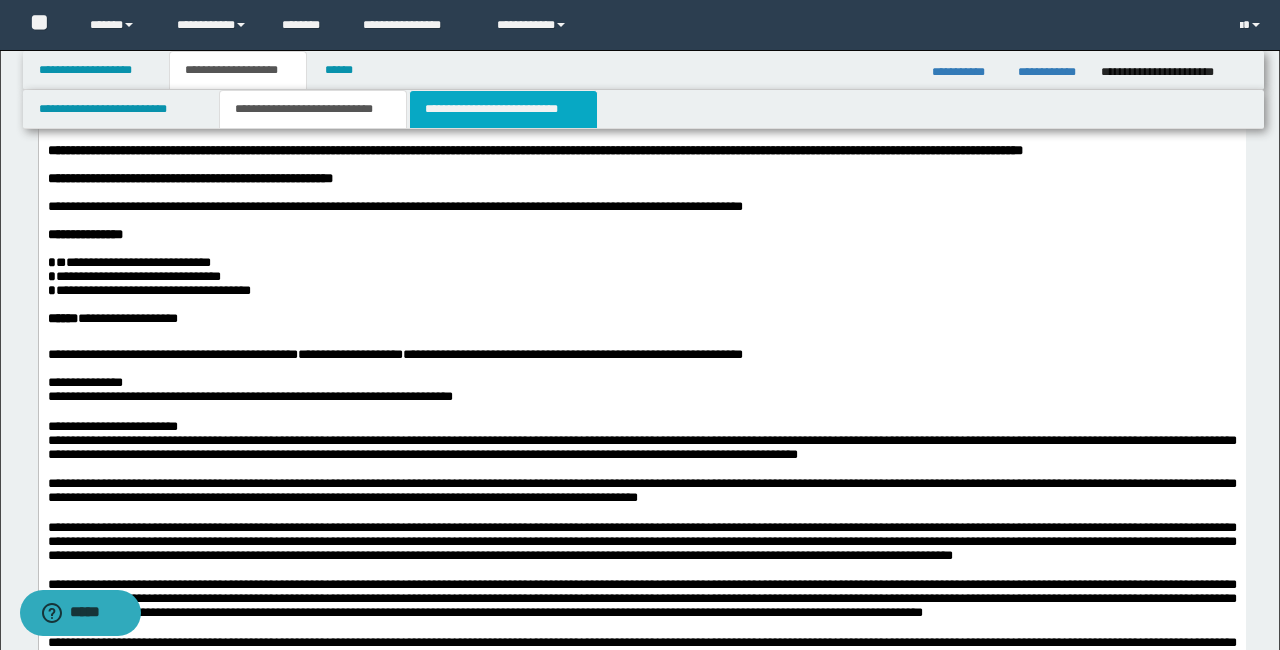 click on "**********" at bounding box center [503, 109] 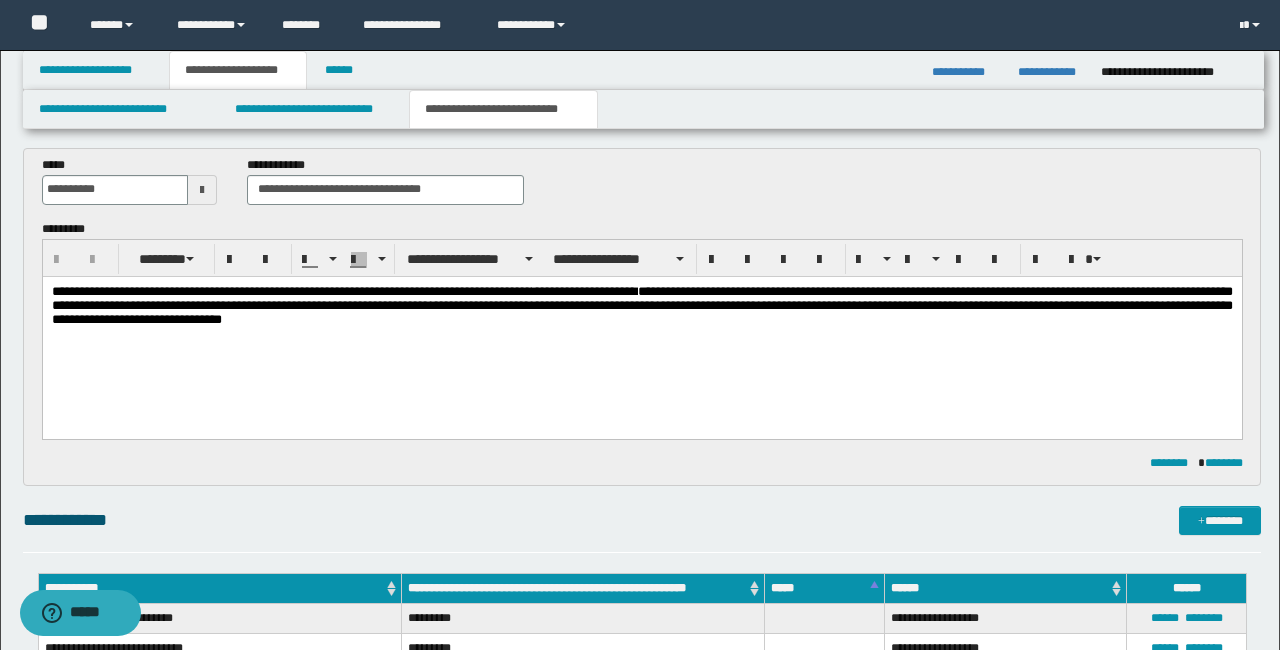scroll, scrollTop: 527, scrollLeft: 0, axis: vertical 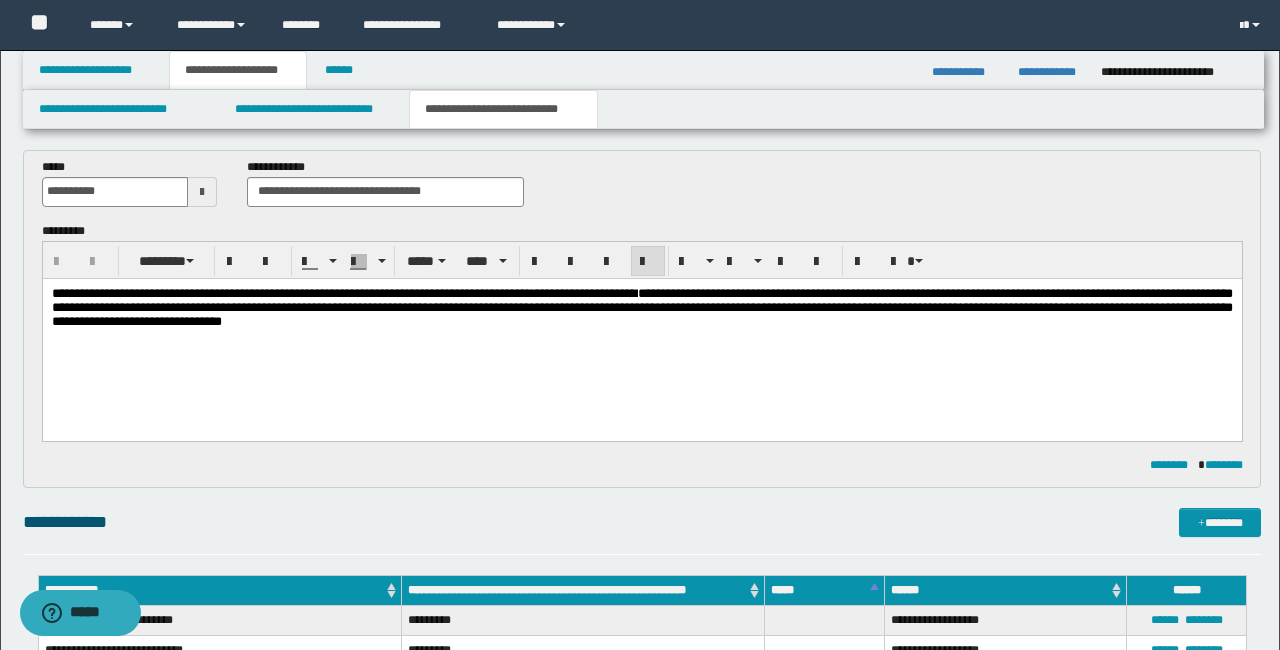 click on "**********" at bounding box center (641, 306) 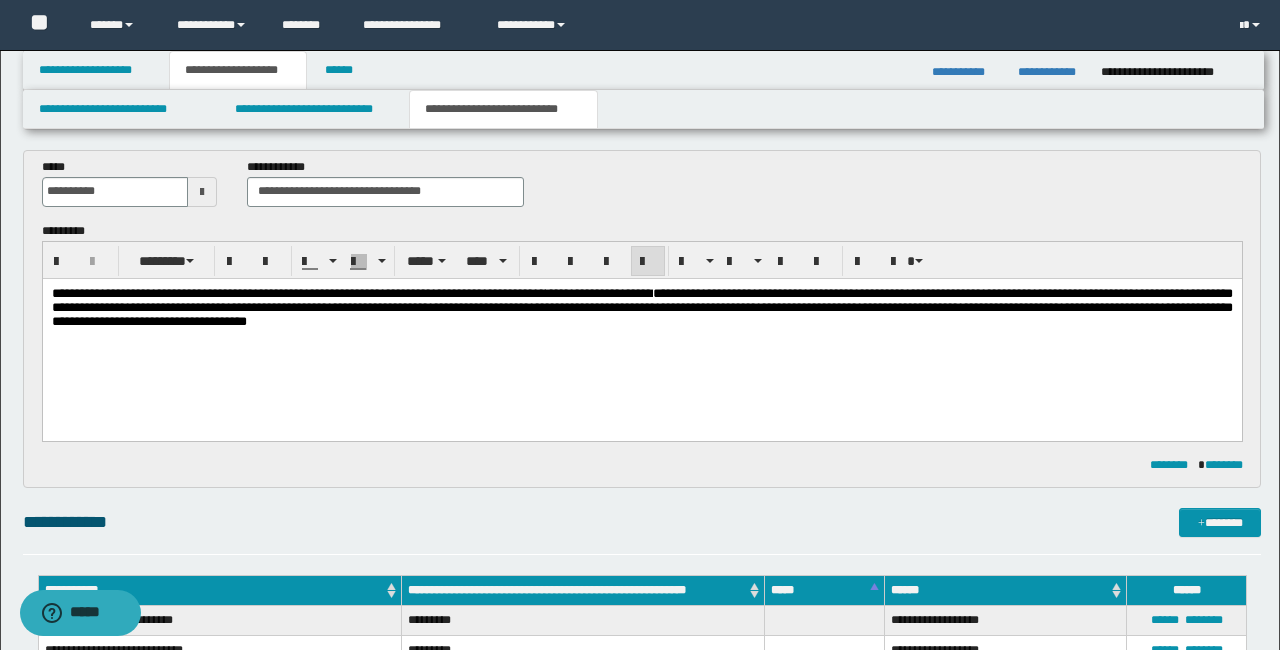 click on "**********" at bounding box center [641, 306] 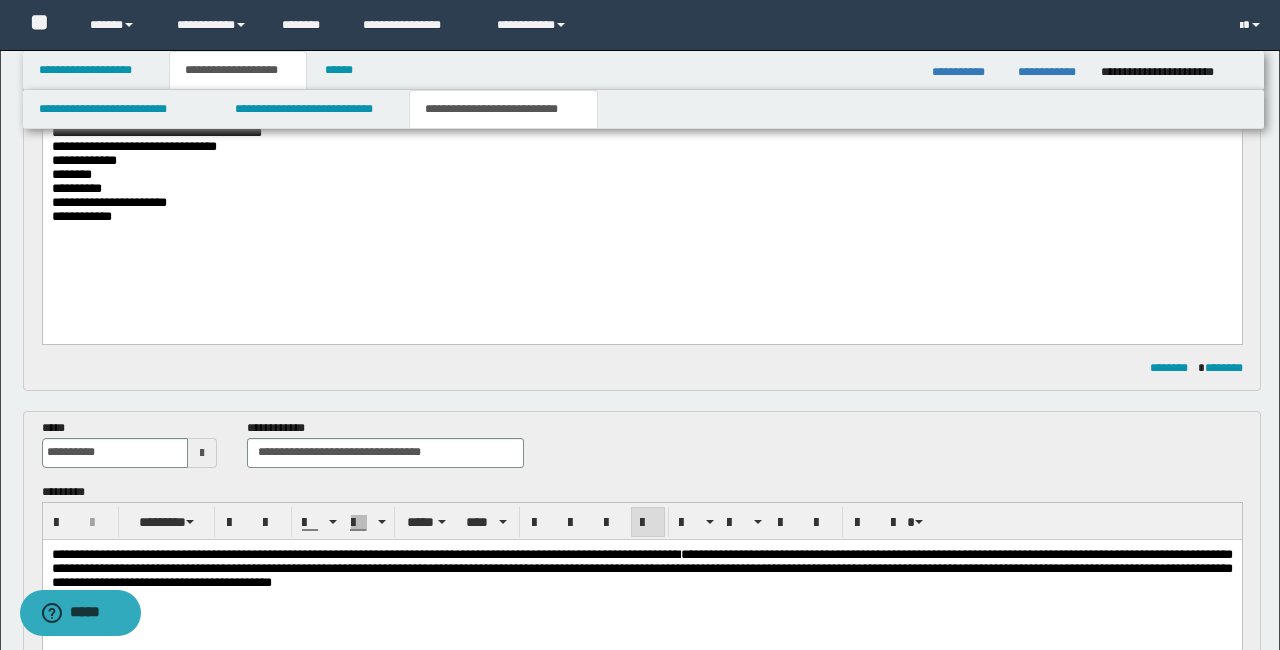 click on "**********" at bounding box center (641, 185) 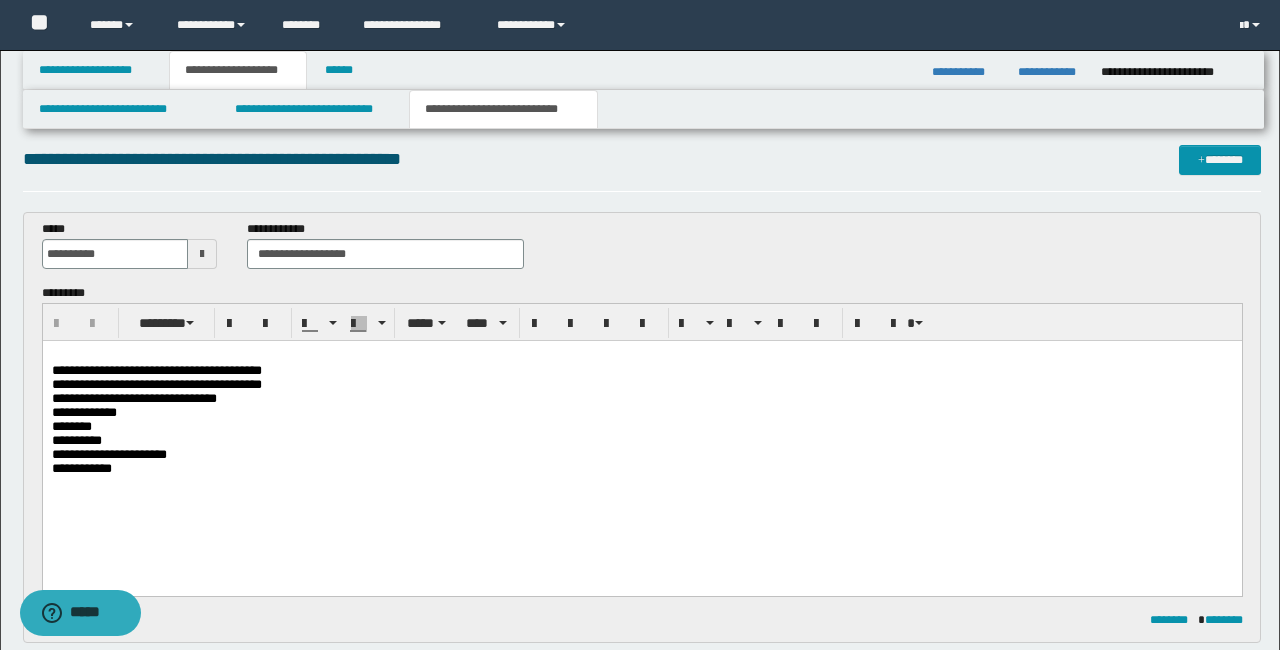 scroll, scrollTop: 19, scrollLeft: 0, axis: vertical 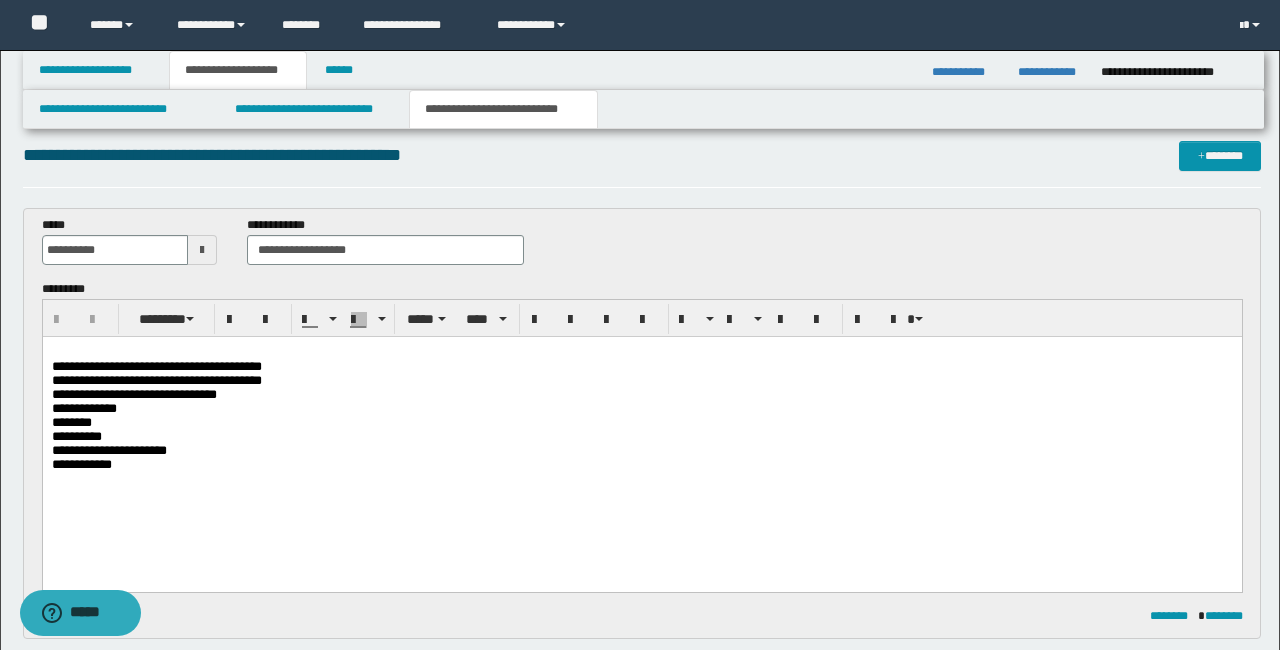 click on "**********" at bounding box center [641, 433] 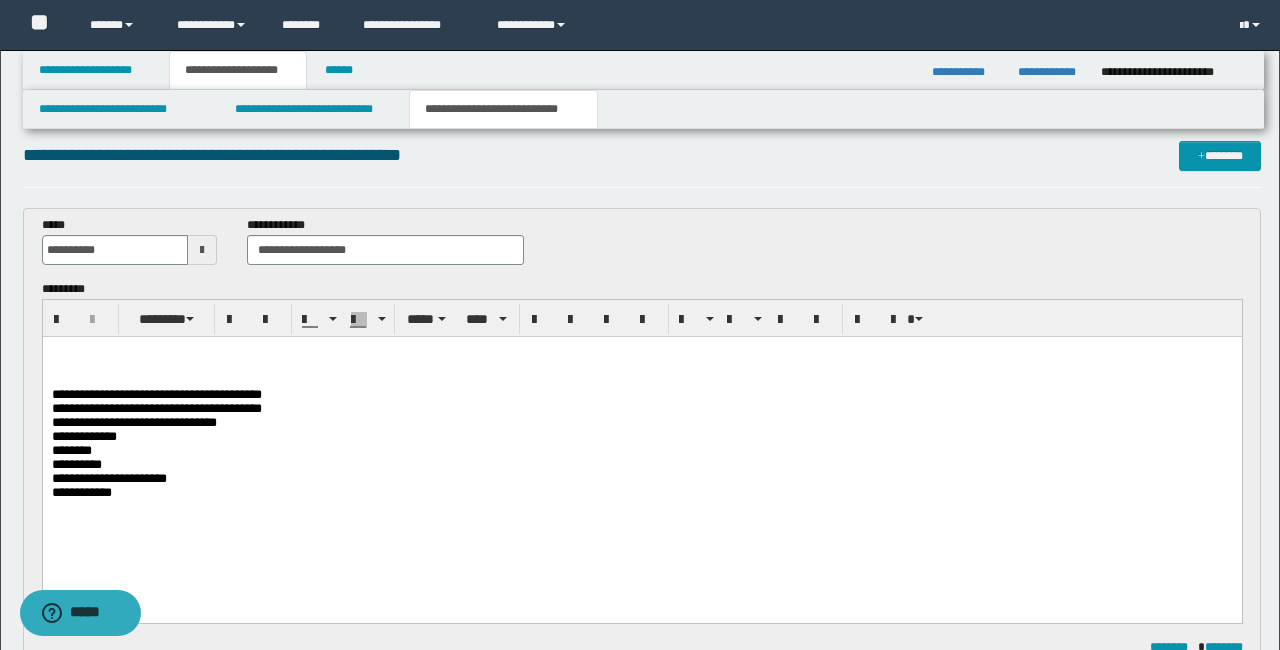 scroll, scrollTop: 19, scrollLeft: 0, axis: vertical 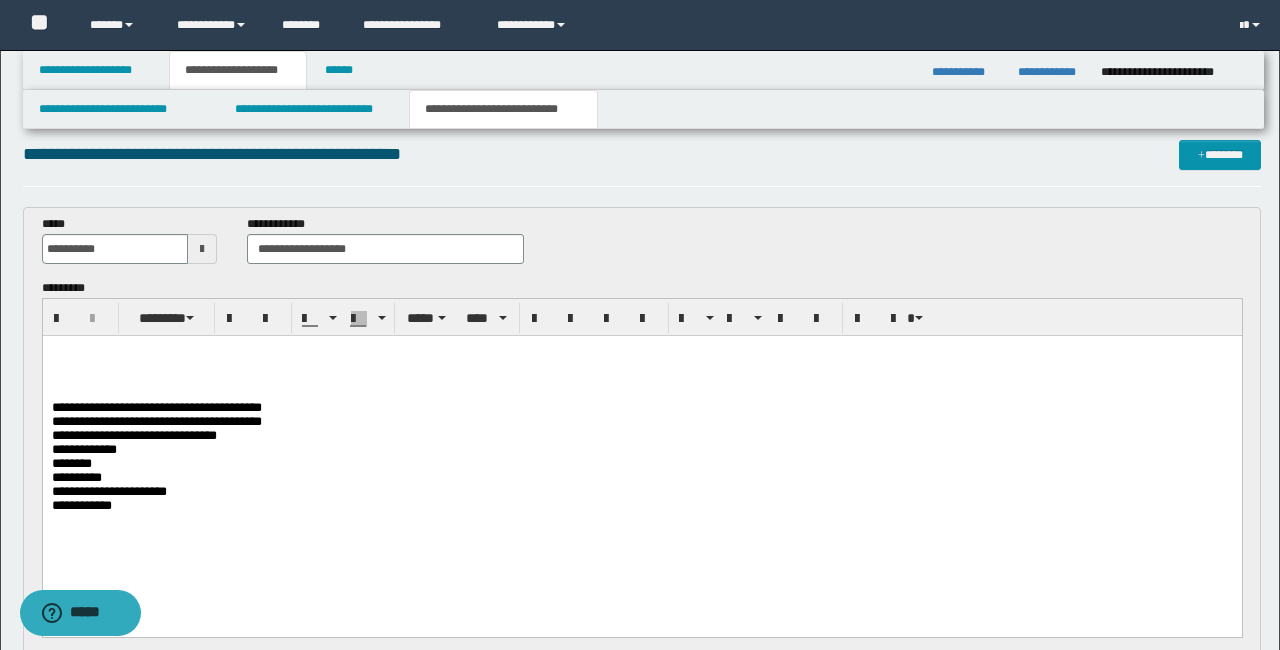 drag, startPoint x: 52, startPoint y: 349, endPoint x: 86, endPoint y: 353, distance: 34.234486 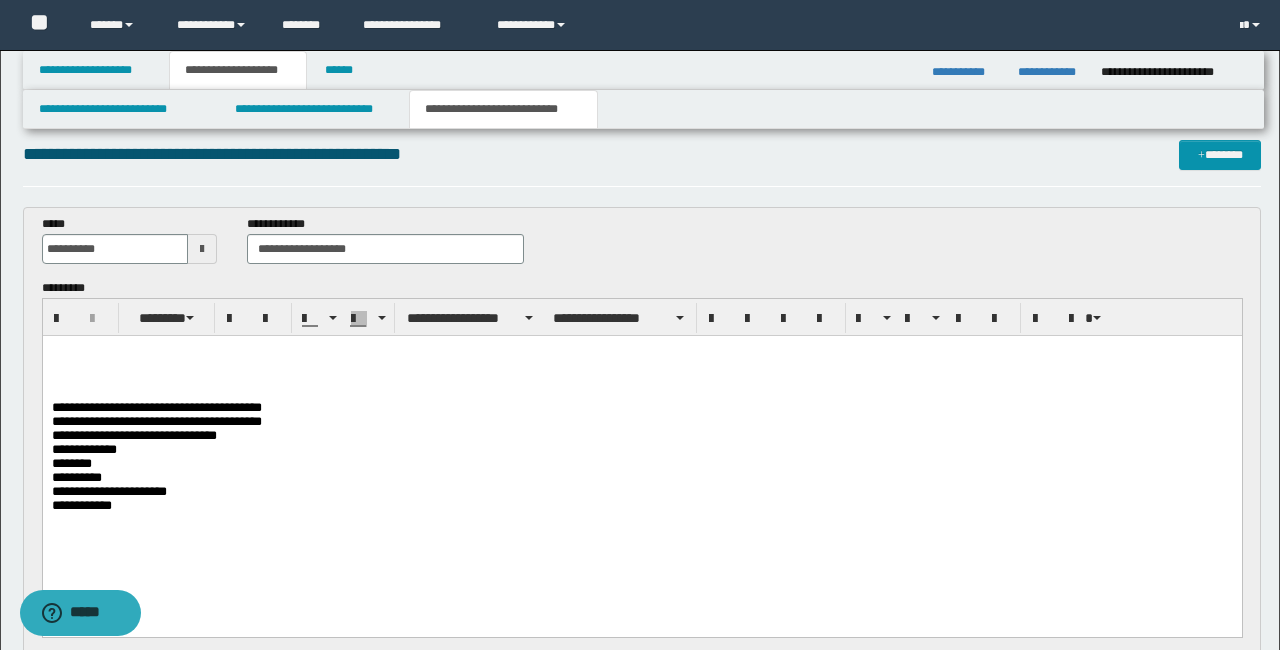 type 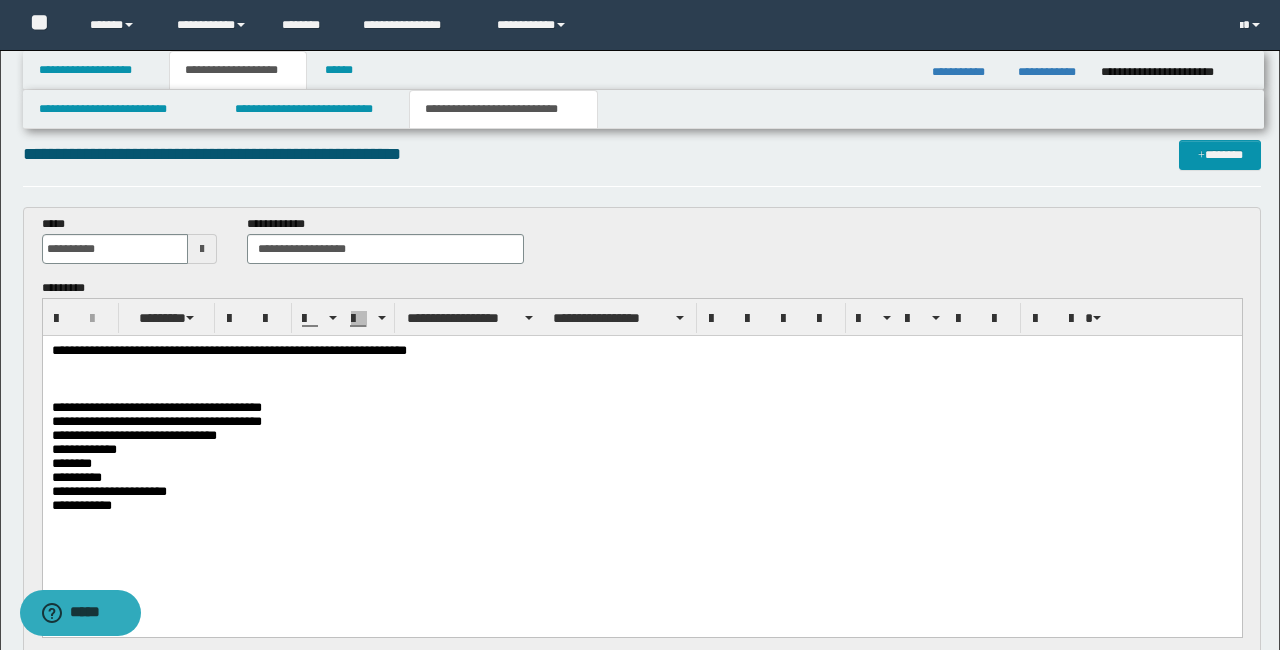 click on "**********" at bounding box center [641, 351] 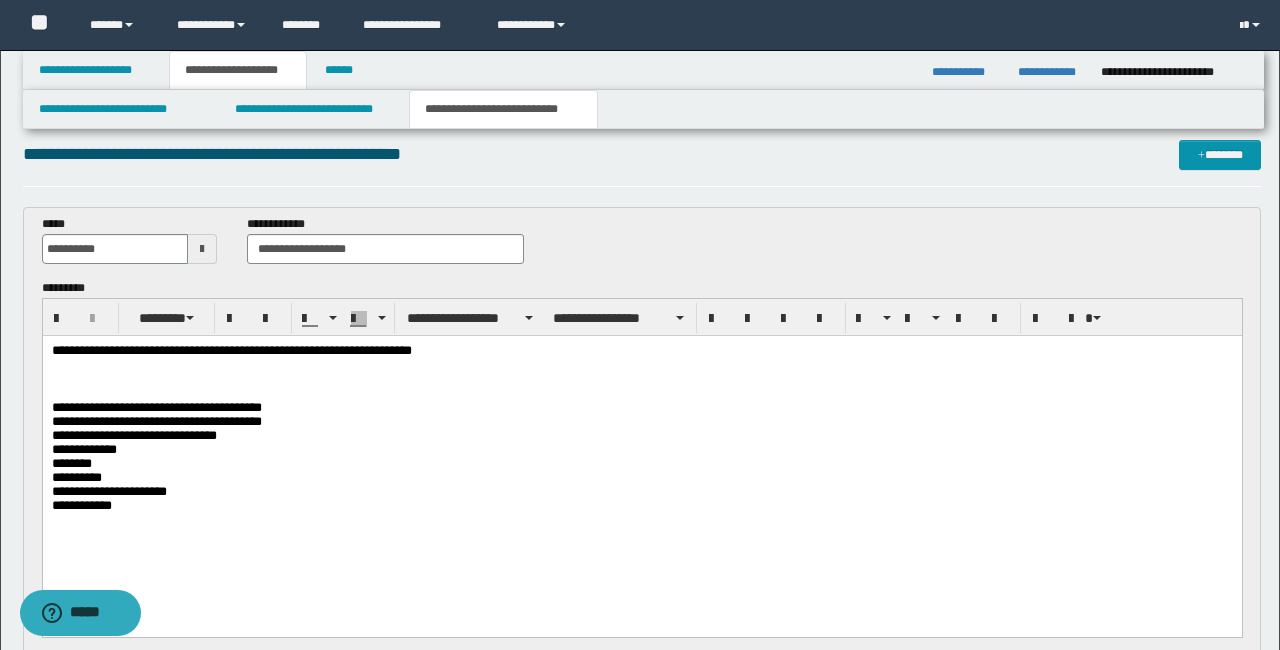 click on "**********" at bounding box center (641, 351) 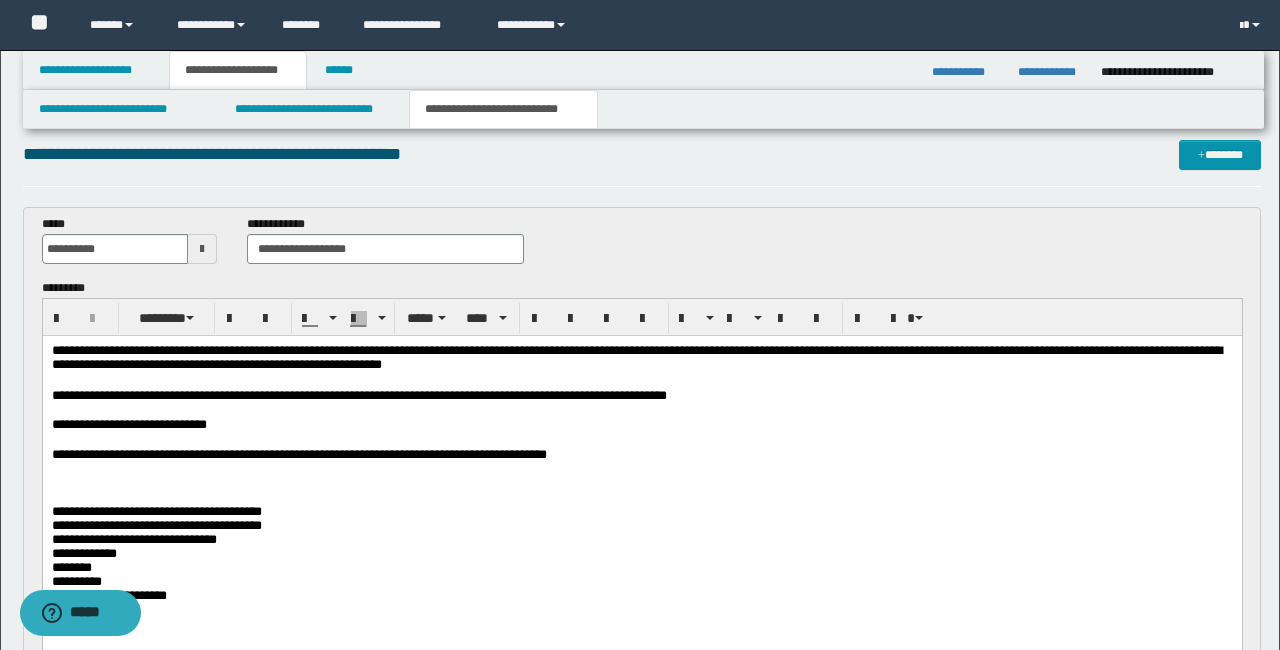 click on "**********" at bounding box center [156, 511] 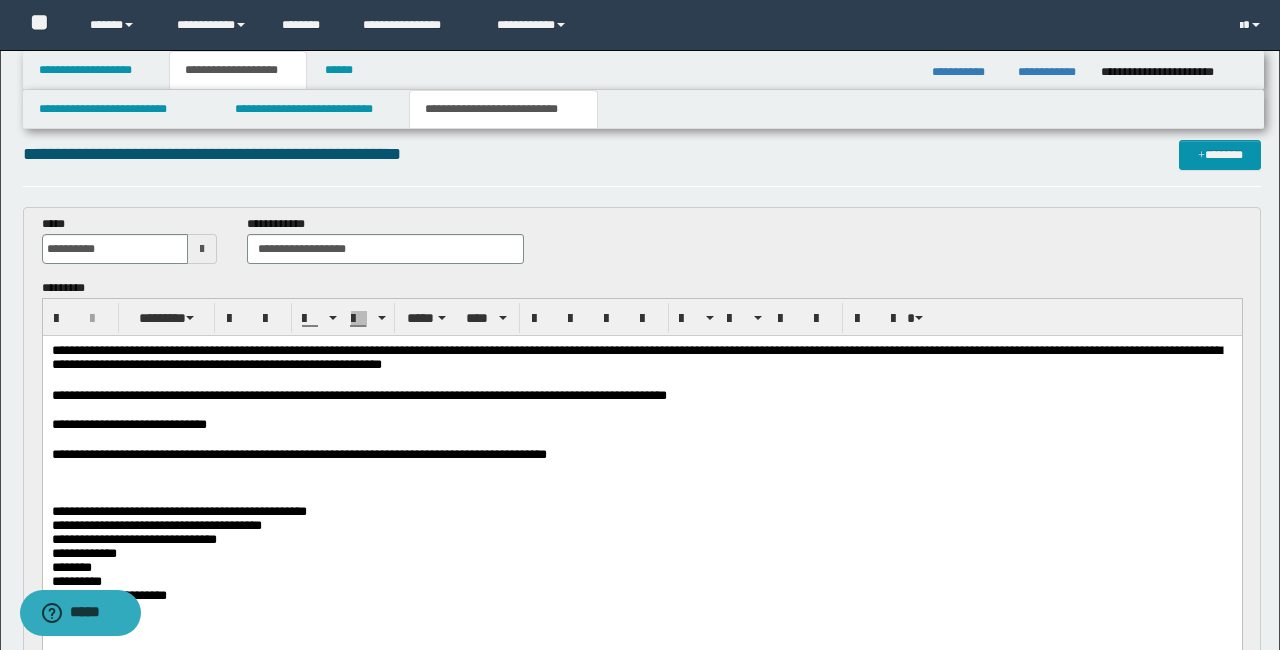 click on "**********" at bounding box center (178, 511) 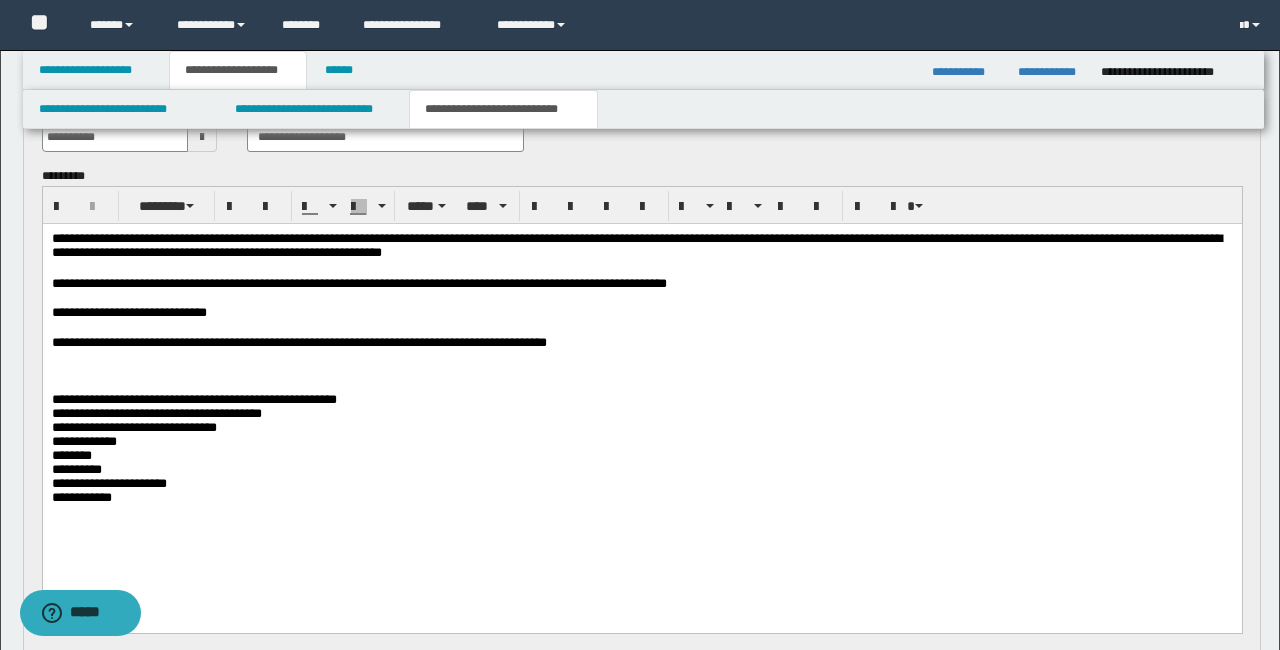 scroll, scrollTop: 135, scrollLeft: 0, axis: vertical 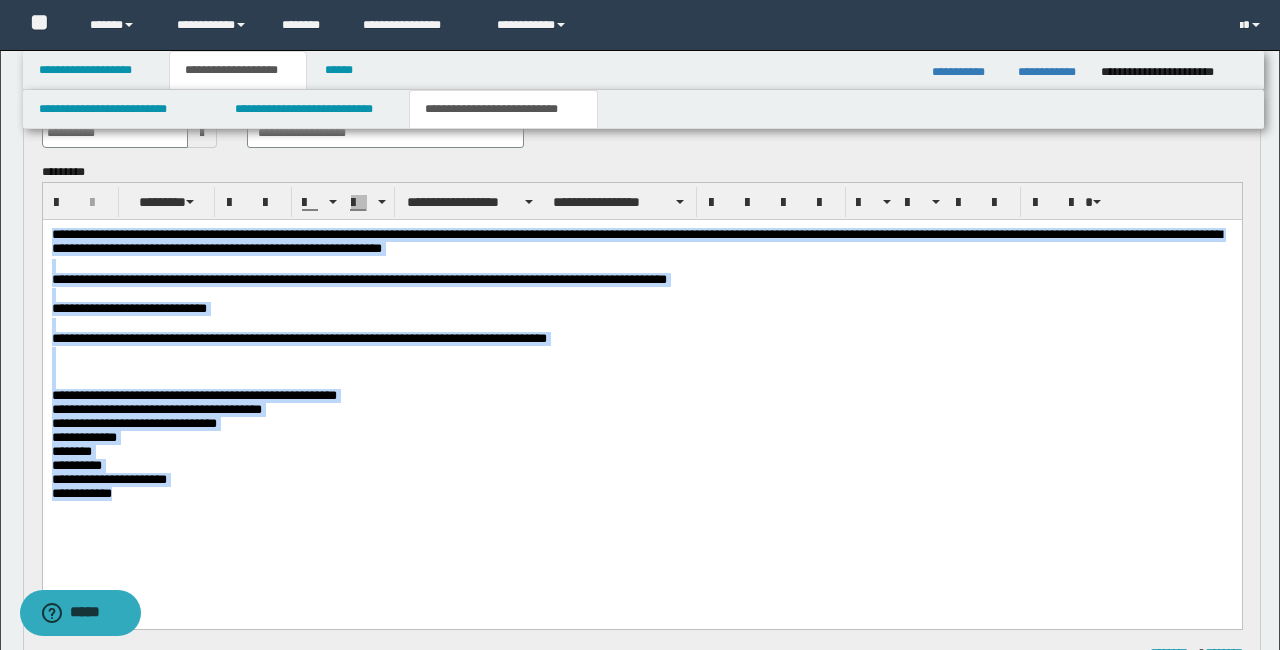 drag, startPoint x: 170, startPoint y: 523, endPoint x: 26, endPoint y: 237, distance: 320.20618 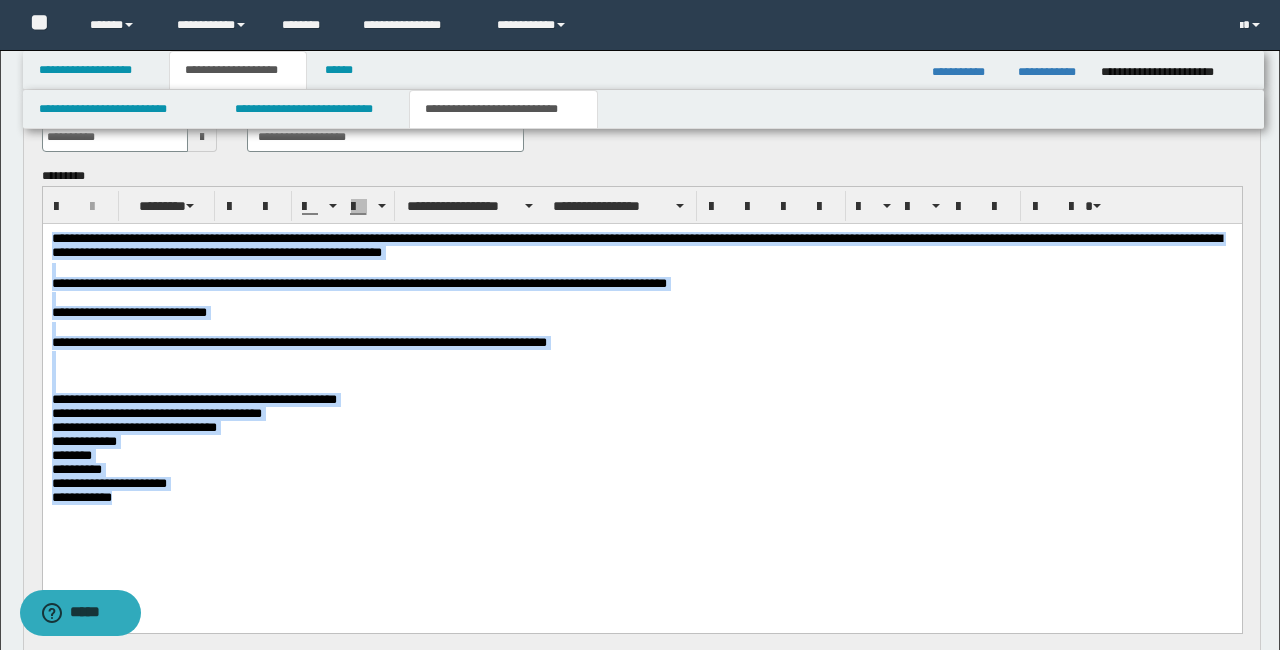 scroll, scrollTop: 132, scrollLeft: 0, axis: vertical 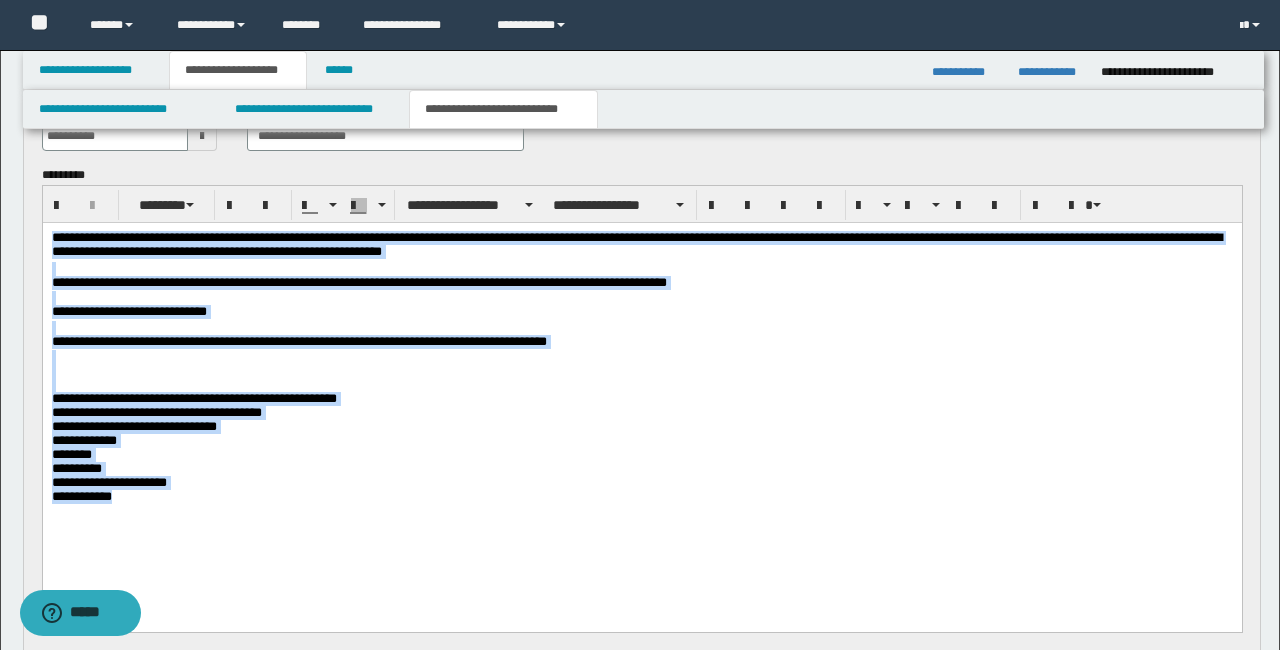 copy on "**********" 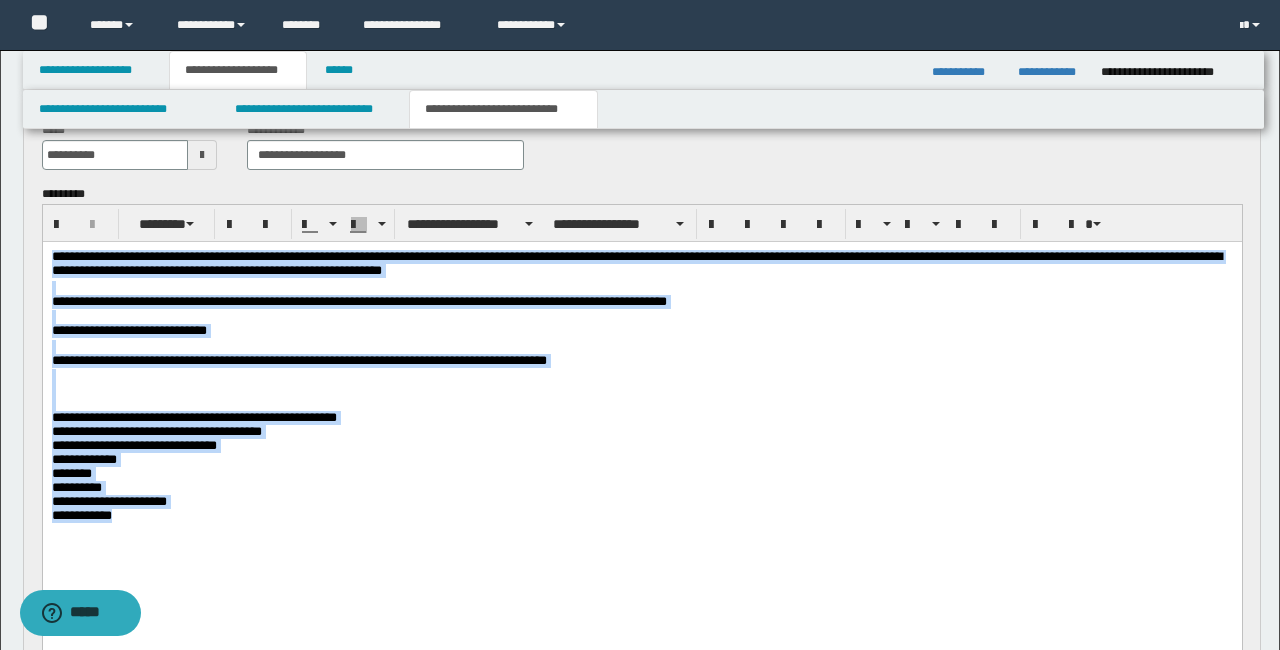 scroll, scrollTop: 85, scrollLeft: 0, axis: vertical 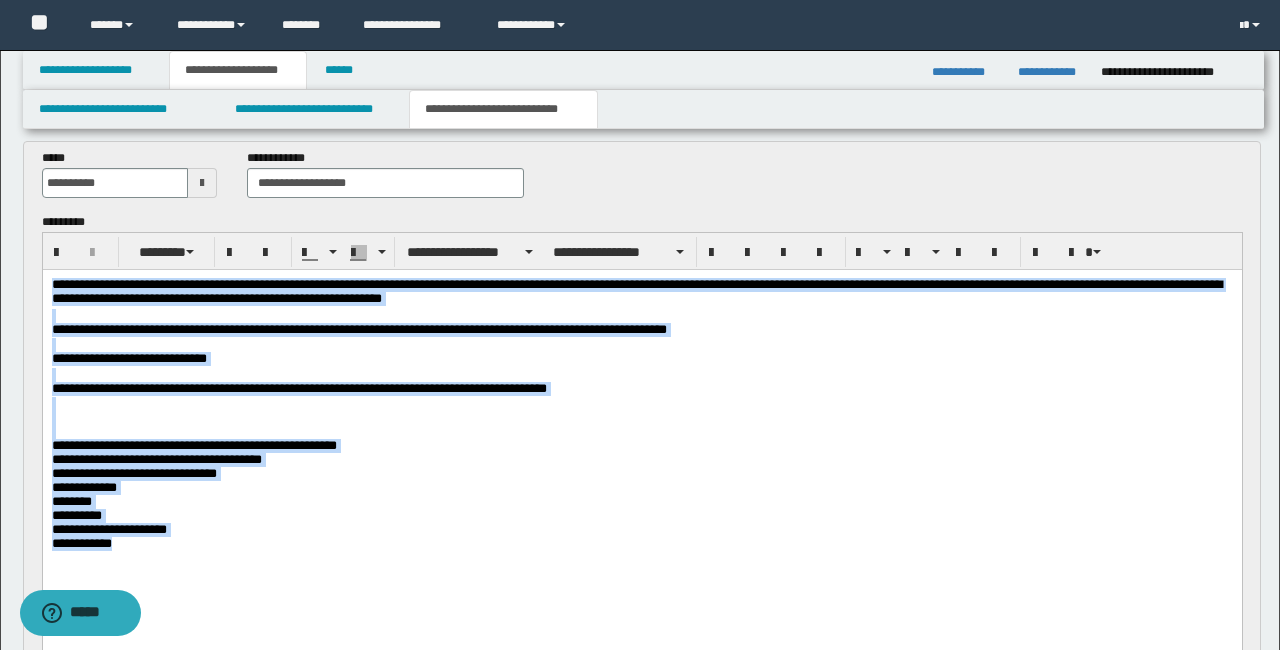 copy on "**********" 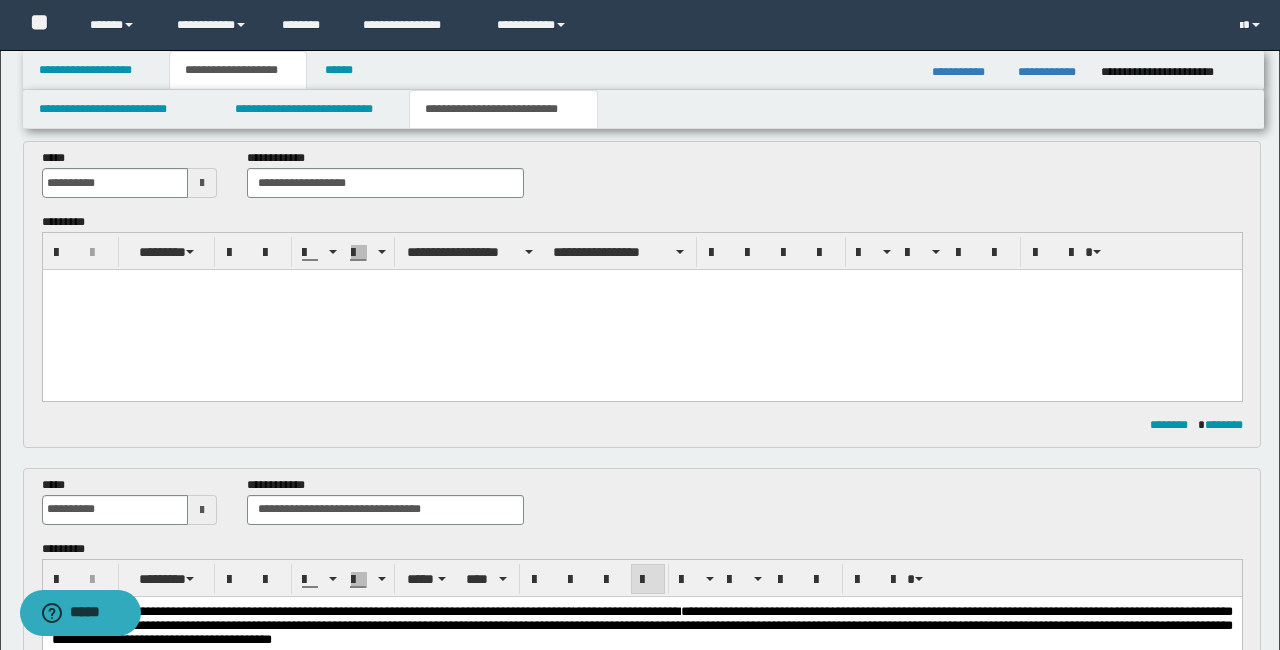 click at bounding box center [641, 285] 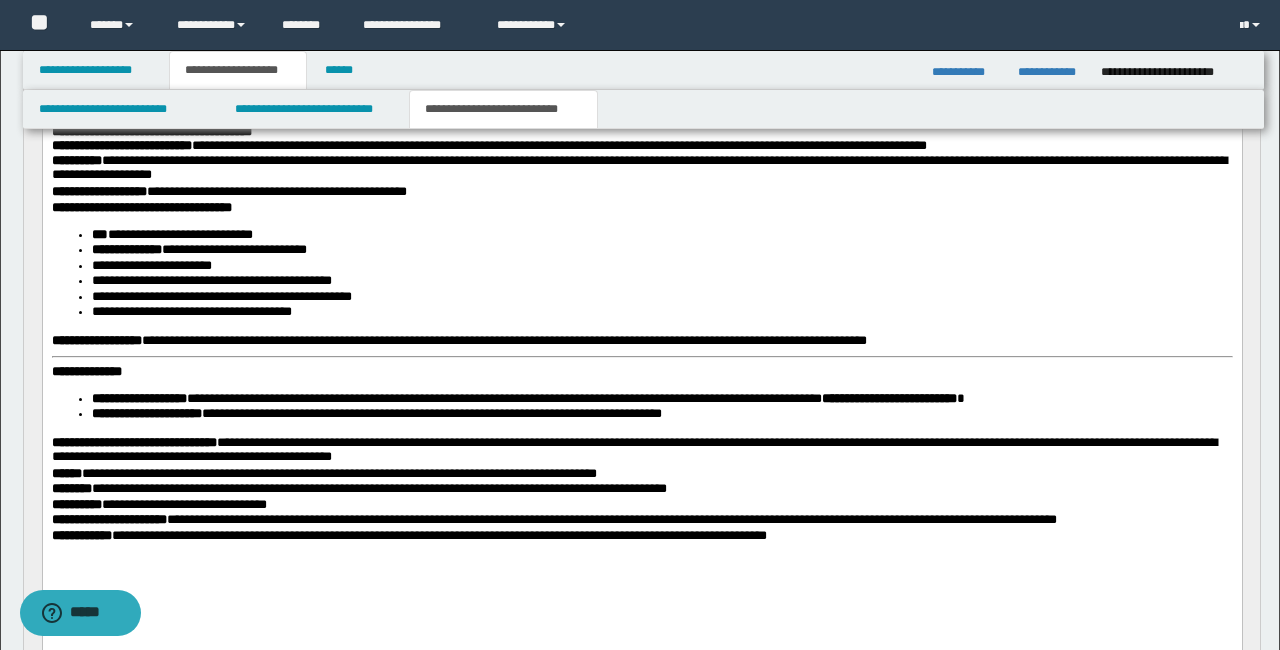 scroll, scrollTop: 258, scrollLeft: 0, axis: vertical 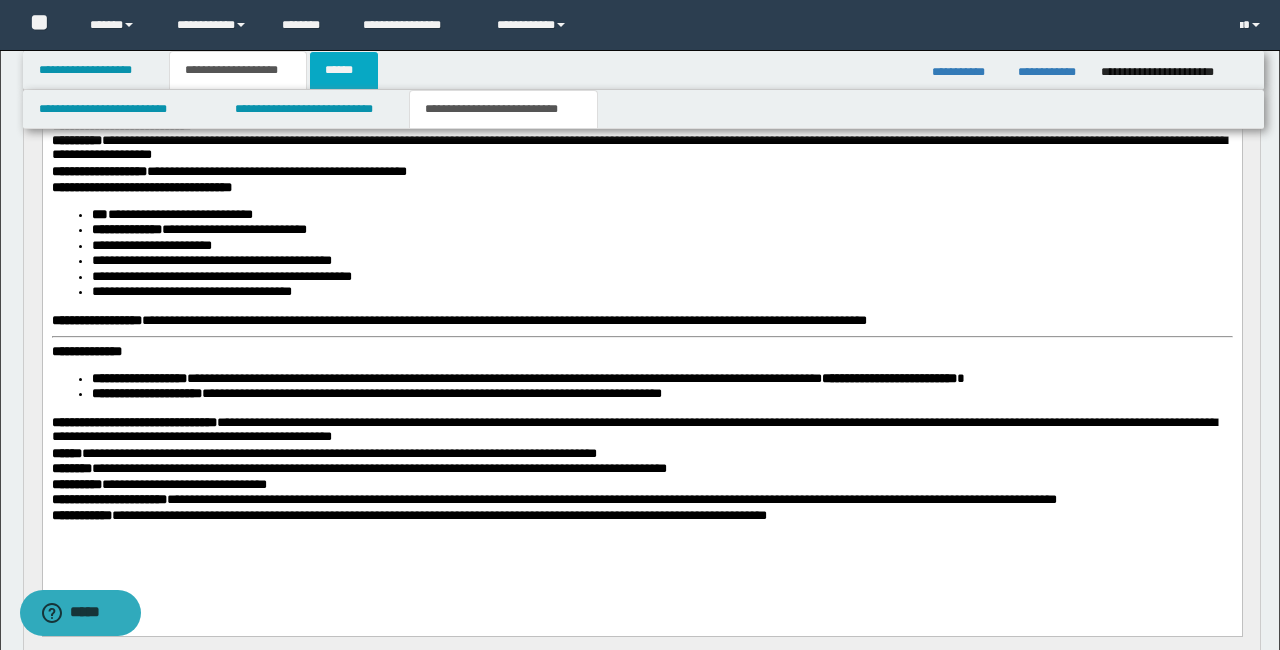 click on "******" at bounding box center (344, 70) 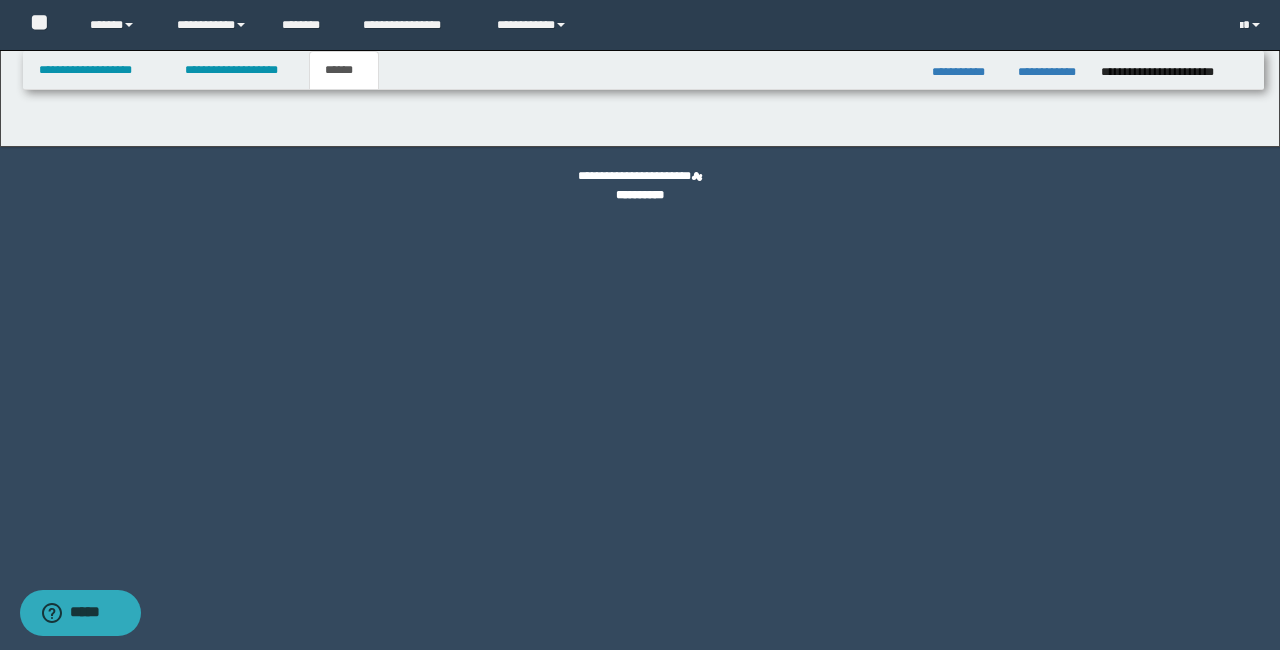 scroll, scrollTop: 0, scrollLeft: 0, axis: both 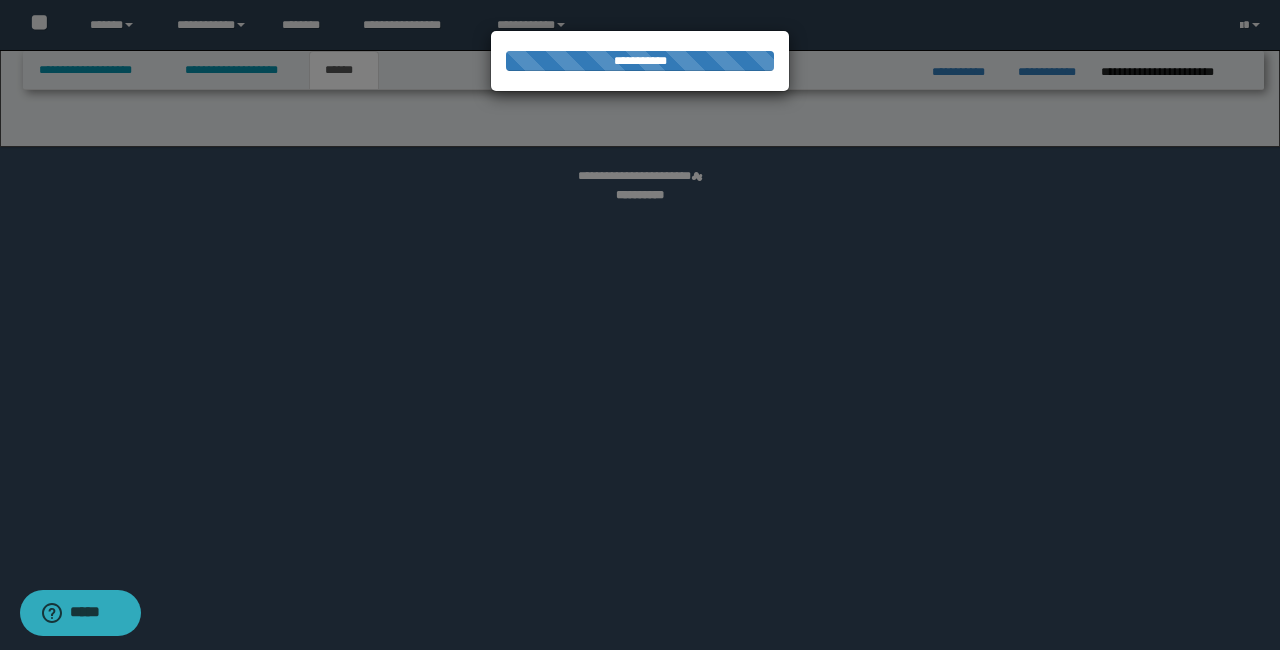 select on "*" 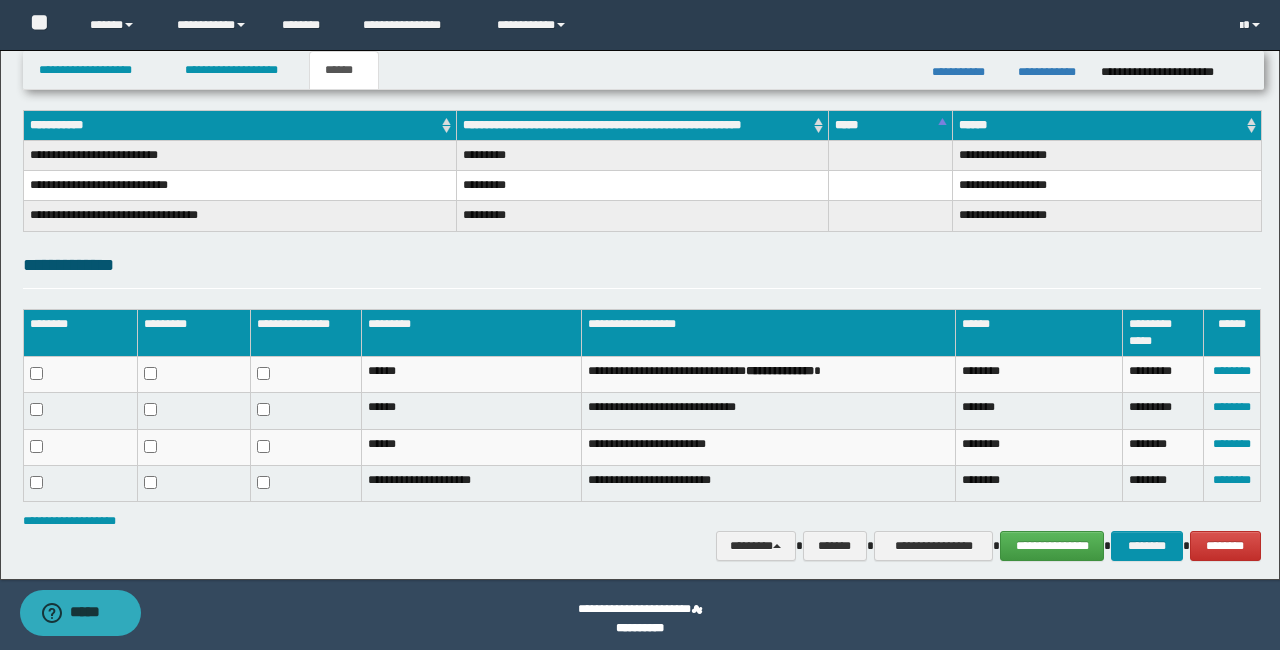 scroll, scrollTop: 307, scrollLeft: 0, axis: vertical 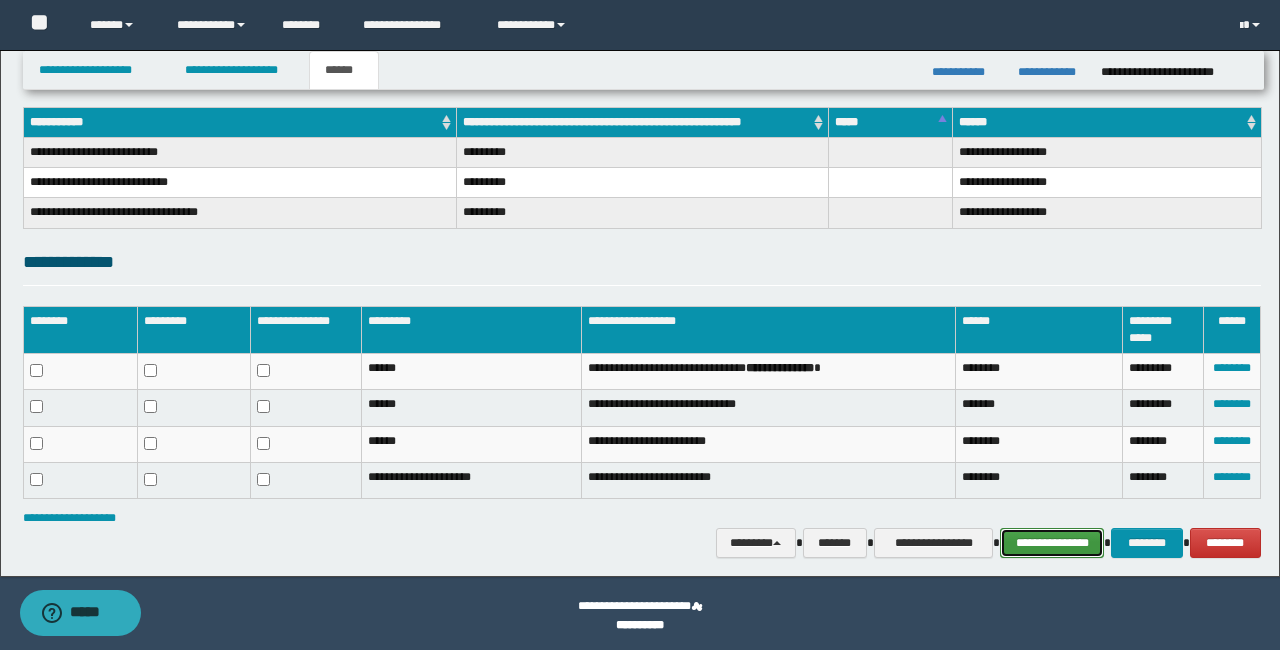 click on "**********" at bounding box center (1052, 543) 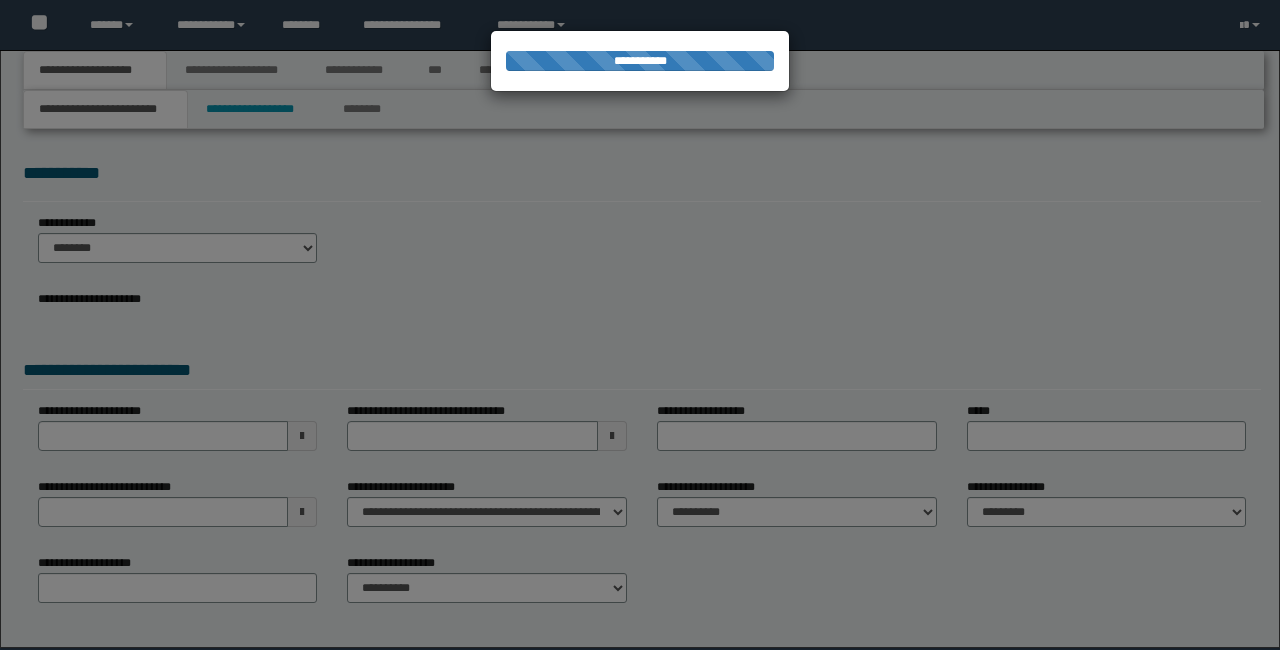 scroll, scrollTop: 0, scrollLeft: 0, axis: both 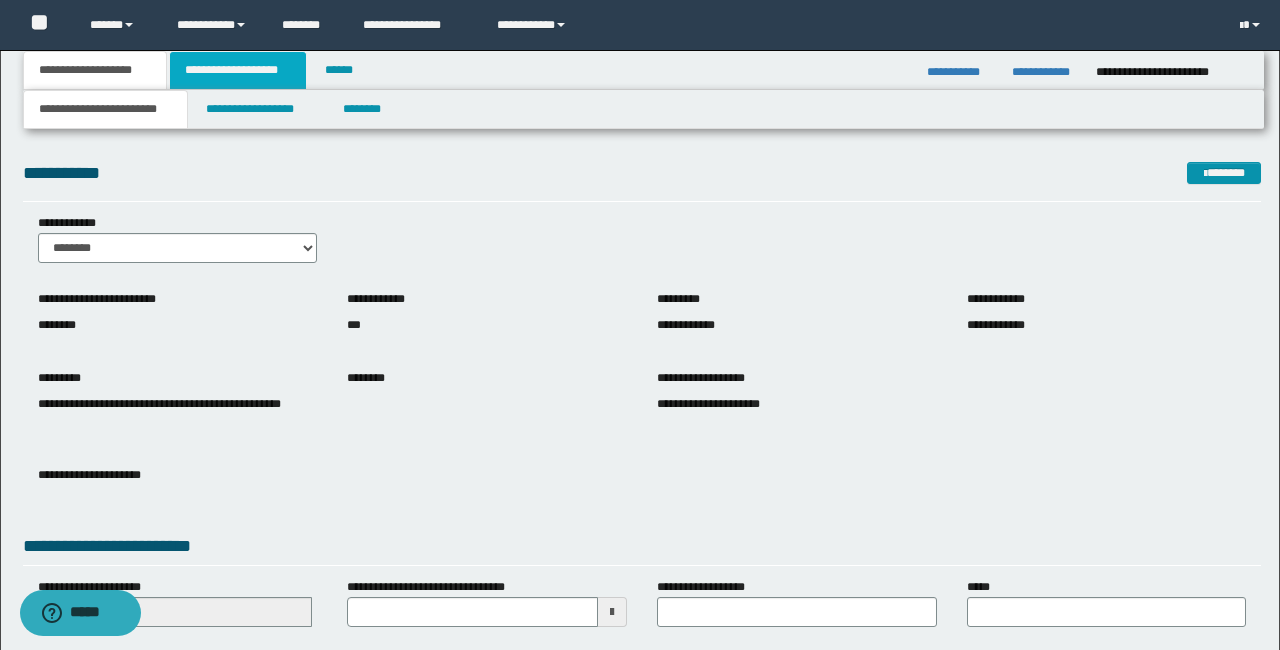 click on "**********" at bounding box center [238, 70] 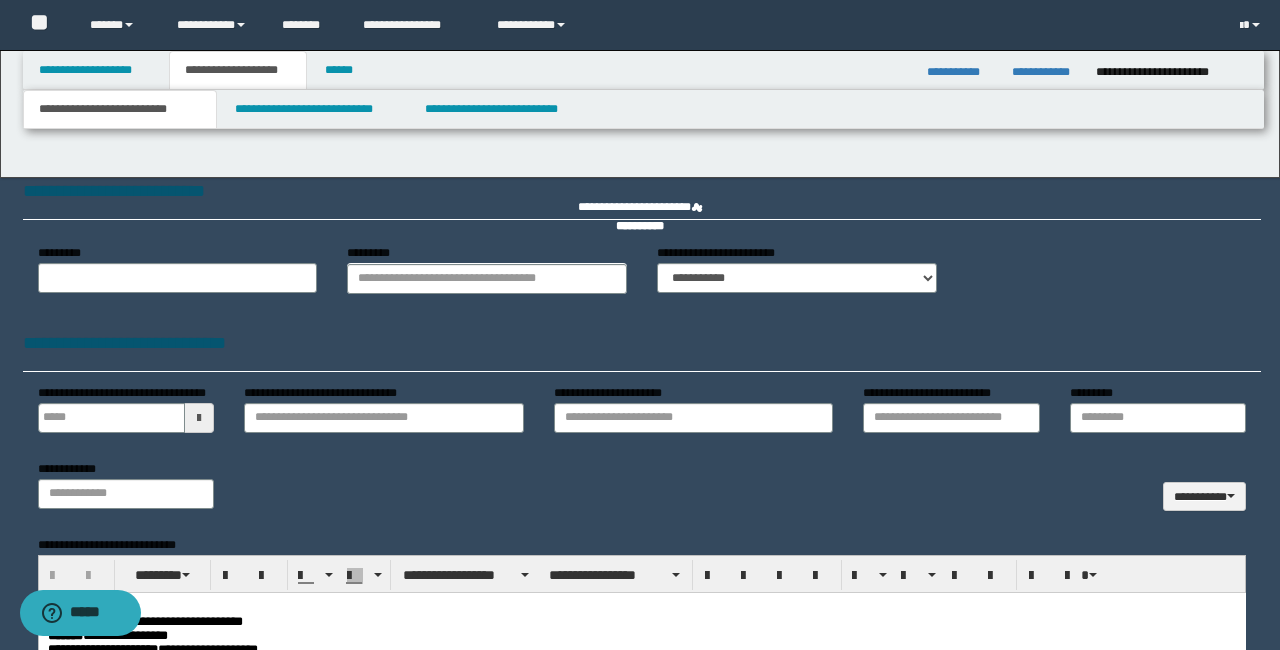 scroll, scrollTop: 0, scrollLeft: 0, axis: both 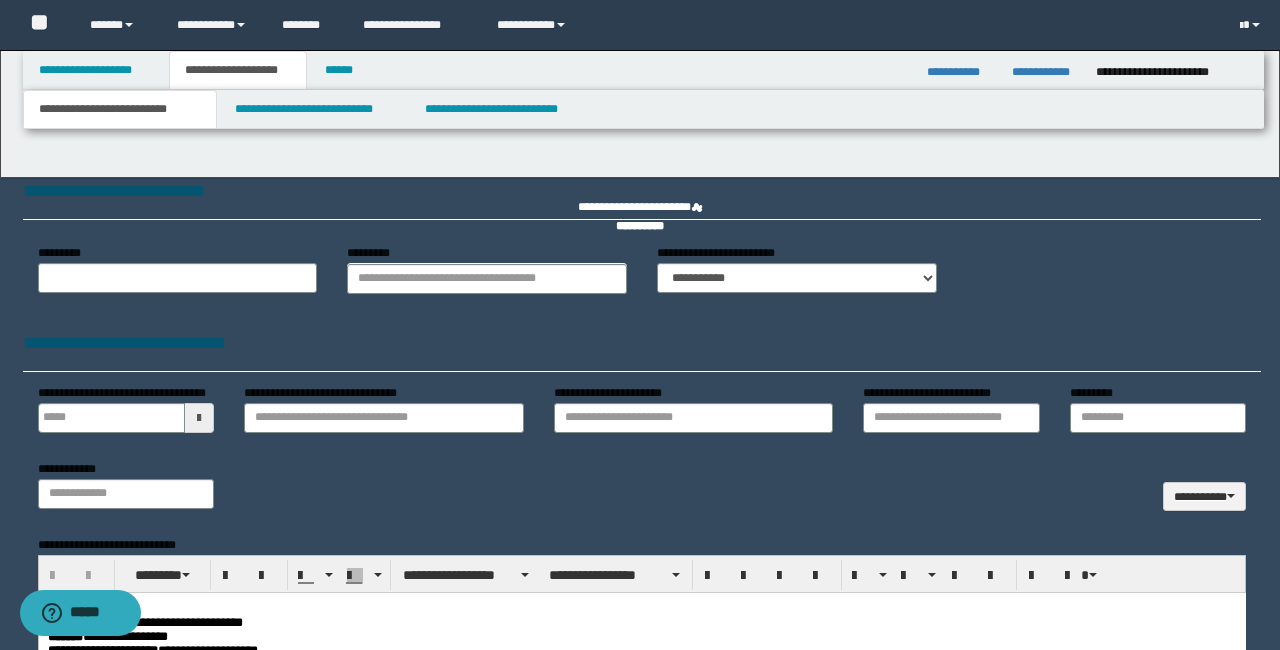 type on "**********" 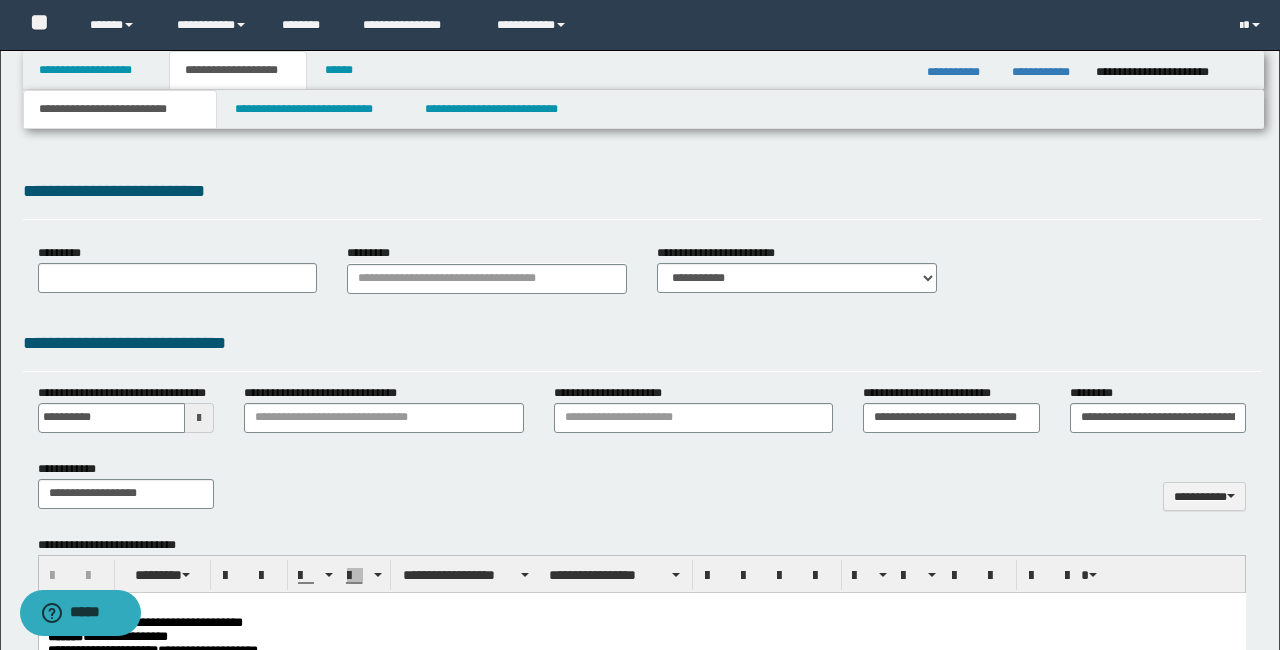 type on "**********" 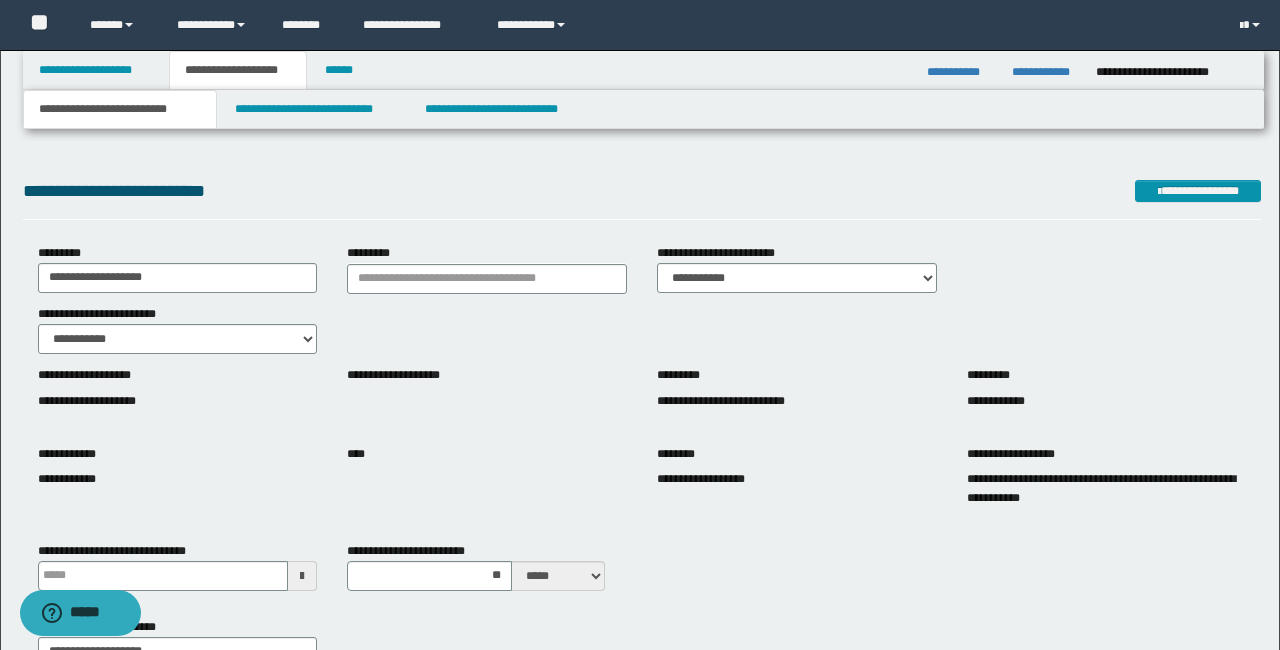 scroll, scrollTop: 0, scrollLeft: 0, axis: both 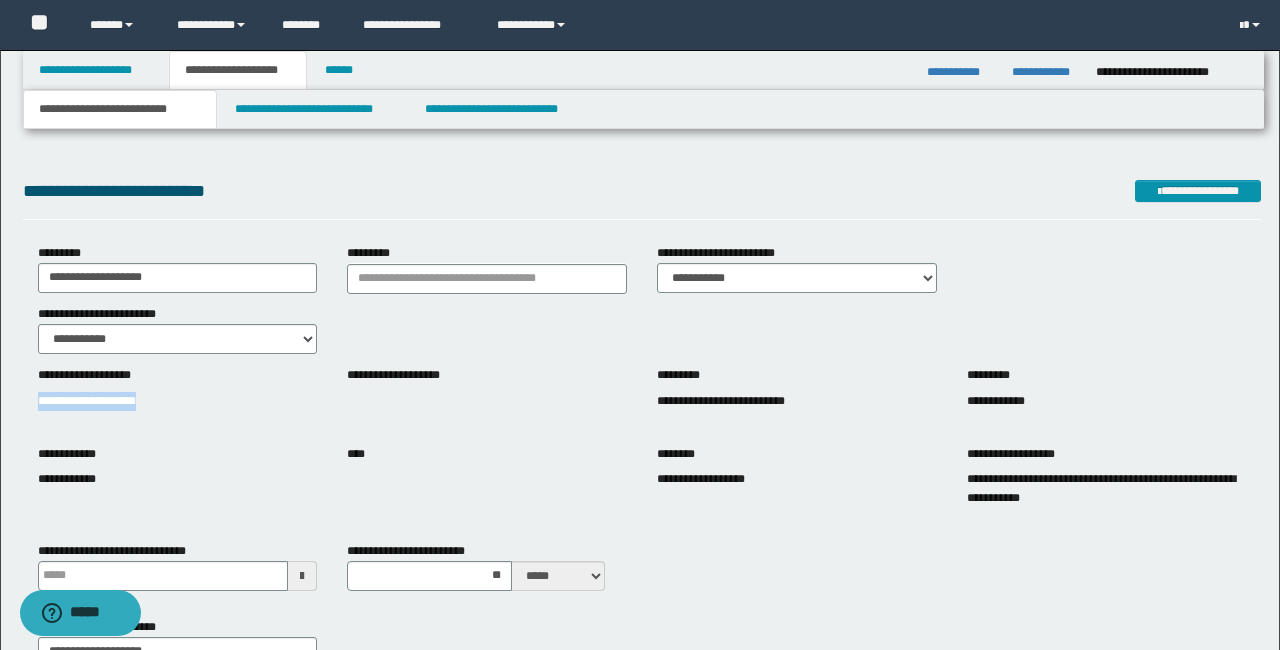 drag, startPoint x: 43, startPoint y: 393, endPoint x: 55, endPoint y: 407, distance: 18.439089 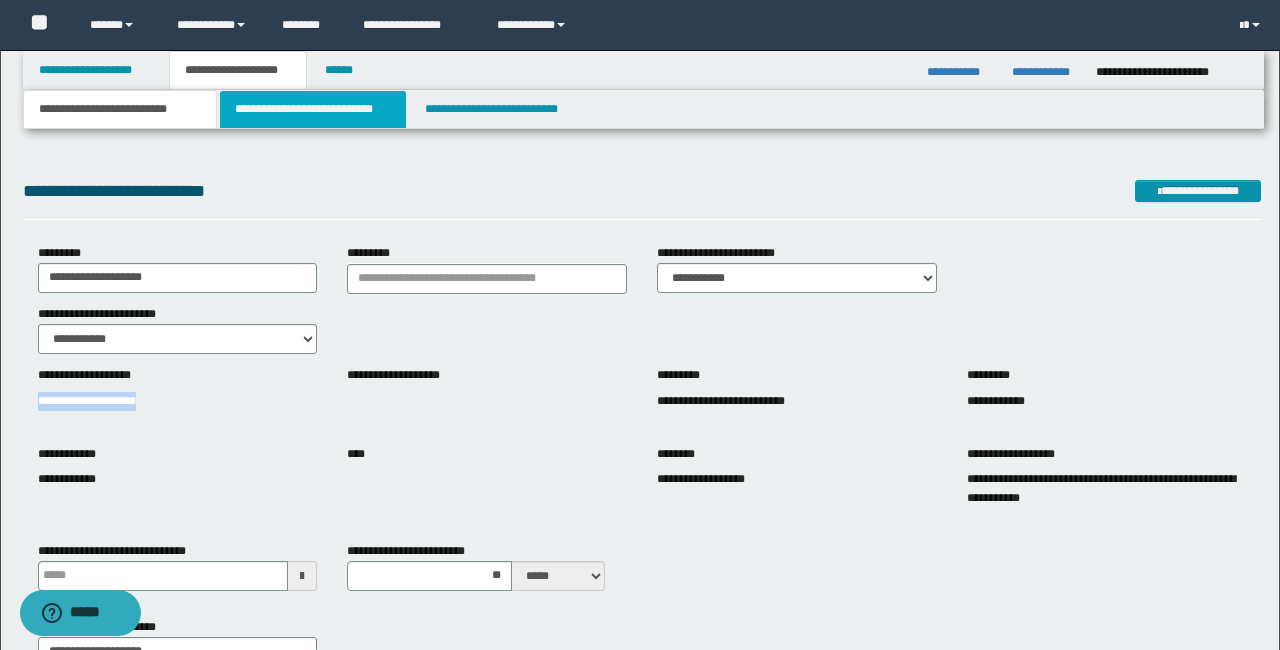click on "**********" at bounding box center [312, 109] 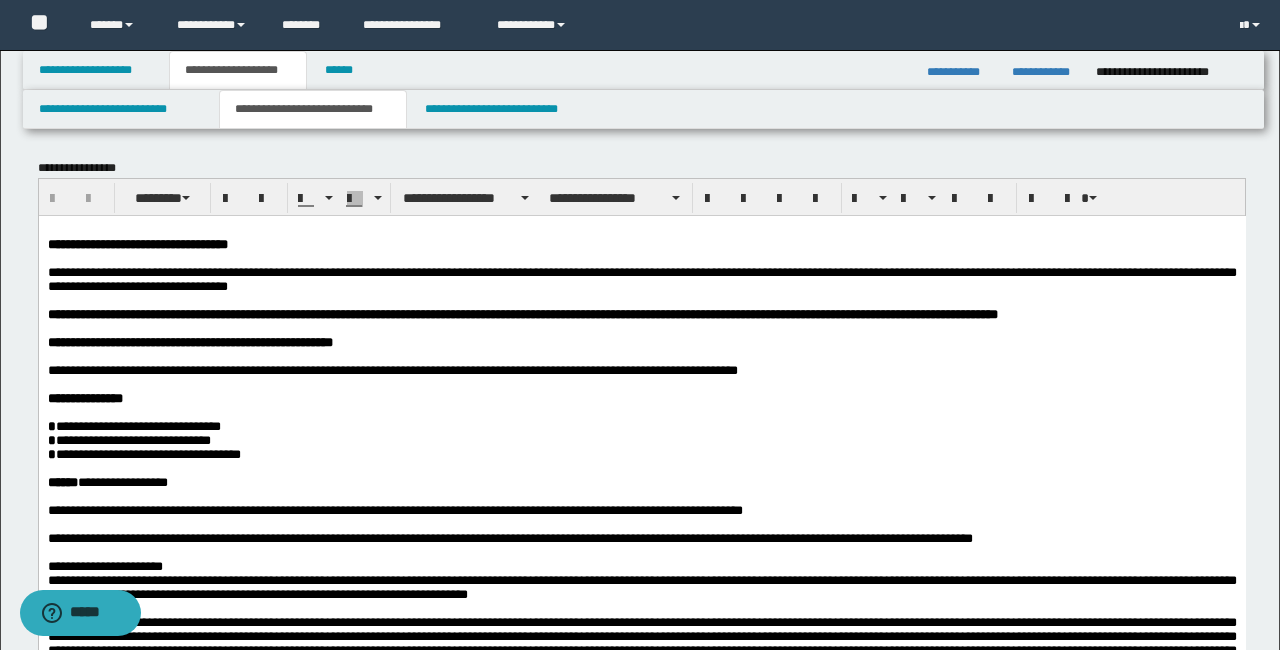 scroll, scrollTop: 0, scrollLeft: 0, axis: both 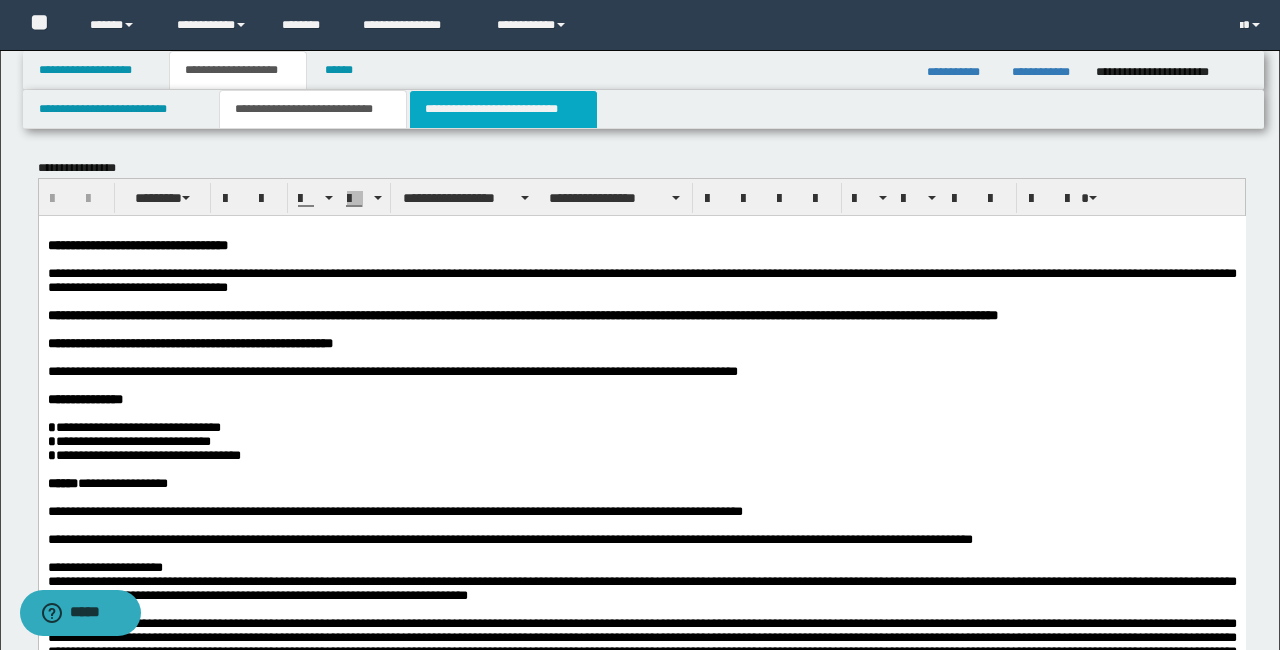 click on "**********" at bounding box center (503, 109) 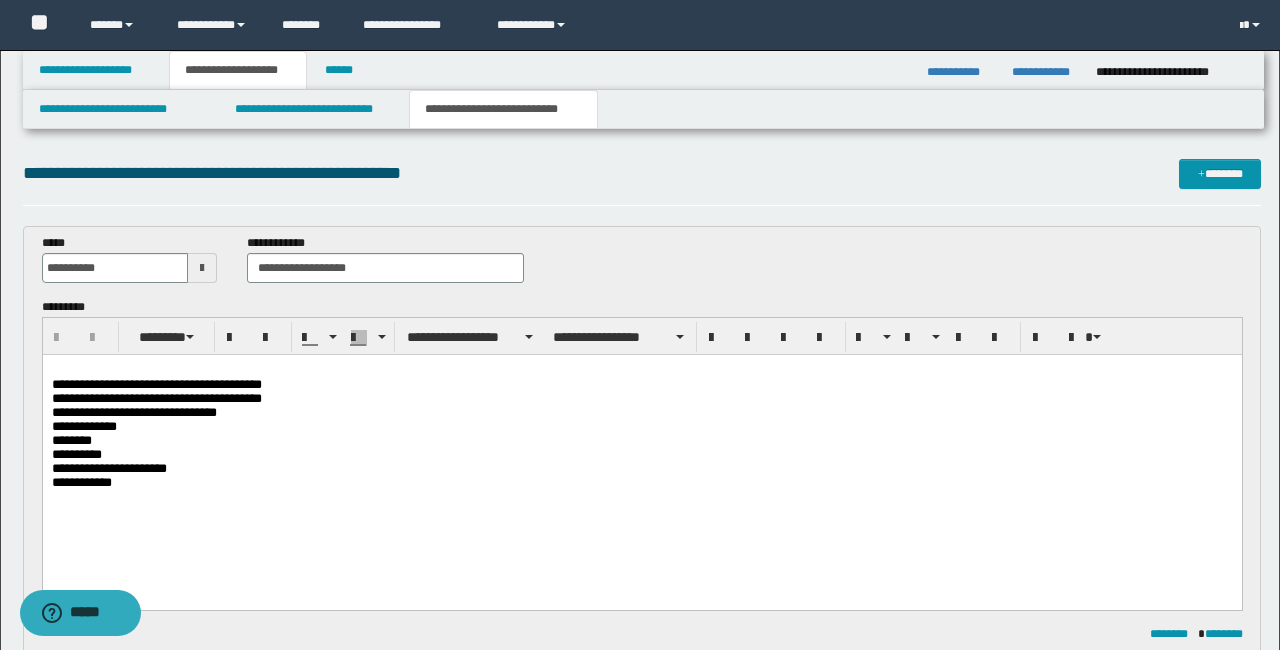 scroll, scrollTop: 4, scrollLeft: 0, axis: vertical 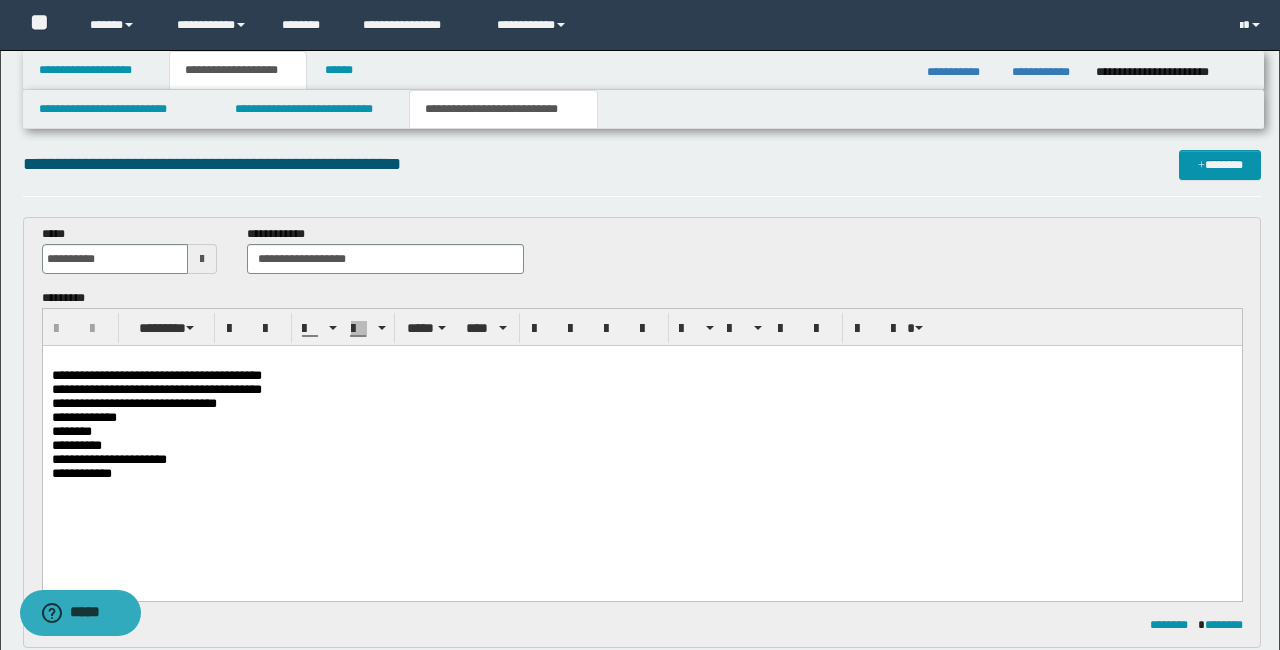 click on "**********" at bounding box center (156, 375) 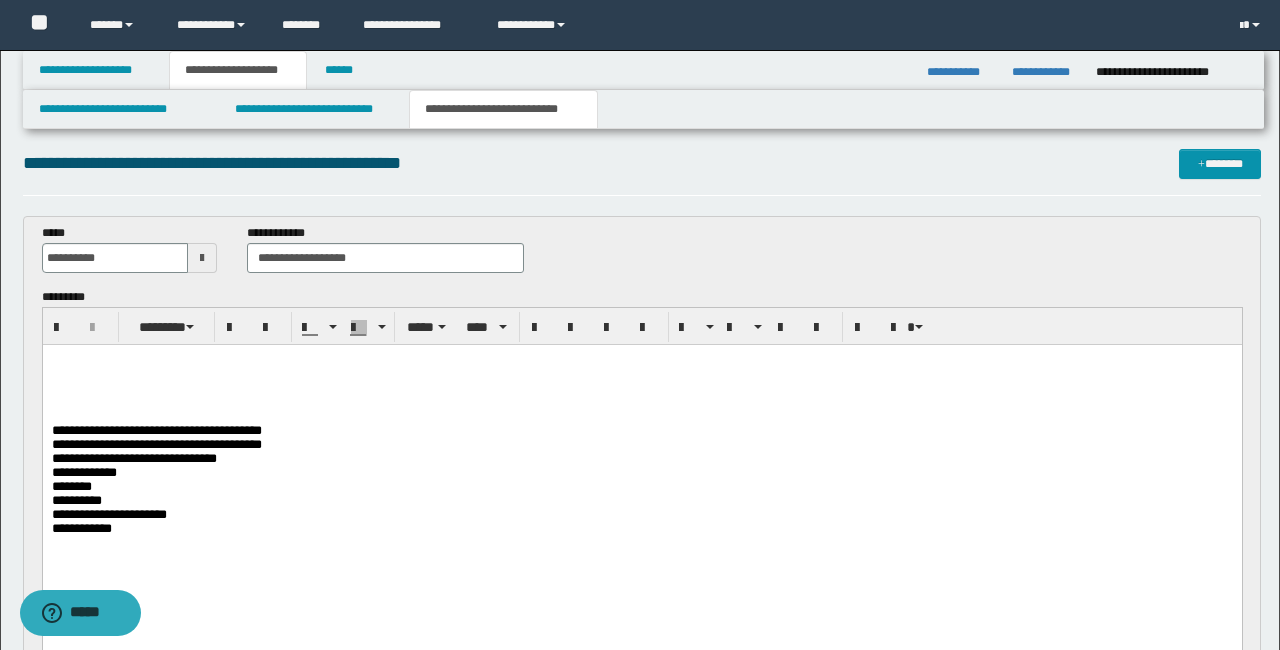 click at bounding box center (641, 360) 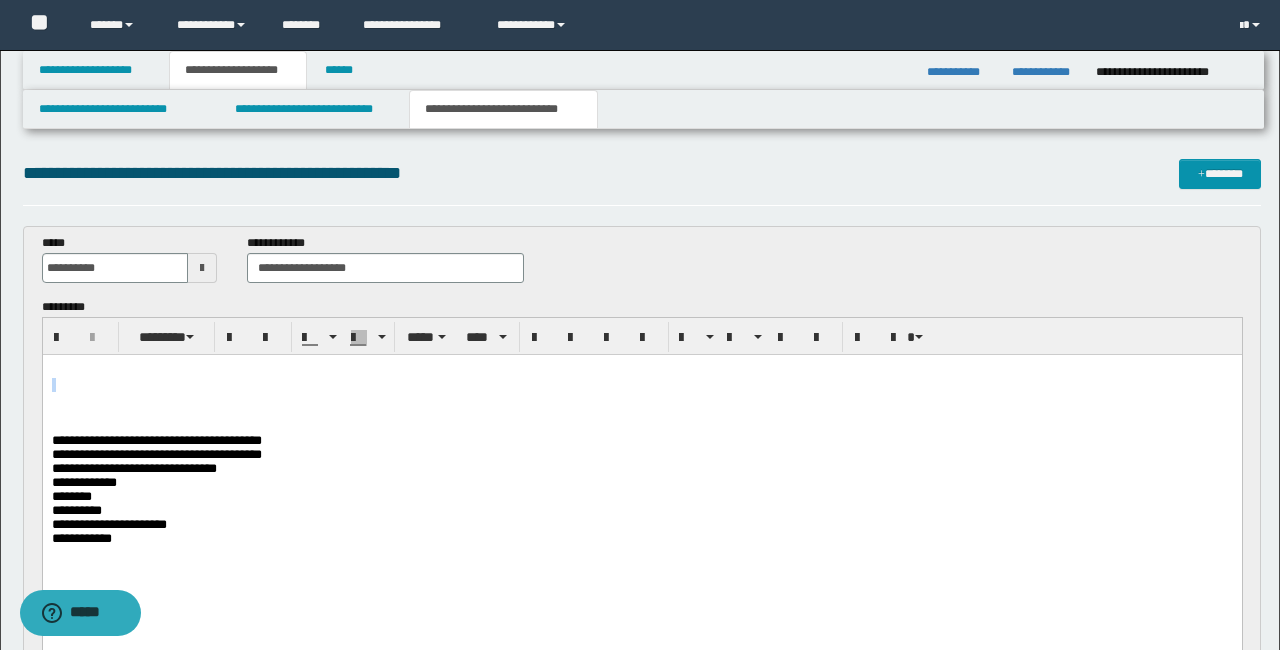 paste 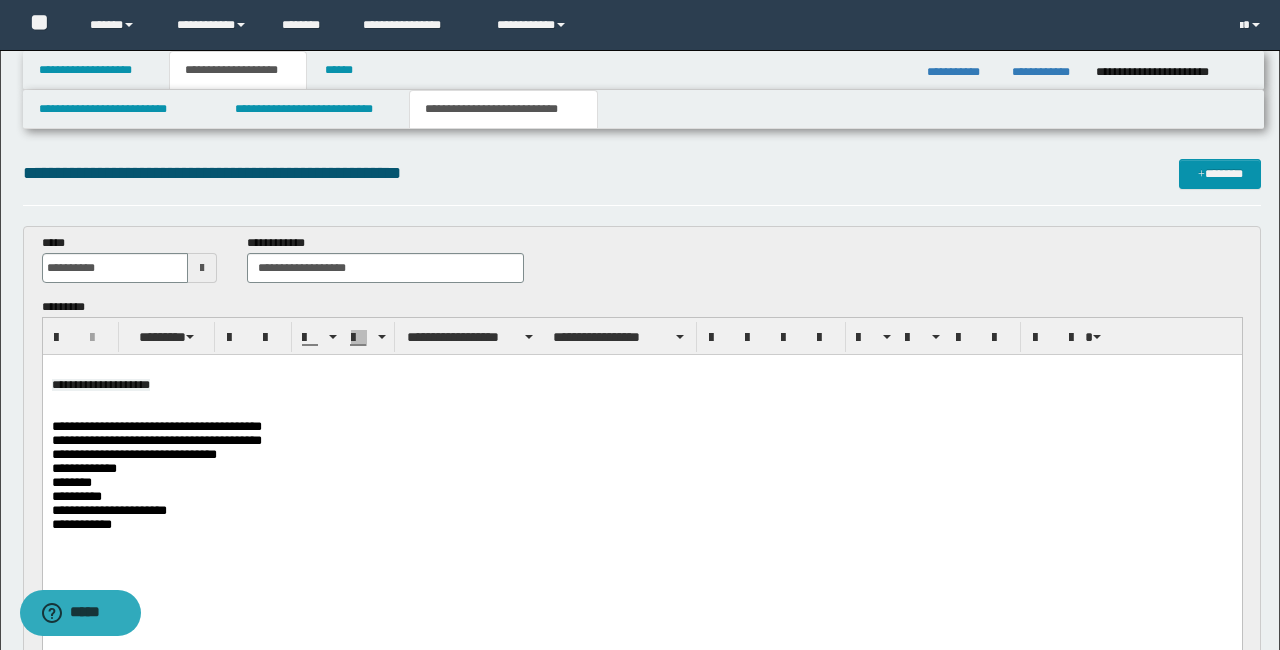 drag, startPoint x: 44, startPoint y: 359, endPoint x: 60, endPoint y: 362, distance: 16.27882 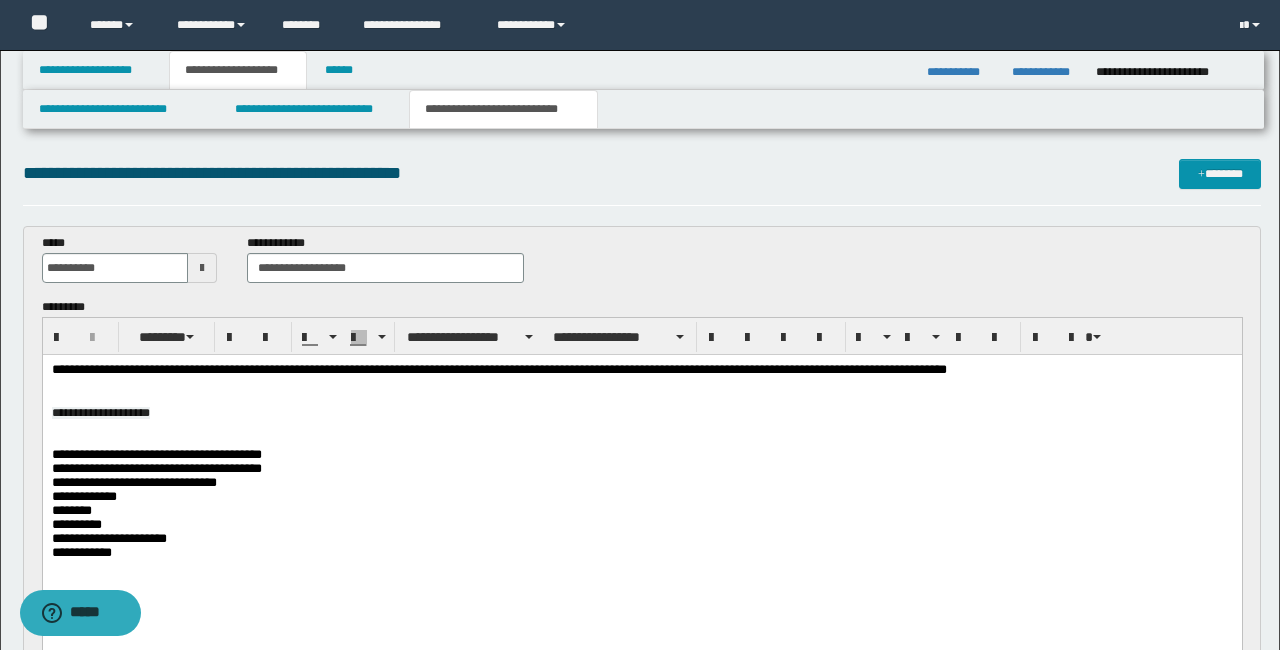 click on "**********" at bounding box center (641, 413) 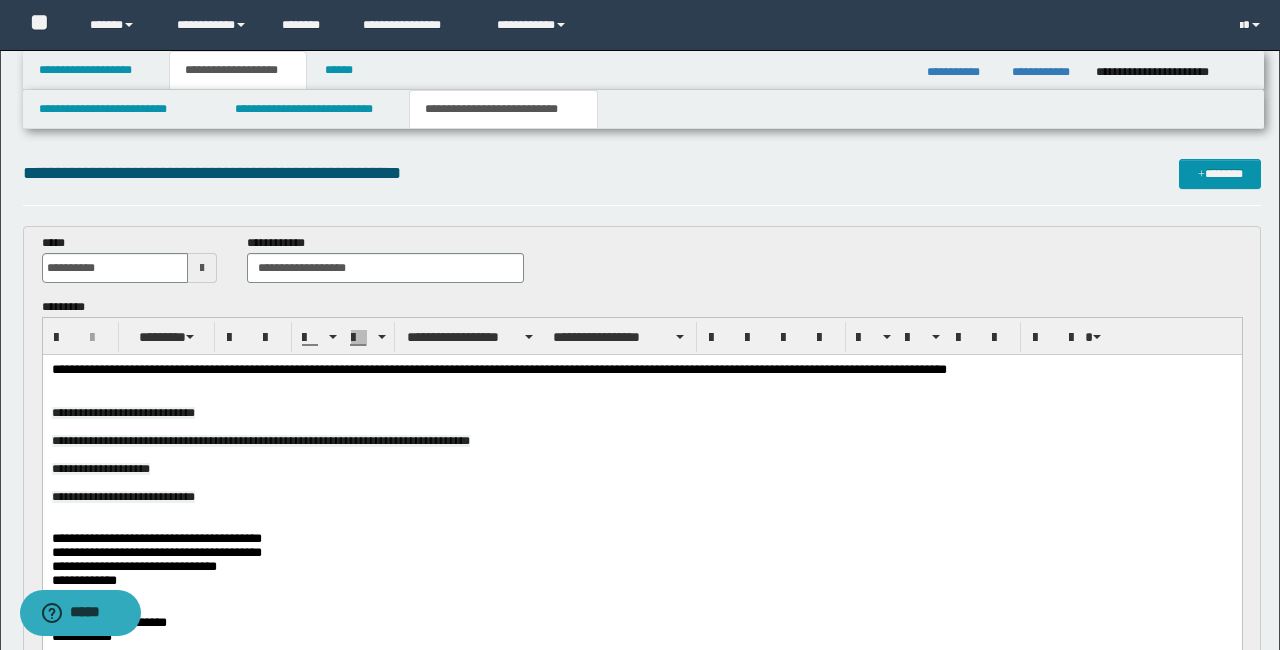 scroll, scrollTop: 2, scrollLeft: 0, axis: vertical 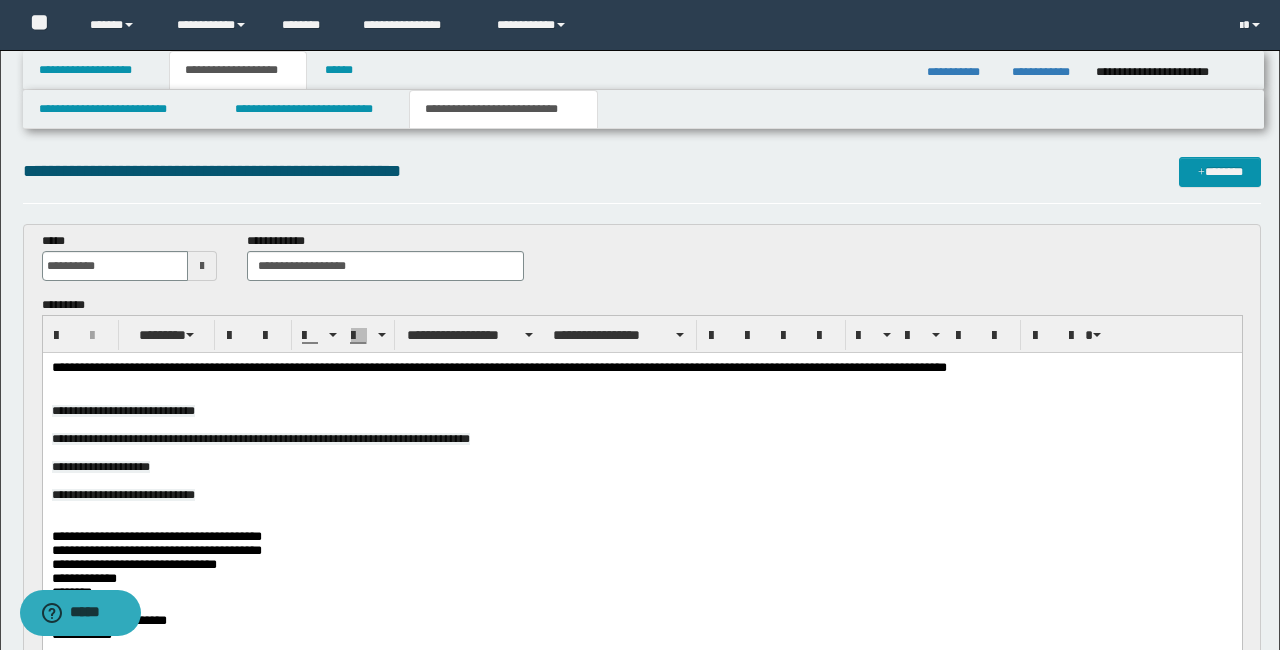 click on "**********" at bounding box center (156, 536) 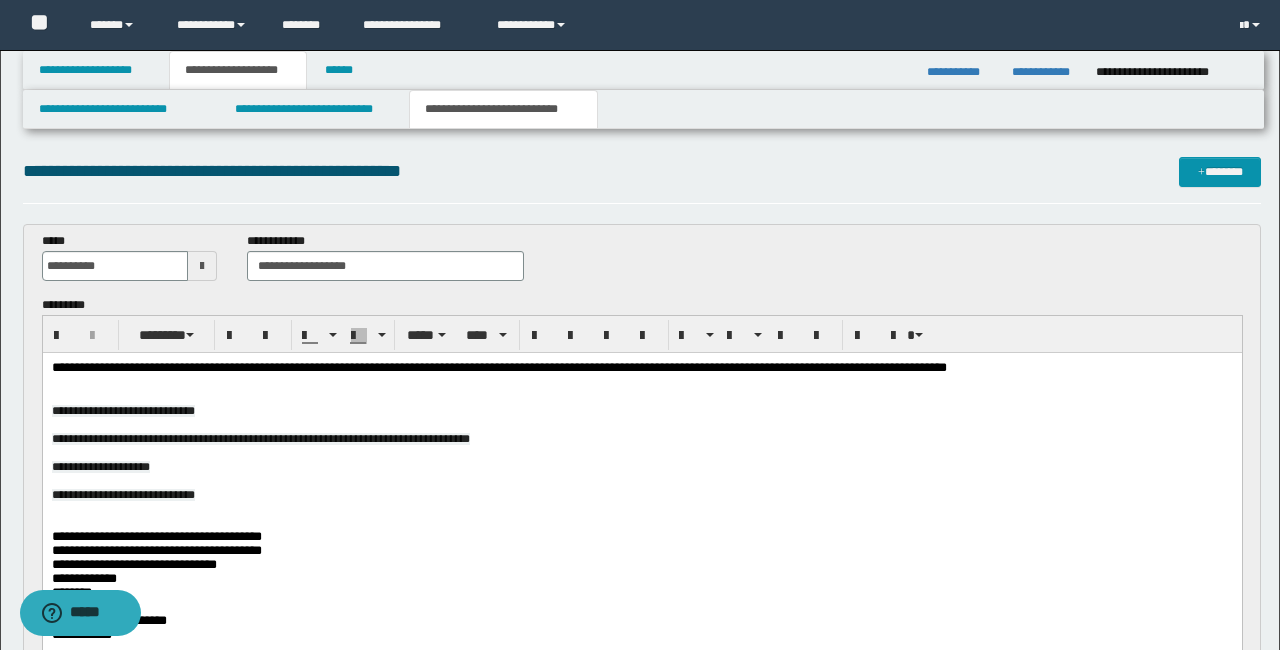 scroll, scrollTop: 0, scrollLeft: 0, axis: both 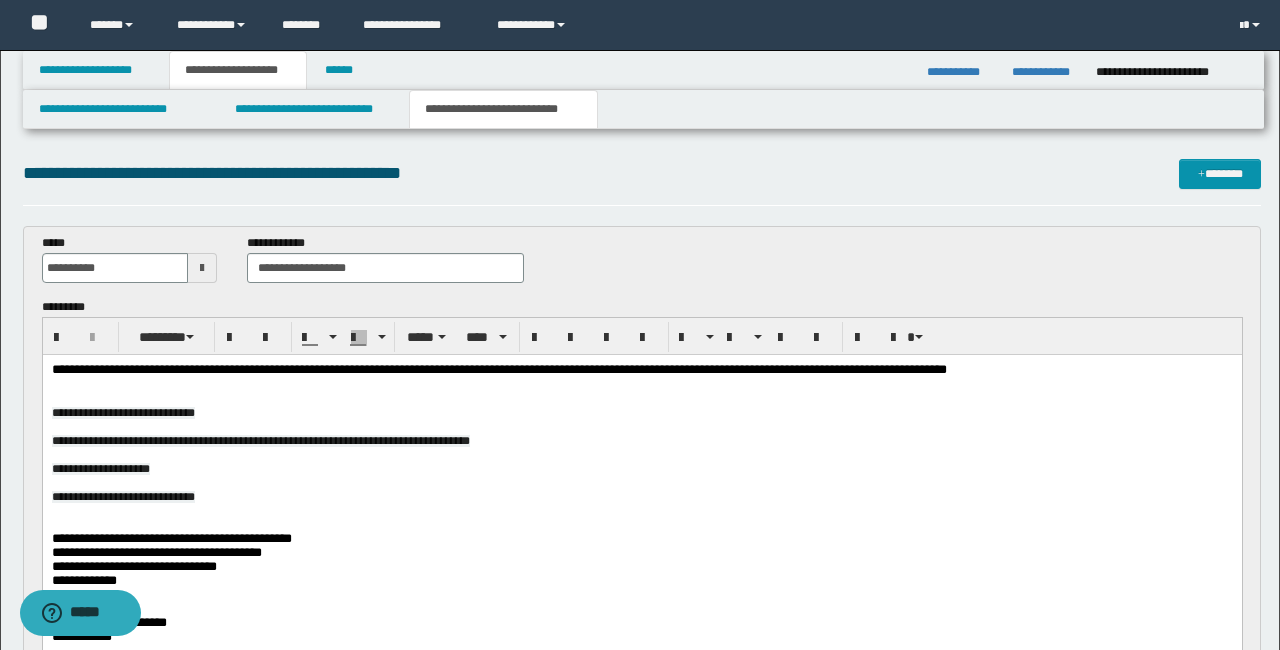 click on "**********" at bounding box center (171, 538) 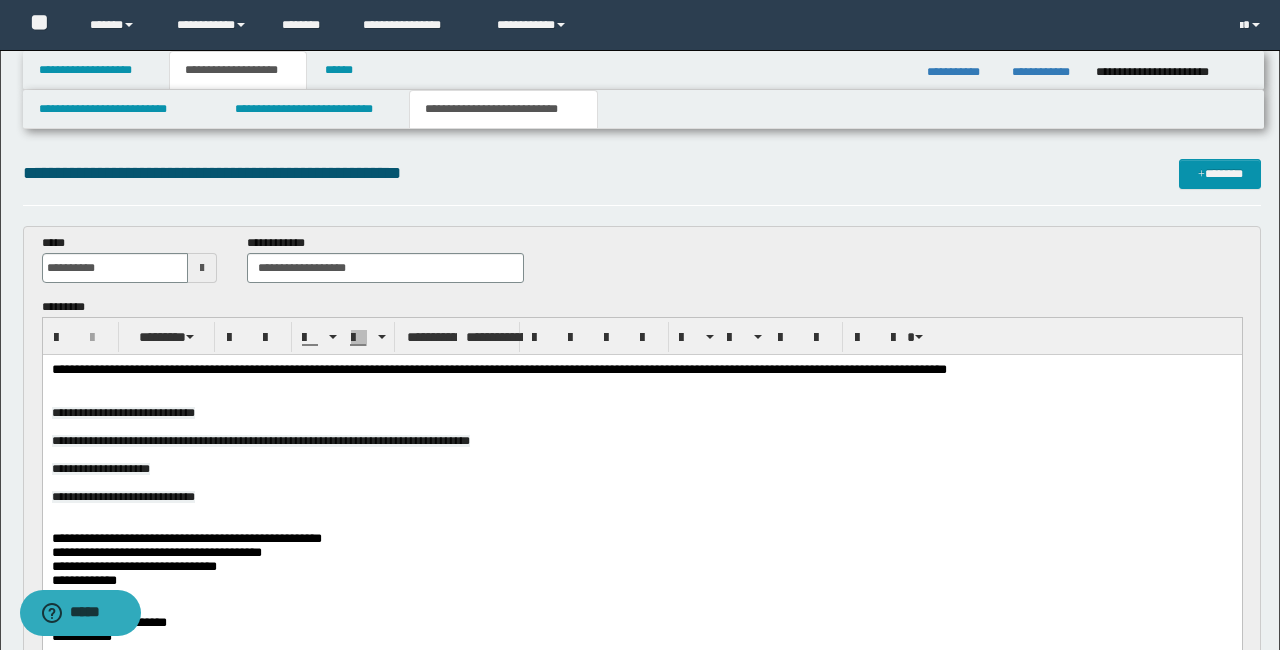 click on "**********" at bounding box center (641, 497) 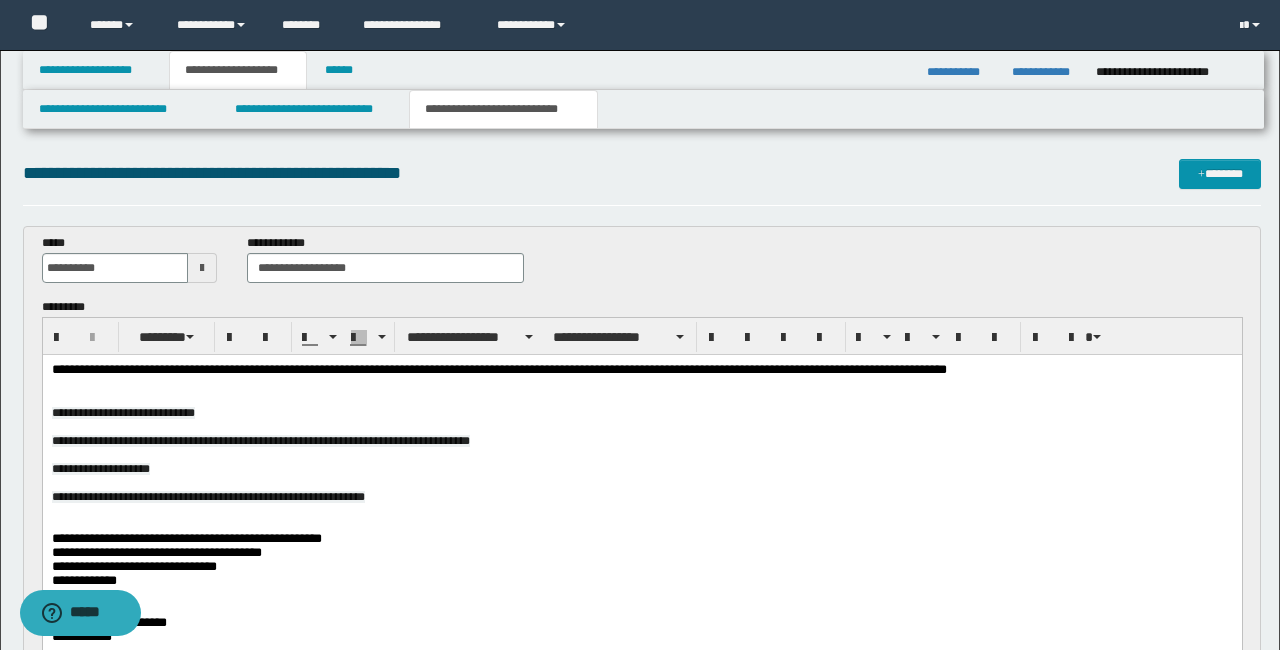 click on "**********" at bounding box center (641, 370) 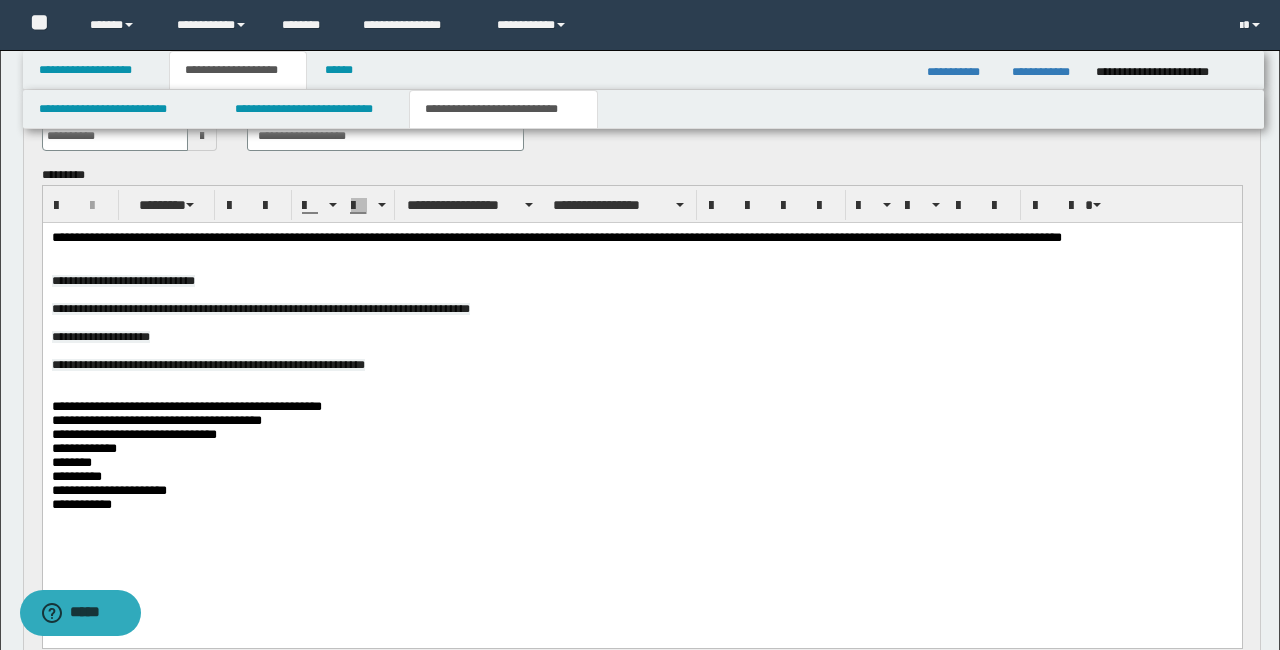 scroll, scrollTop: 71, scrollLeft: 0, axis: vertical 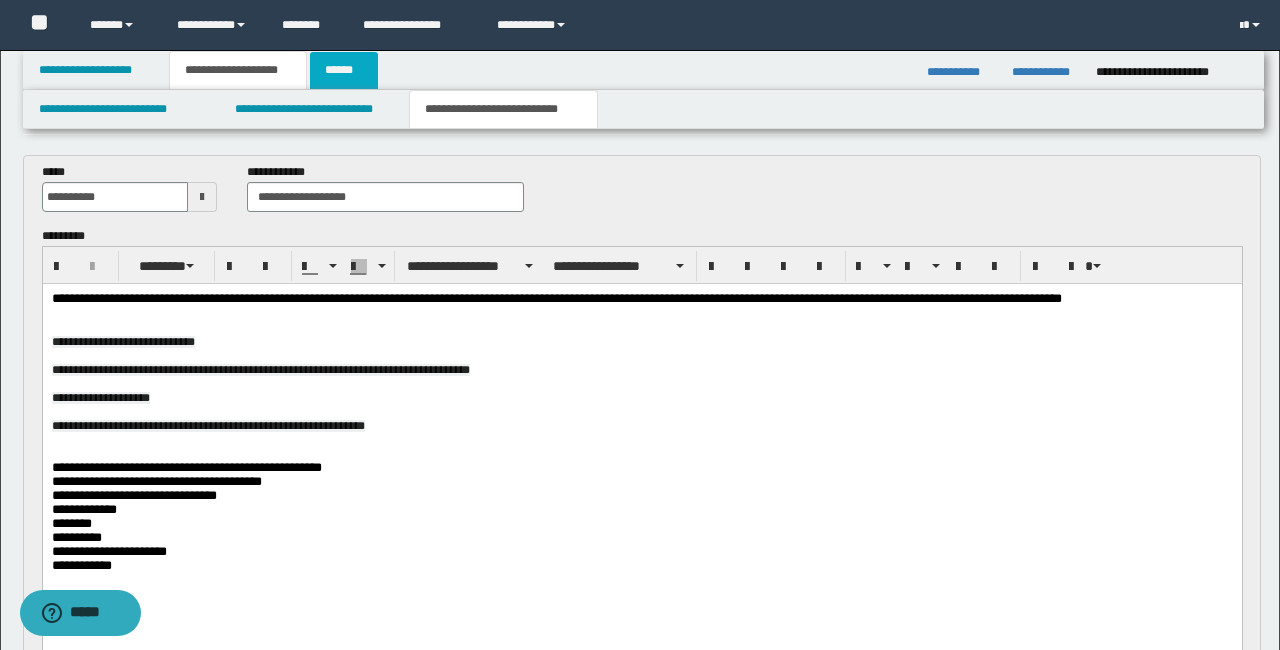 click on "******" at bounding box center [344, 70] 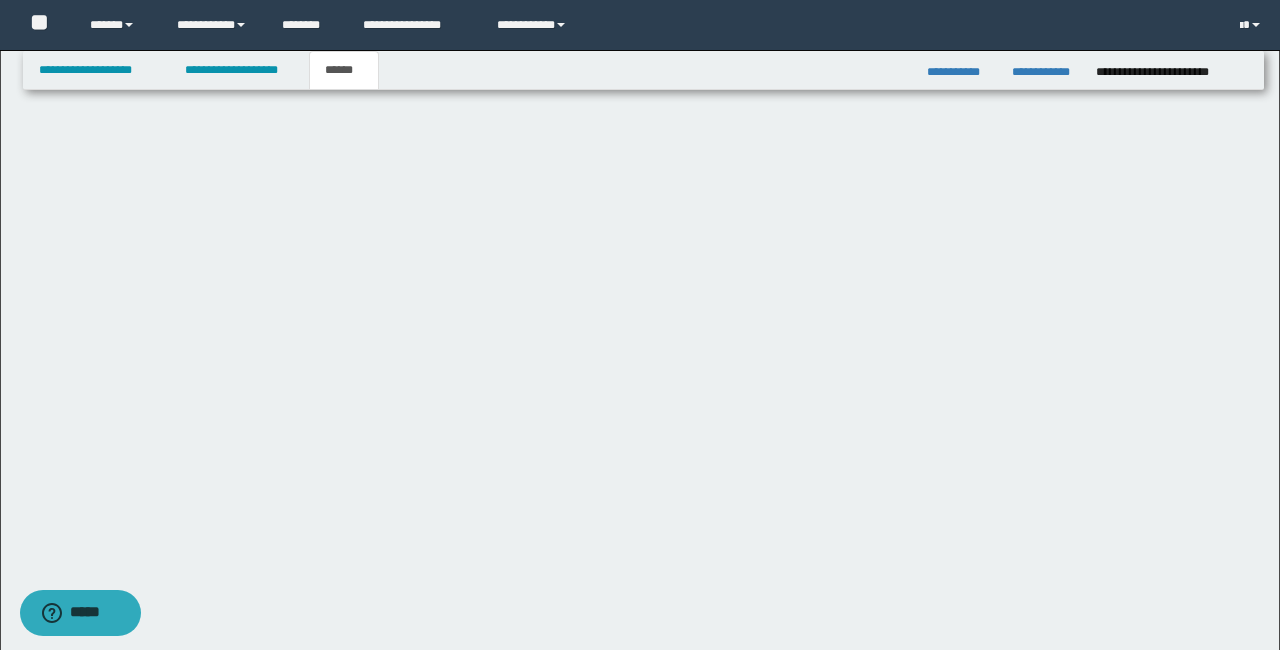 scroll, scrollTop: 0, scrollLeft: 0, axis: both 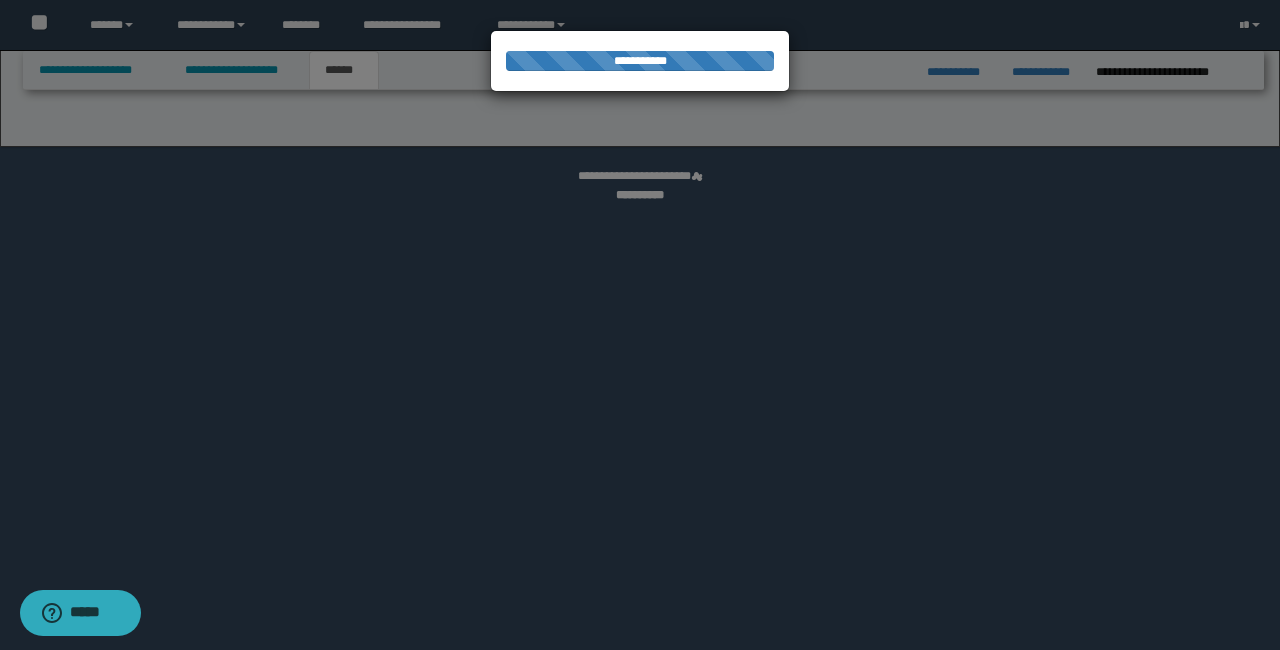 select on "*" 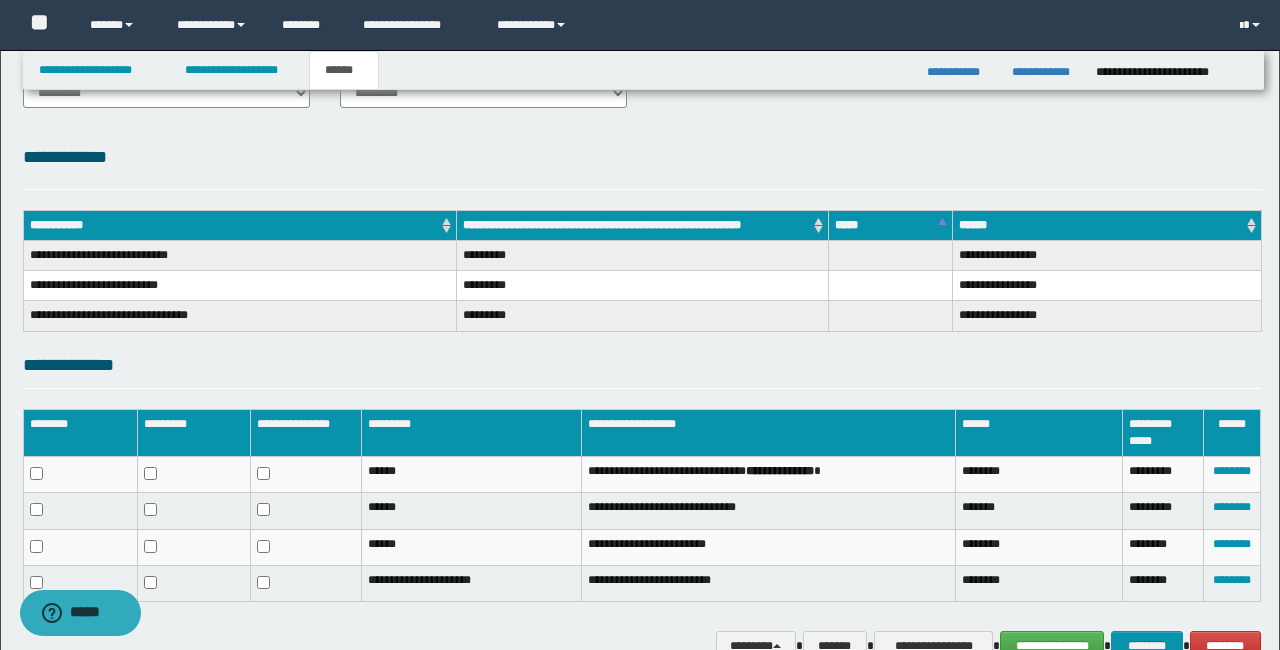 scroll, scrollTop: 307, scrollLeft: 0, axis: vertical 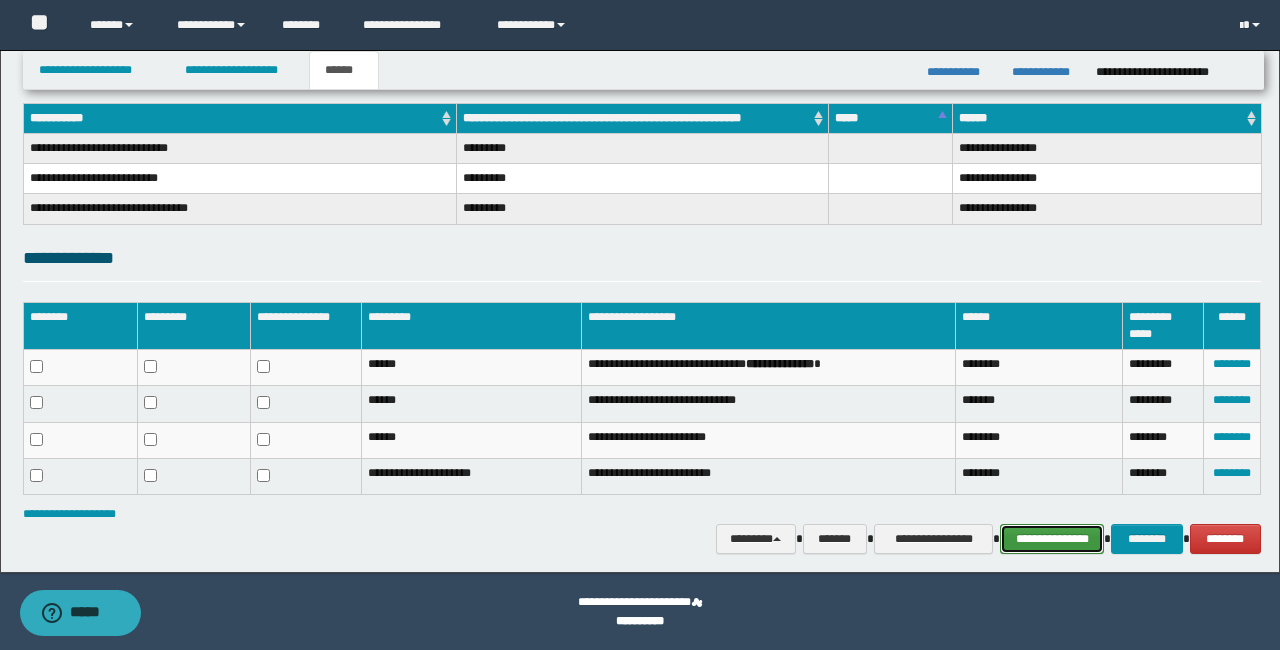 click on "**********" at bounding box center [1052, 539] 